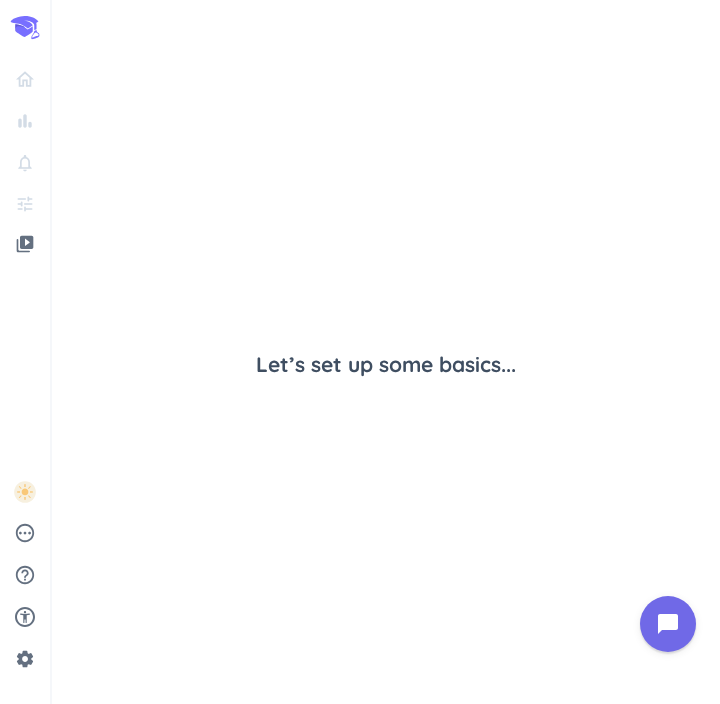 scroll, scrollTop: 0, scrollLeft: 0, axis: both 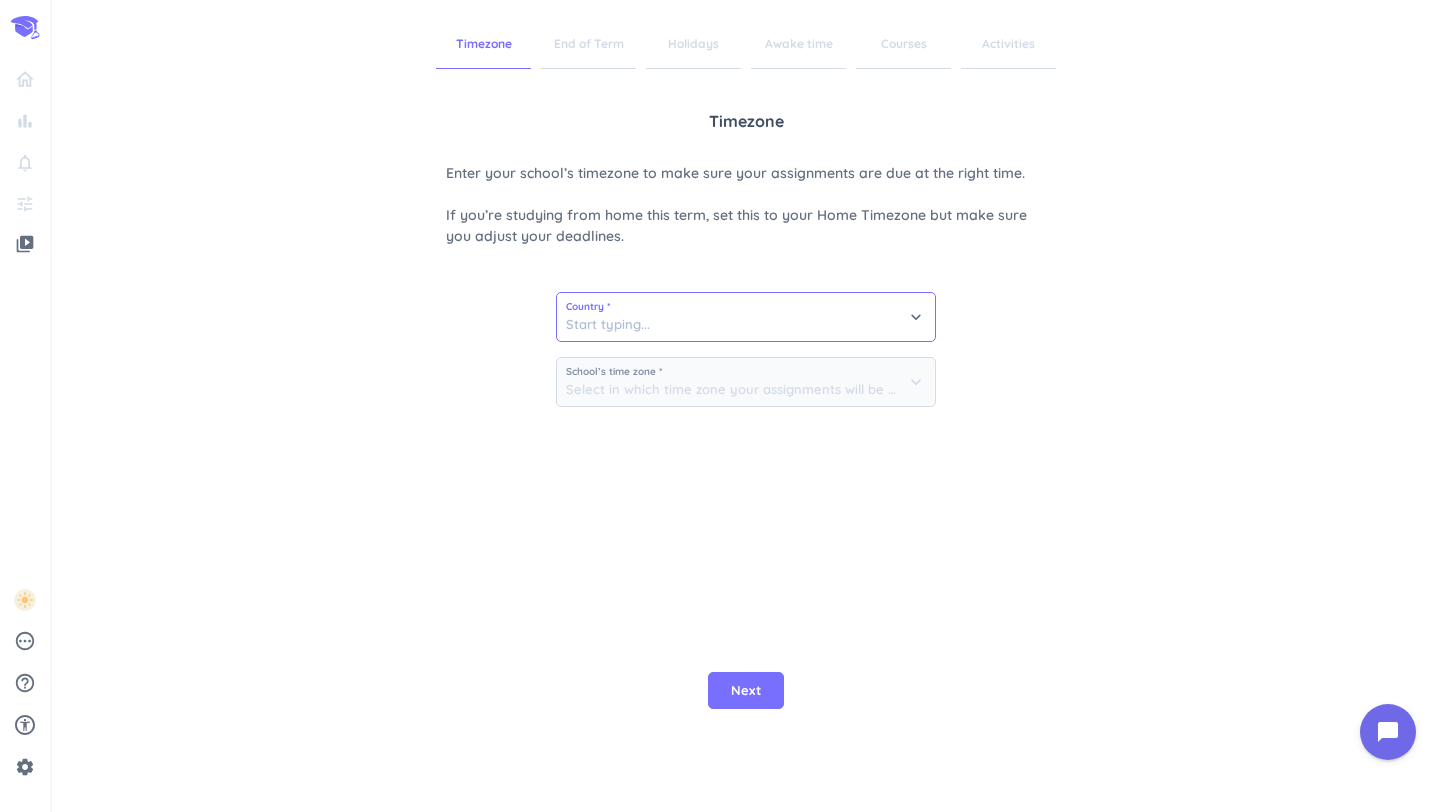click at bounding box center [746, 317] 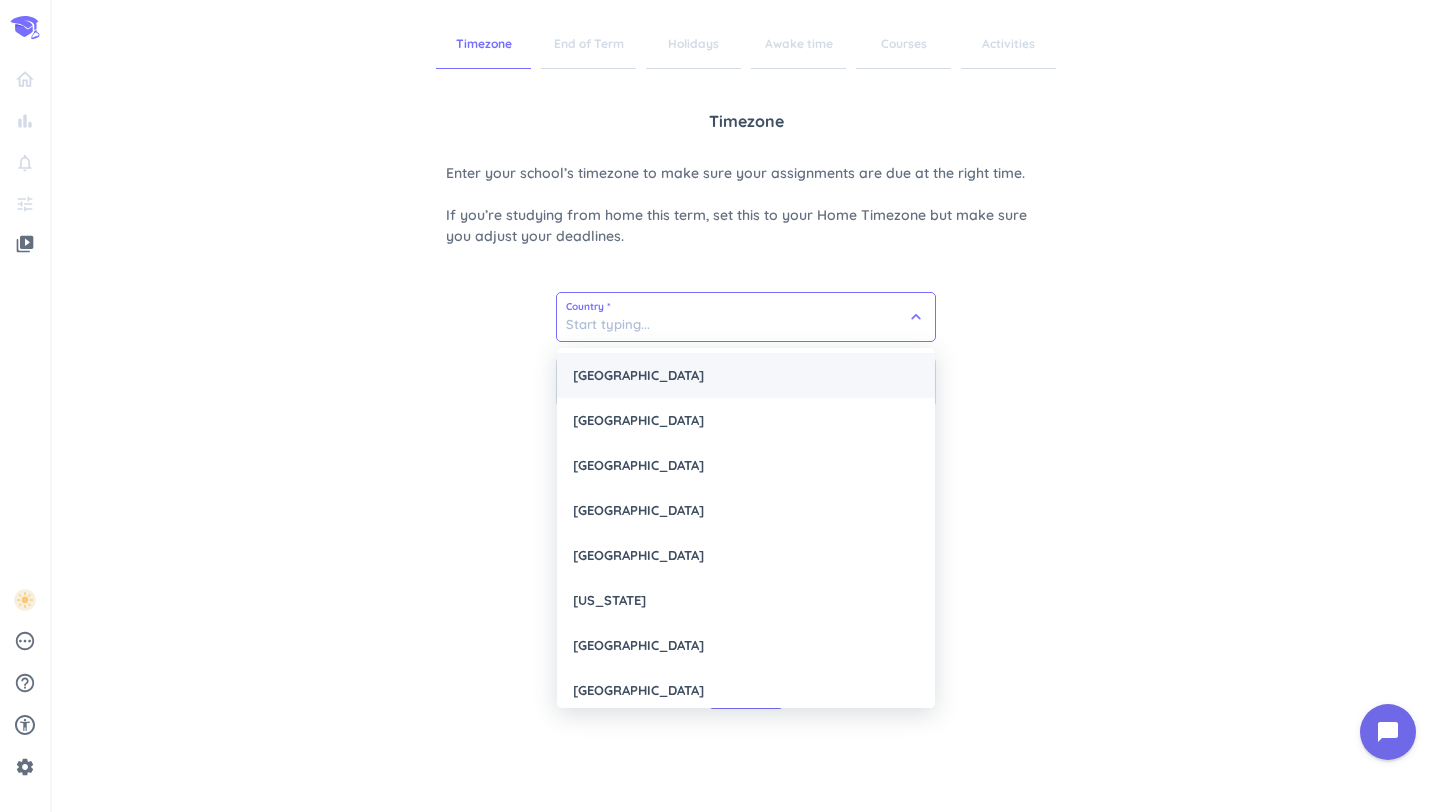 click on "United States" at bounding box center (746, 375) 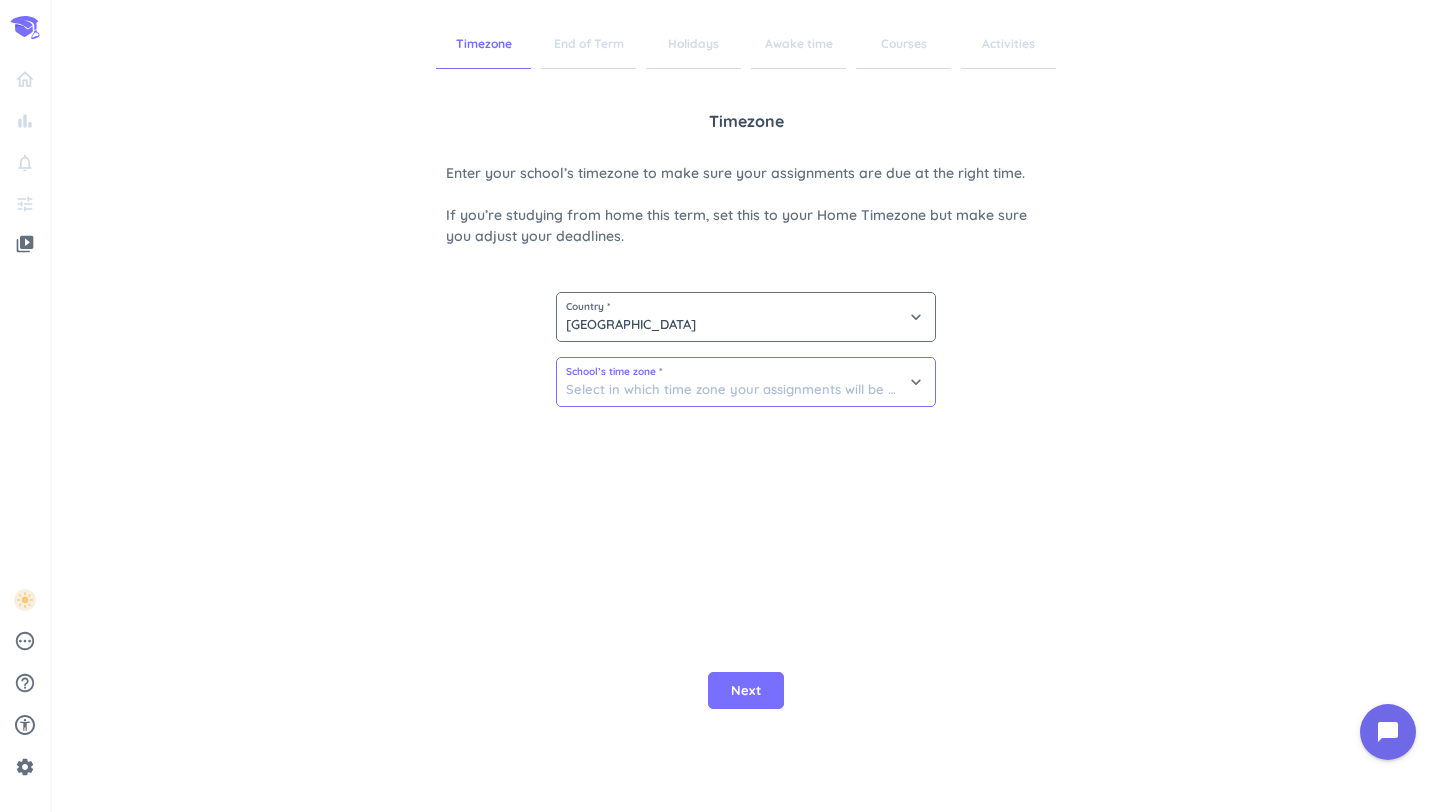 click at bounding box center (746, 382) 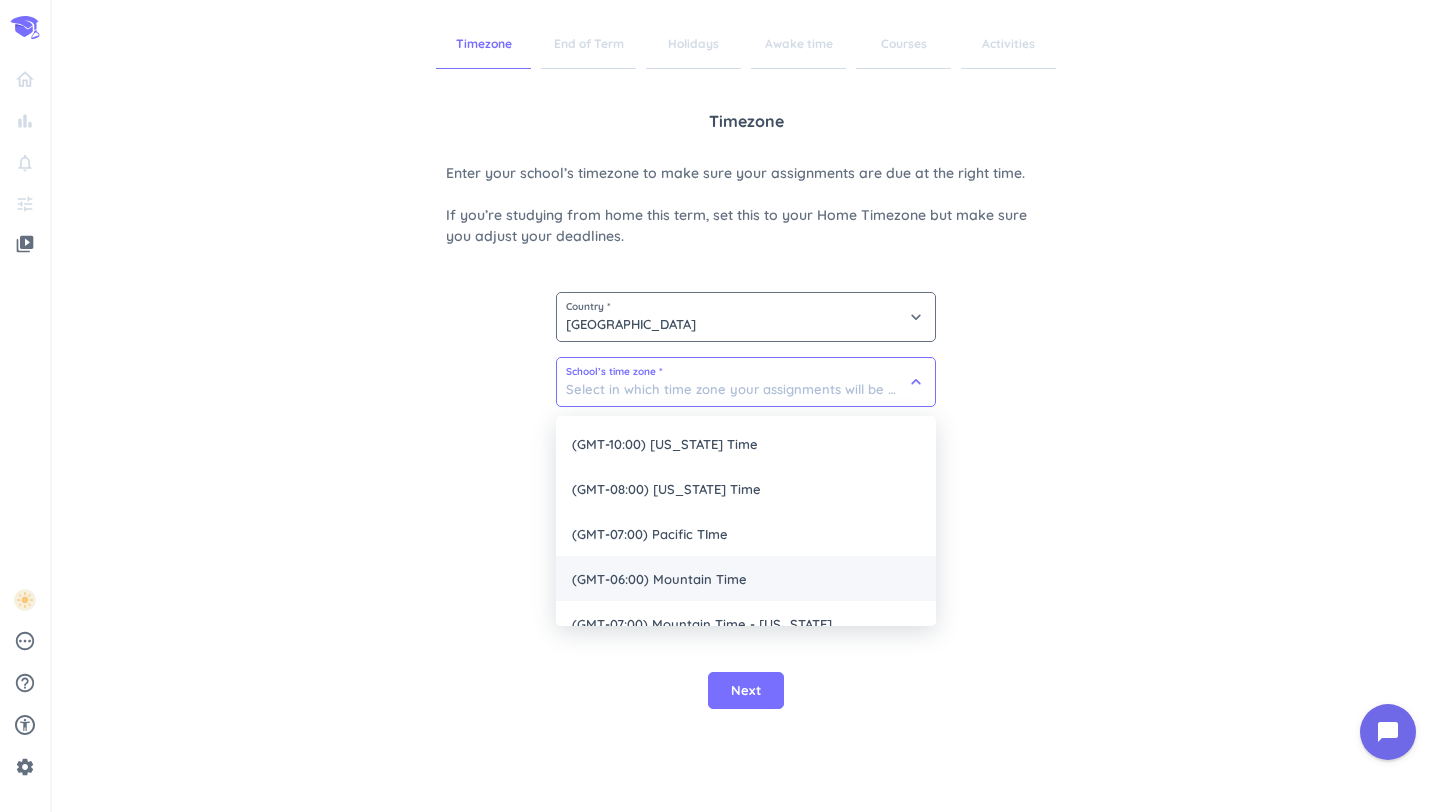 click on "(GMT-06:00) Mountain Time" at bounding box center [746, 578] 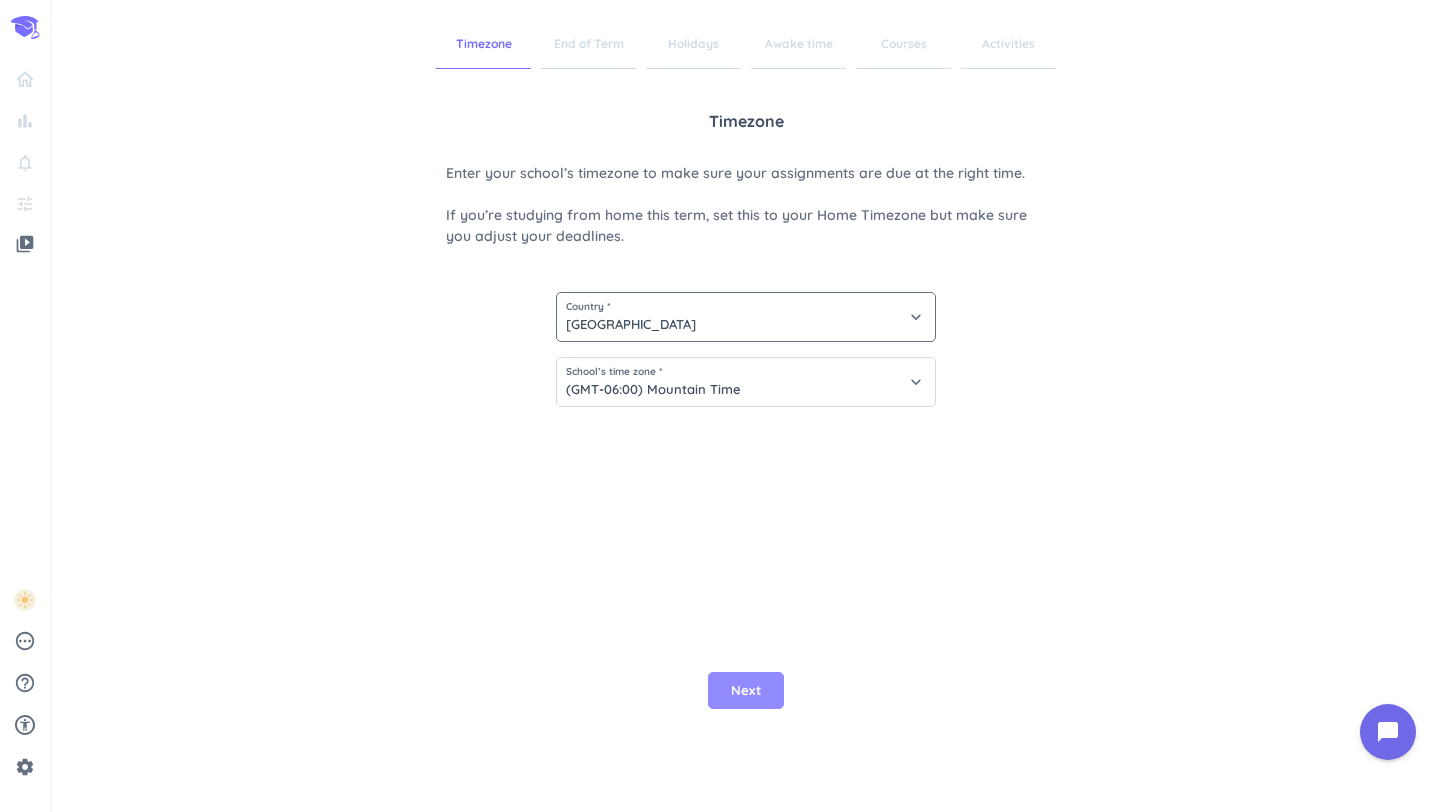 click on "Next" at bounding box center [746, 691] 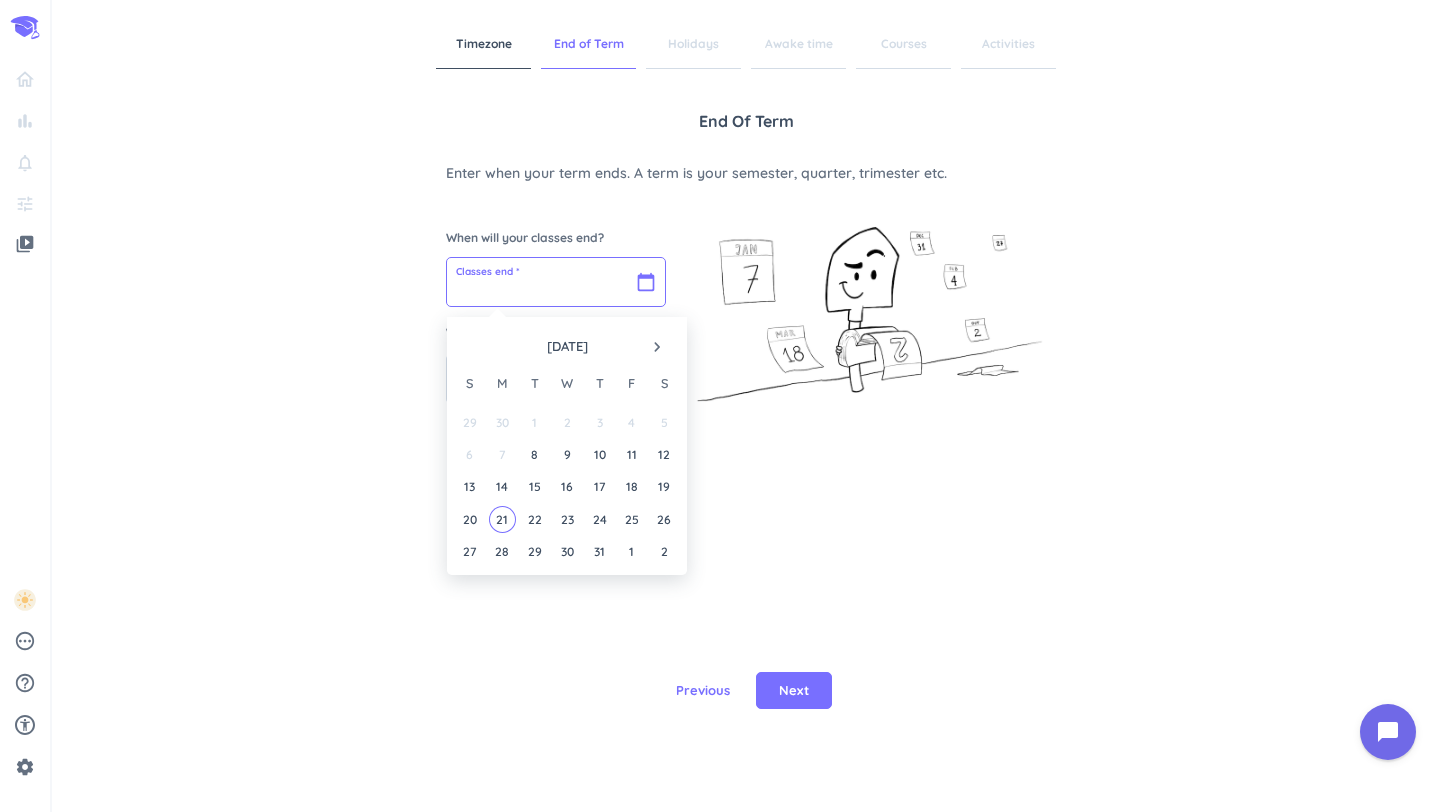 click at bounding box center (556, 282) 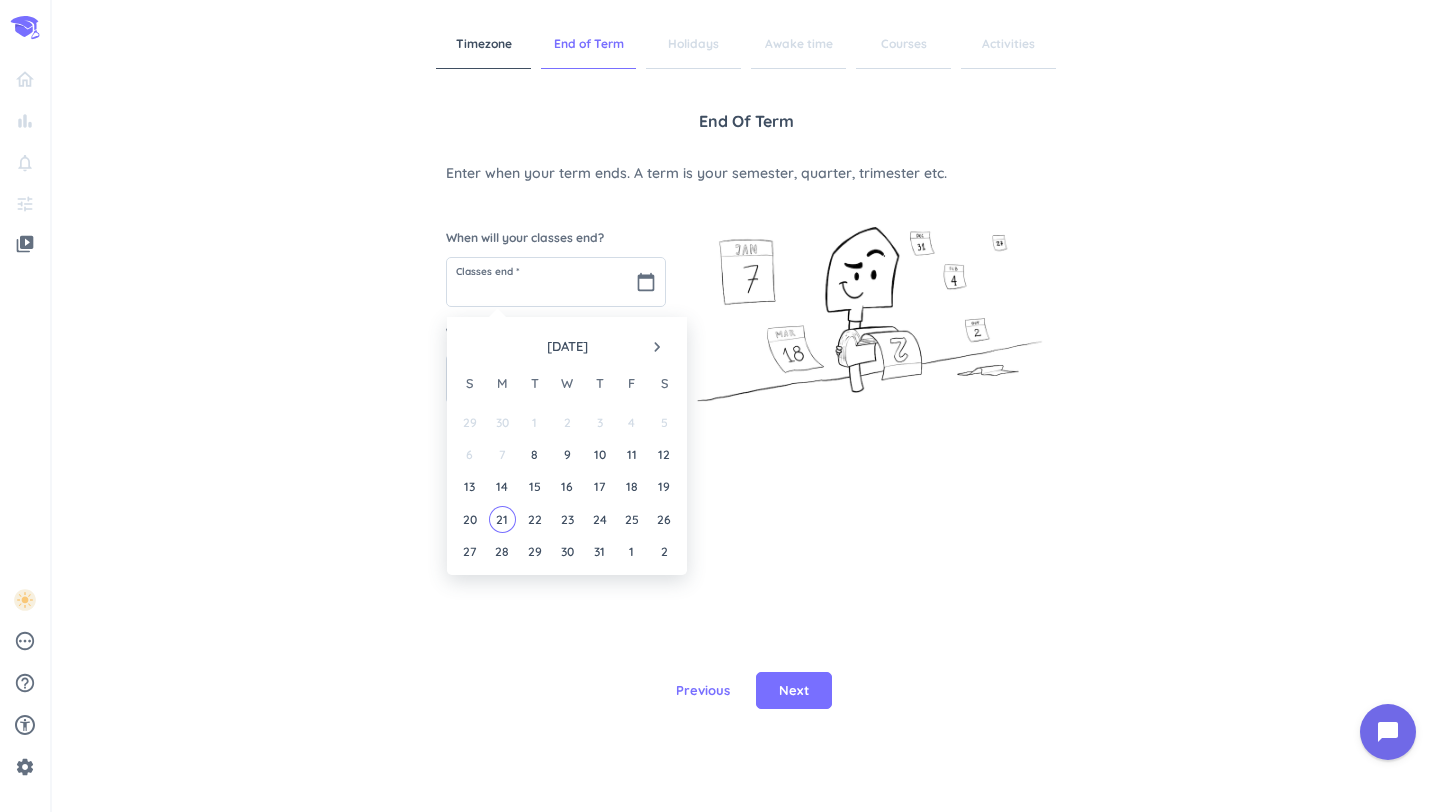 click on "July 2025 navigate_next" at bounding box center (567, 342) 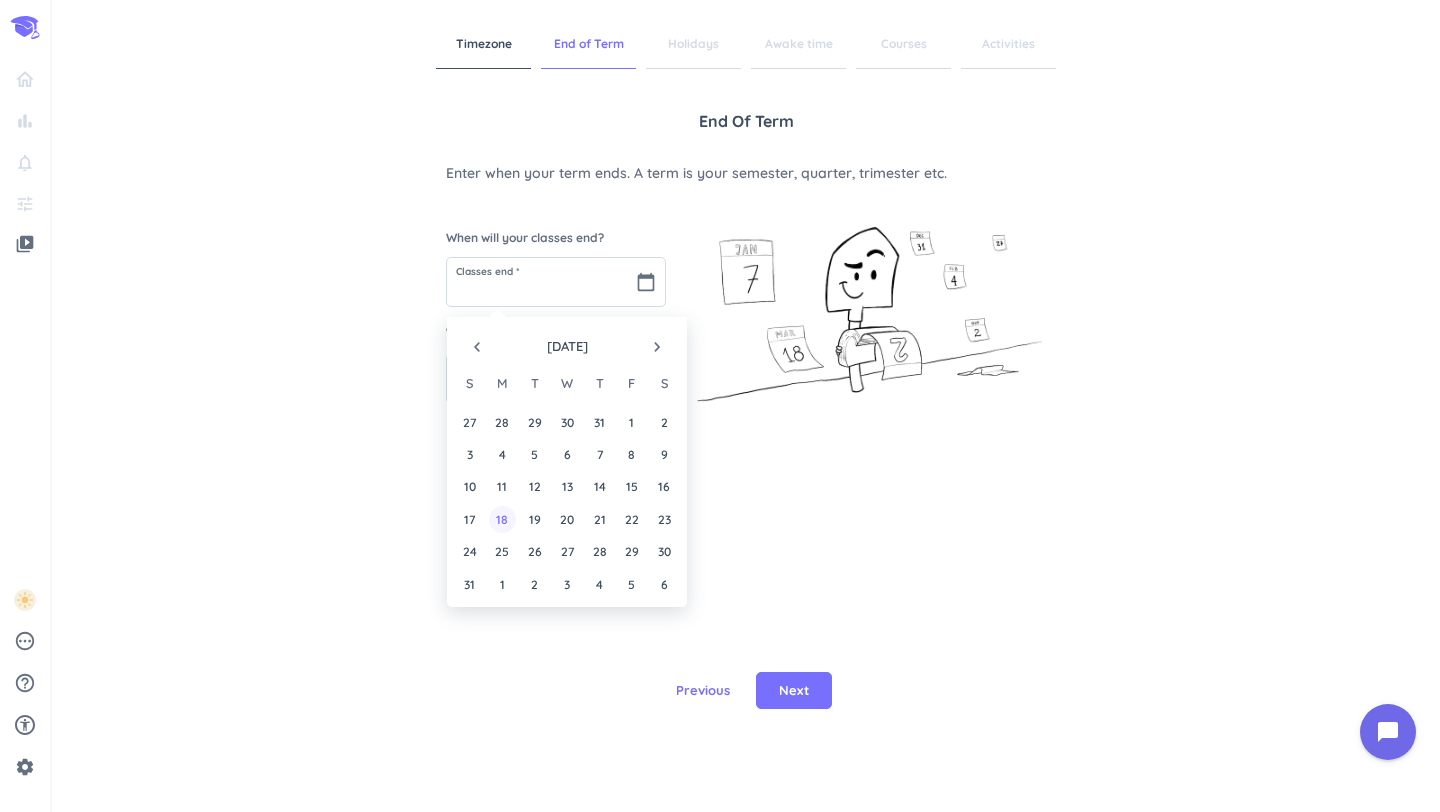 click on "18" at bounding box center (502, 519) 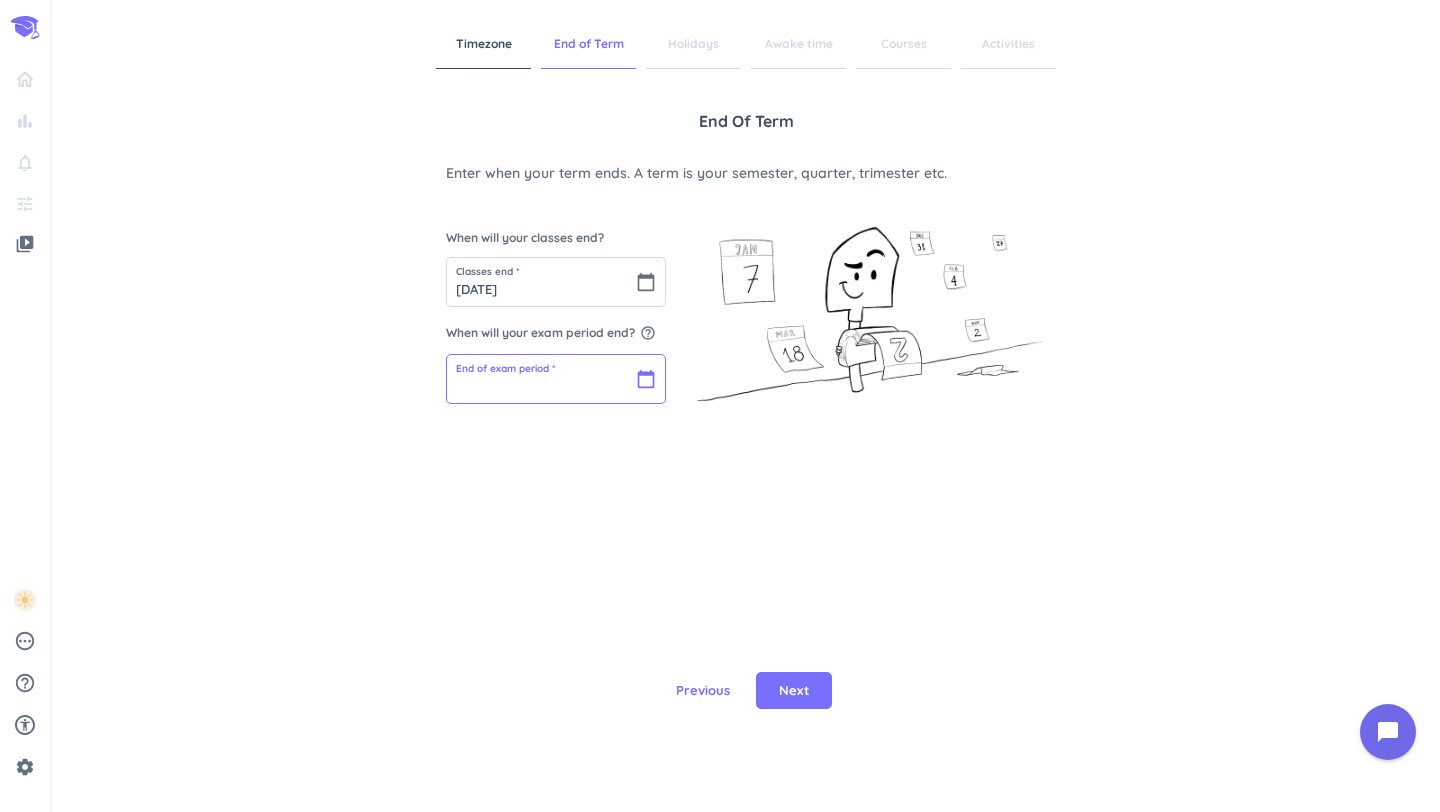click at bounding box center [556, 379] 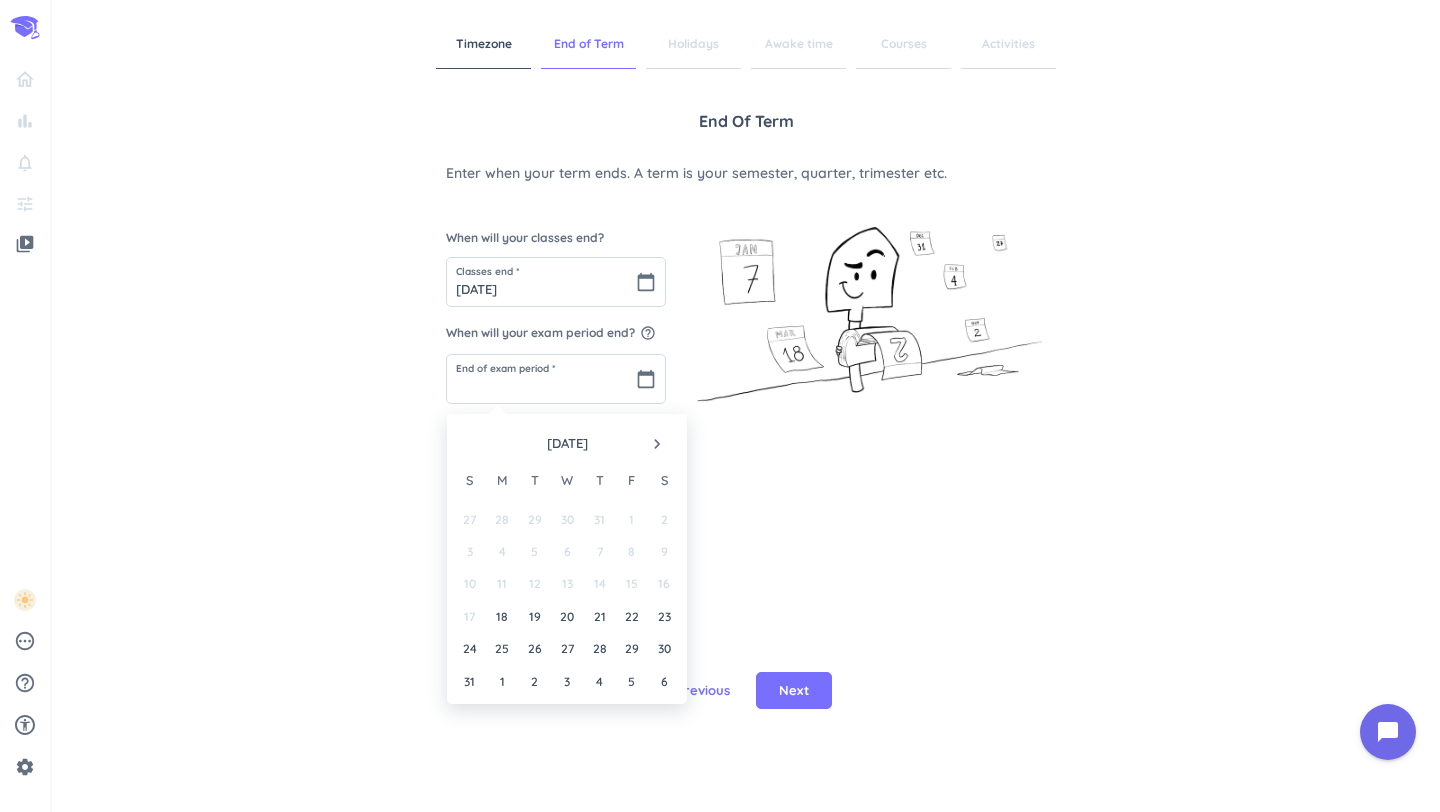click on "August 2025 navigate_next" at bounding box center (567, 439) 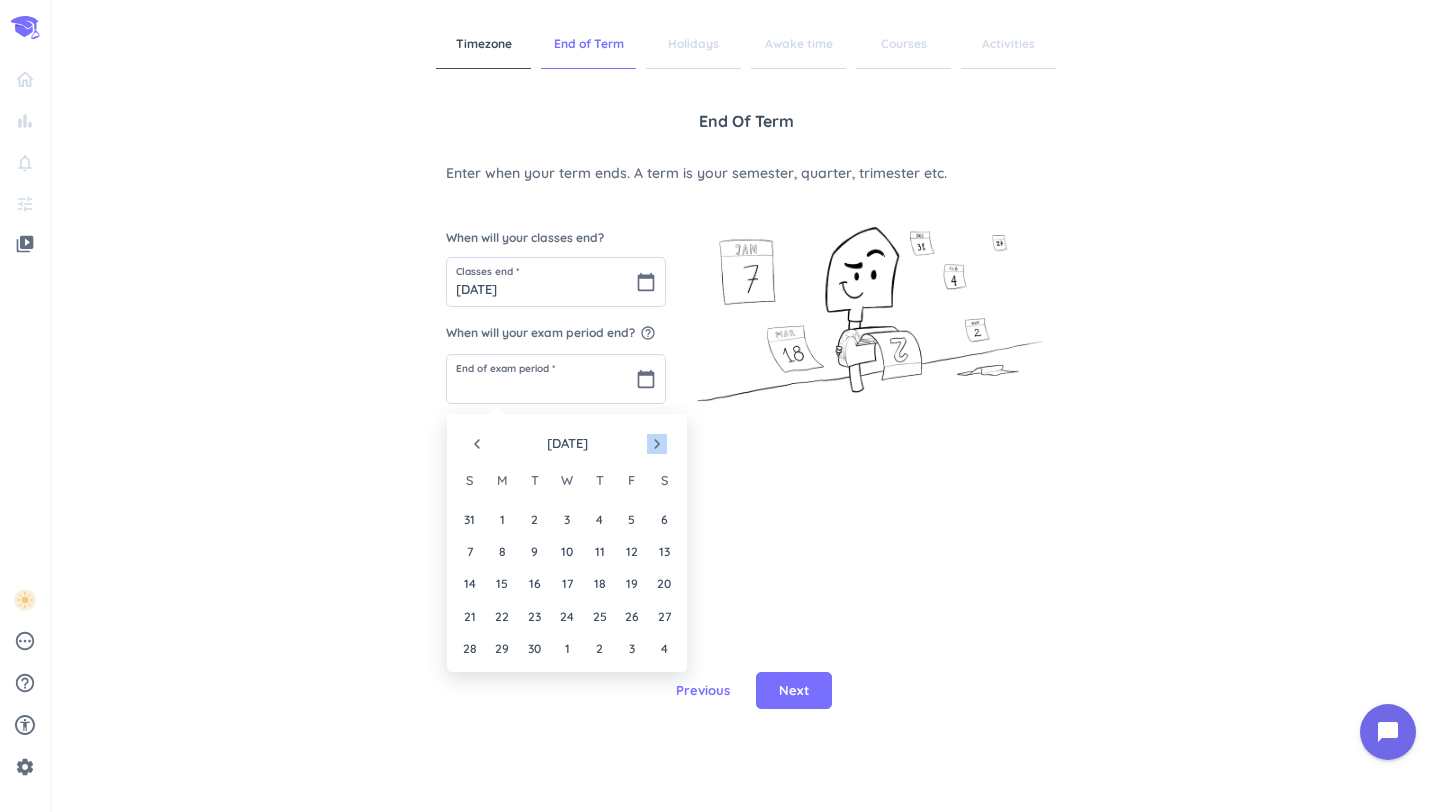 click on "navigate_next" at bounding box center (657, 444) 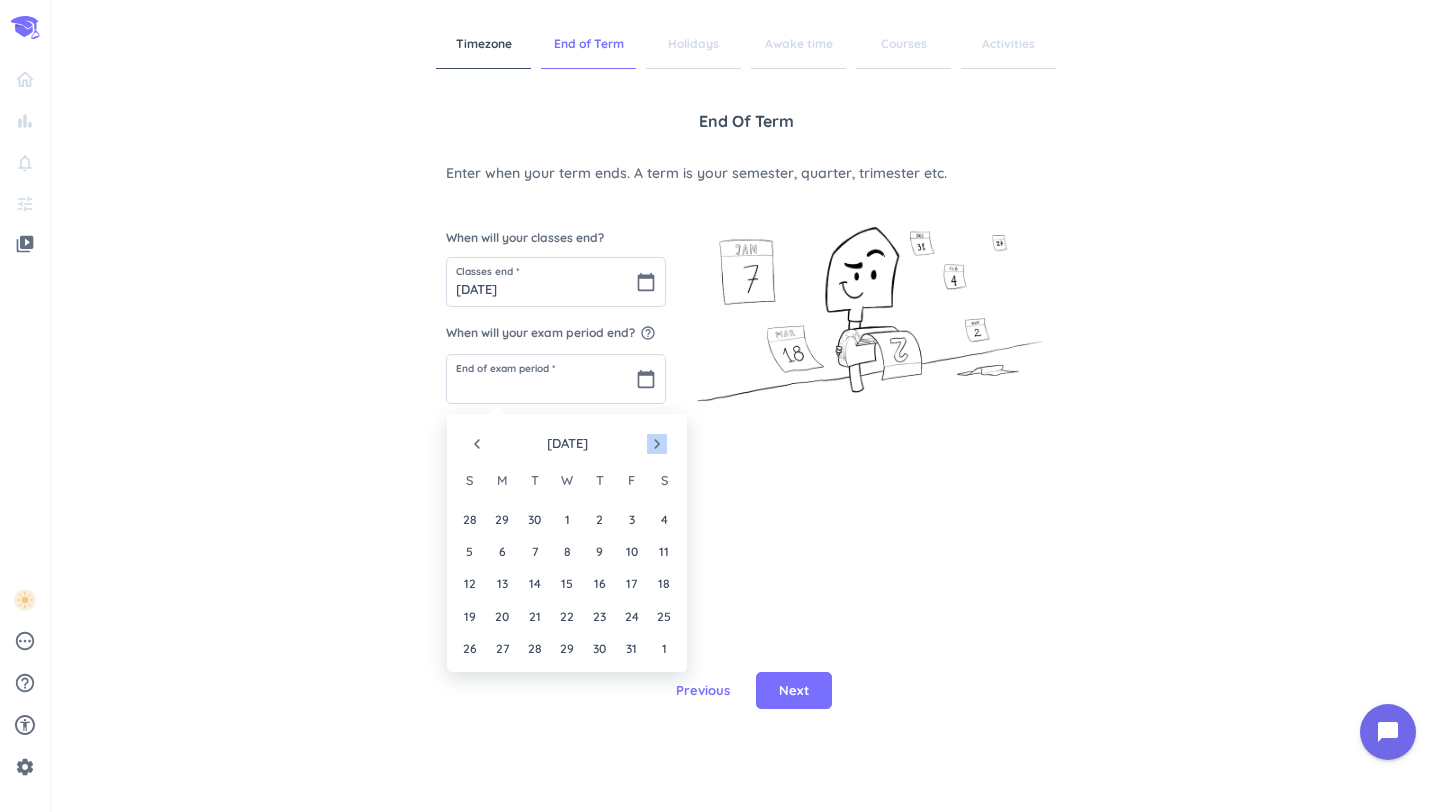 click on "navigate_next" at bounding box center (657, 444) 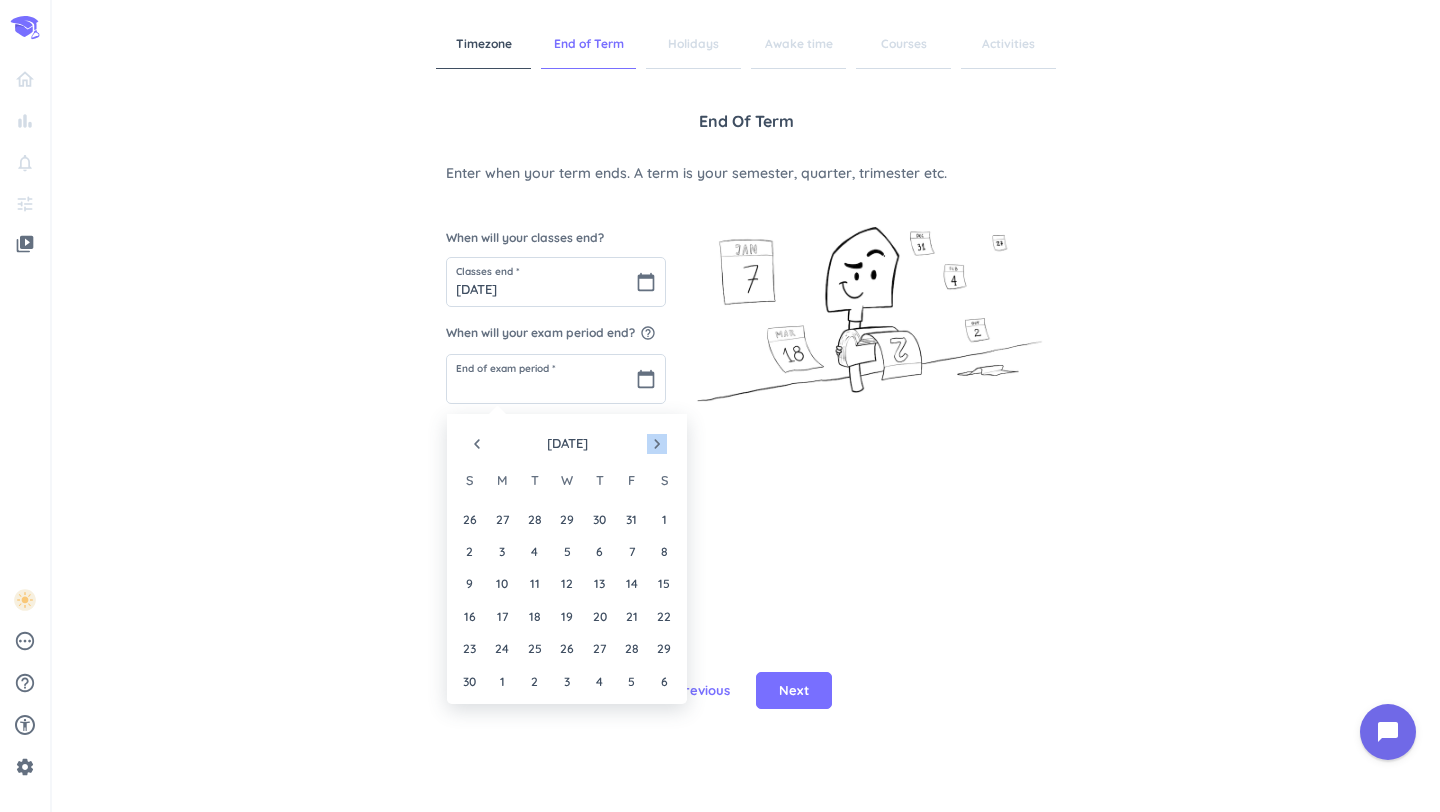 click on "navigate_next" at bounding box center (657, 444) 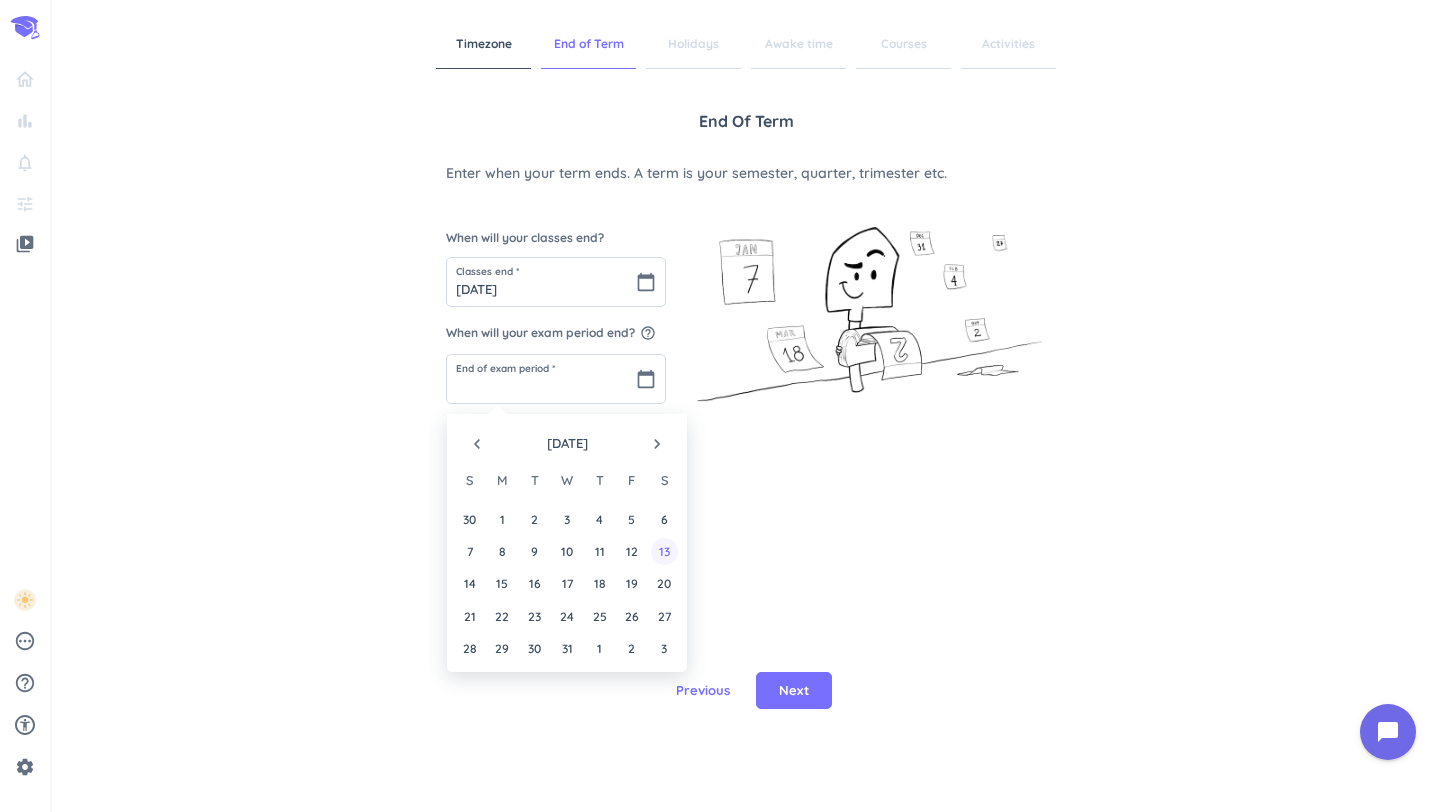 click on "13" at bounding box center [664, 551] 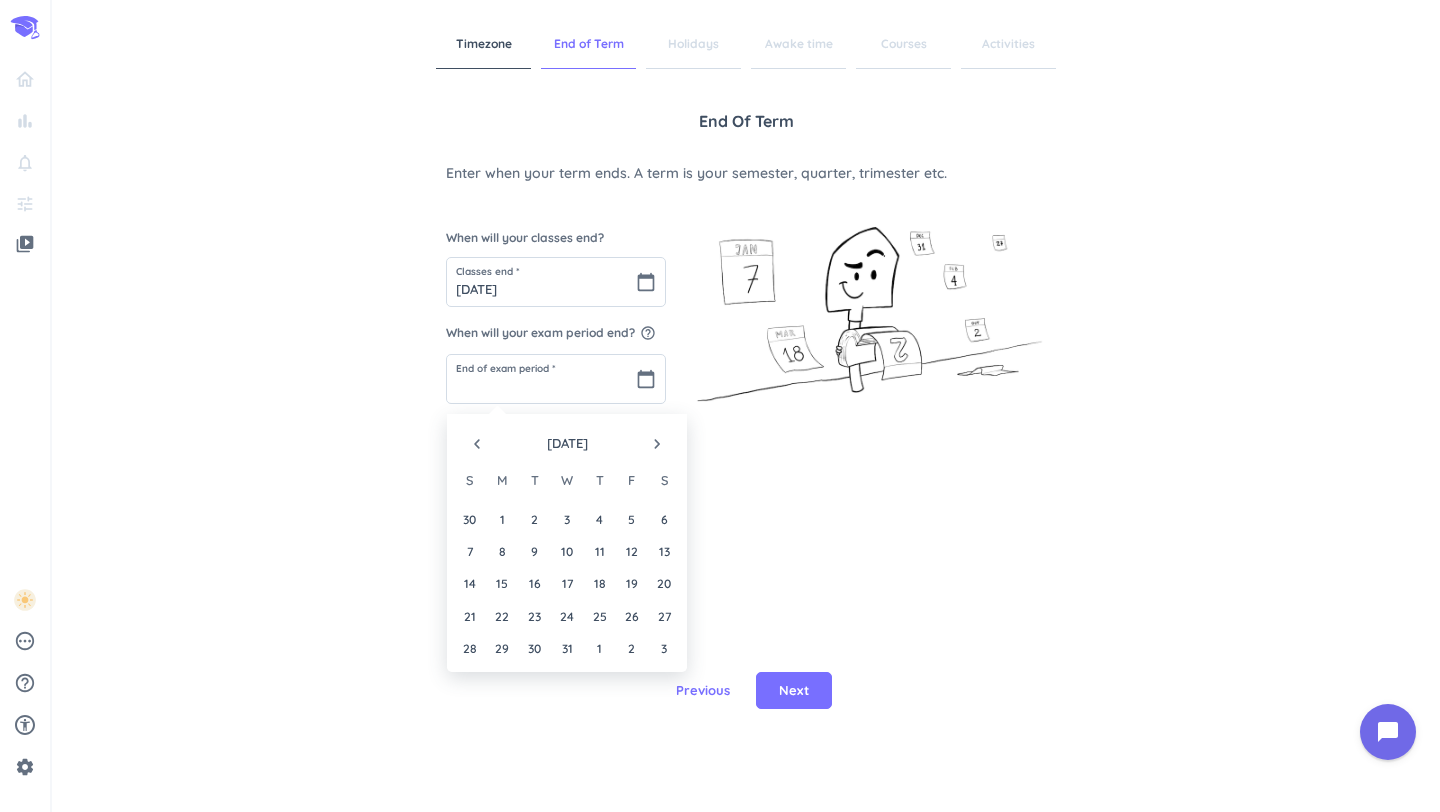 type on "Dec 13 2025" 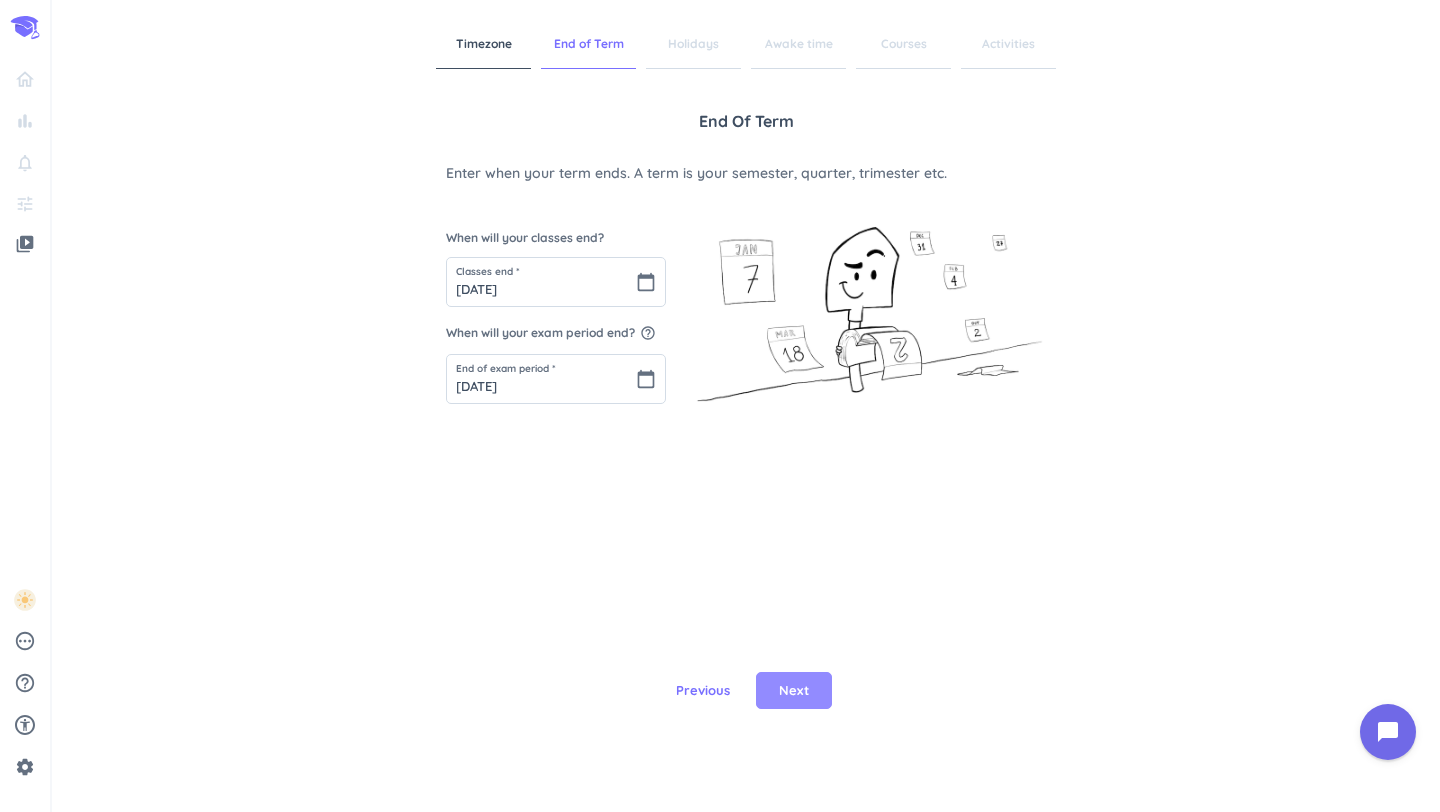 click on "Next" at bounding box center (794, 691) 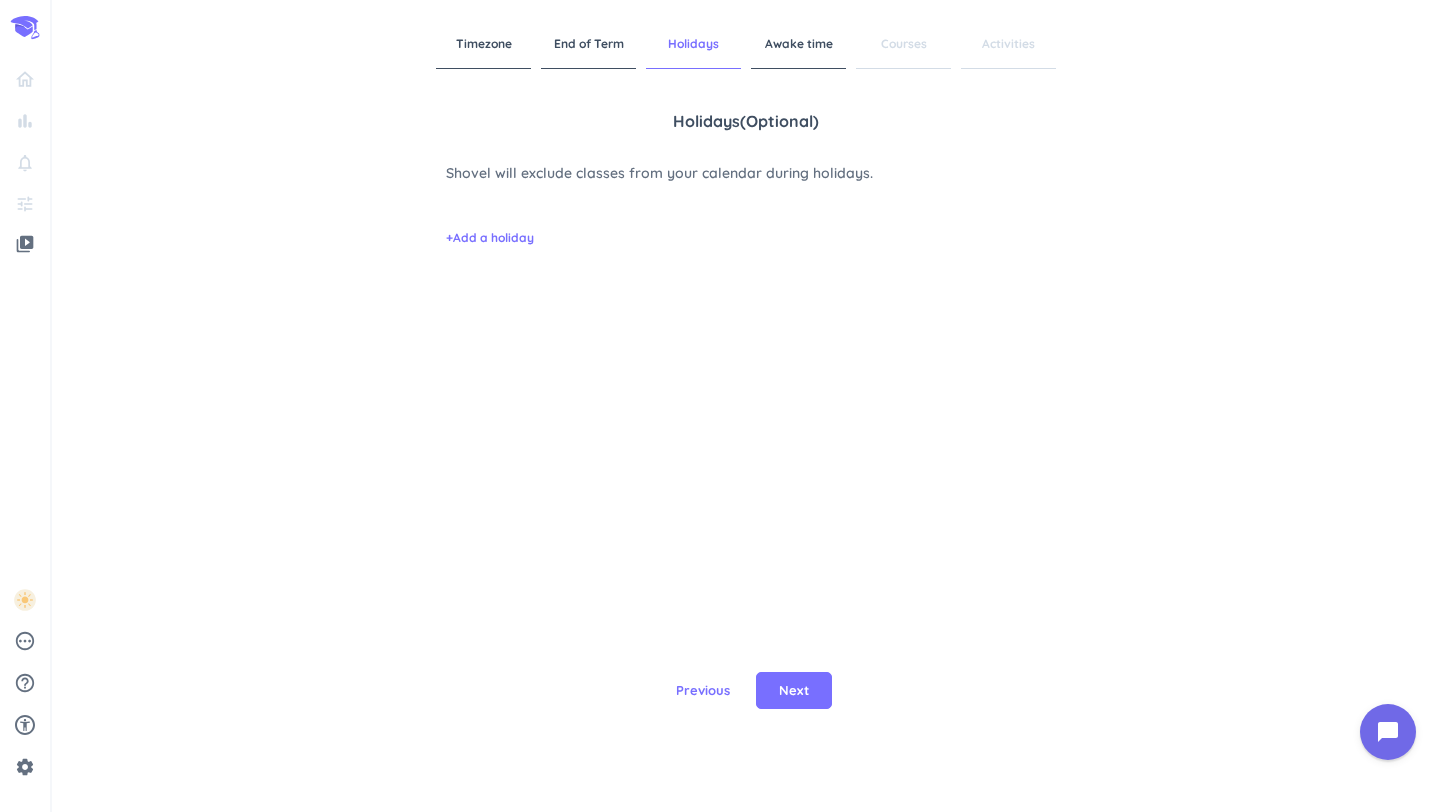 click on "+  Add a holiday" at bounding box center [746, 223] 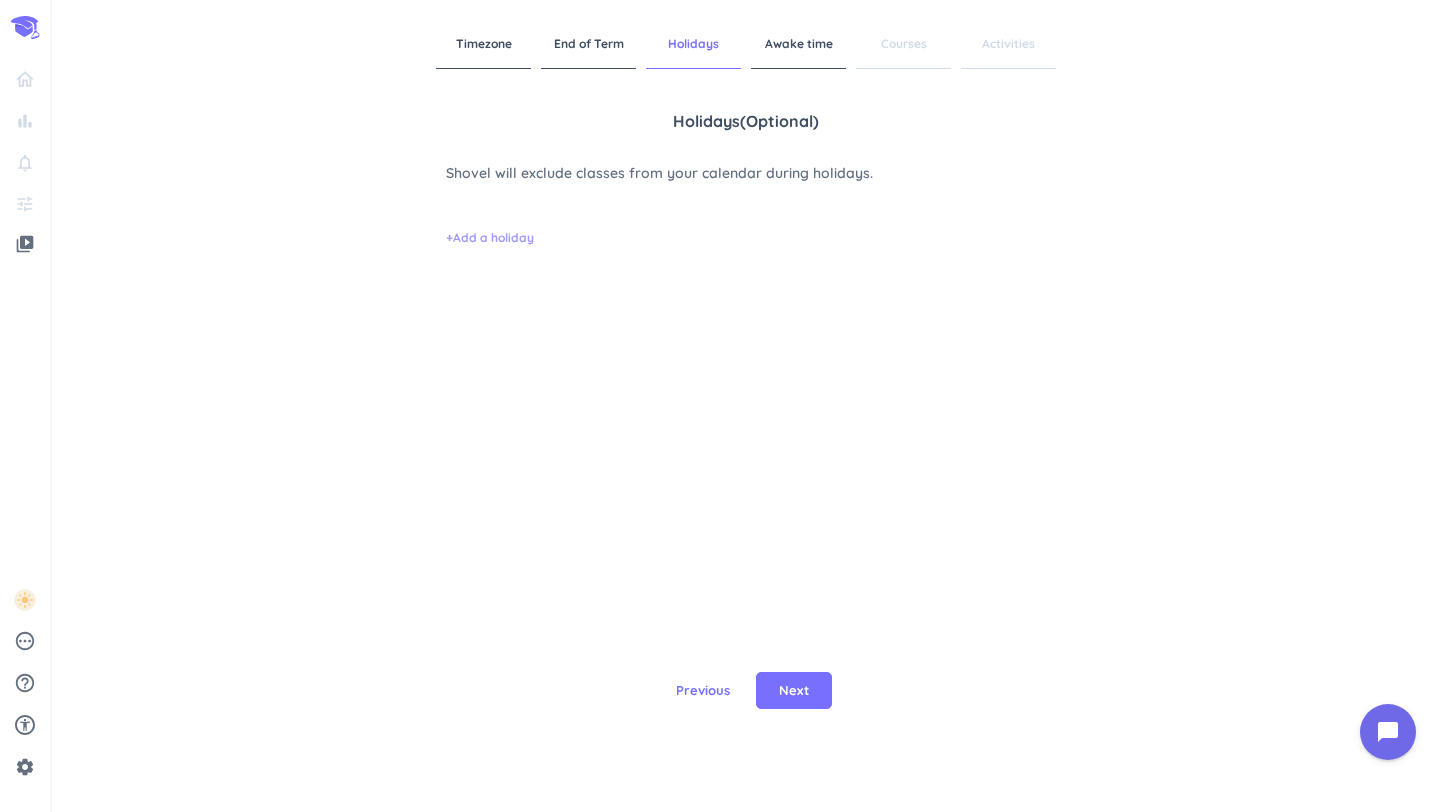 click on "+  Add a holiday" at bounding box center (490, 238) 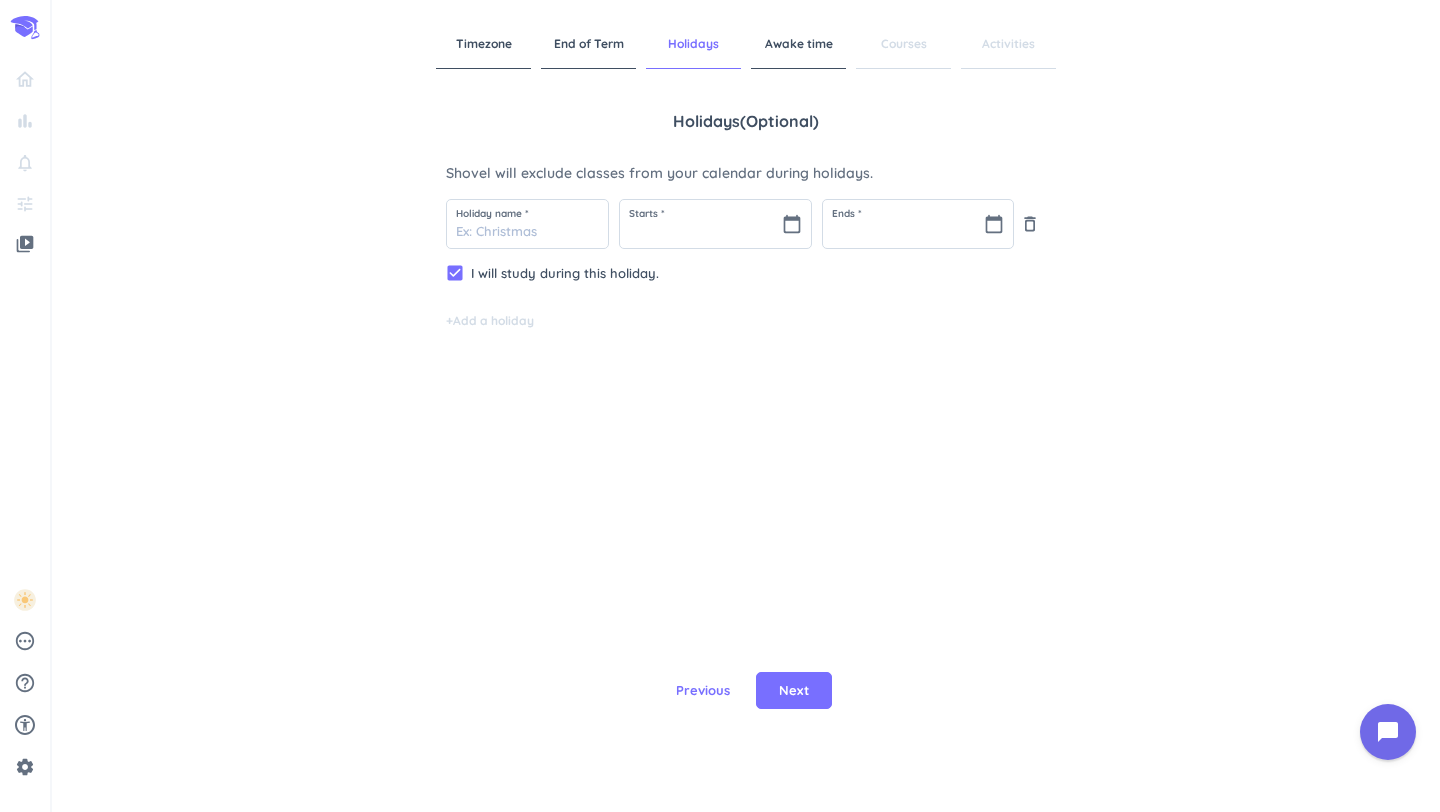 type 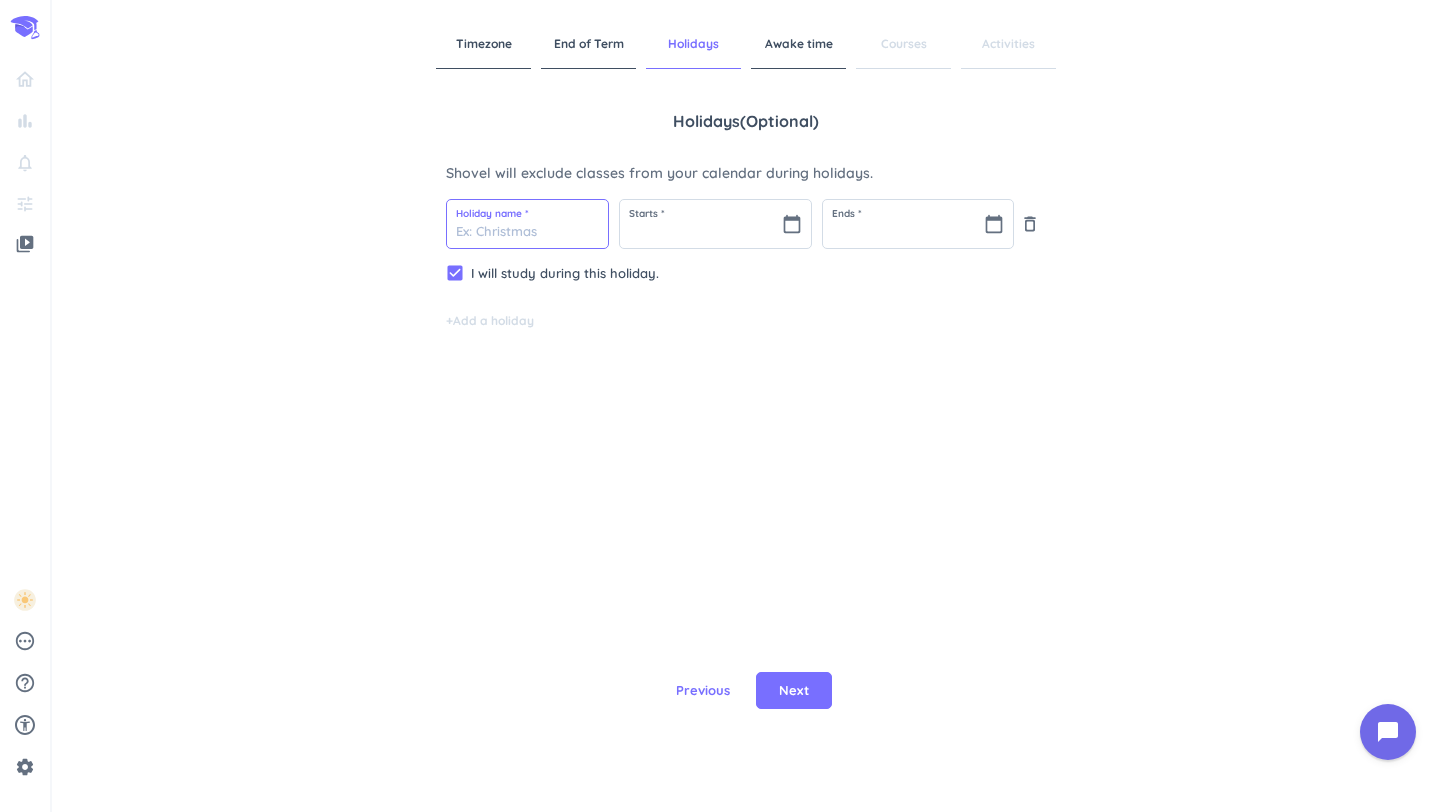 click at bounding box center (527, 224) 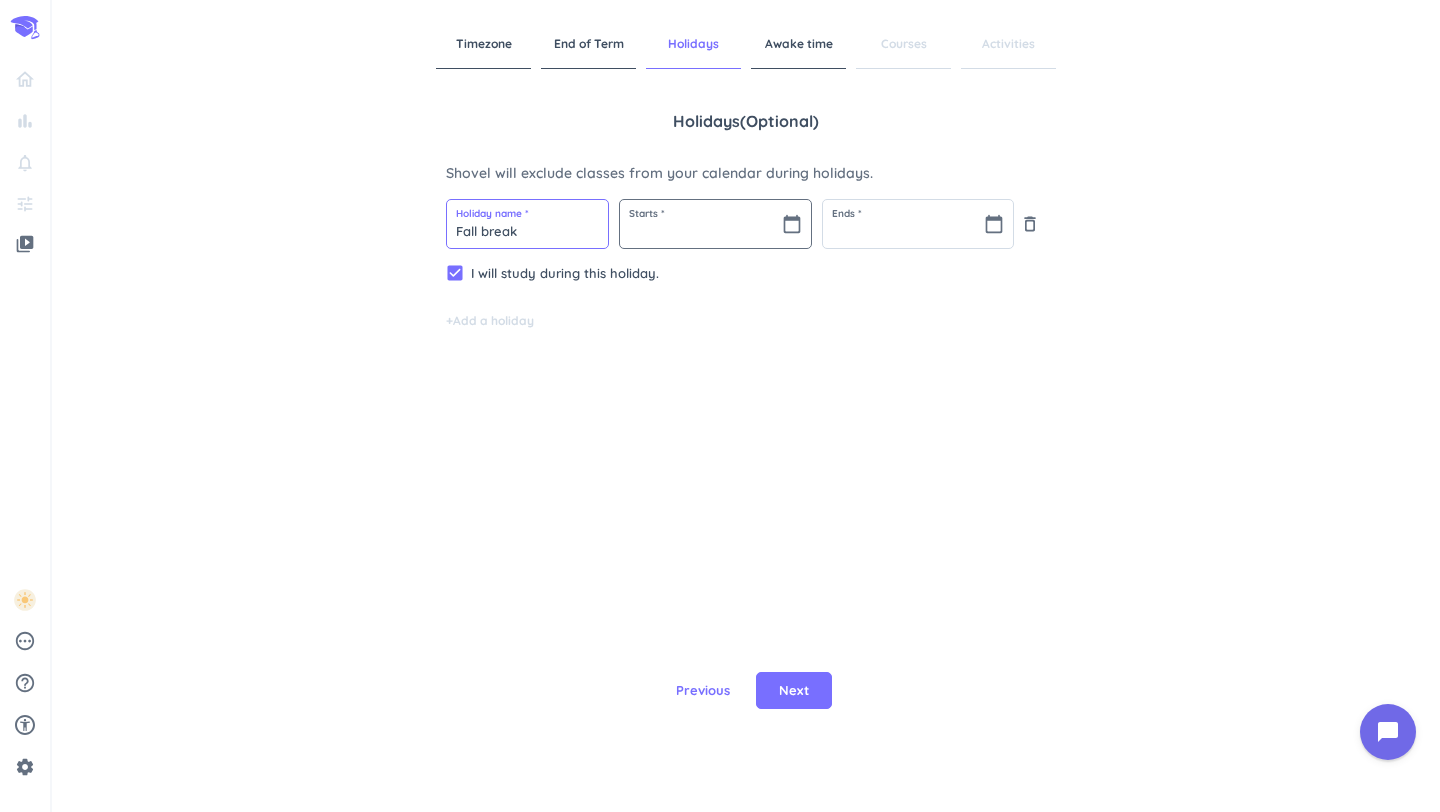 type on "Fall break" 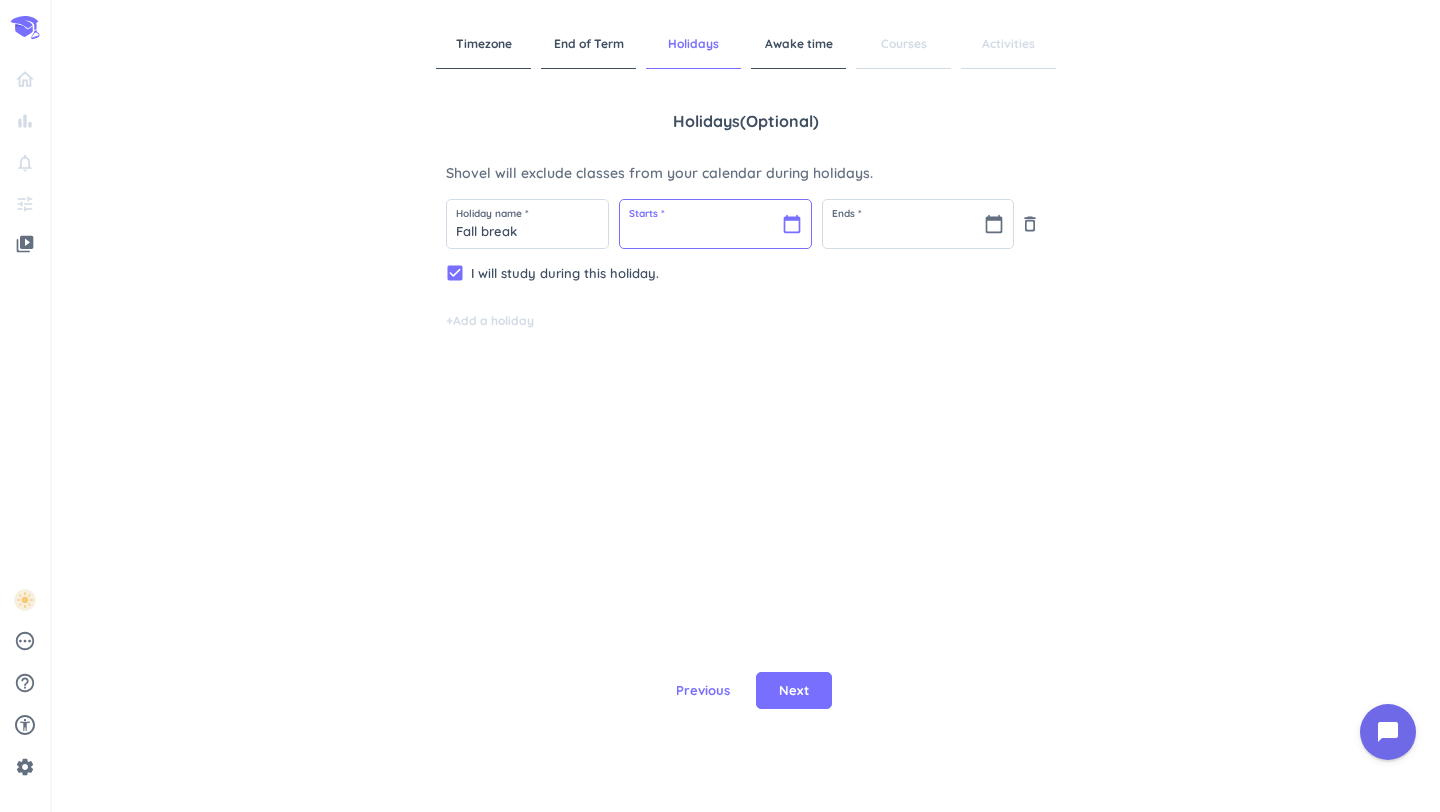 click at bounding box center [715, 224] 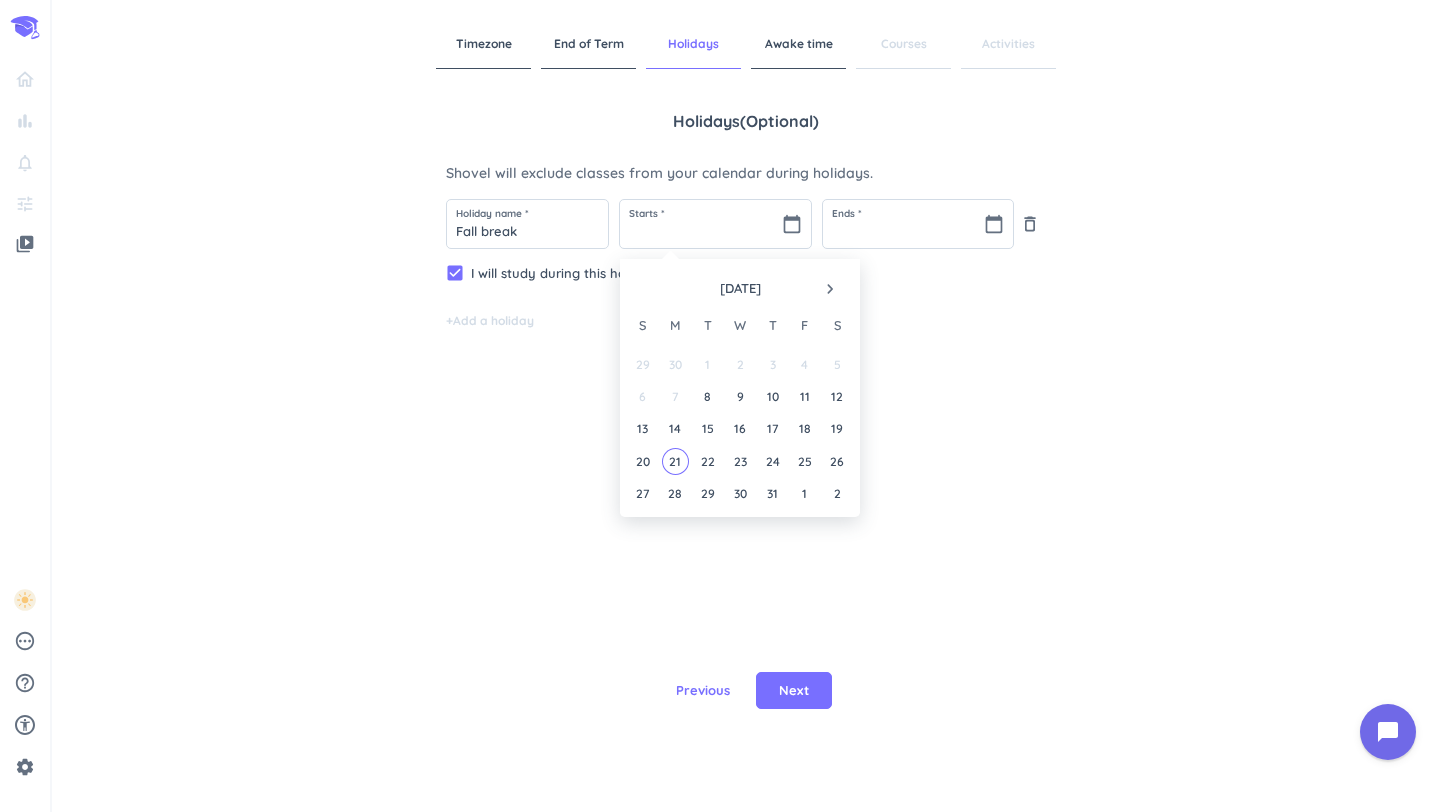 click on "navigate_next" at bounding box center (830, 289) 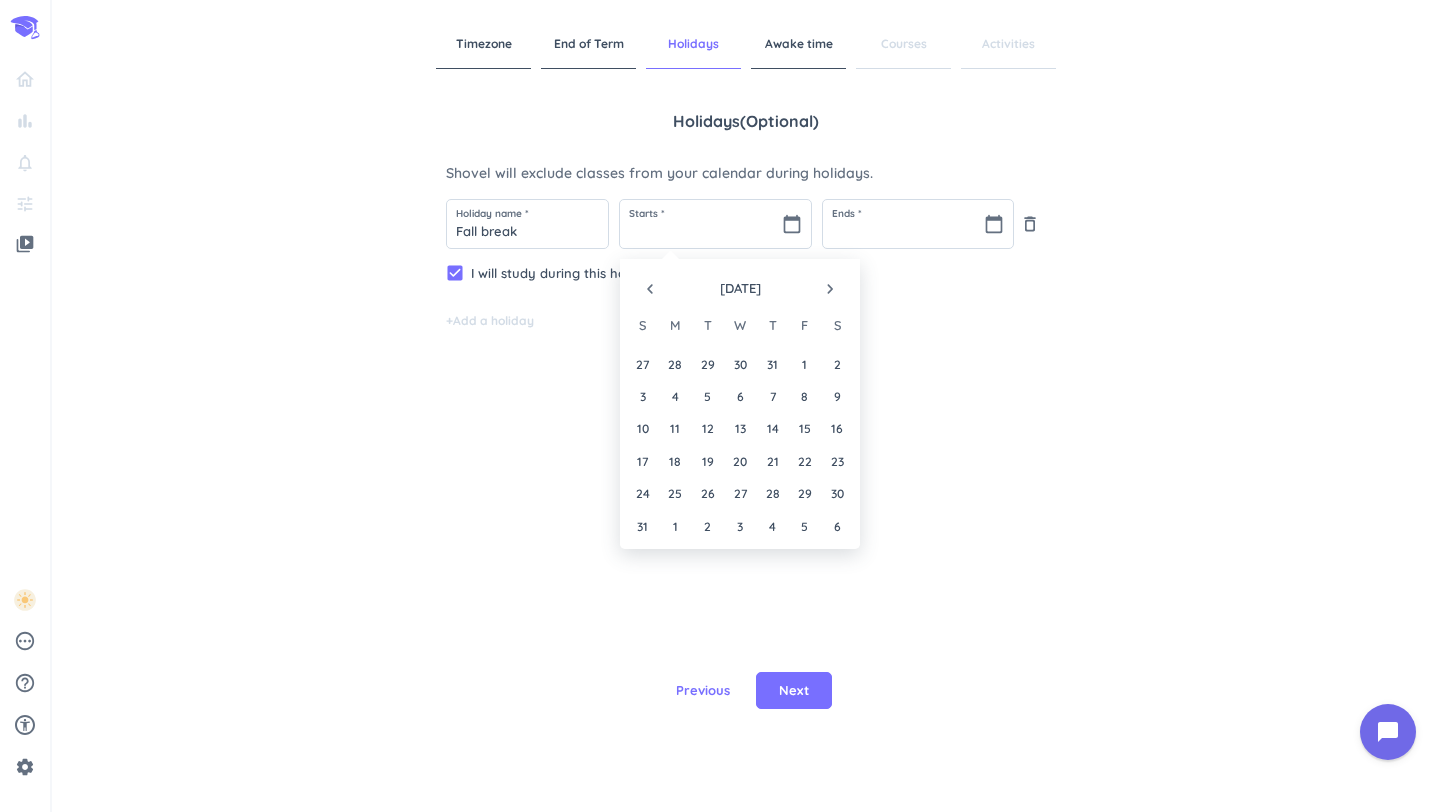 click on "navigate_next" at bounding box center [830, 289] 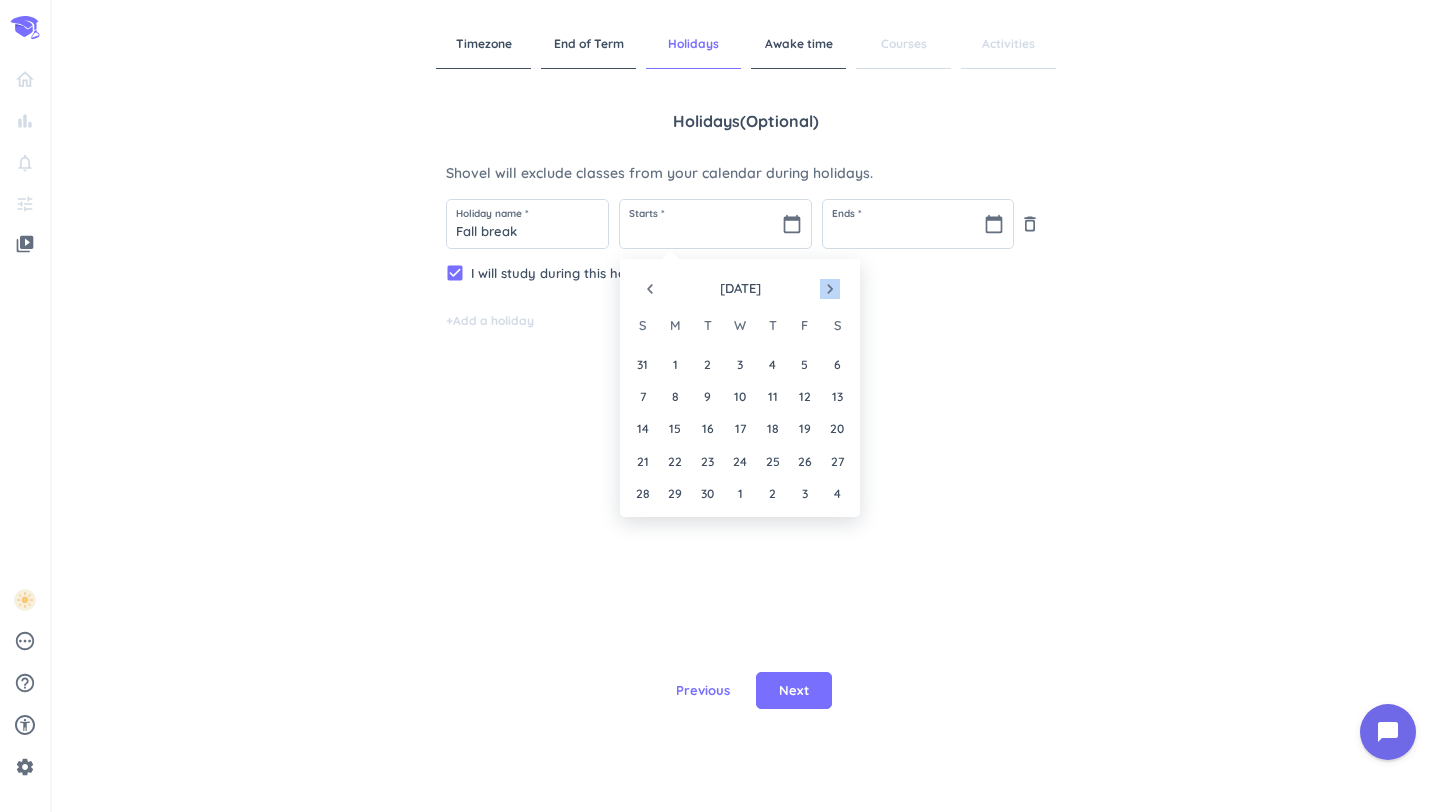 click on "navigate_next" at bounding box center (830, 289) 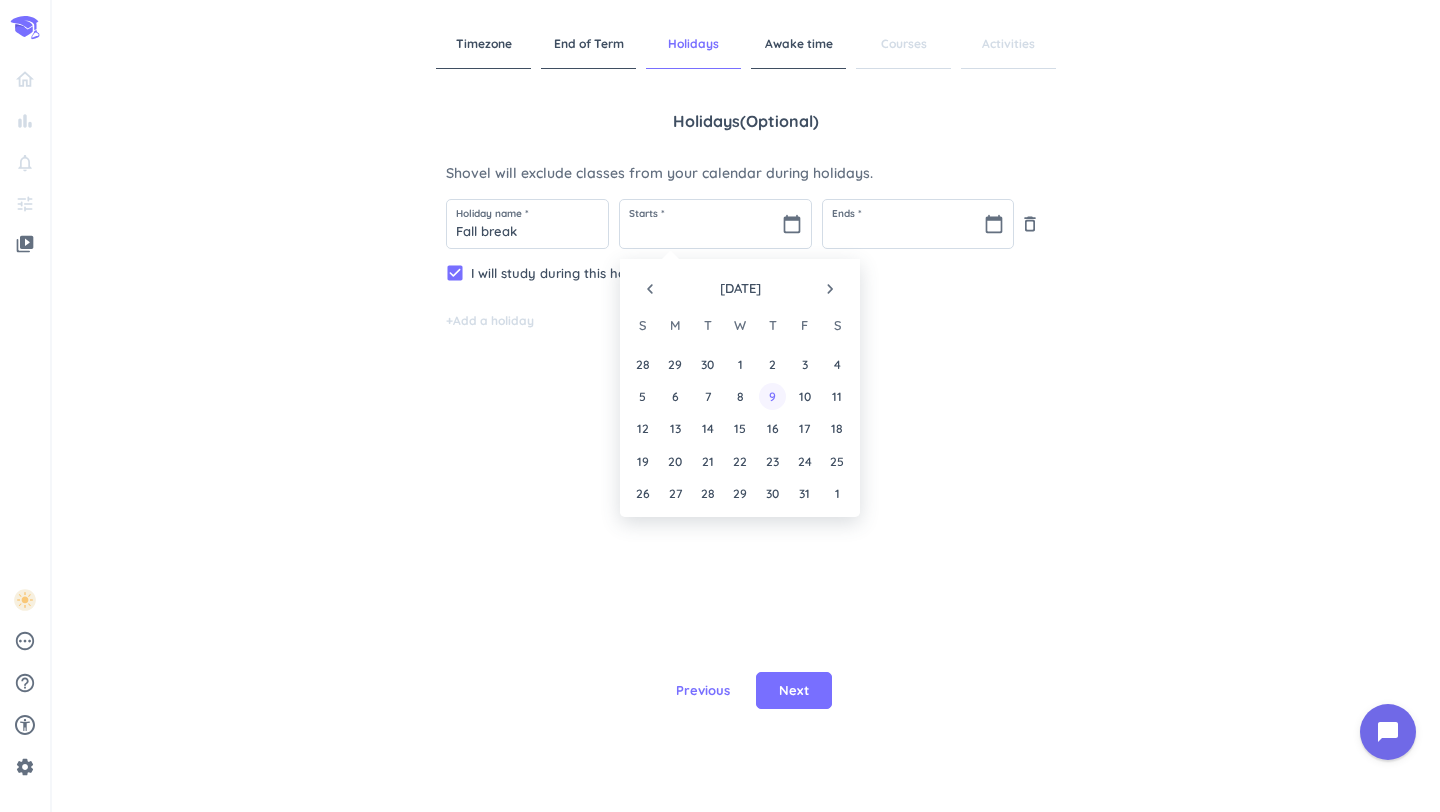 click on "9" at bounding box center (772, 396) 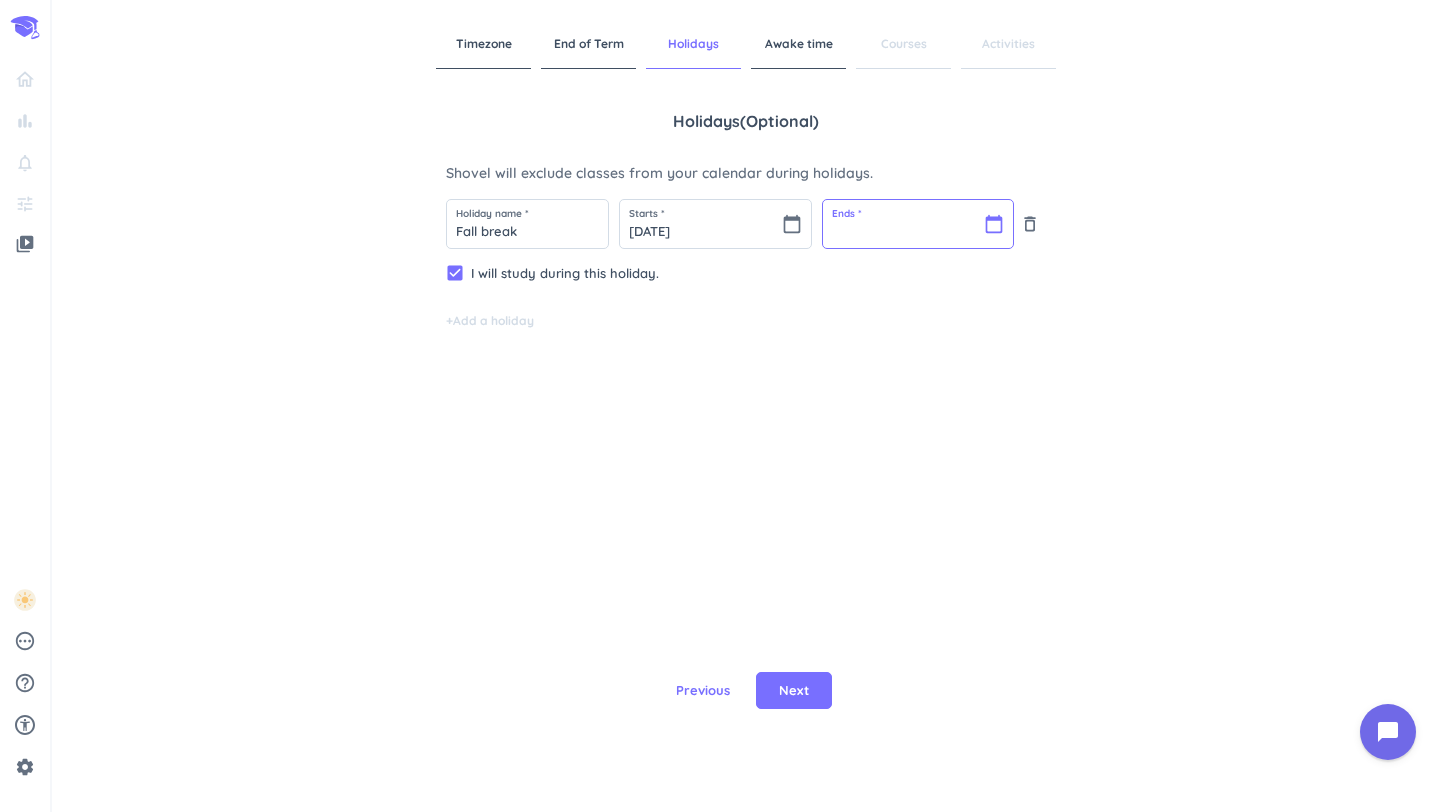 click at bounding box center (918, 224) 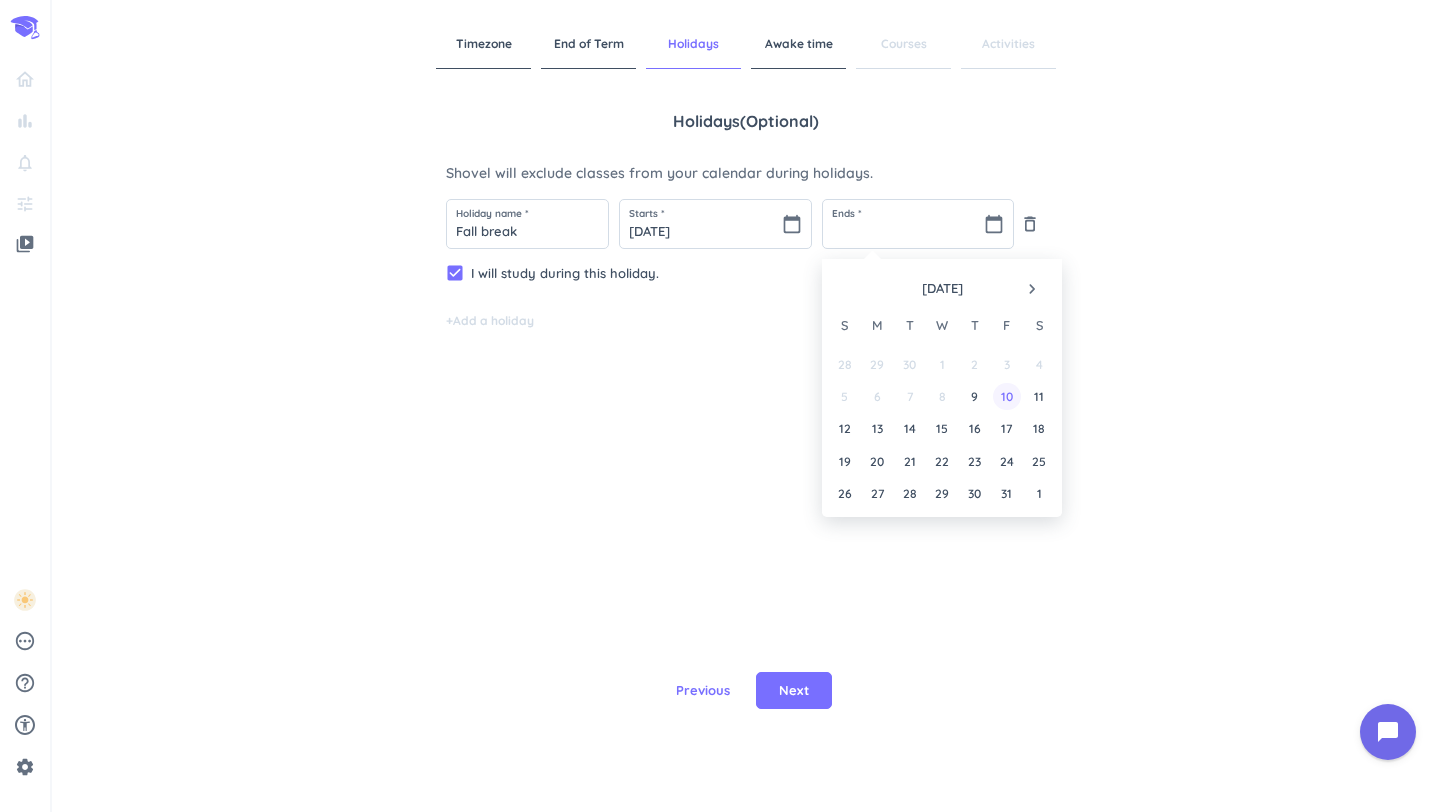 click on "10" at bounding box center (1006, 396) 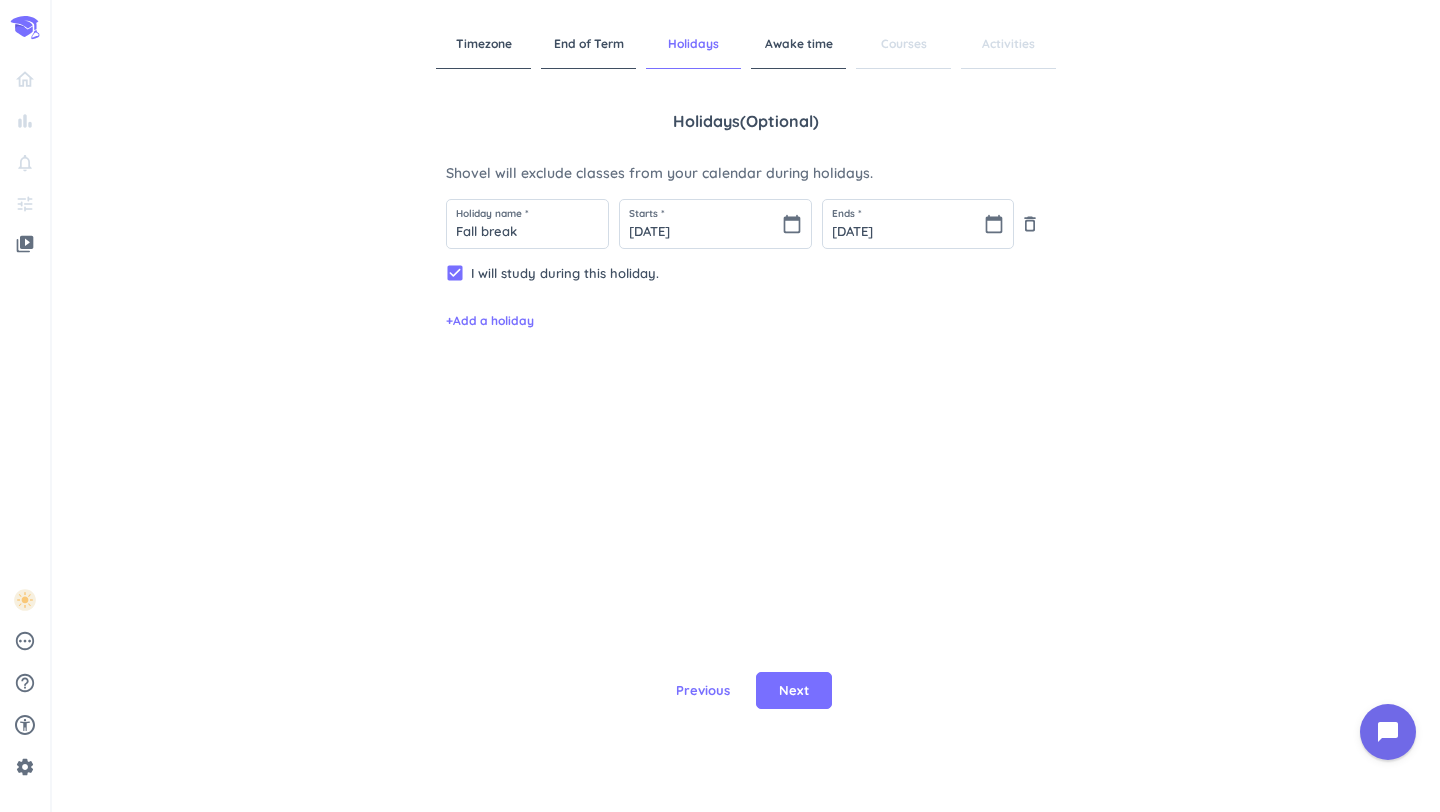 click on "Holidays  ( optional ) Shovel will exclude classes from your calendar during holidays. Holiday name * Fall break Starts * Oct 9 2025 calendar_today Ends * Oct 10 2025 calendar_today delete_outline check_box I will study during this holiday. +  Add a holiday" at bounding box center (746, 344) 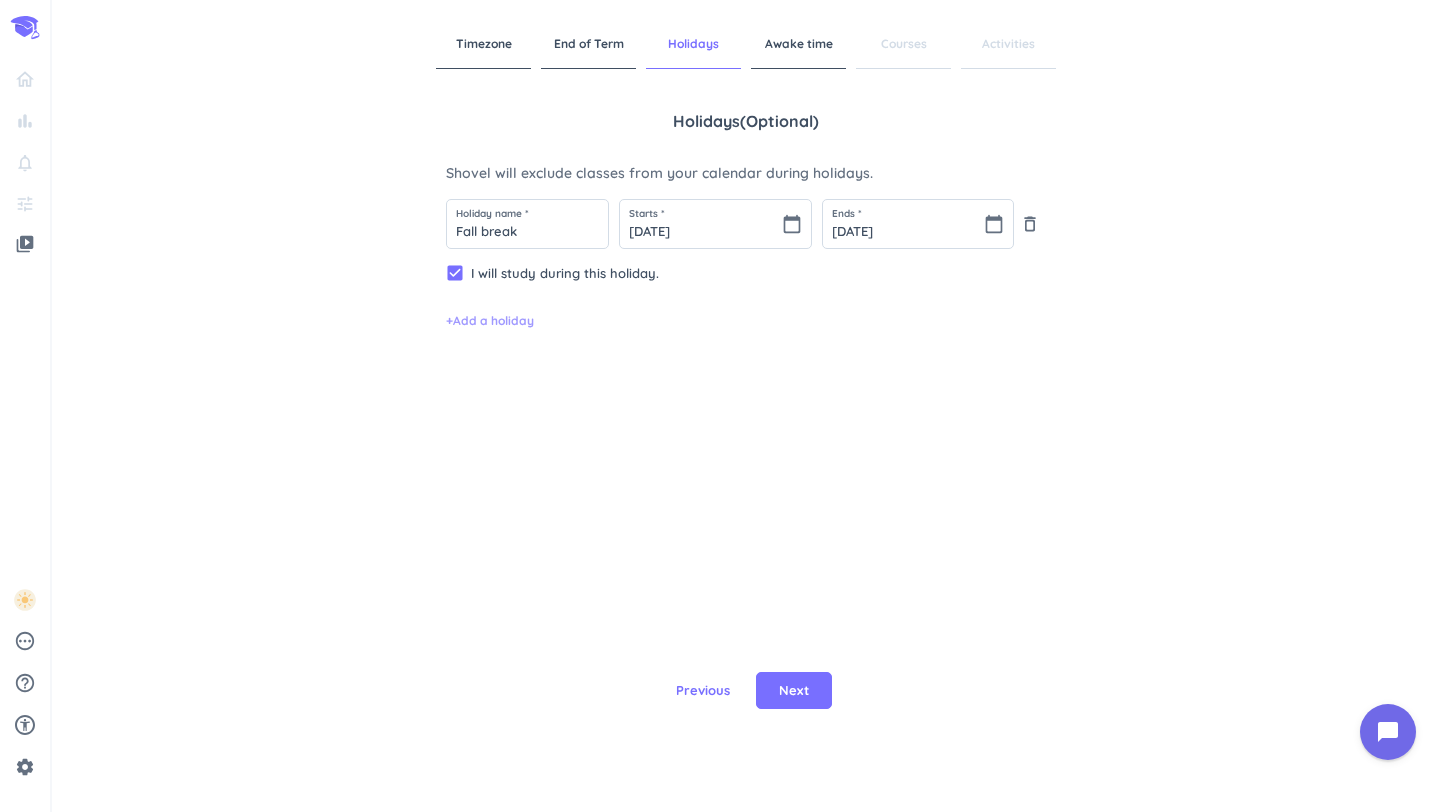 click on "+  Add a holiday" at bounding box center [490, 321] 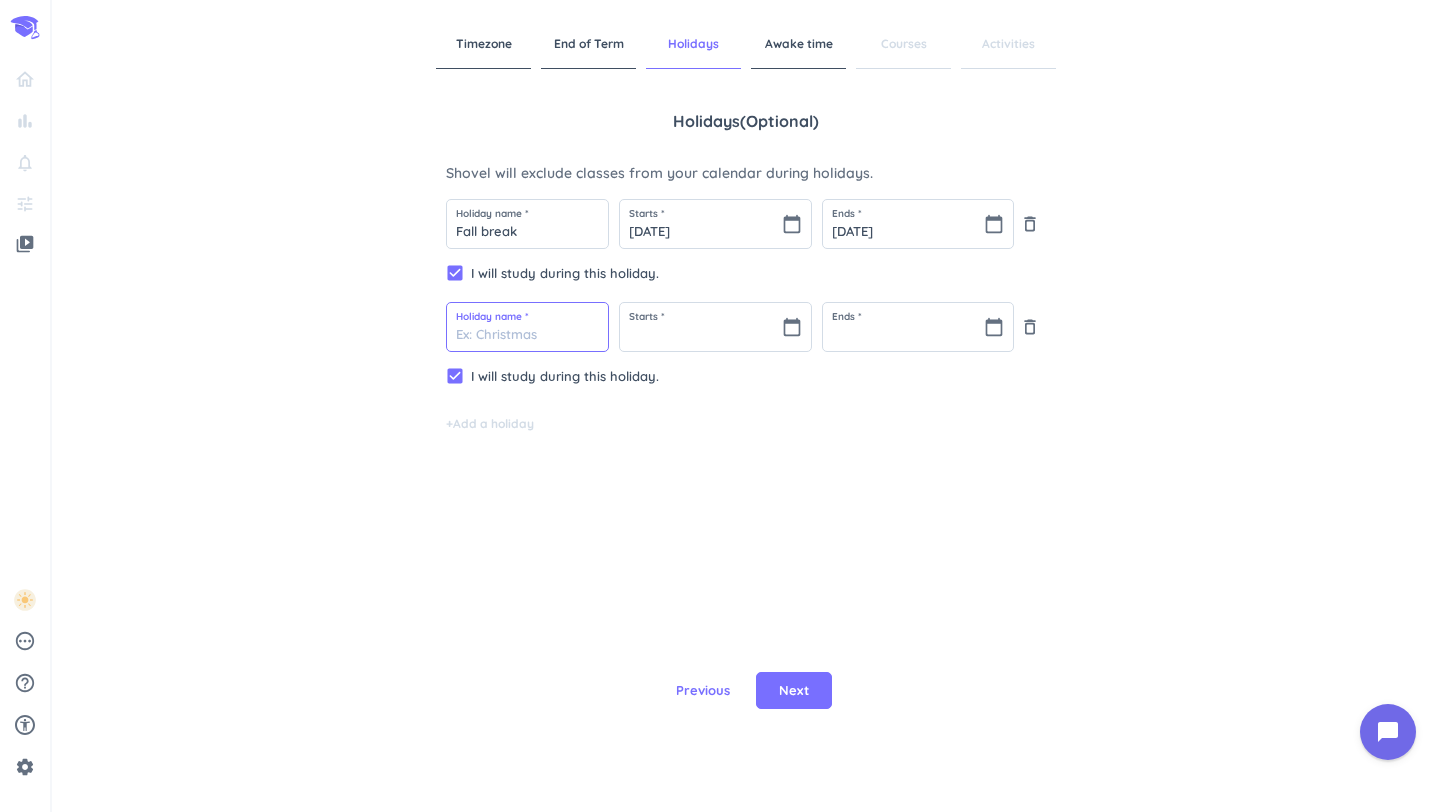 click at bounding box center (527, 327) 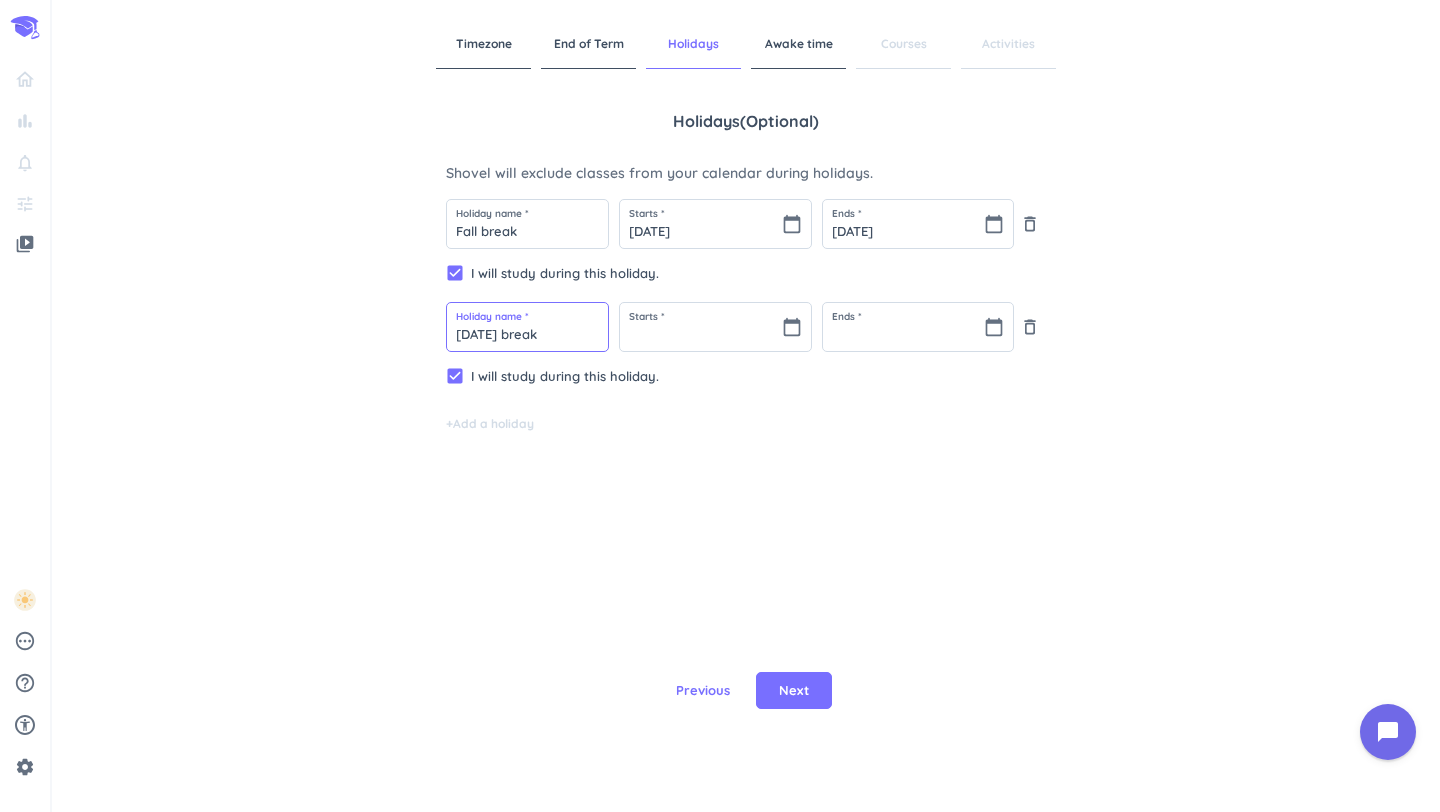 type on "Thanksgiving break" 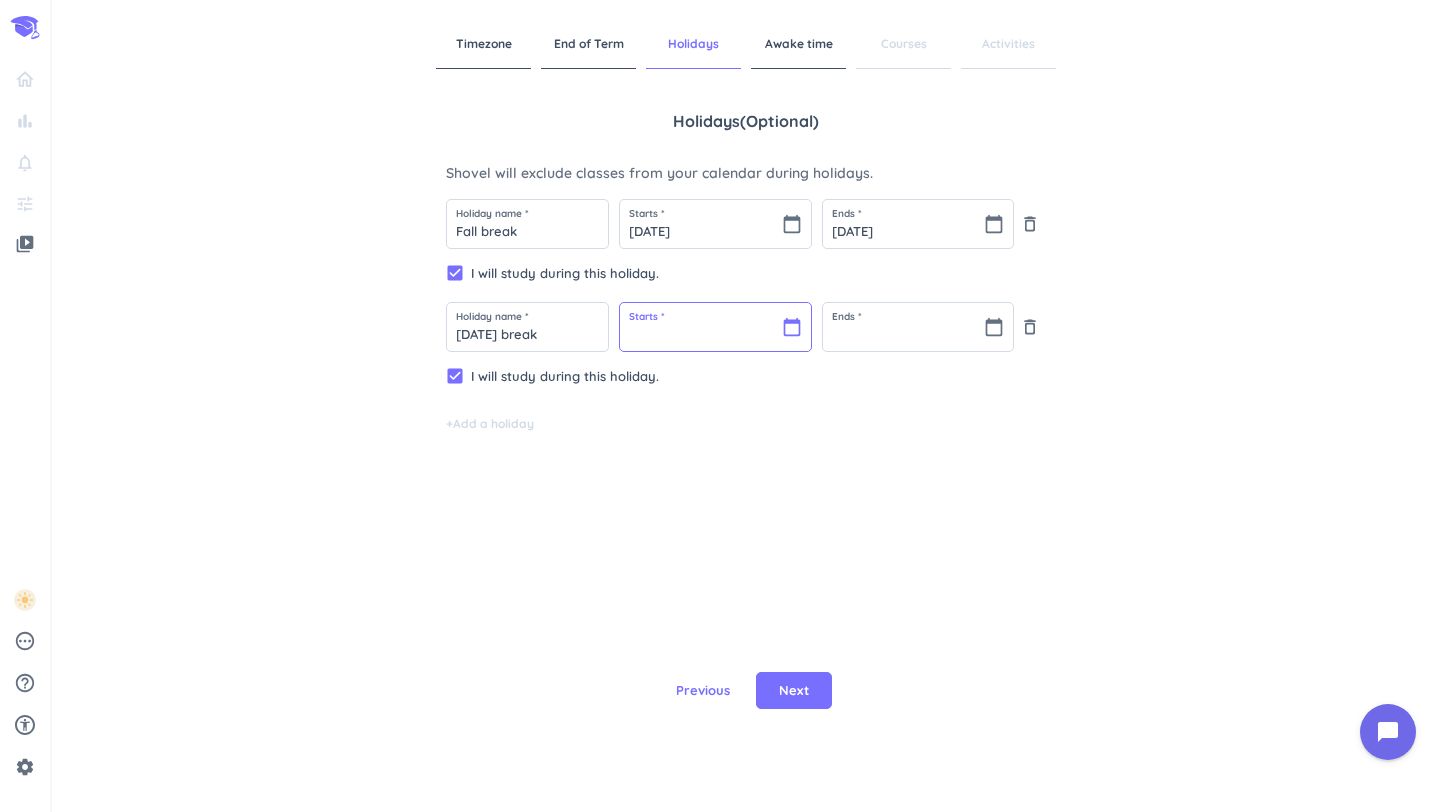 click at bounding box center (715, 327) 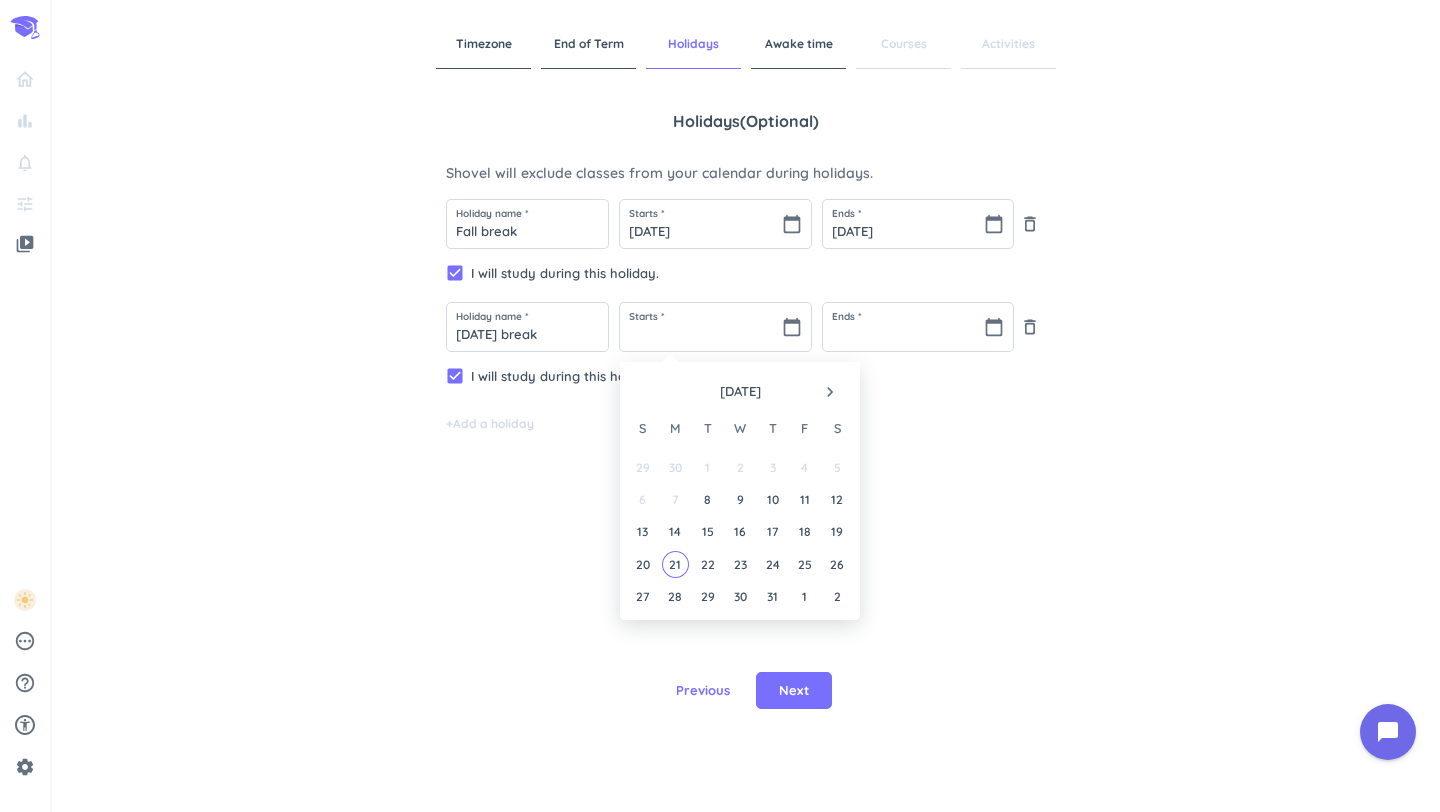 click on "navigate_next" at bounding box center [830, 392] 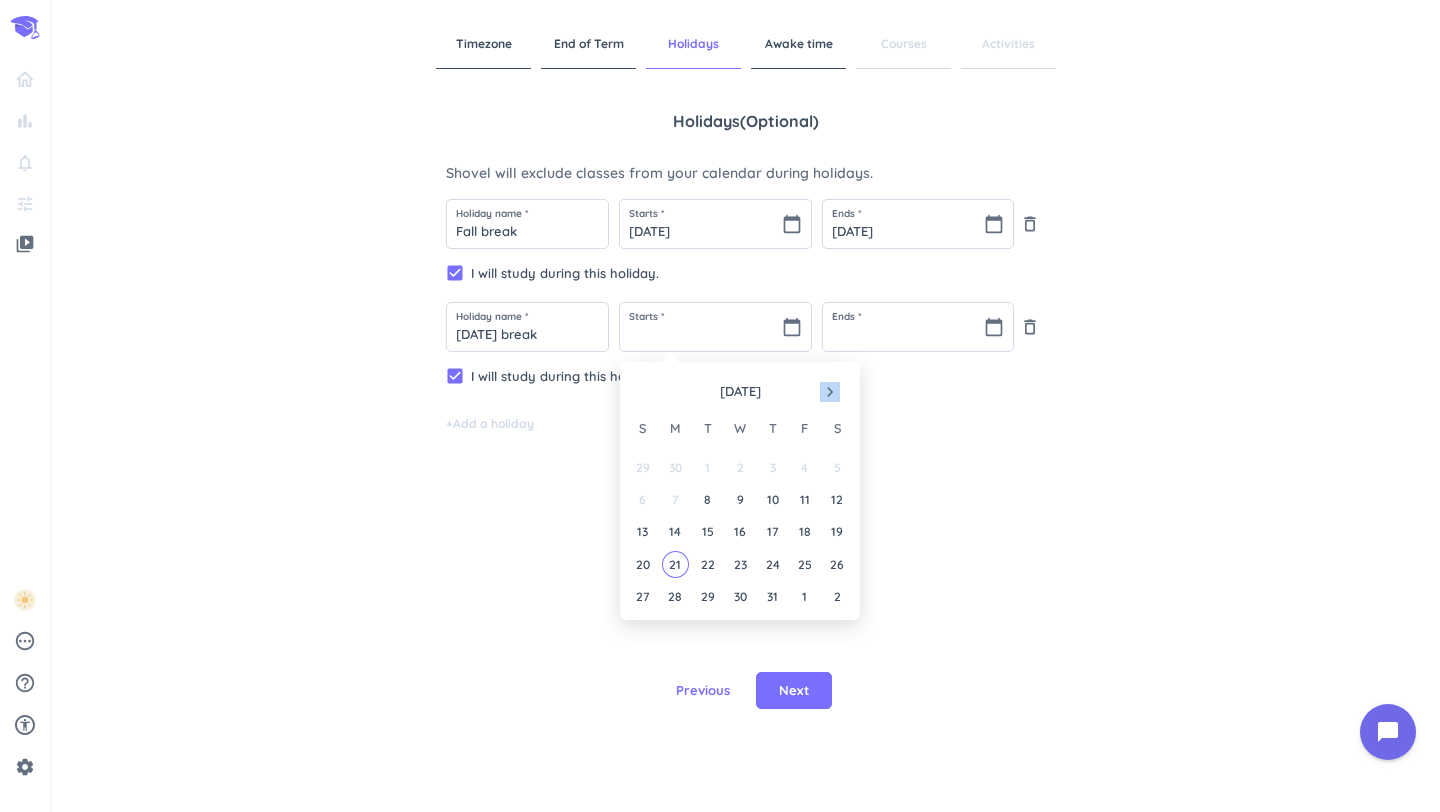 click on "navigate_next" at bounding box center (830, 392) 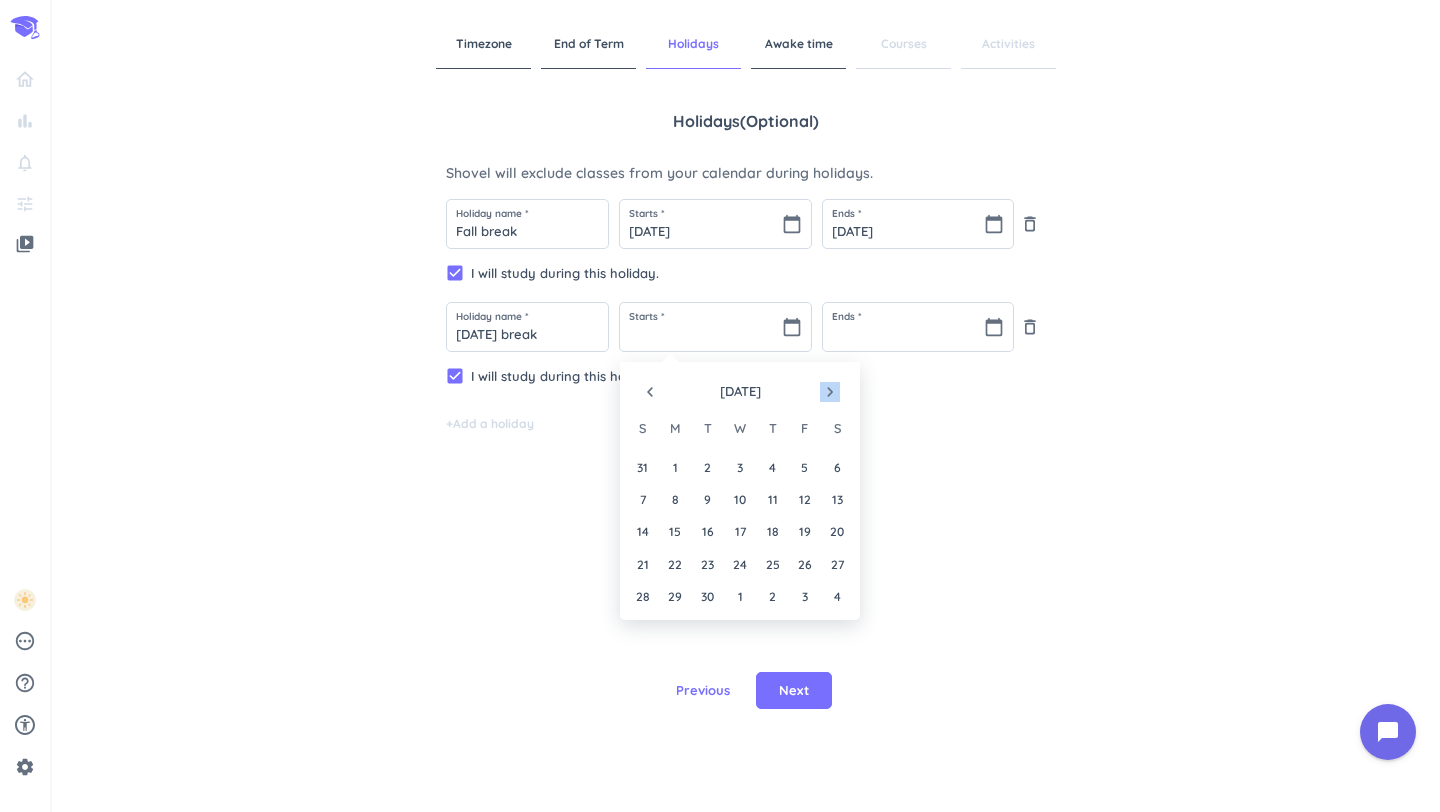 click on "navigate_next" at bounding box center [830, 392] 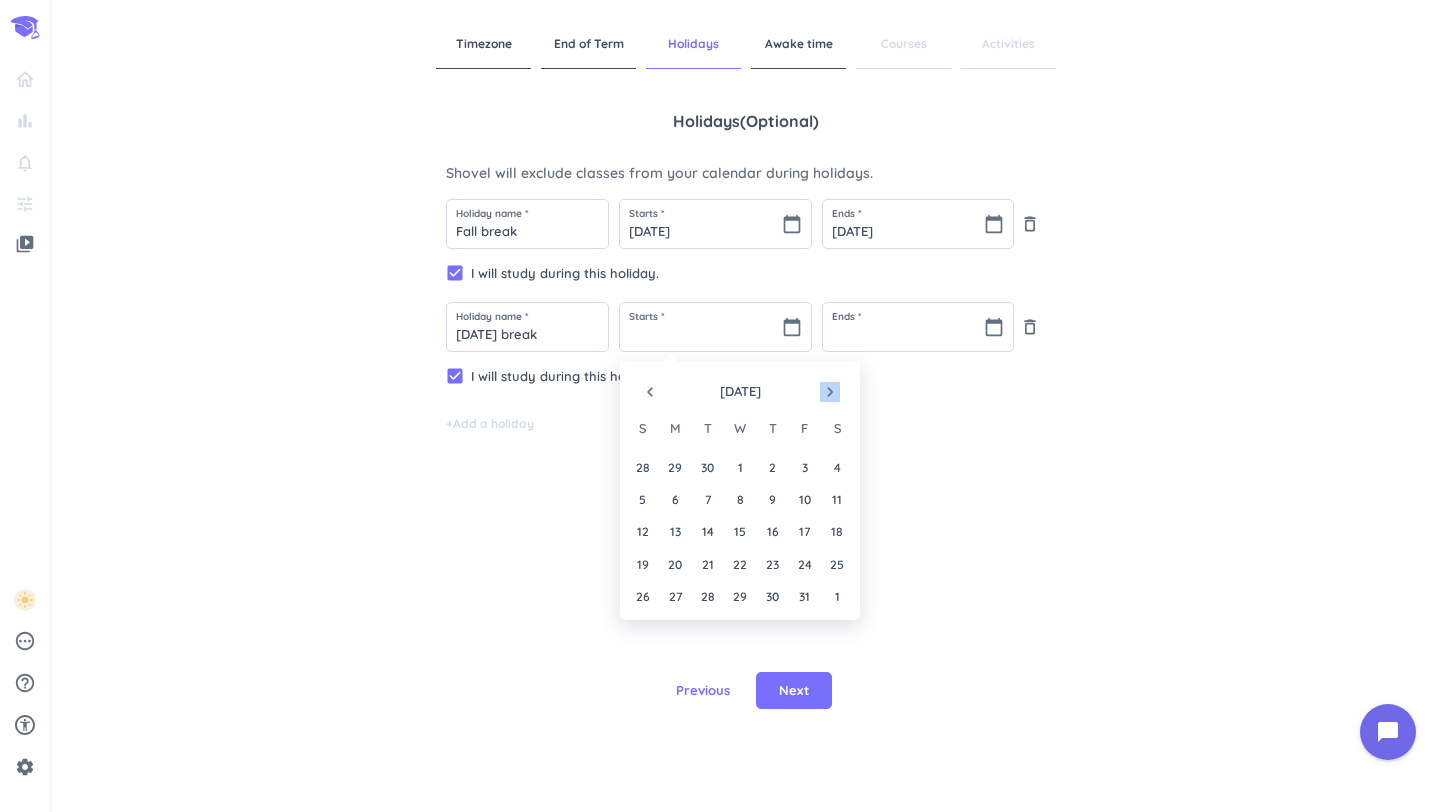 click on "navigate_next" at bounding box center [830, 392] 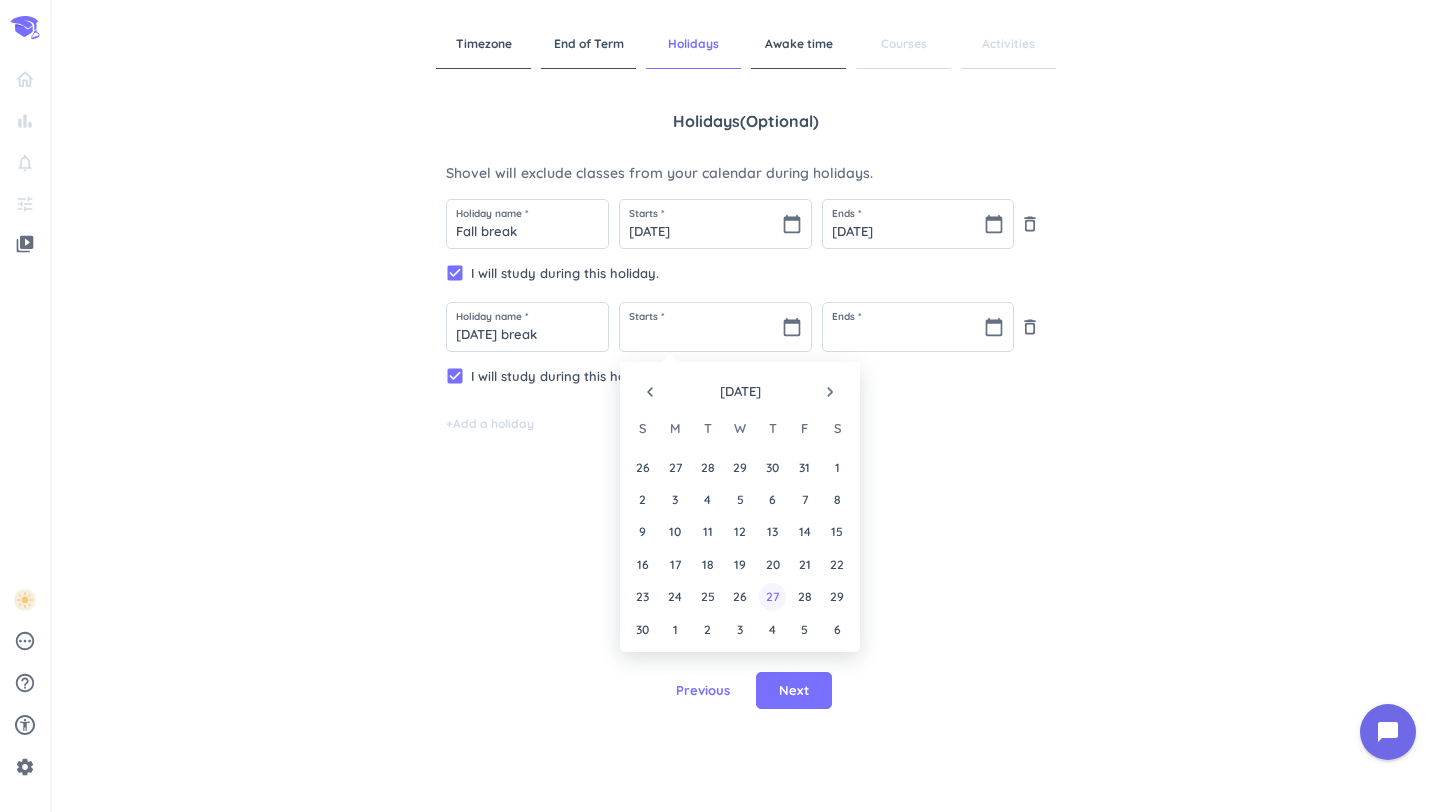 click on "27" at bounding box center [772, 596] 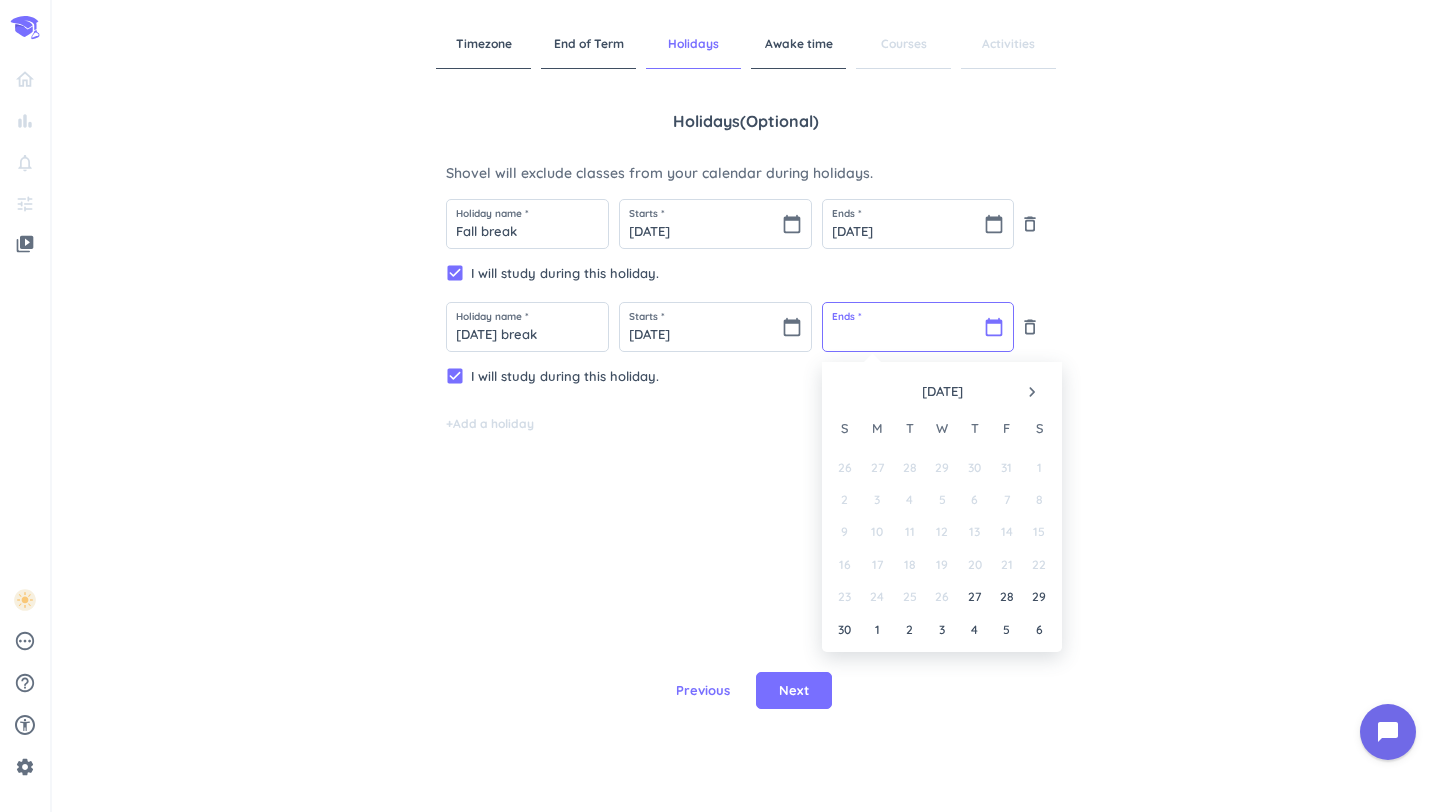click at bounding box center (918, 327) 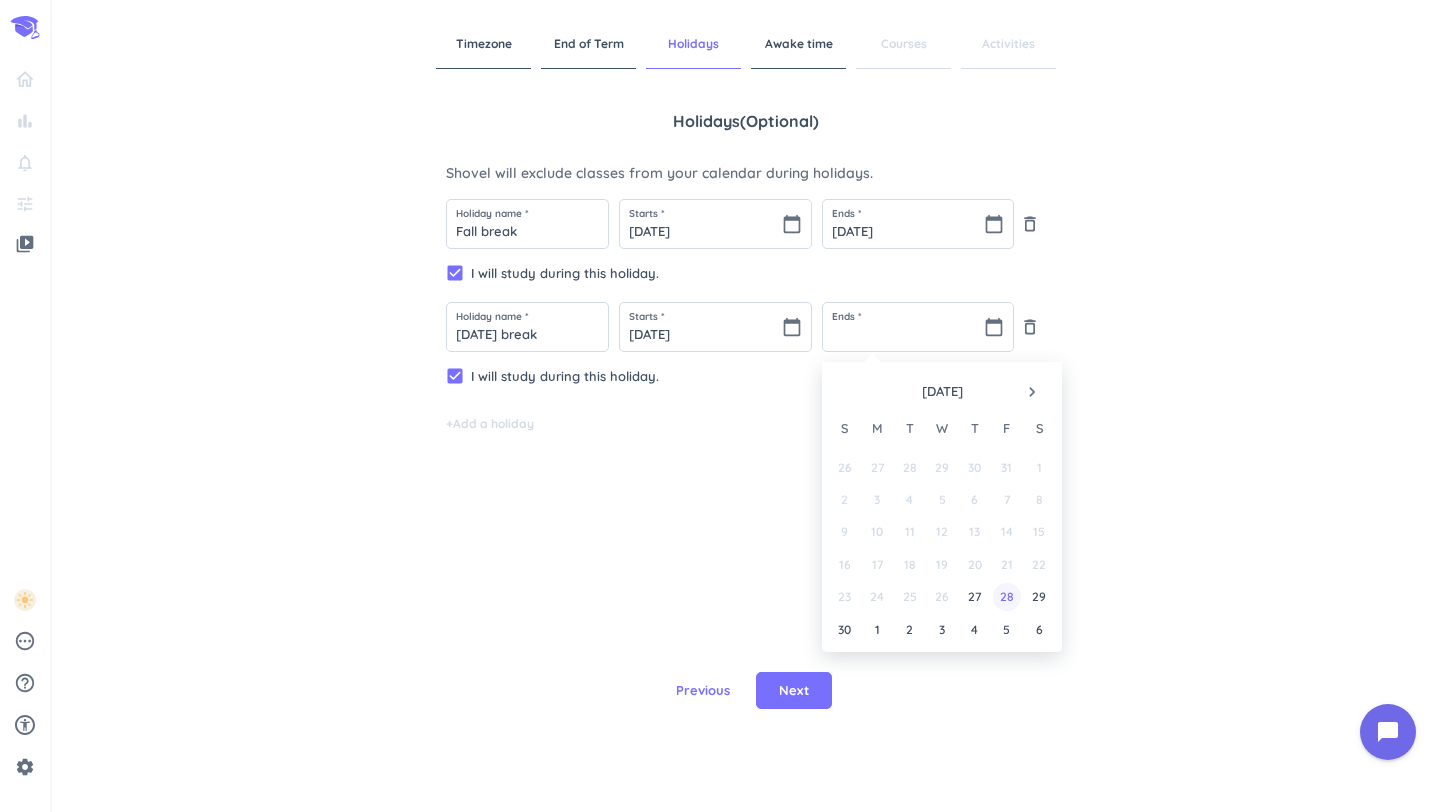 click on "28" at bounding box center (1006, 596) 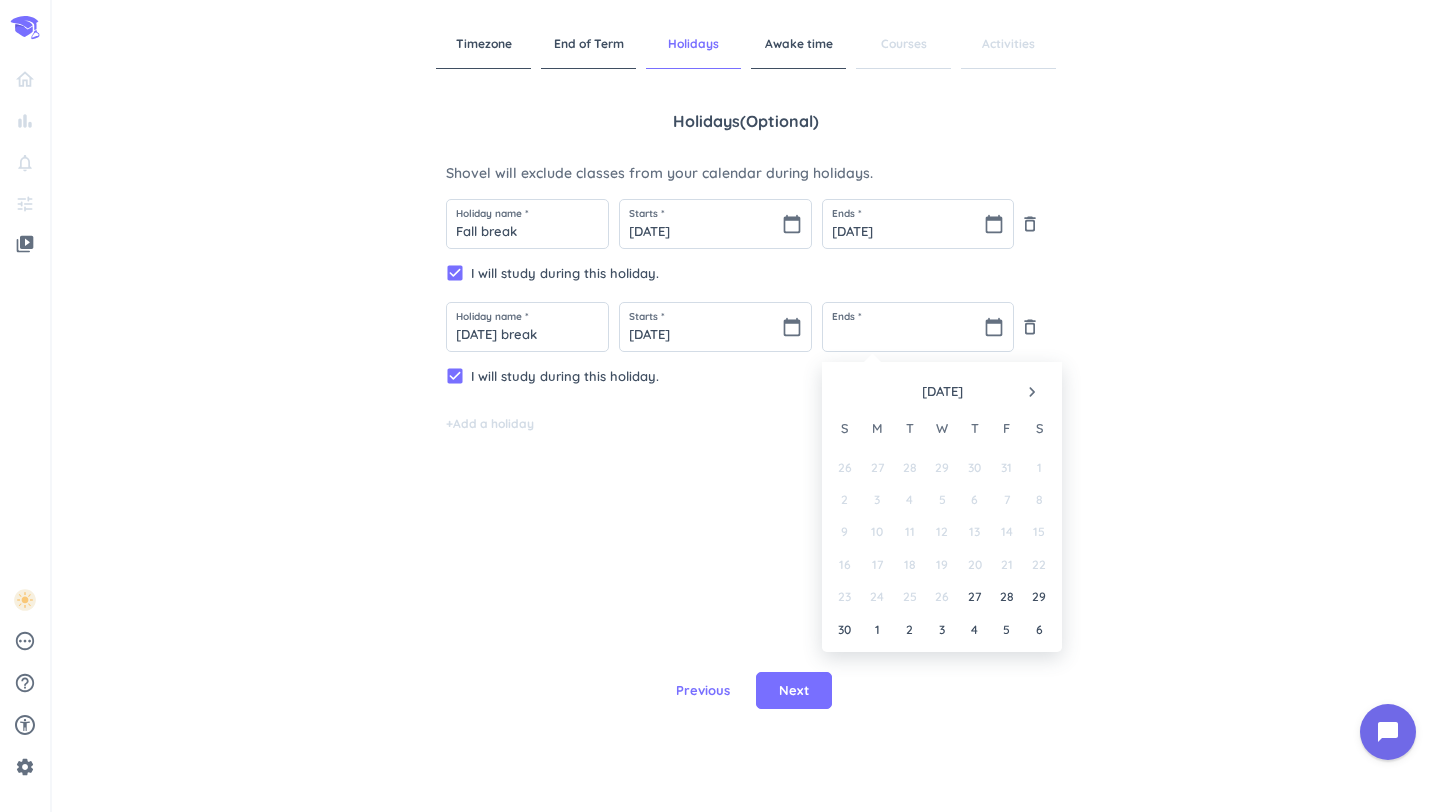 type on "Nov 28 2025" 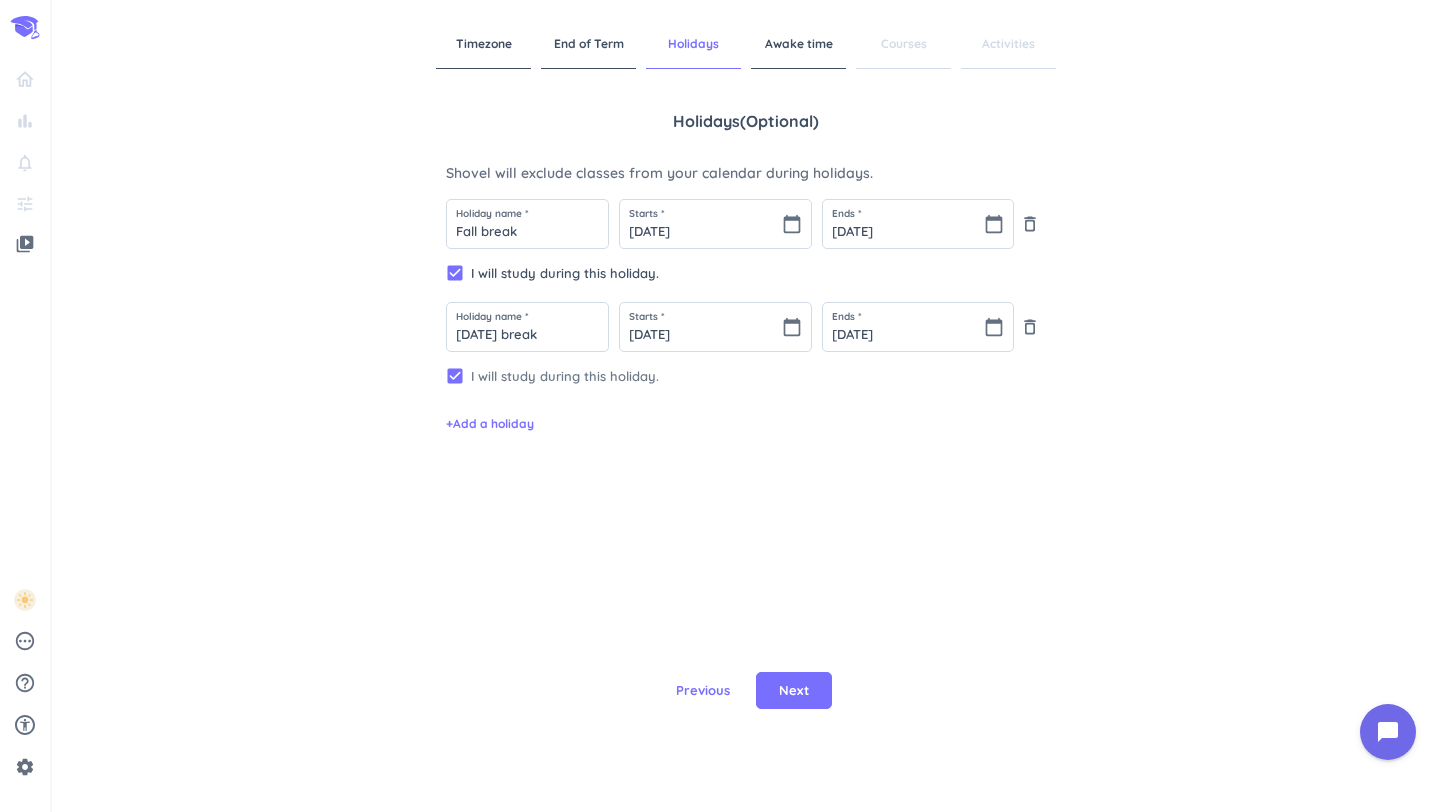 click on "I will study during this holiday." at bounding box center (758, 376) 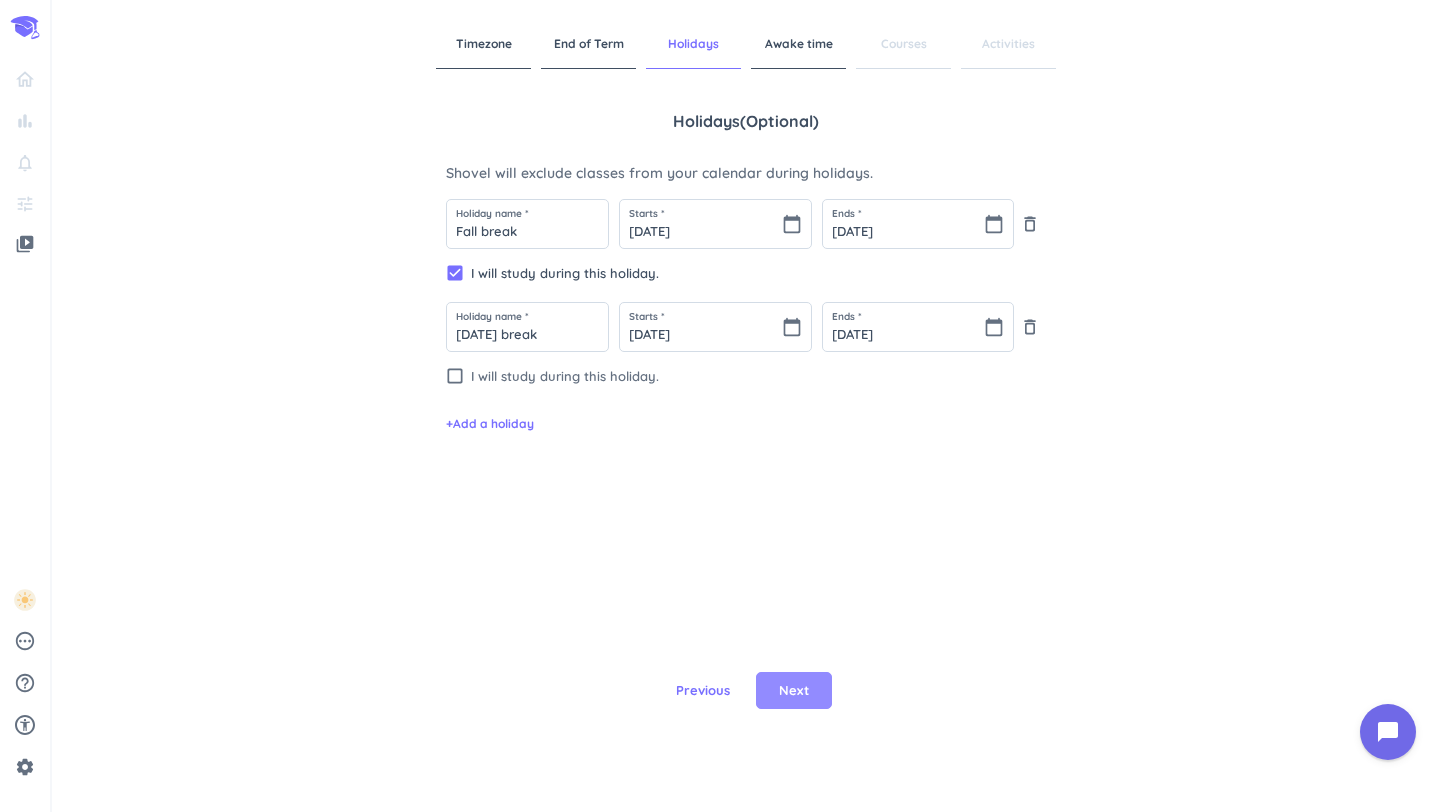 click on "Next" at bounding box center (794, 691) 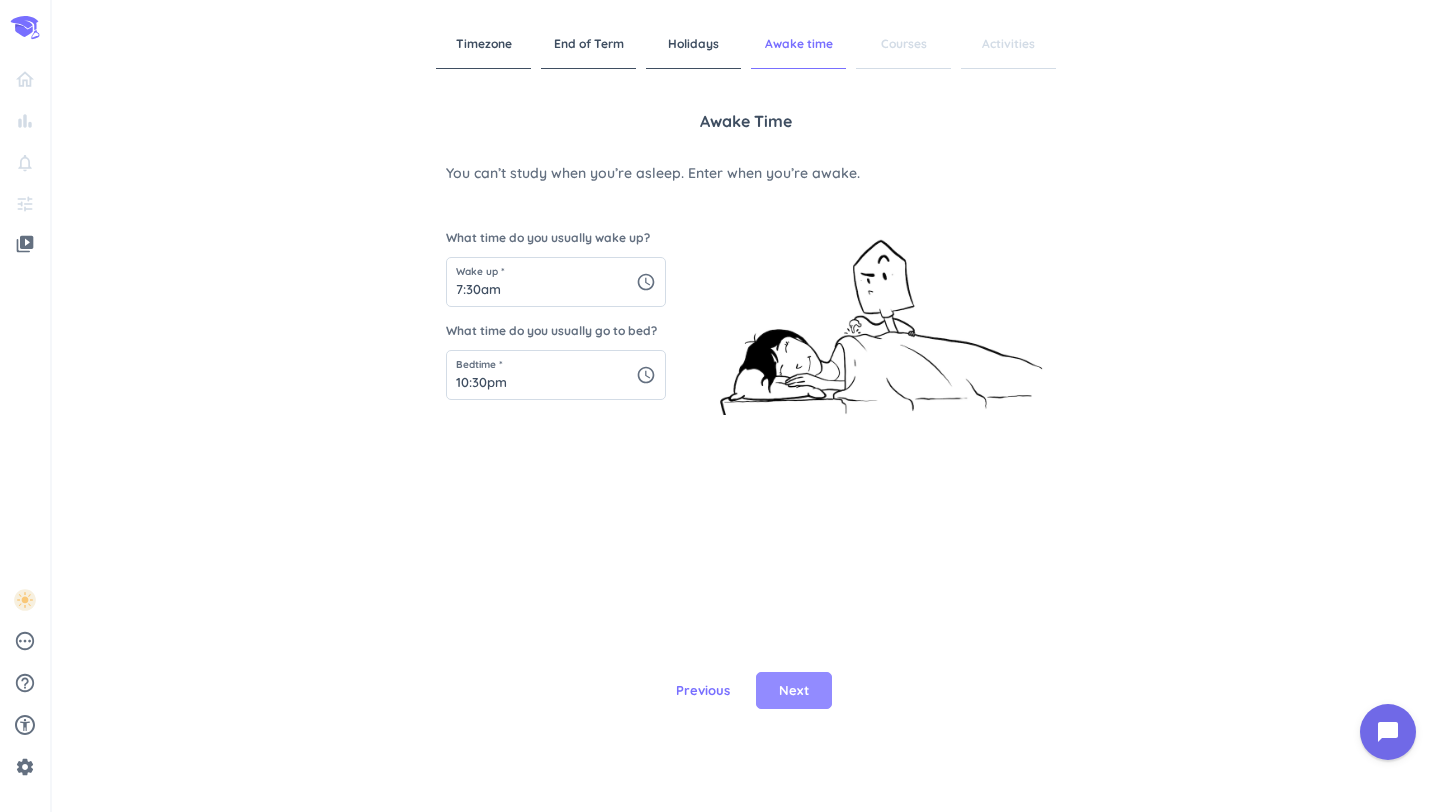 click on "Next" at bounding box center (794, 691) 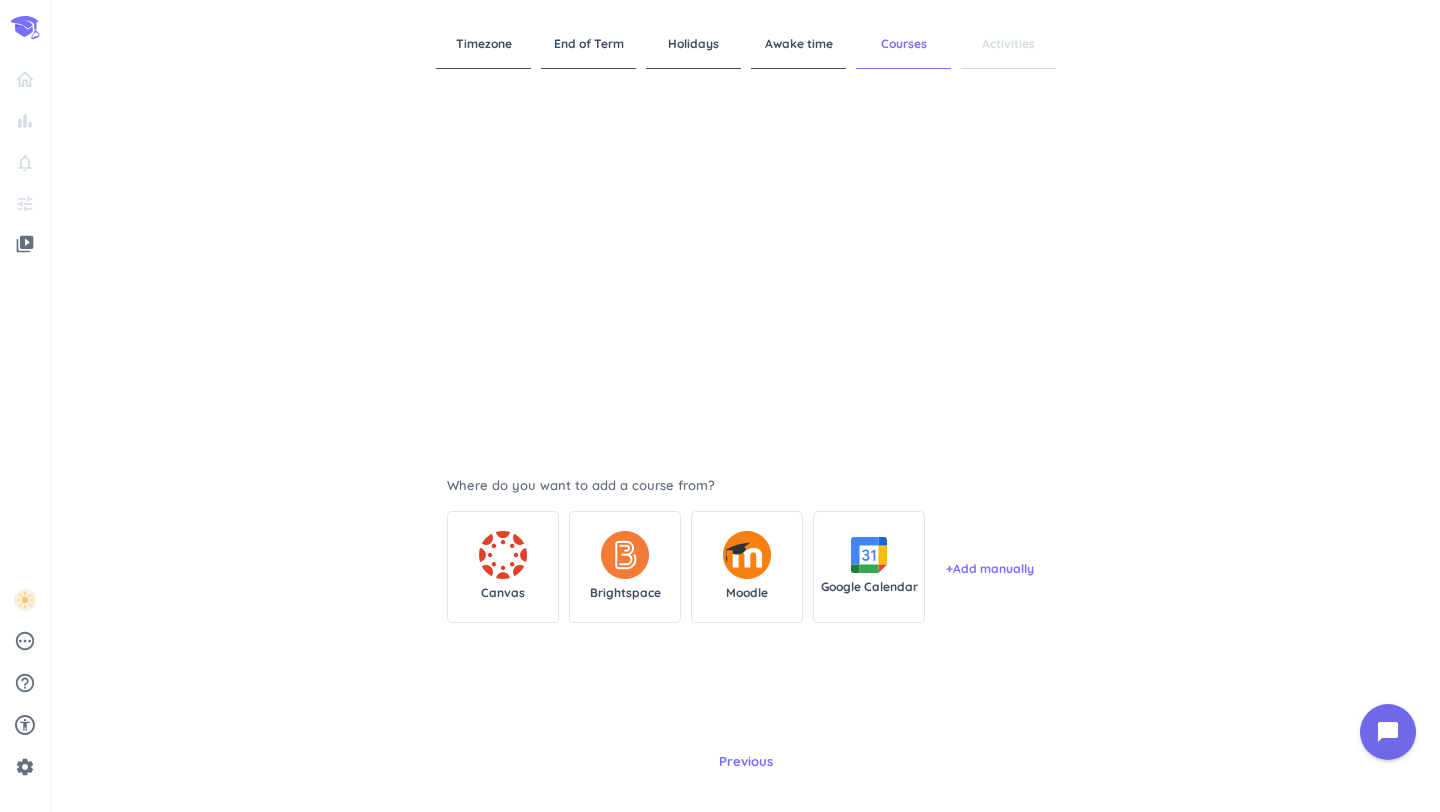 scroll, scrollTop: 0, scrollLeft: 0, axis: both 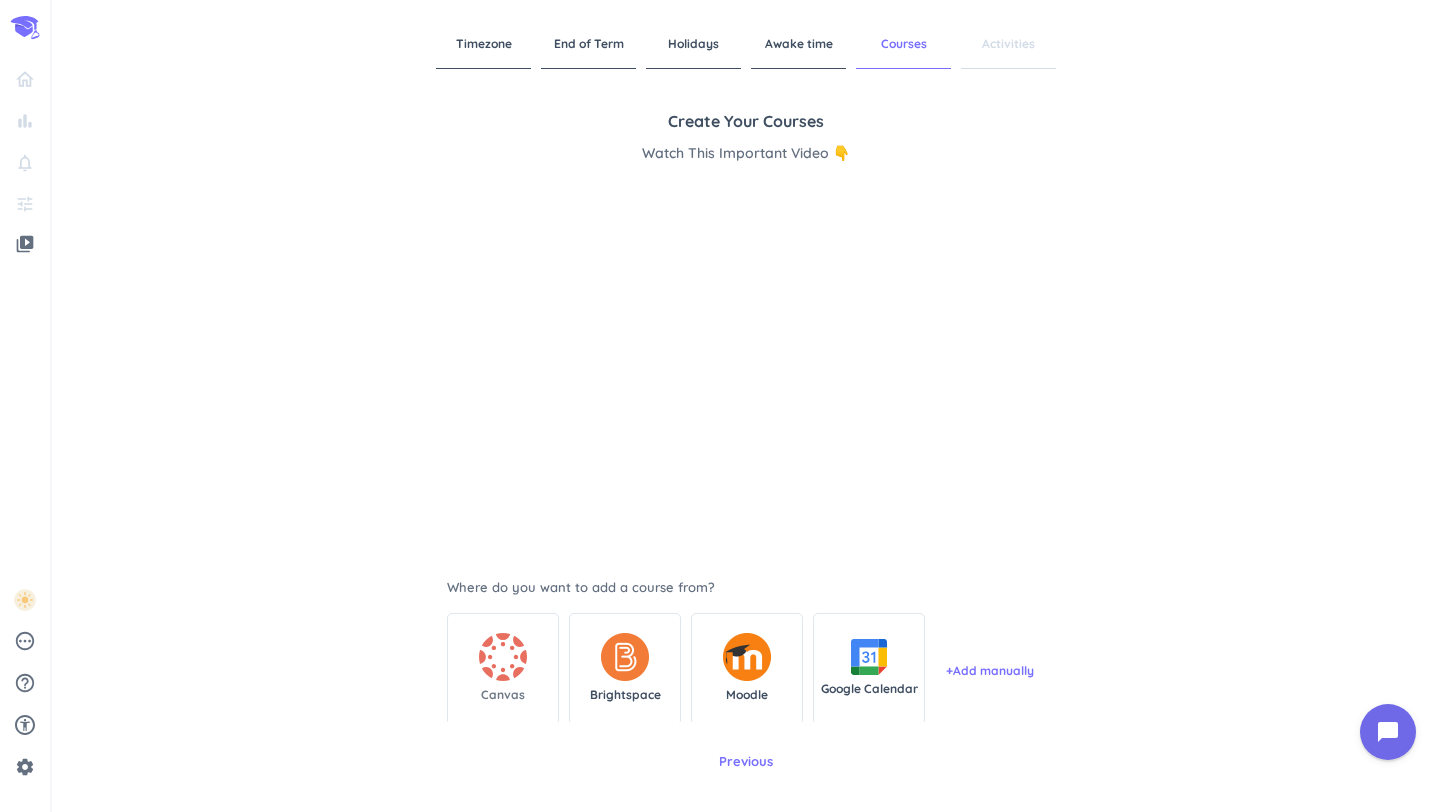click 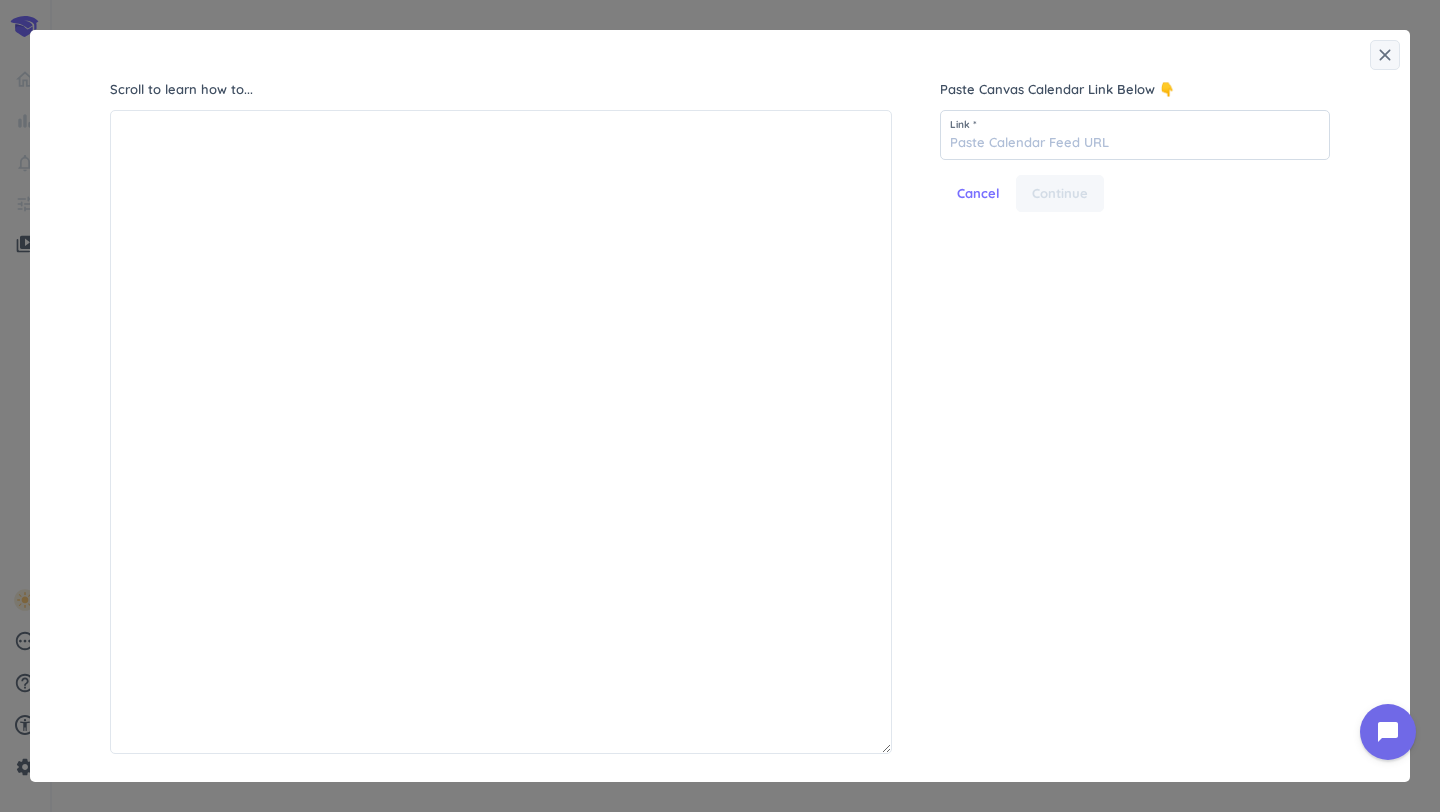 scroll, scrollTop: 1, scrollLeft: 1, axis: both 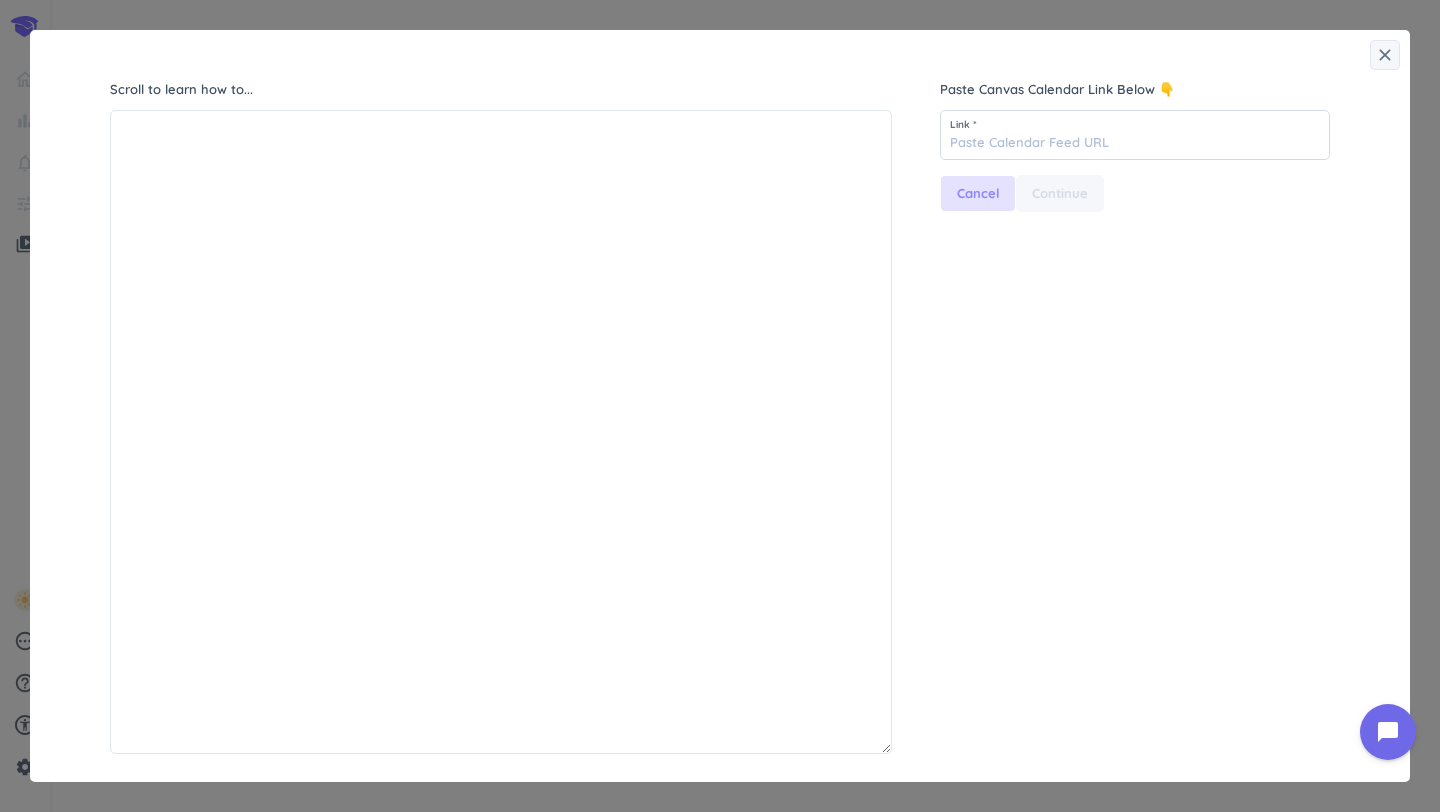 click on "Cancel" at bounding box center (978, 194) 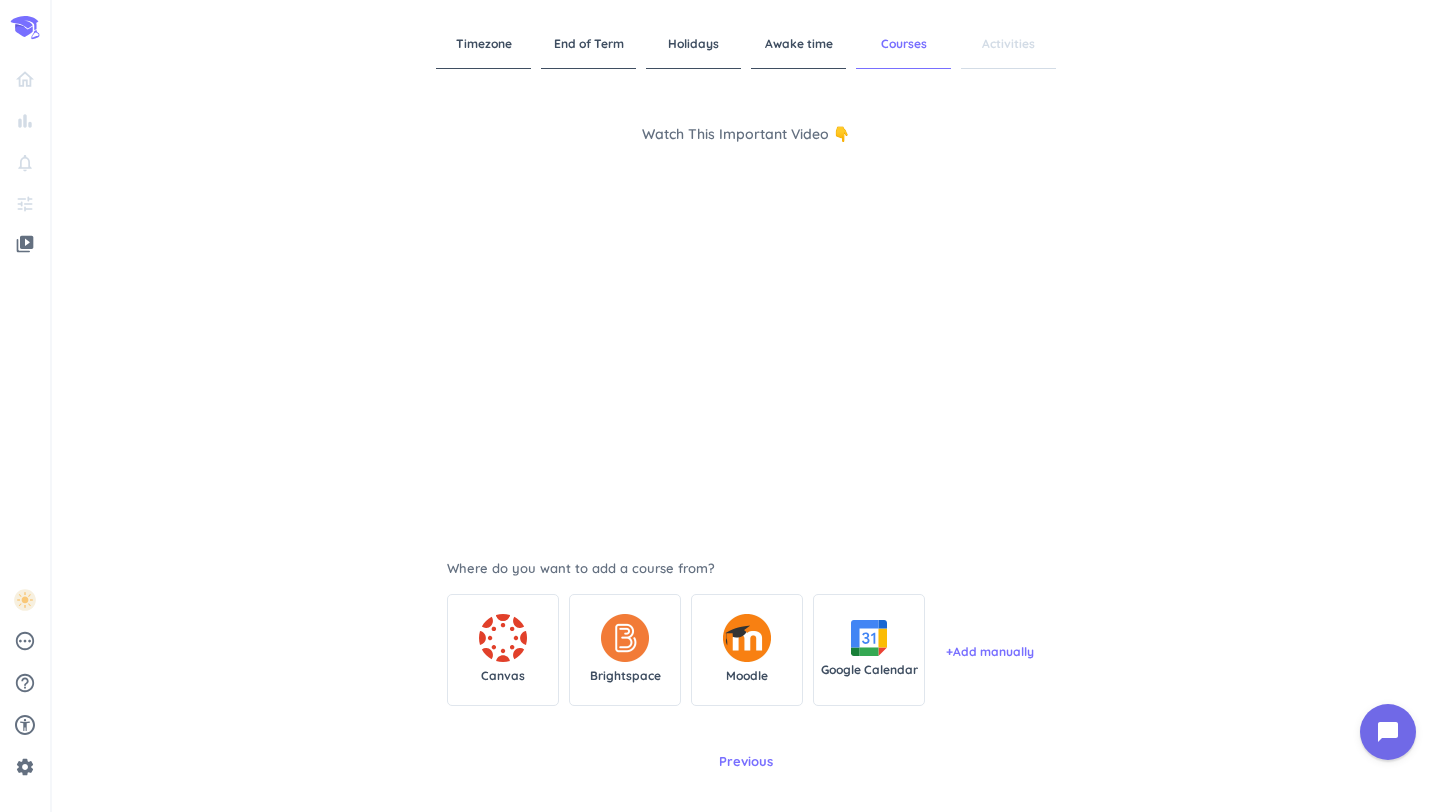 scroll, scrollTop: 5, scrollLeft: 0, axis: vertical 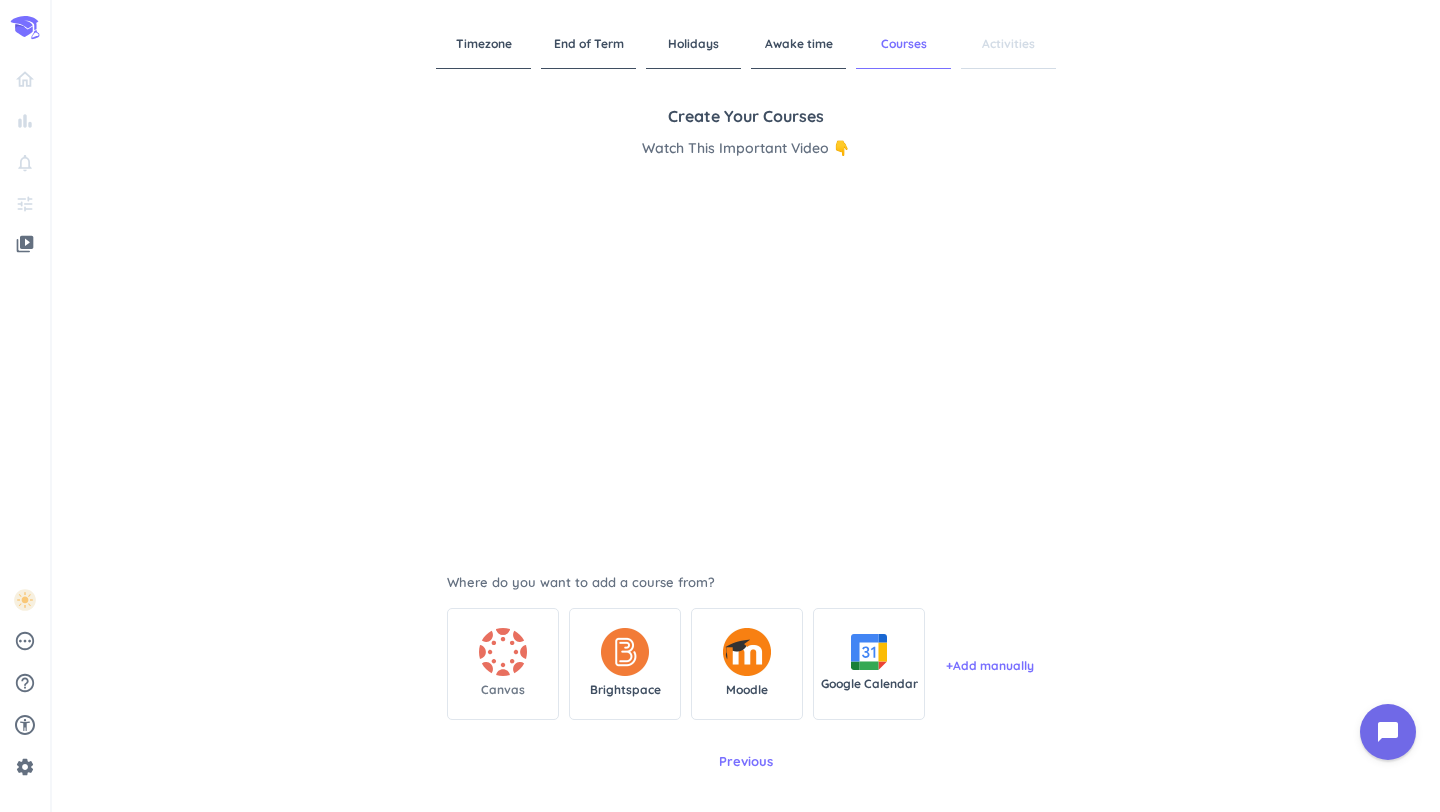click on "Canvas" at bounding box center [503, 664] 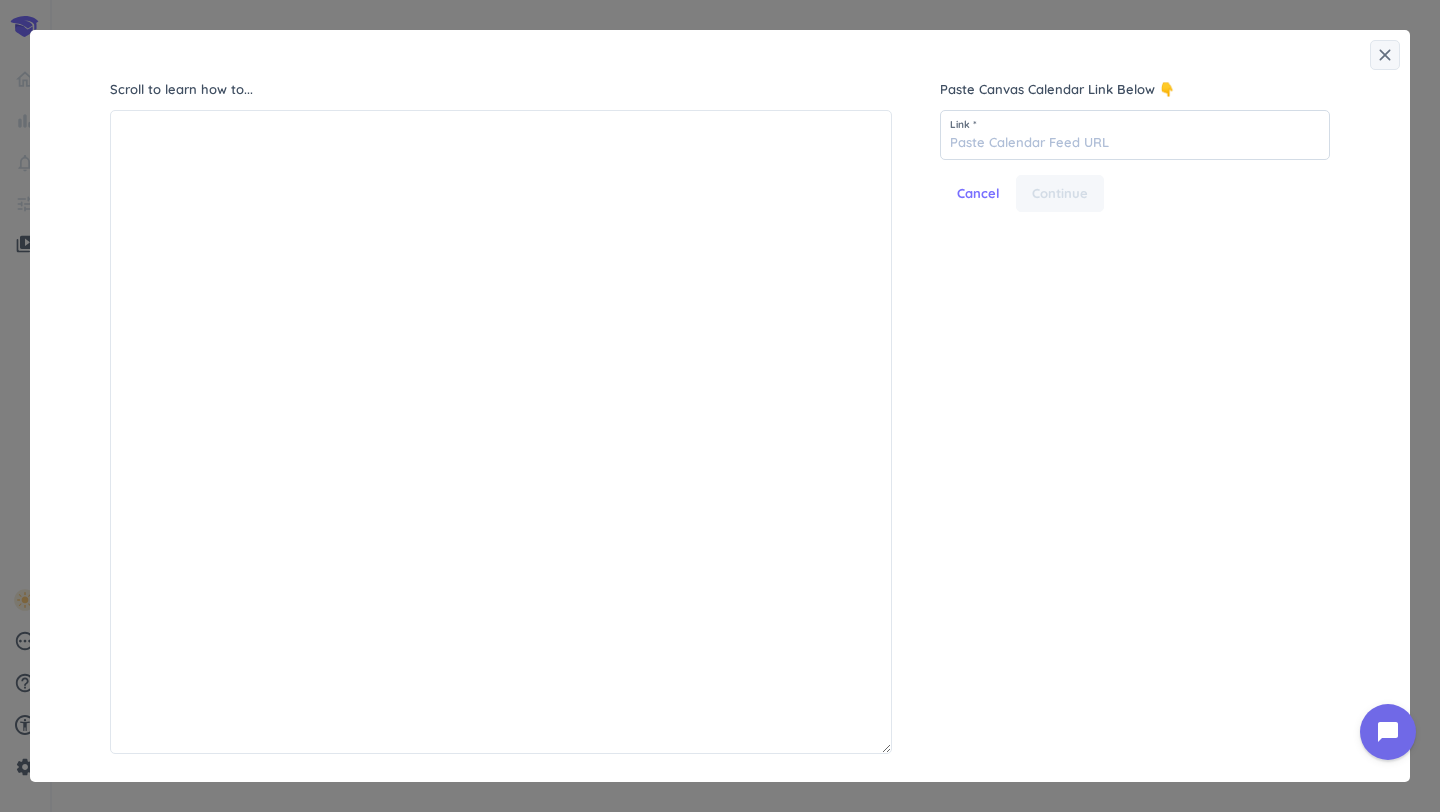 scroll, scrollTop: 1, scrollLeft: 1, axis: both 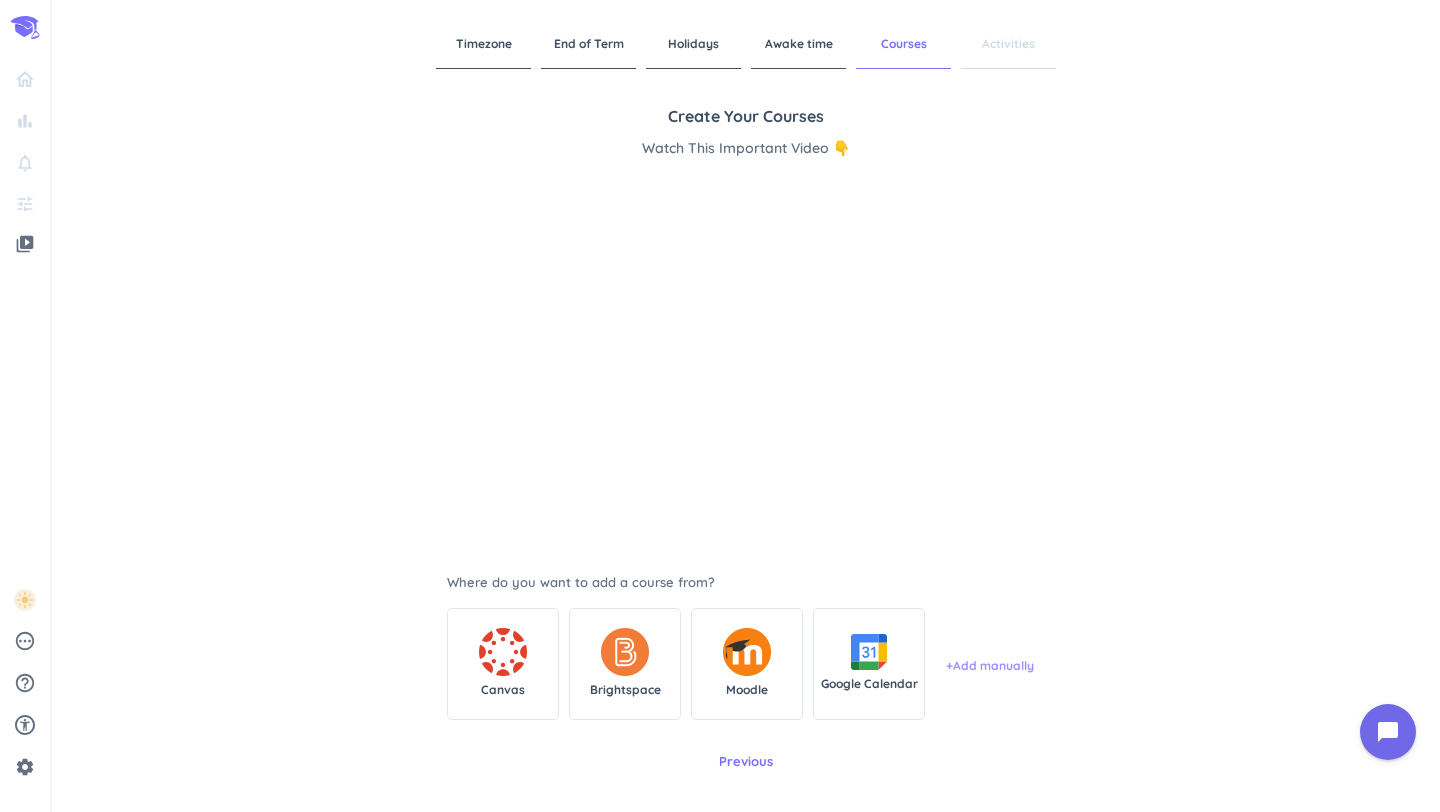 click on "+  Add manually" at bounding box center [990, 664] 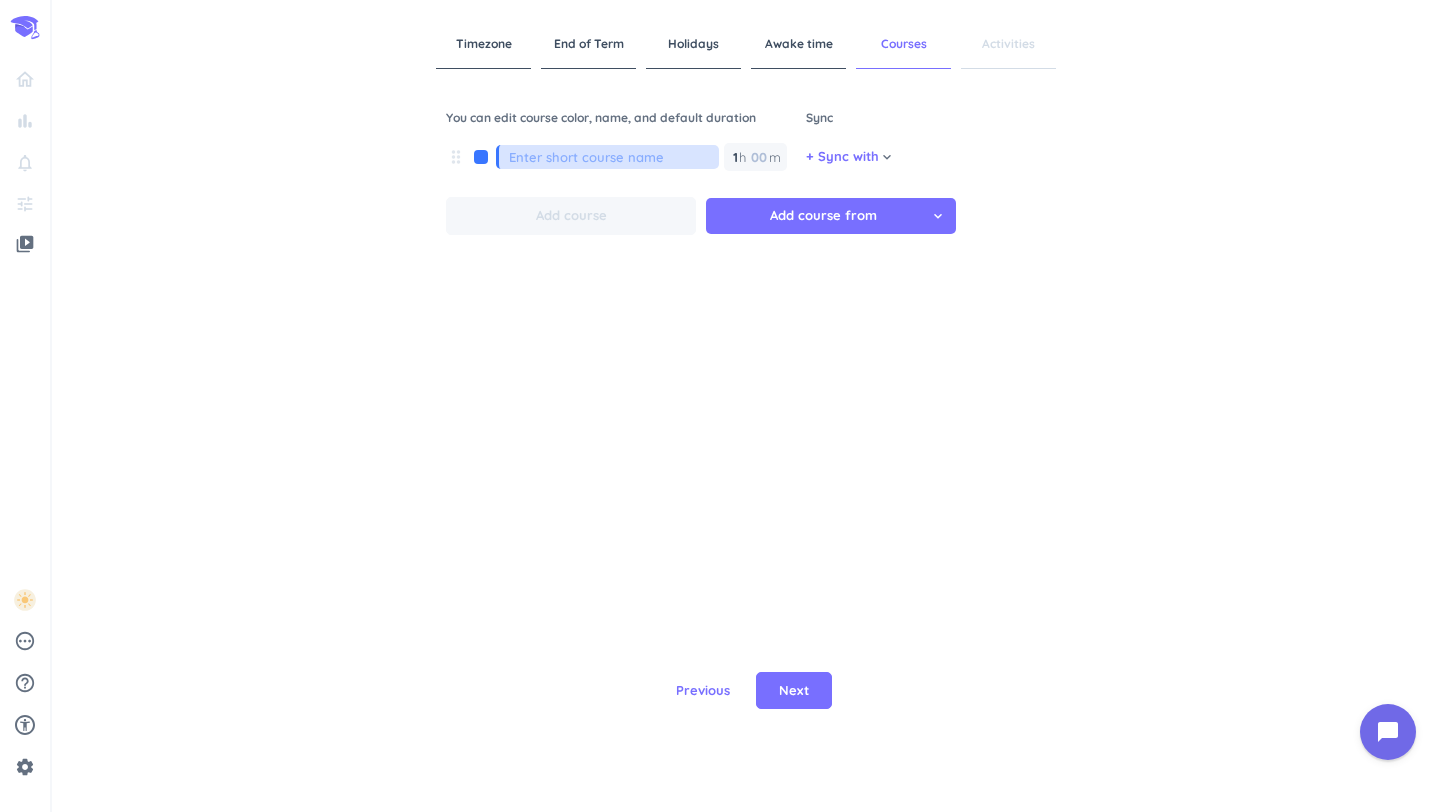 click on "Previous Next" at bounding box center (746, 690) 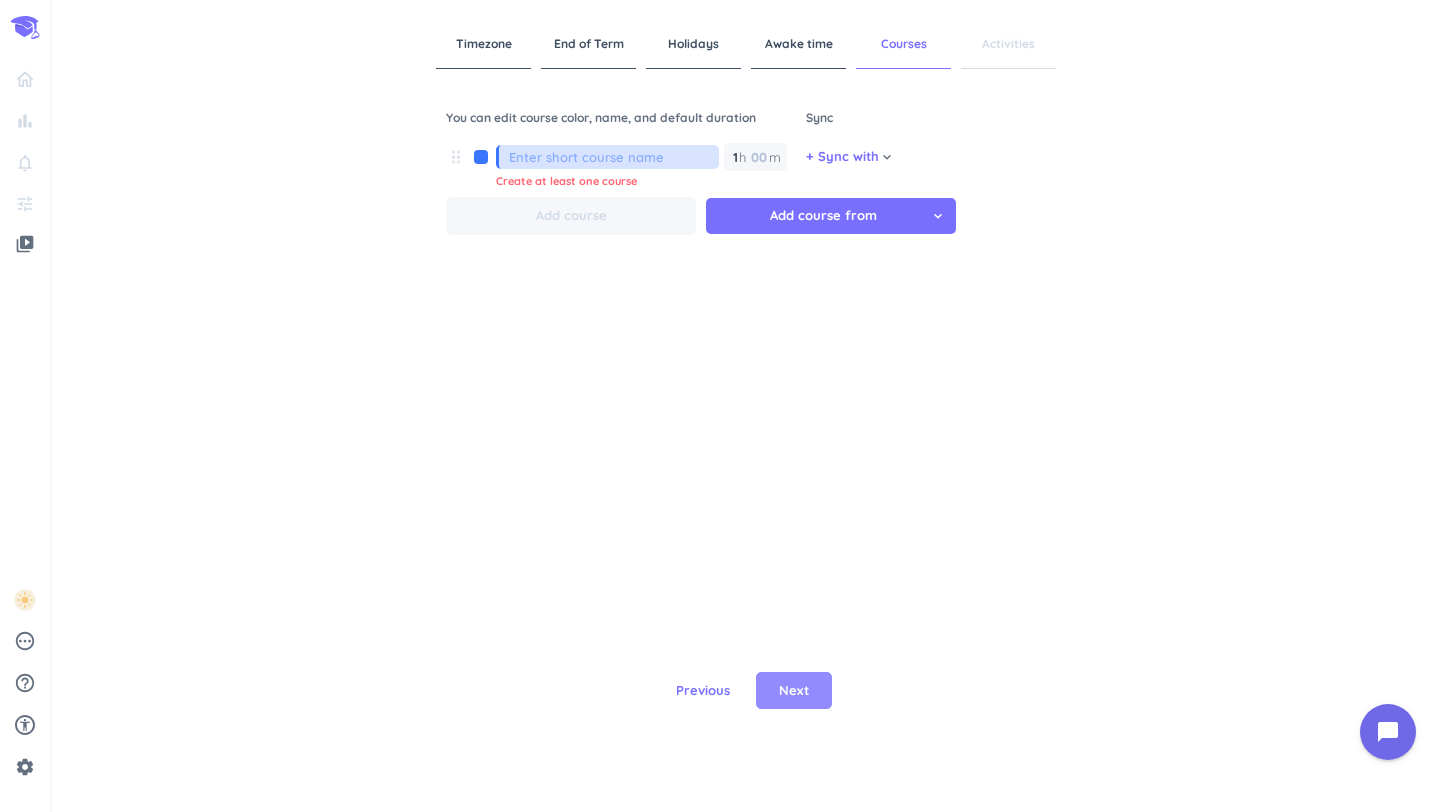 click on "Next" at bounding box center (794, 691) 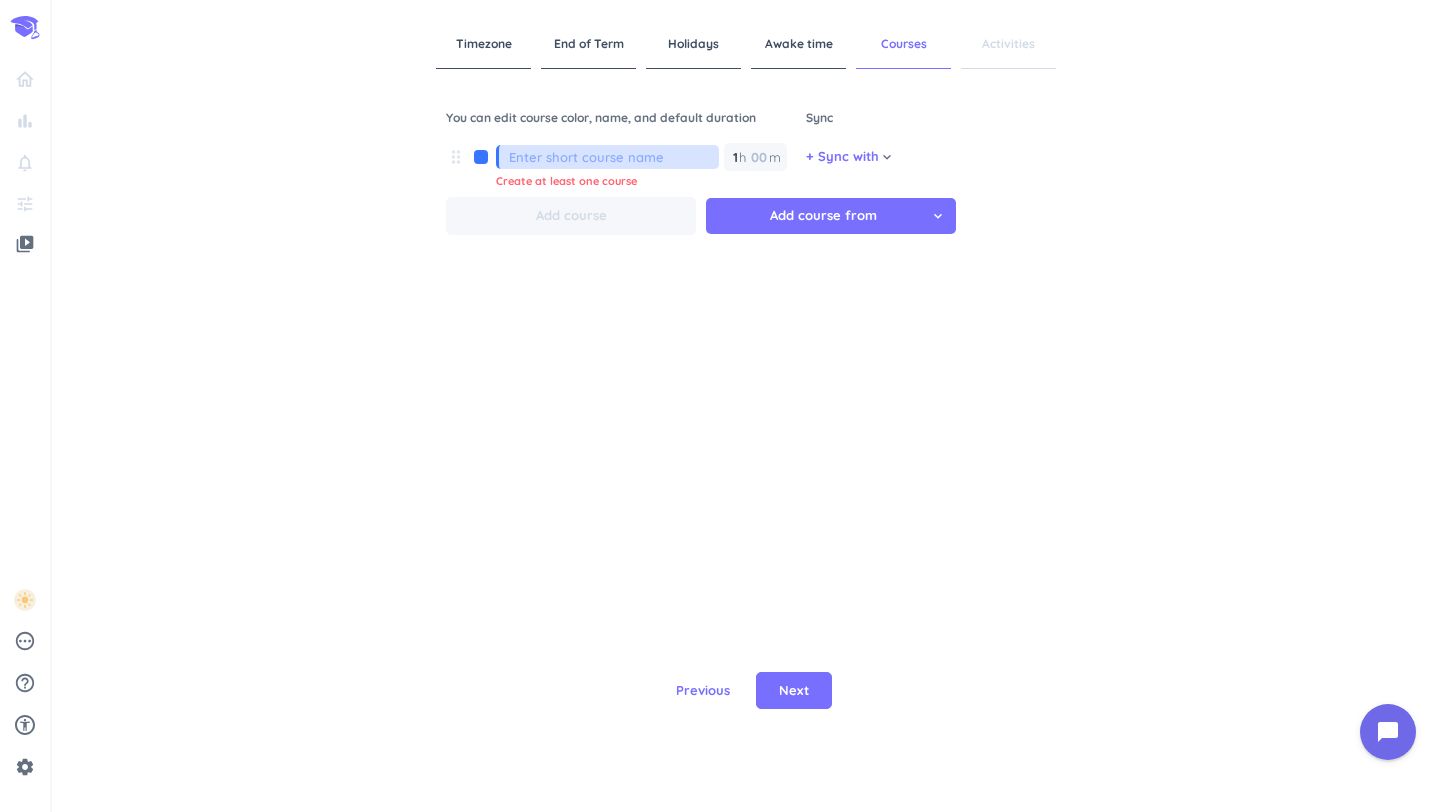 click at bounding box center (614, 157) 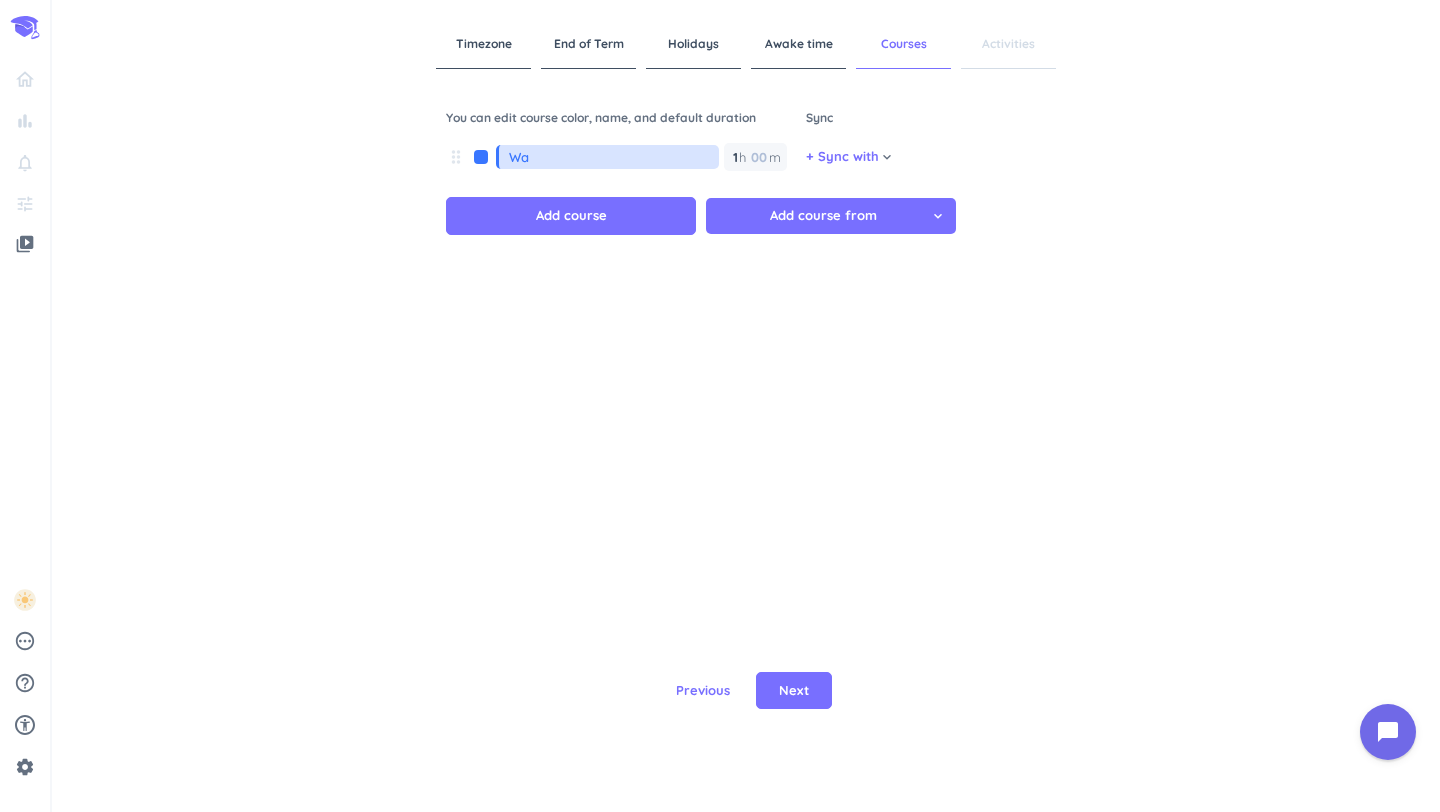 type on "W" 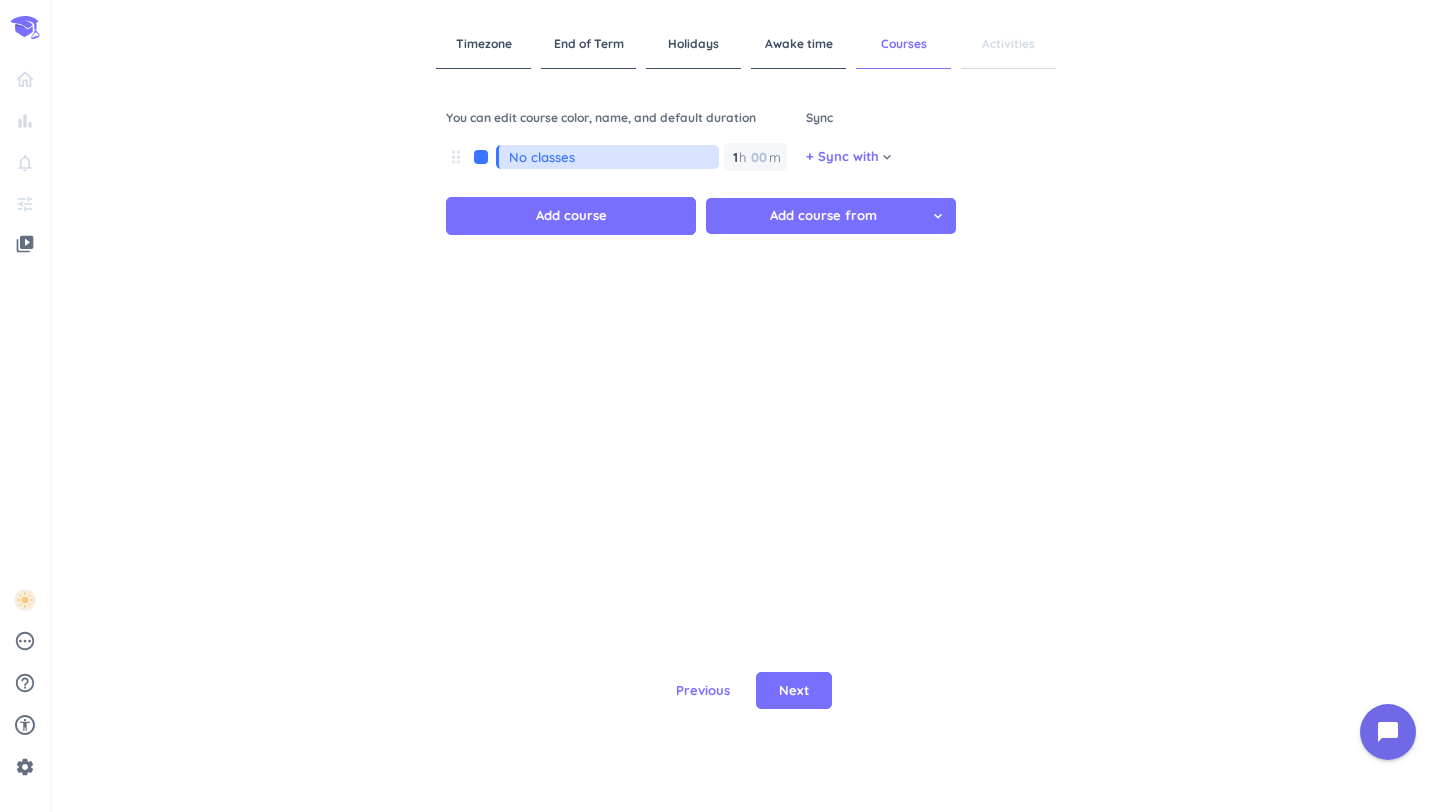 type on "No classes" 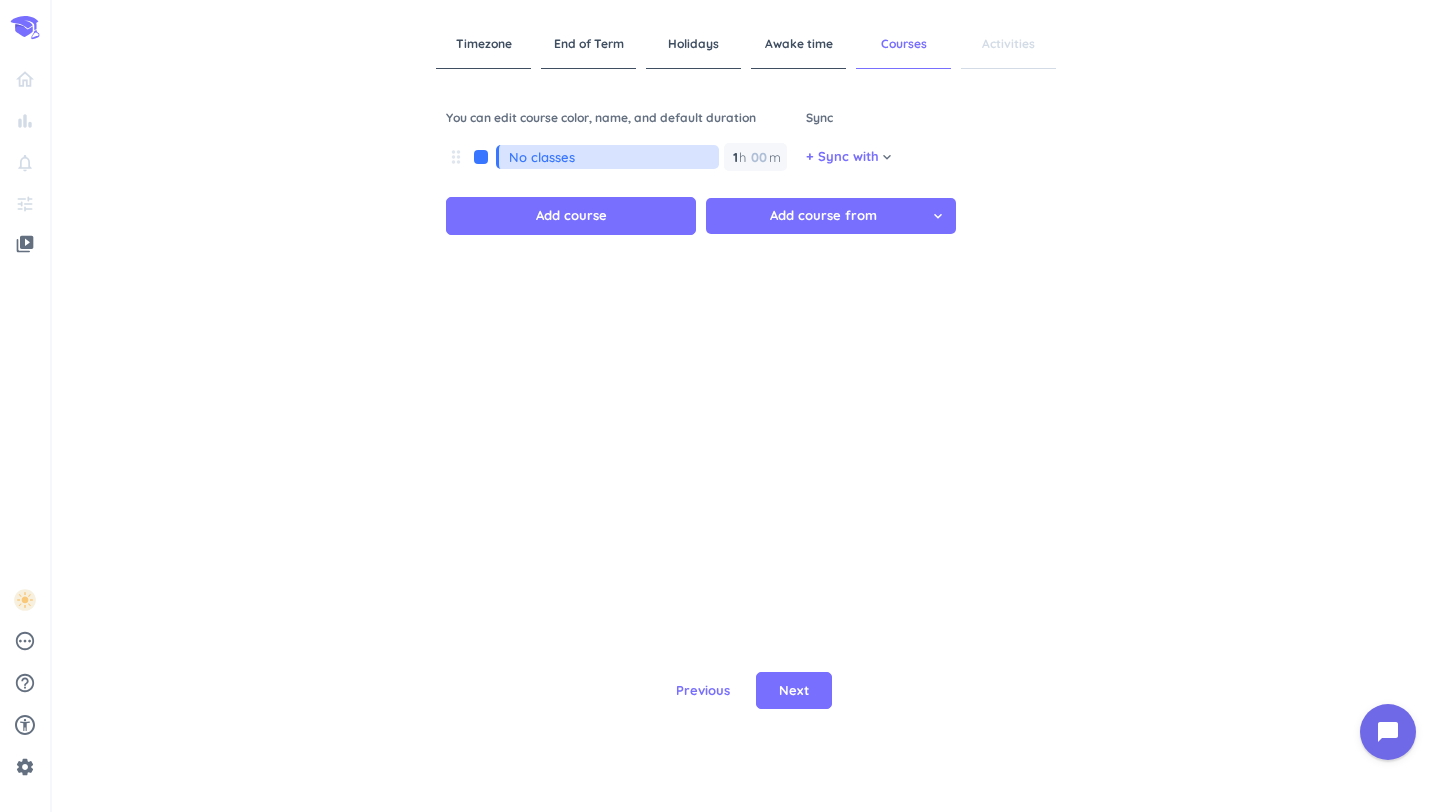 click on "drag_indicator No classes 1 1 00 h 00 m + Sync with cancel keyboard_arrow_down Add course Add course from cancel keyboard_arrow_down" at bounding box center (746, 340) 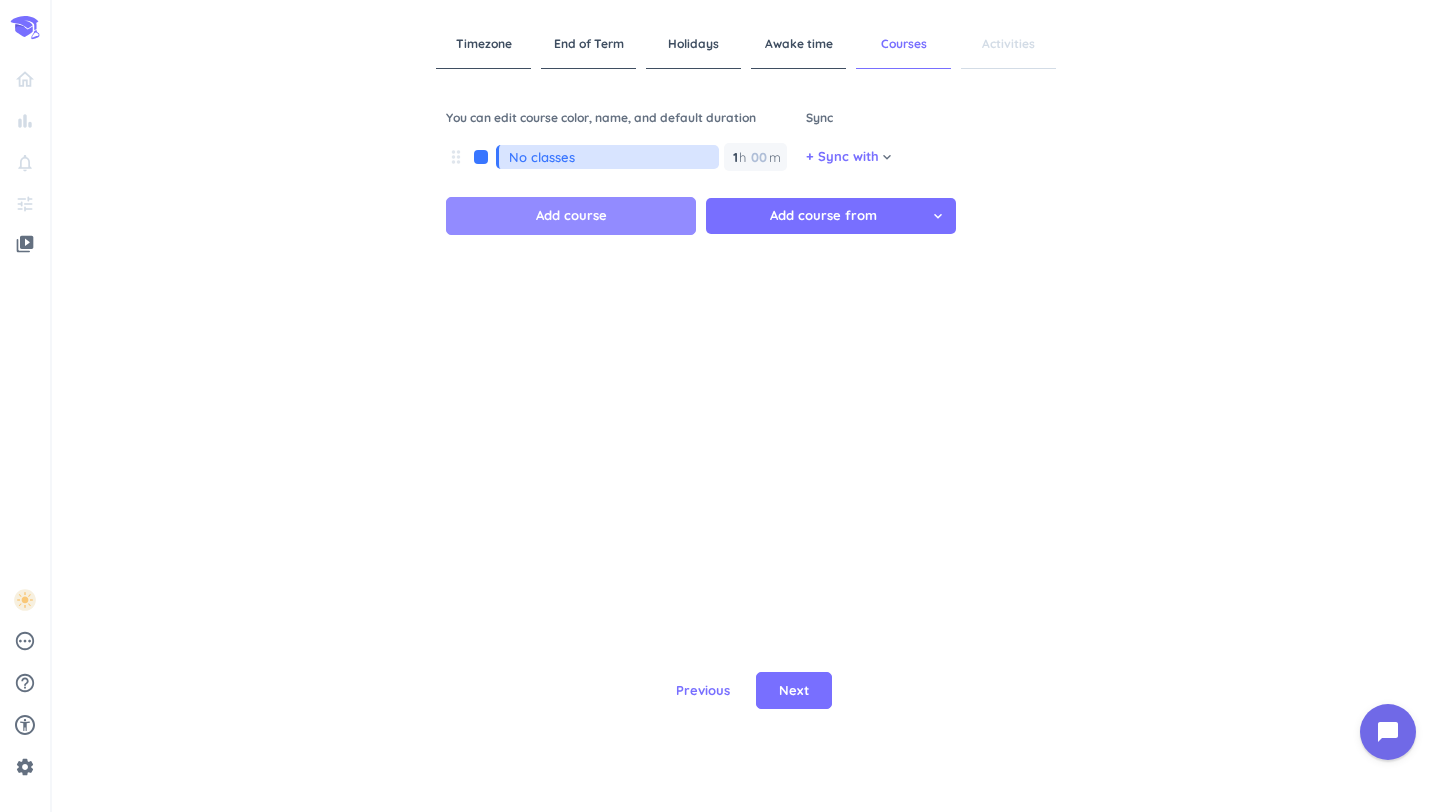 click on "Add course" at bounding box center (571, 216) 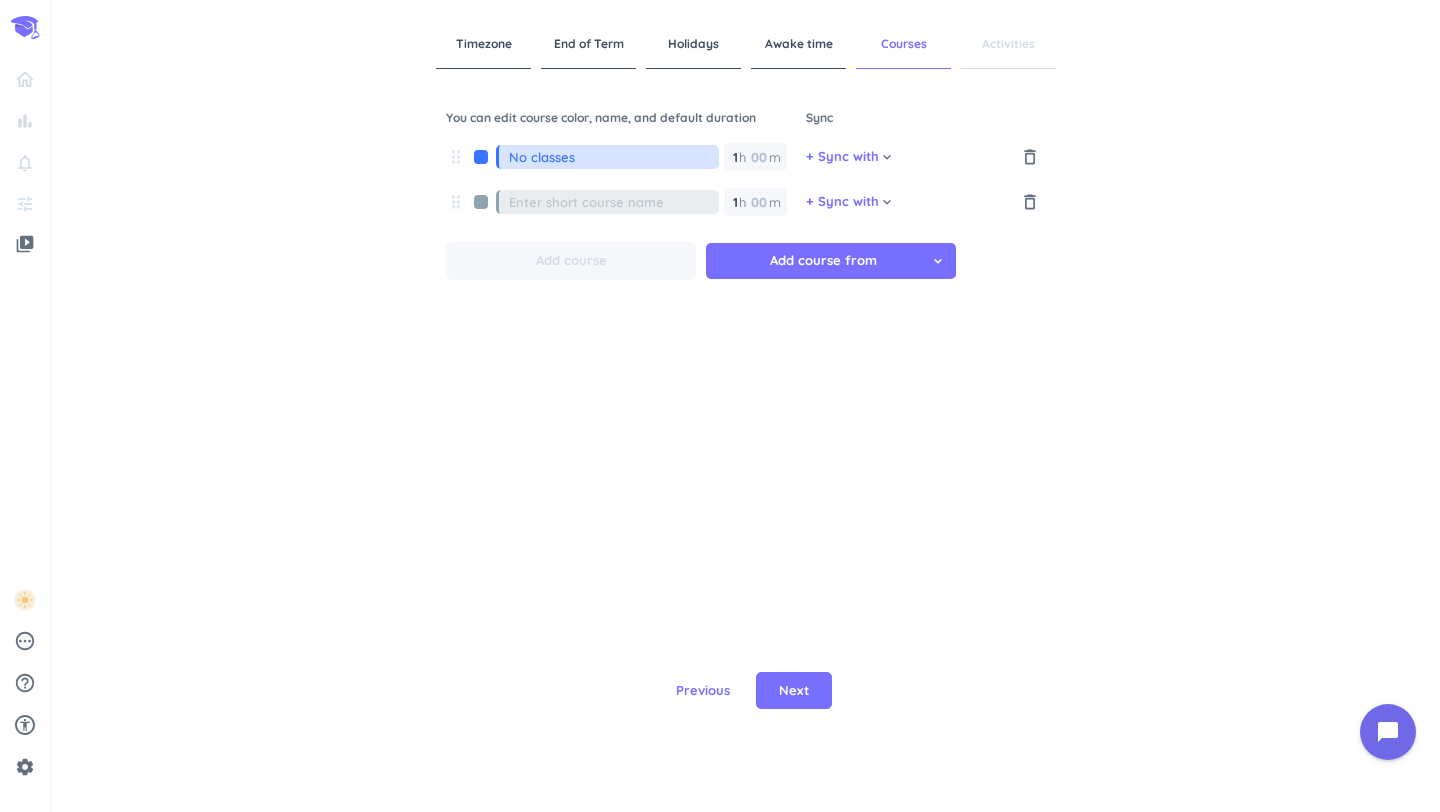 click on "Previous Next" at bounding box center (746, 690) 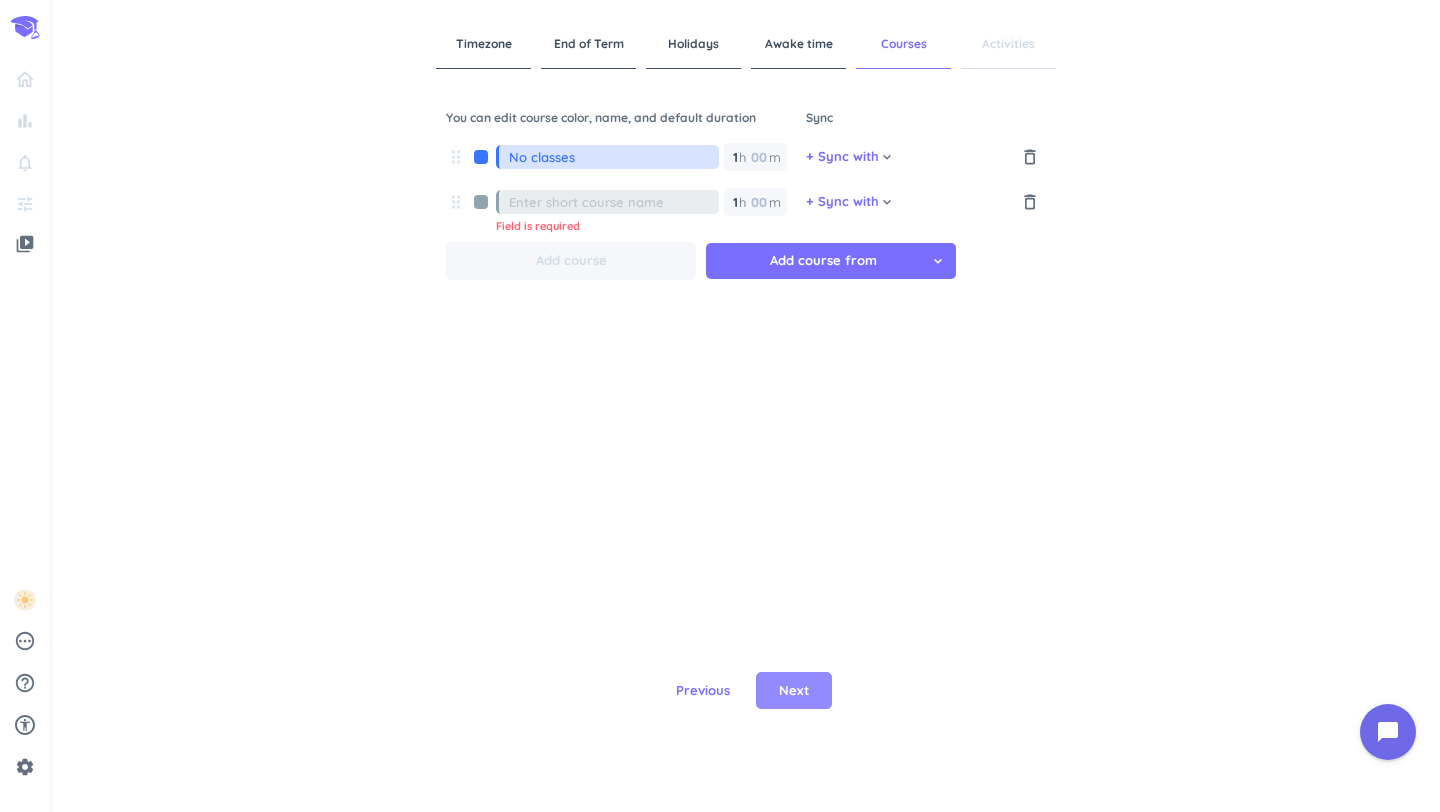 click on "Next" at bounding box center [794, 691] 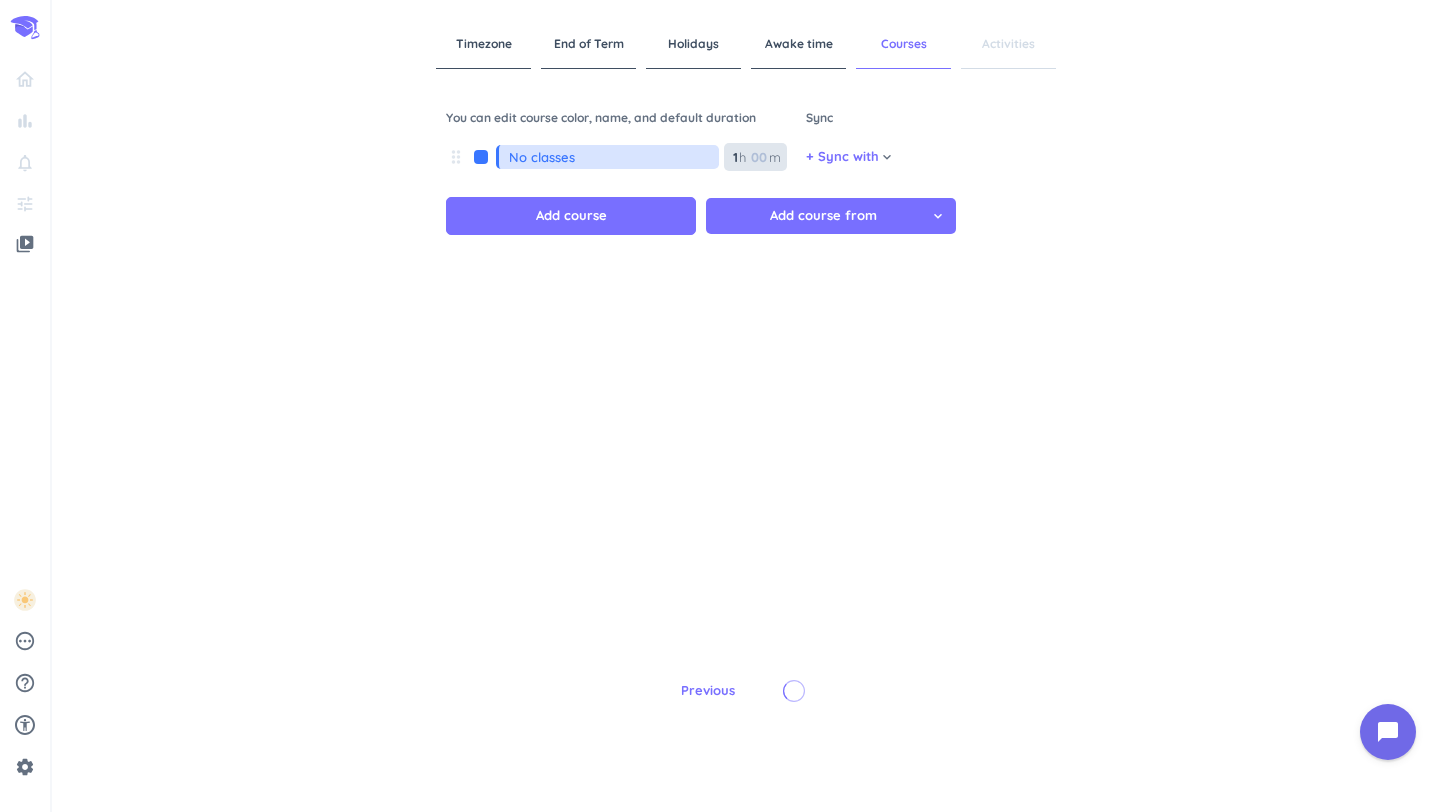 click at bounding box center (758, 157) 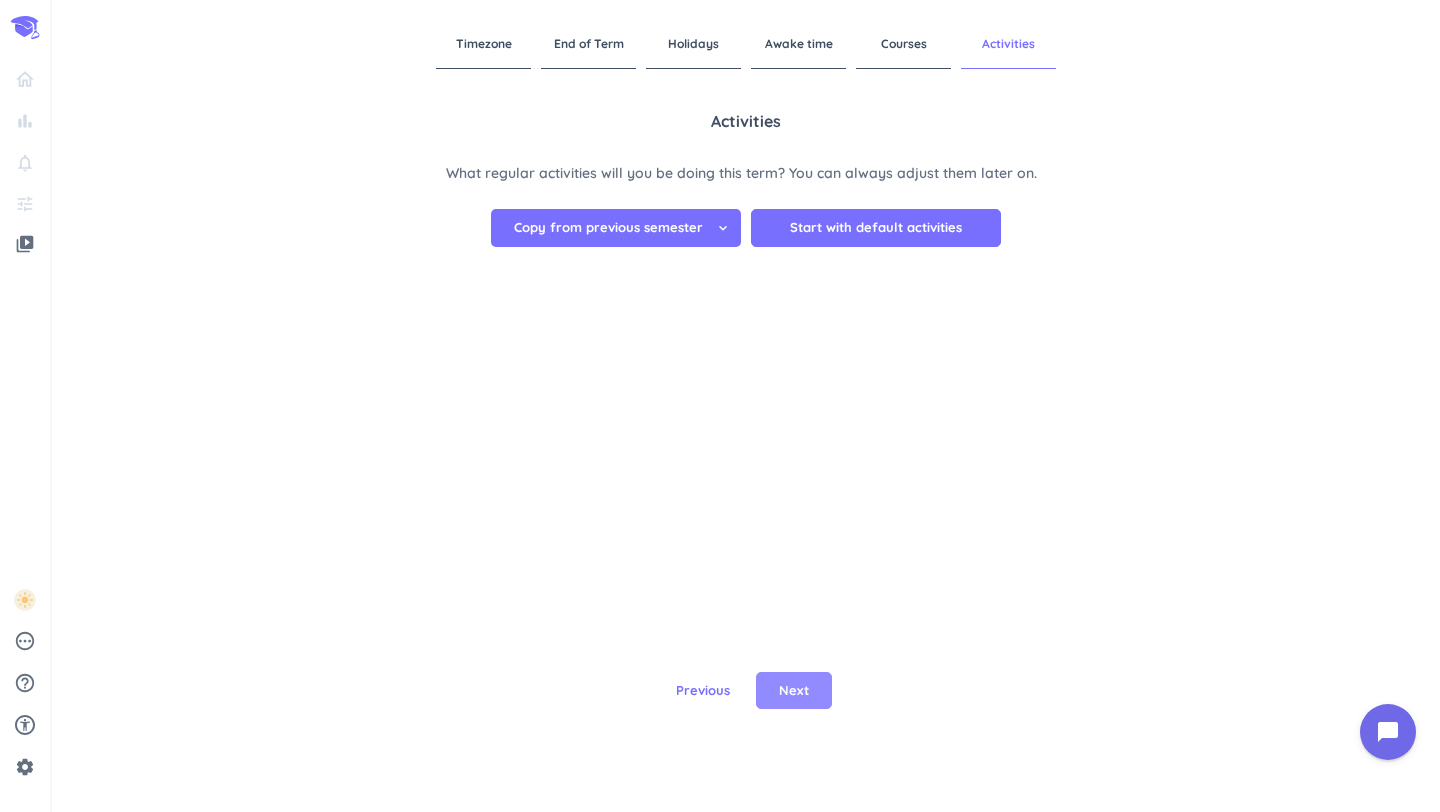 click on "Next" at bounding box center [794, 691] 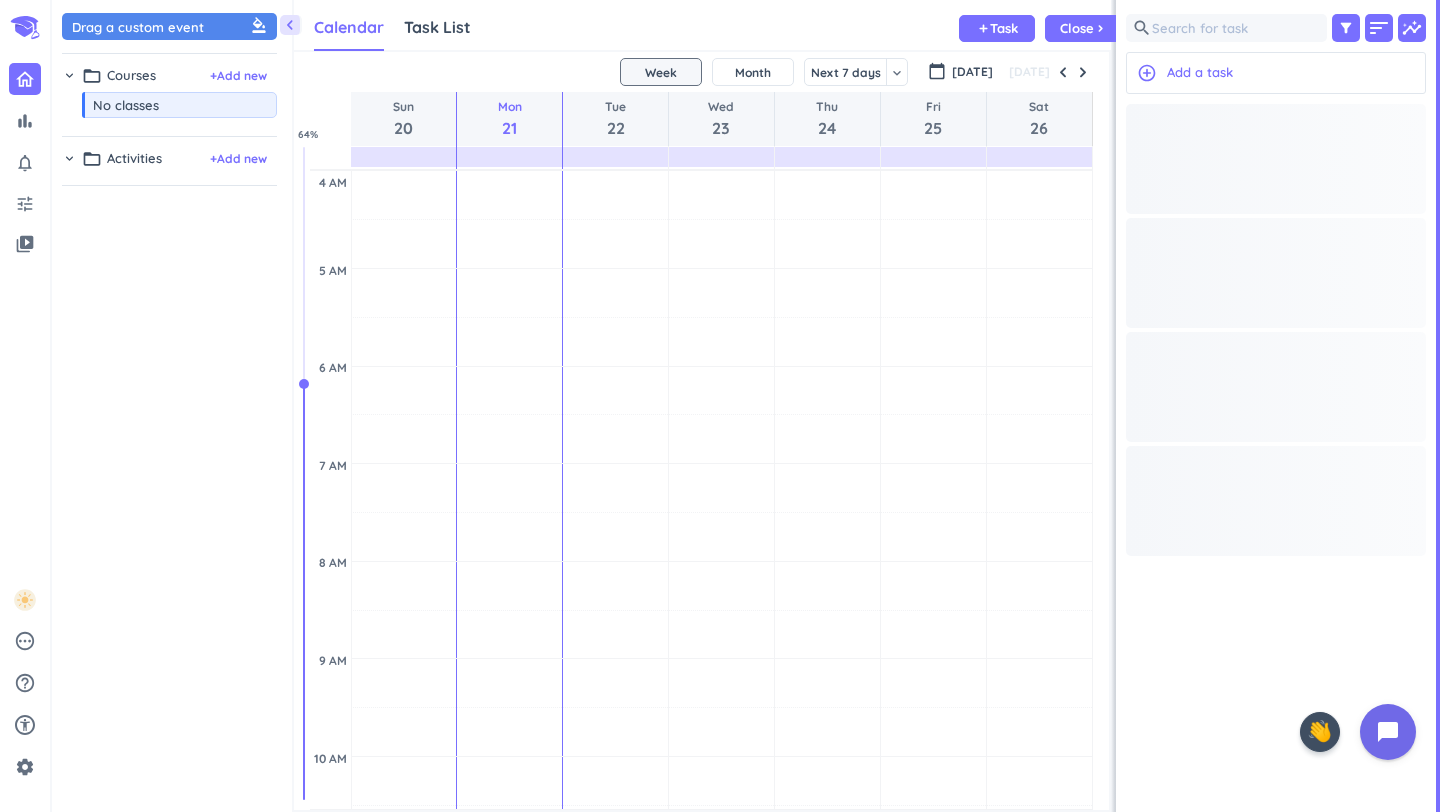 scroll, scrollTop: 1, scrollLeft: 1, axis: both 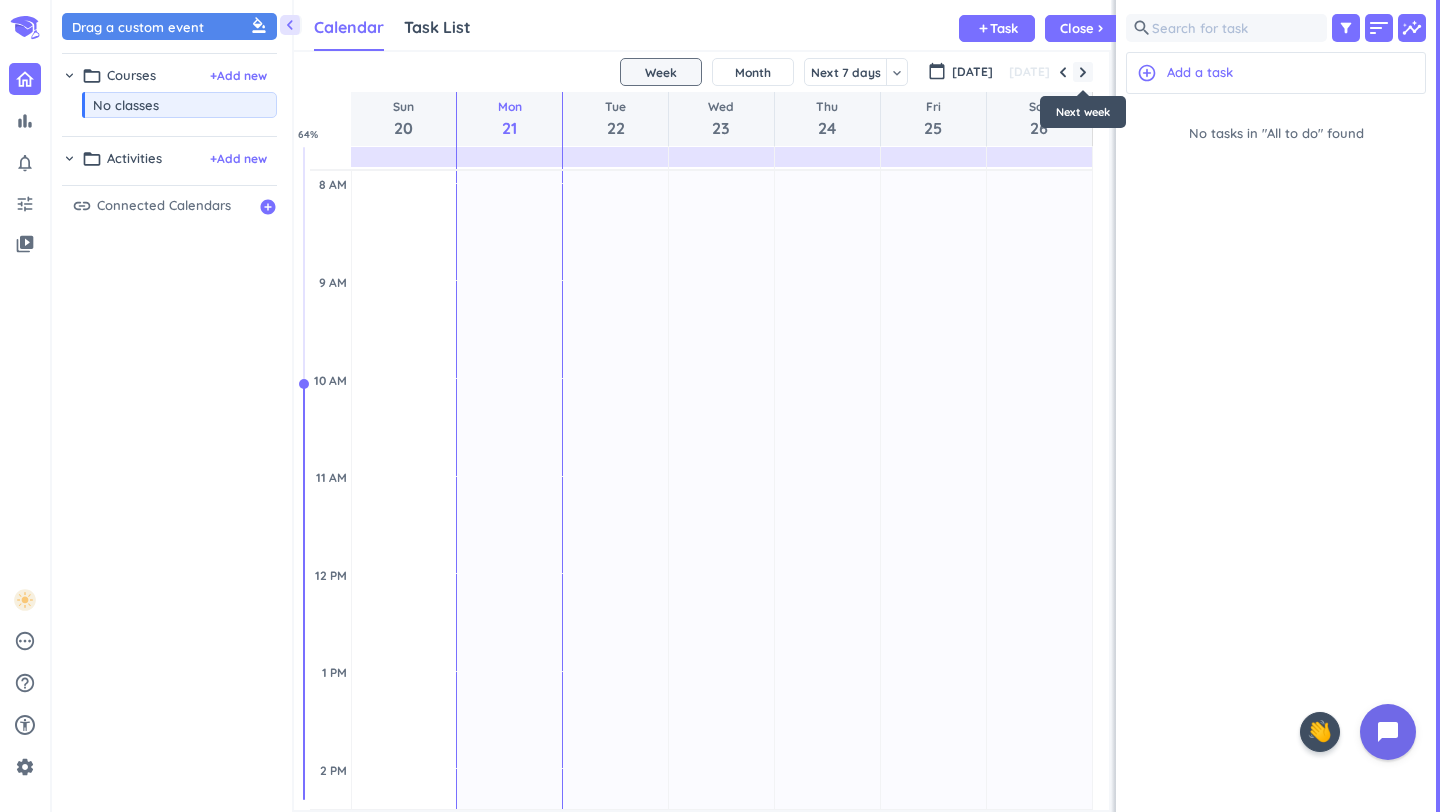 click at bounding box center [1083, 72] 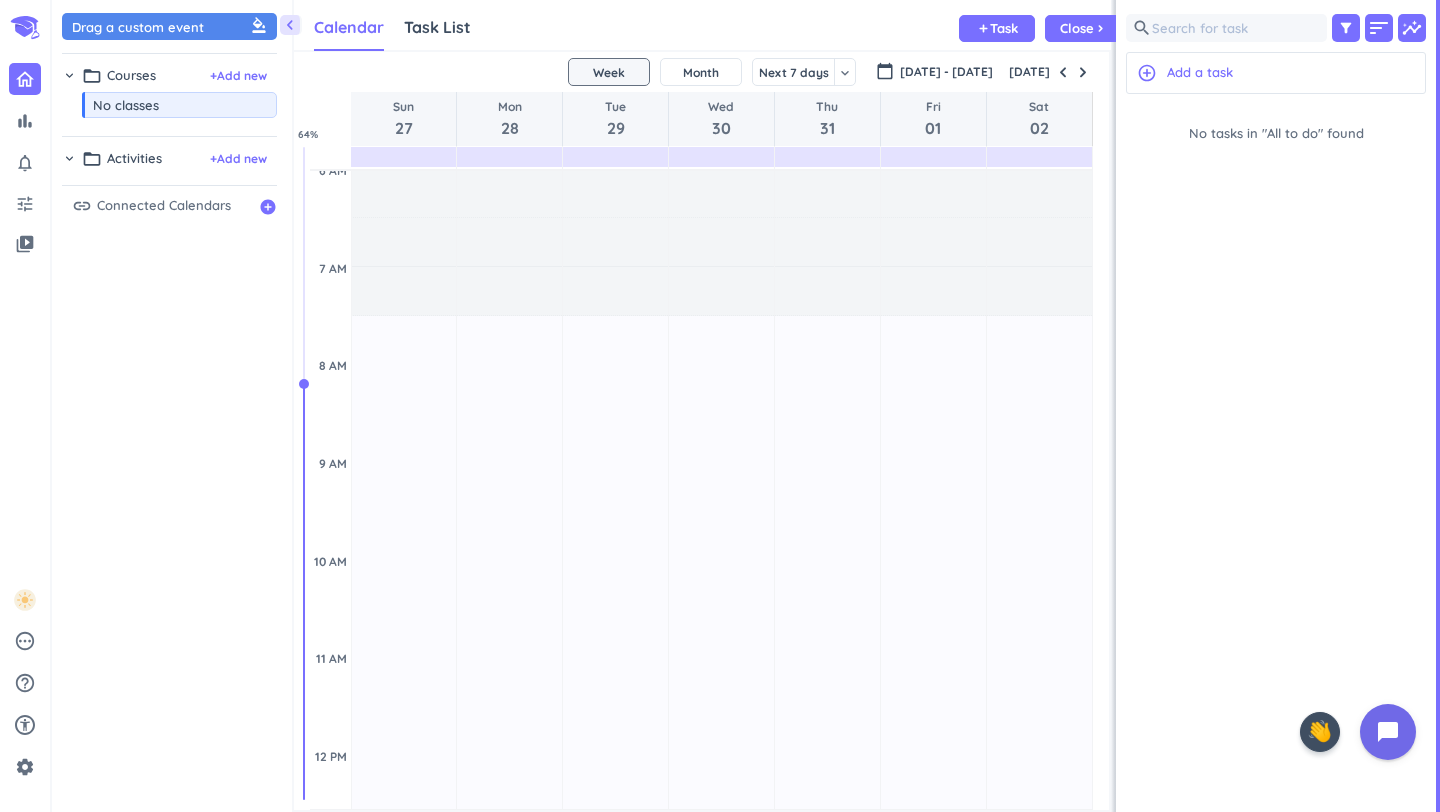 scroll, scrollTop: 0, scrollLeft: 0, axis: both 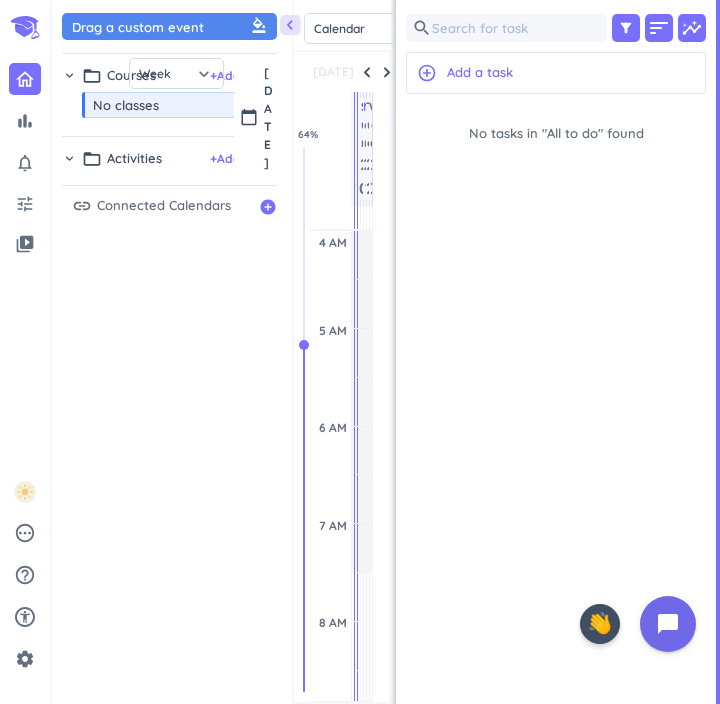 click on "No tasks in "All to do" found" at bounding box center [556, 404] 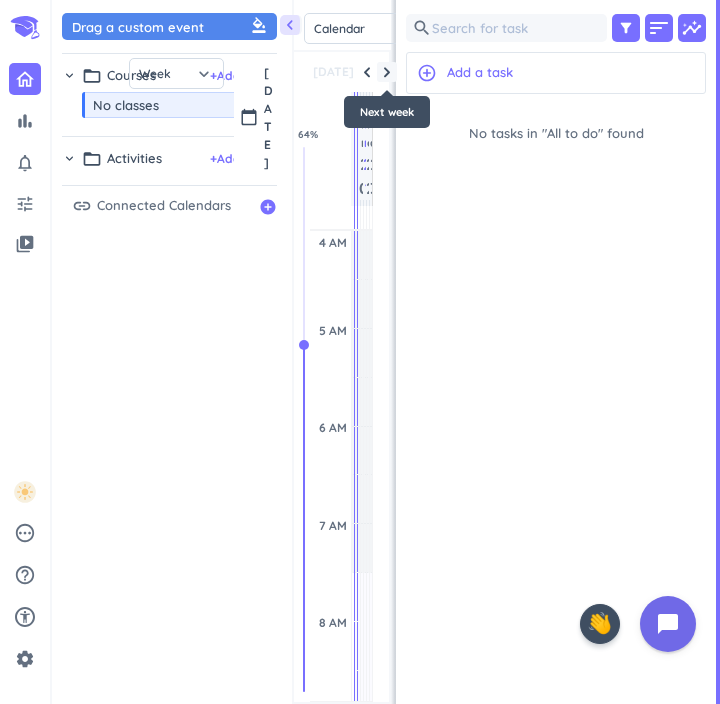 click at bounding box center (387, 72) 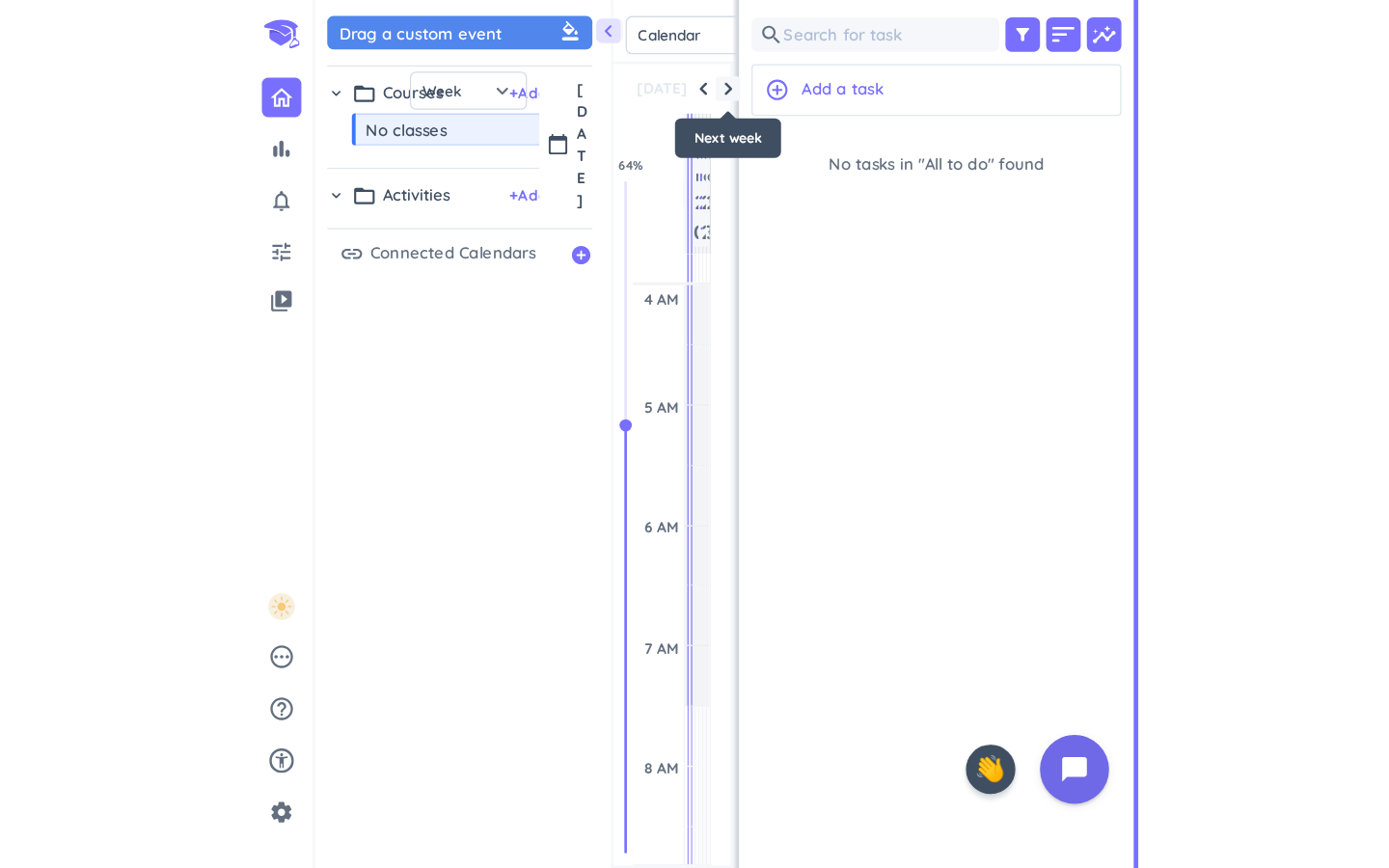 scroll, scrollTop: 190, scrollLeft: 0, axis: vertical 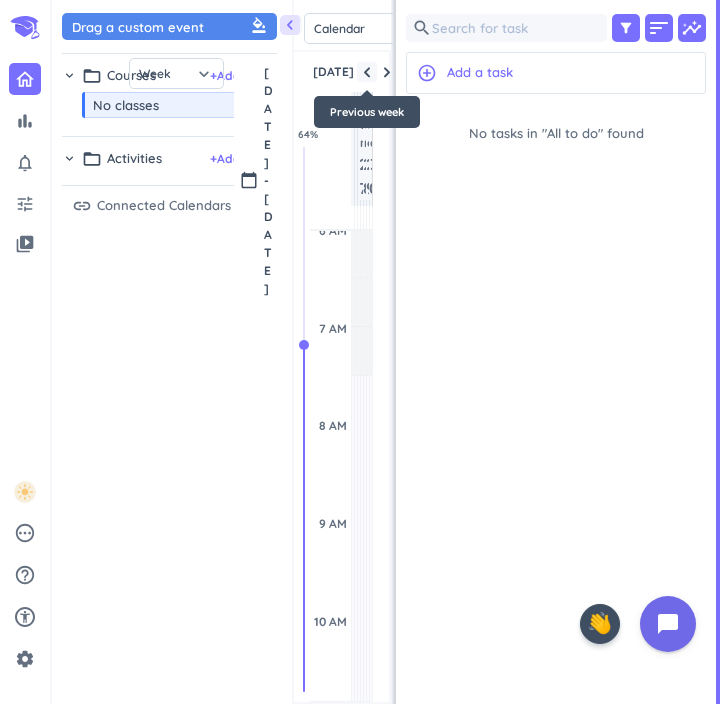 click at bounding box center [367, 72] 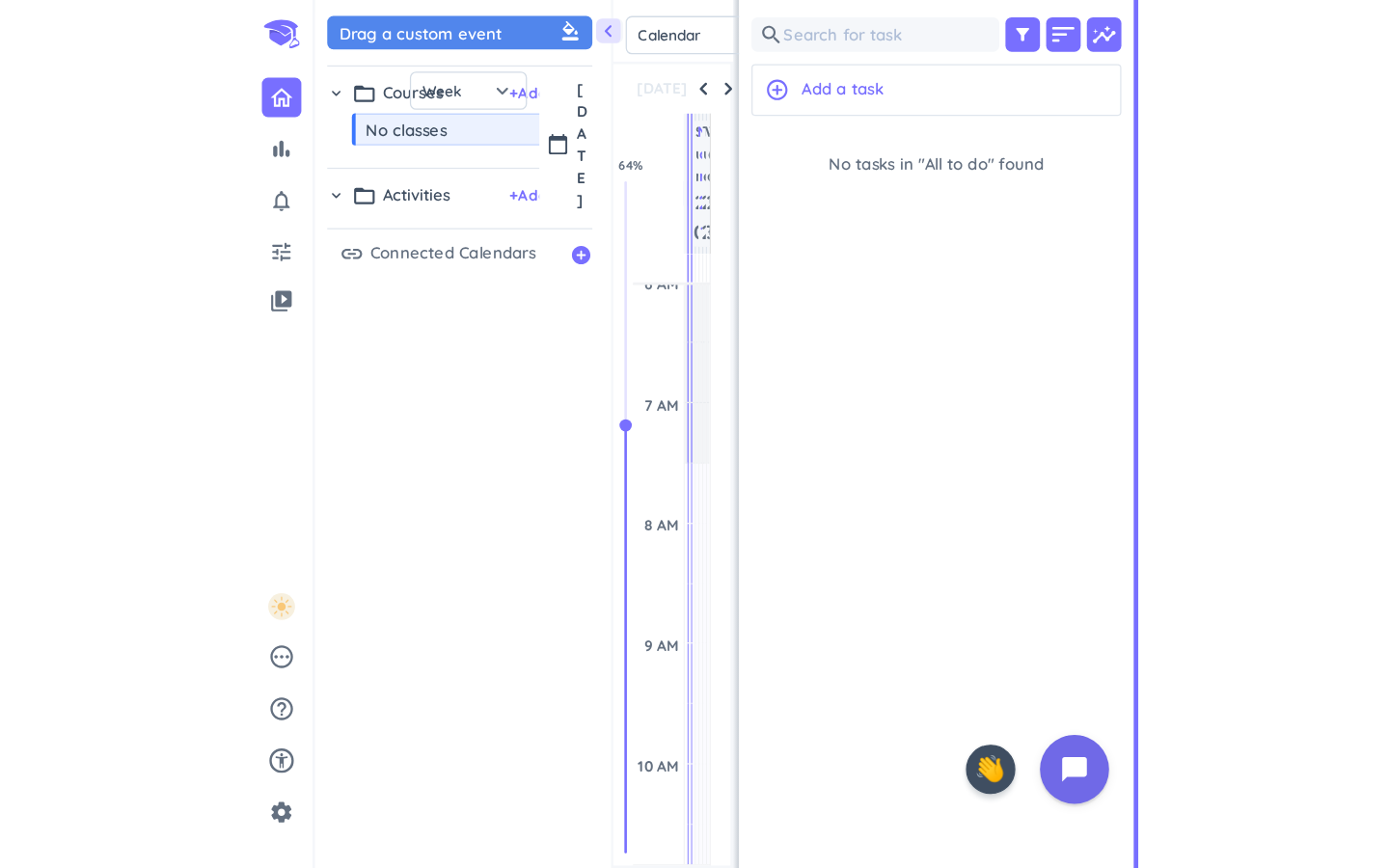 scroll, scrollTop: 1, scrollLeft: 1, axis: both 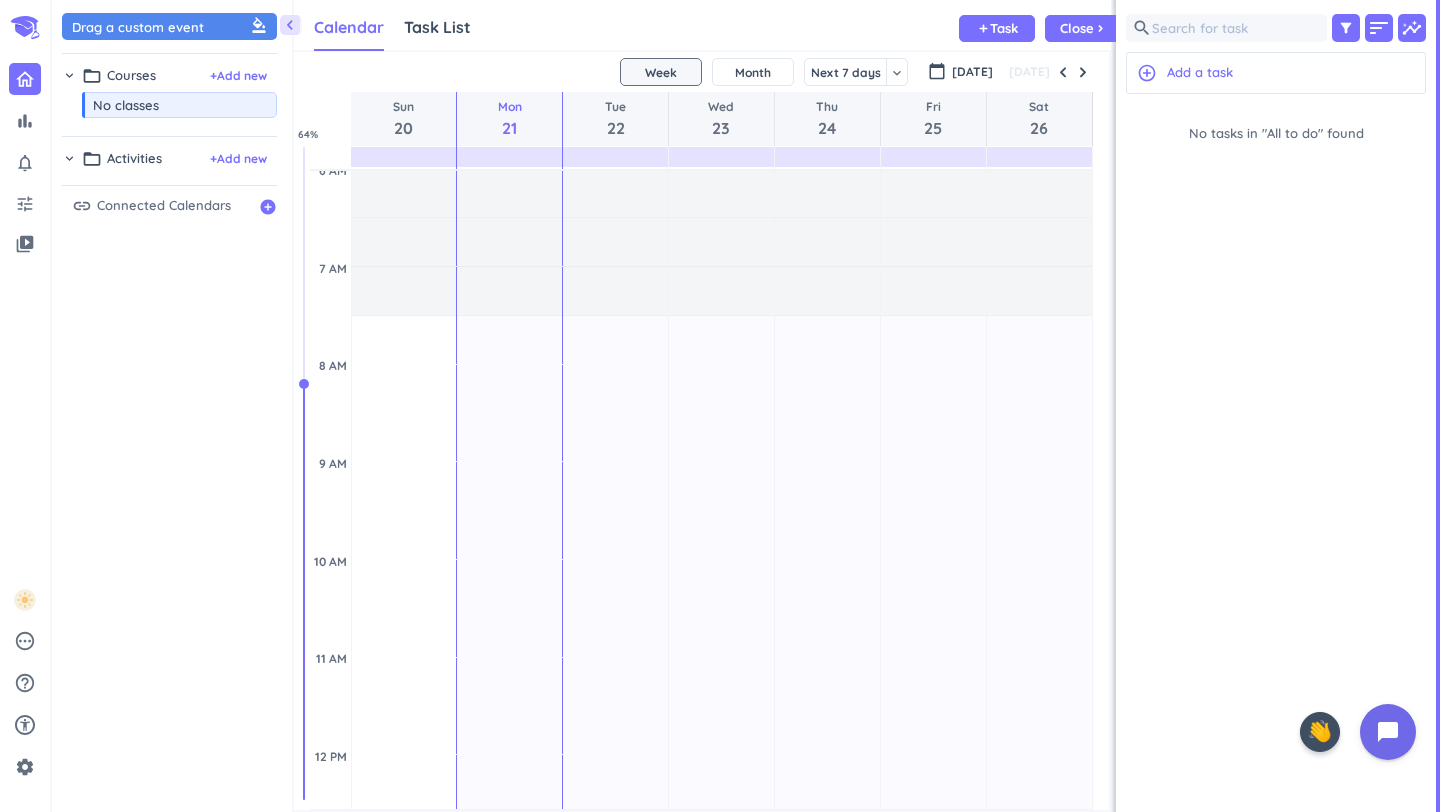 drag, startPoint x: 1117, startPoint y: 367, endPoint x: 1283, endPoint y: 349, distance: 166.97305 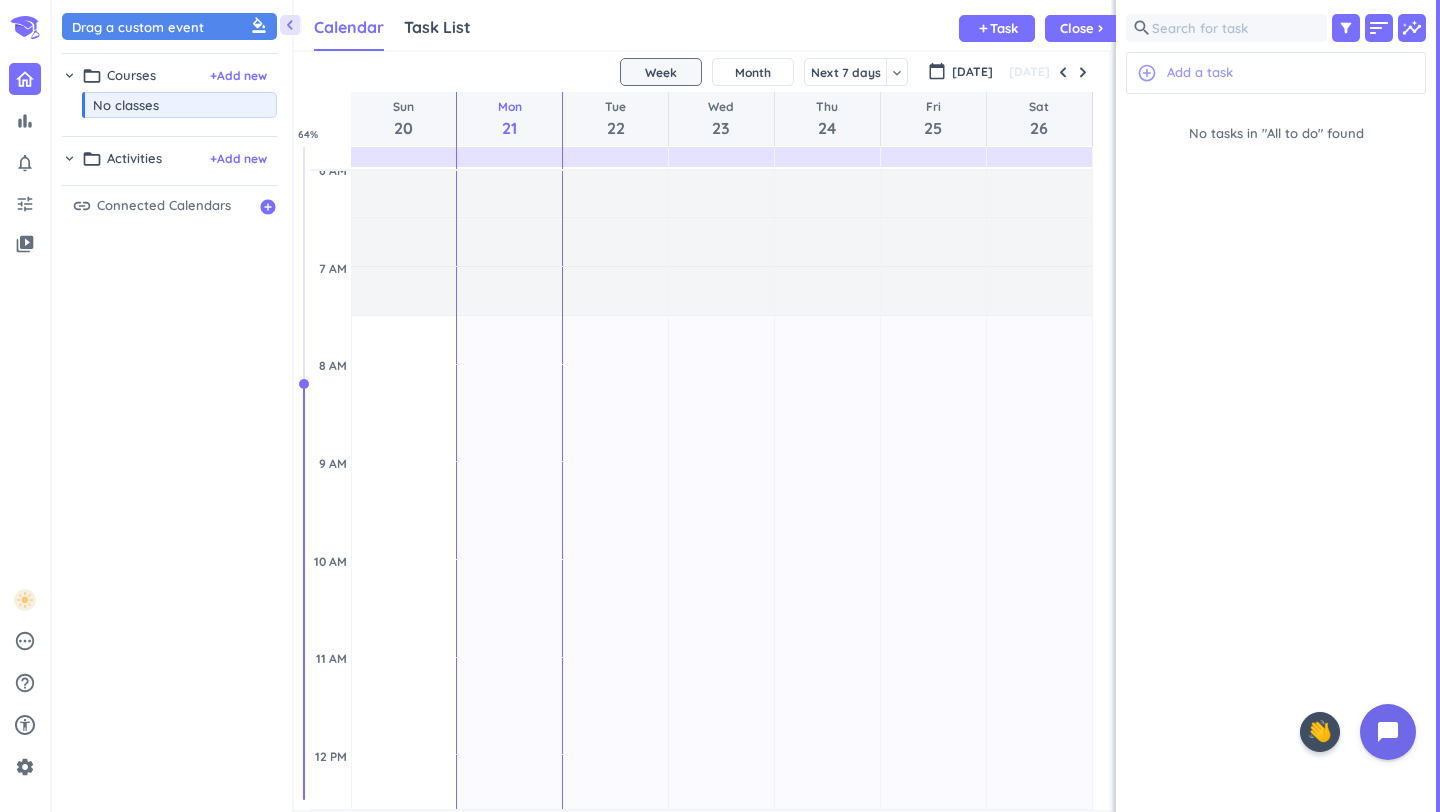 click on "add_circle_outline Add a task" at bounding box center (1276, 73) 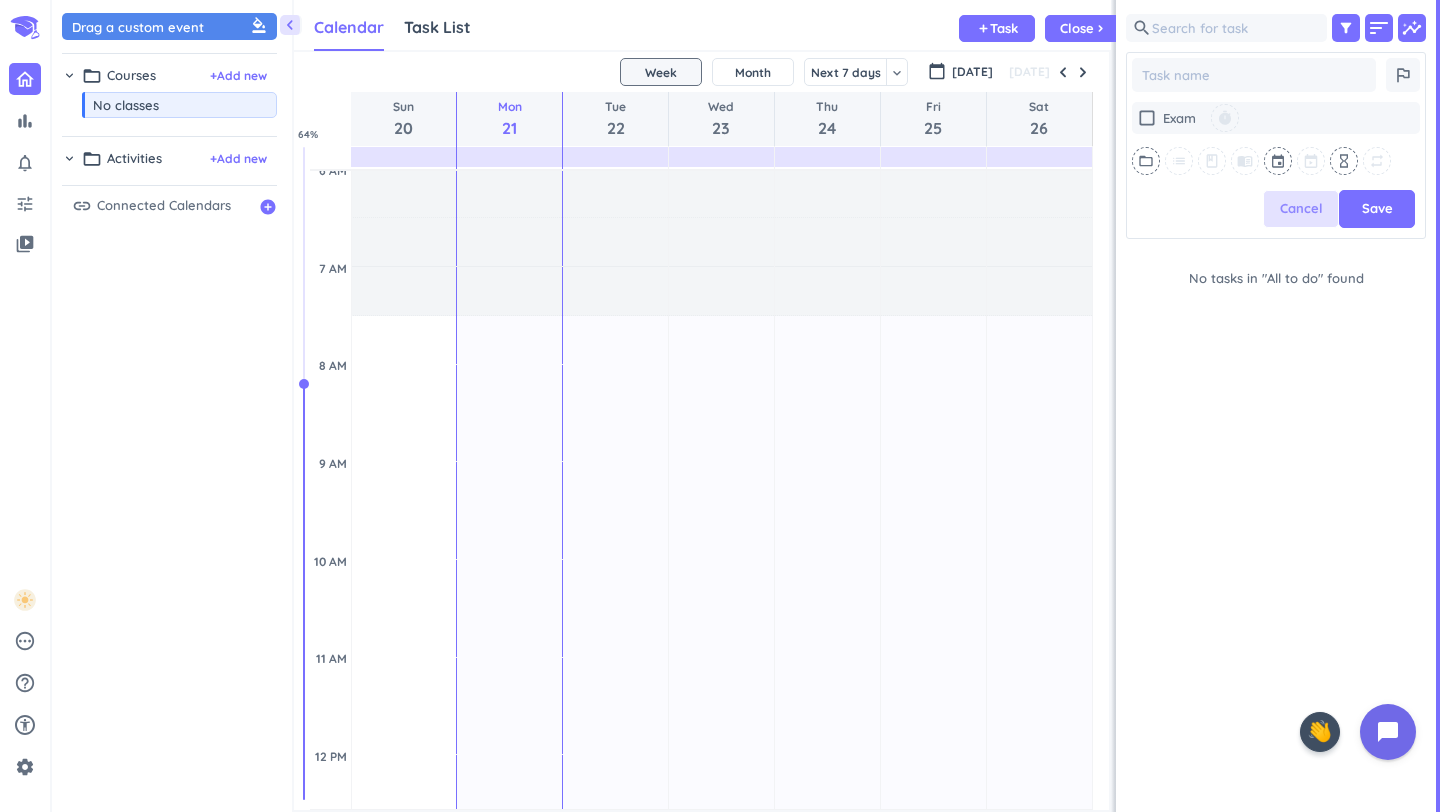 click on "Cancel" at bounding box center [1301, 209] 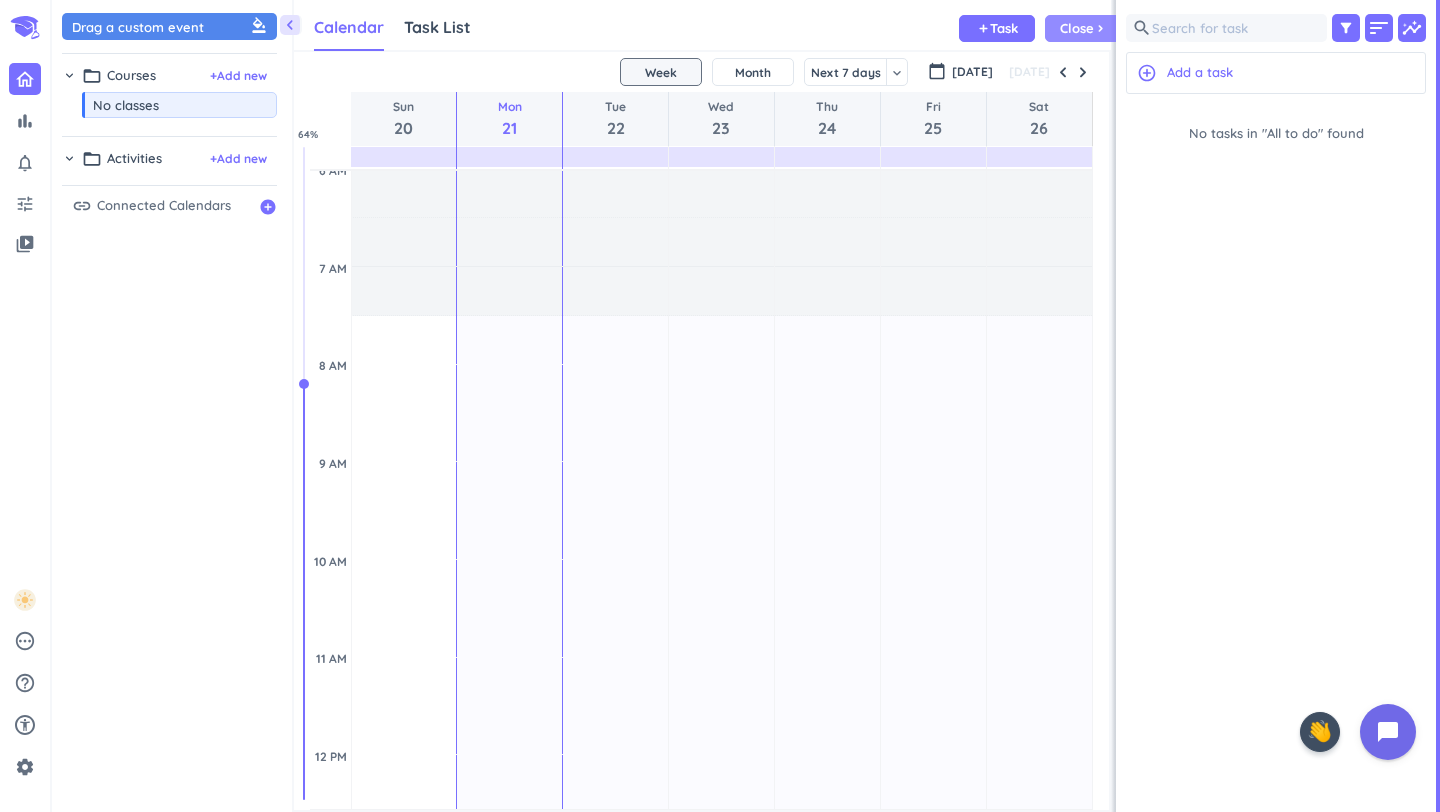 click on "Close chevron_right" at bounding box center [1083, 28] 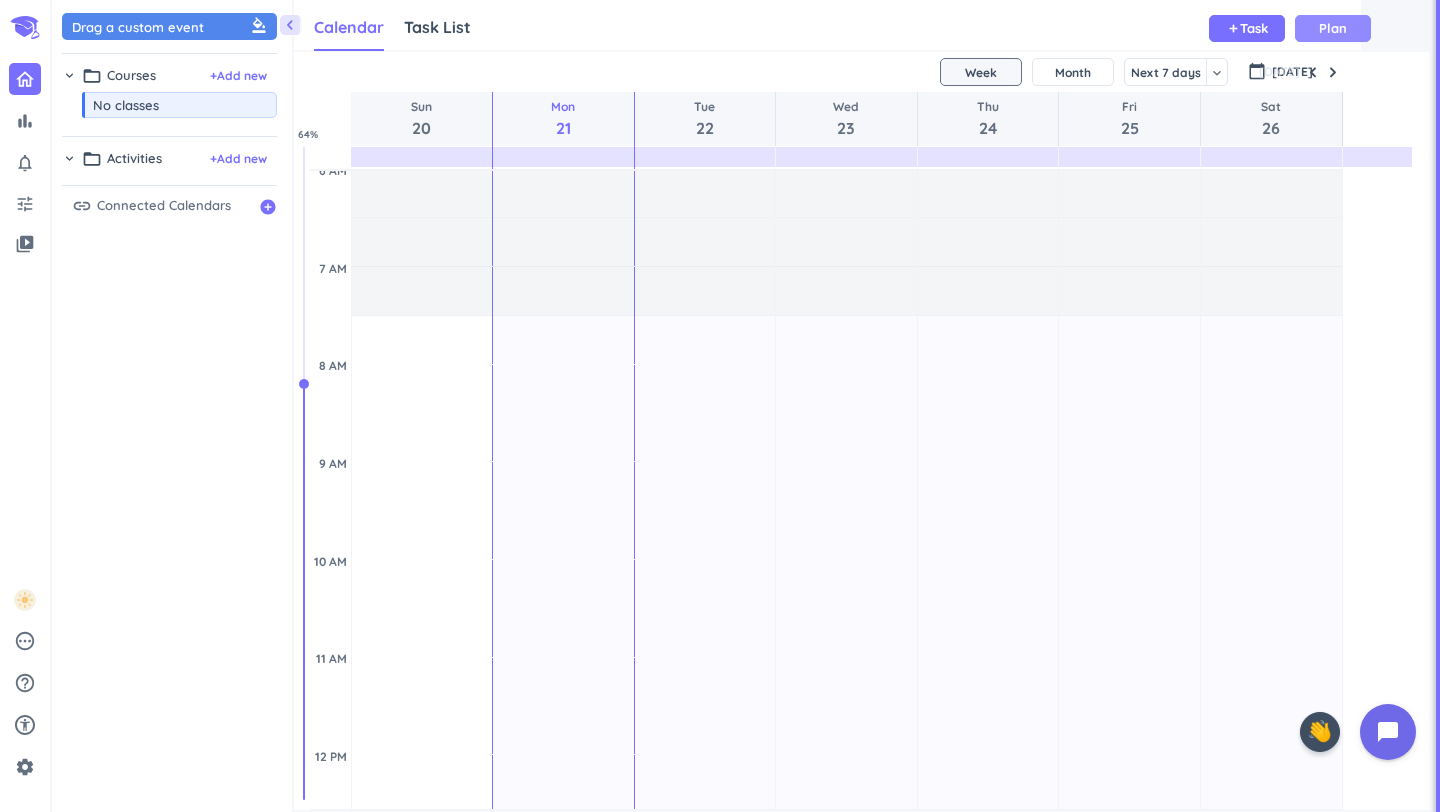 scroll, scrollTop: 1, scrollLeft: 0, axis: vertical 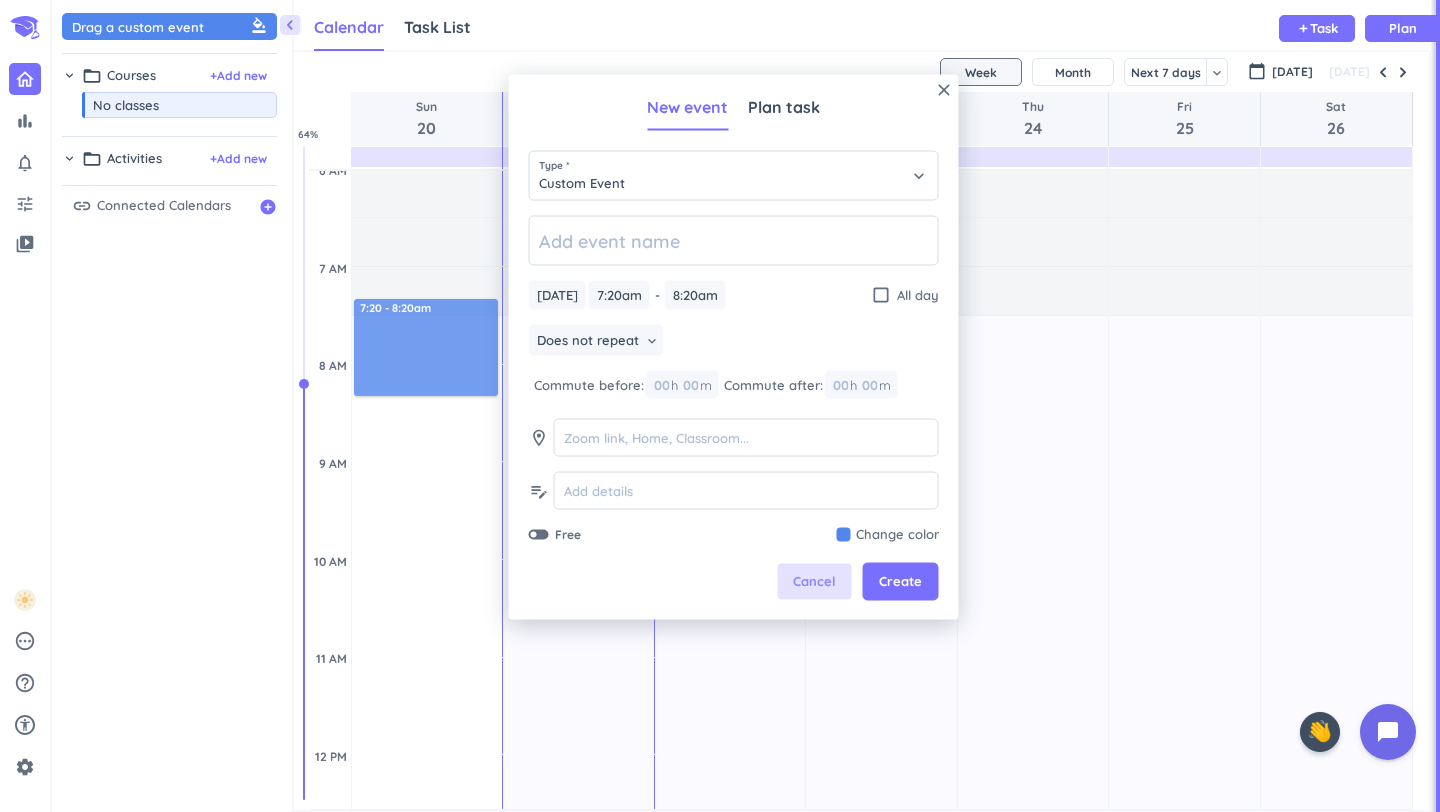 click on "Cancel" at bounding box center [814, 582] 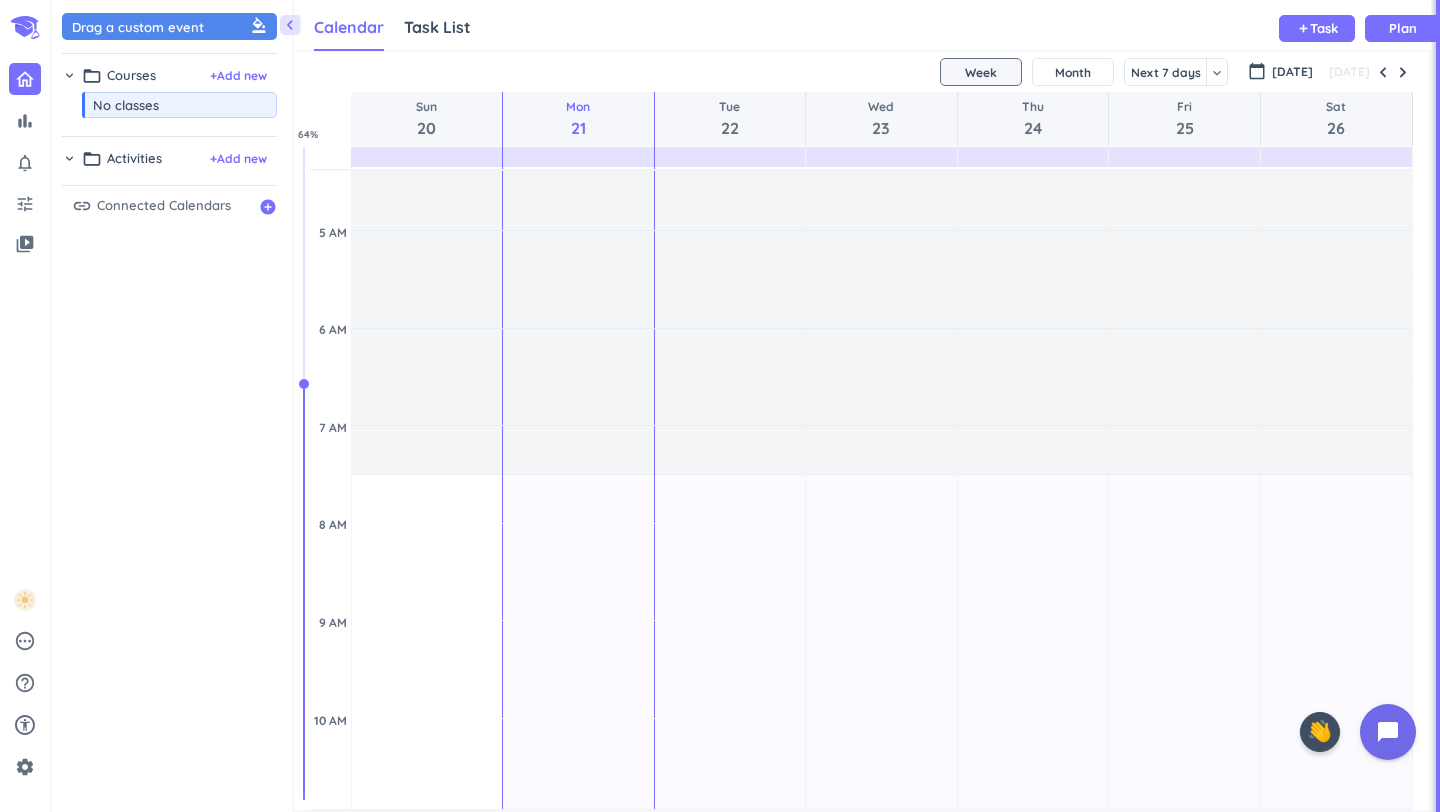 scroll, scrollTop: 0, scrollLeft: 0, axis: both 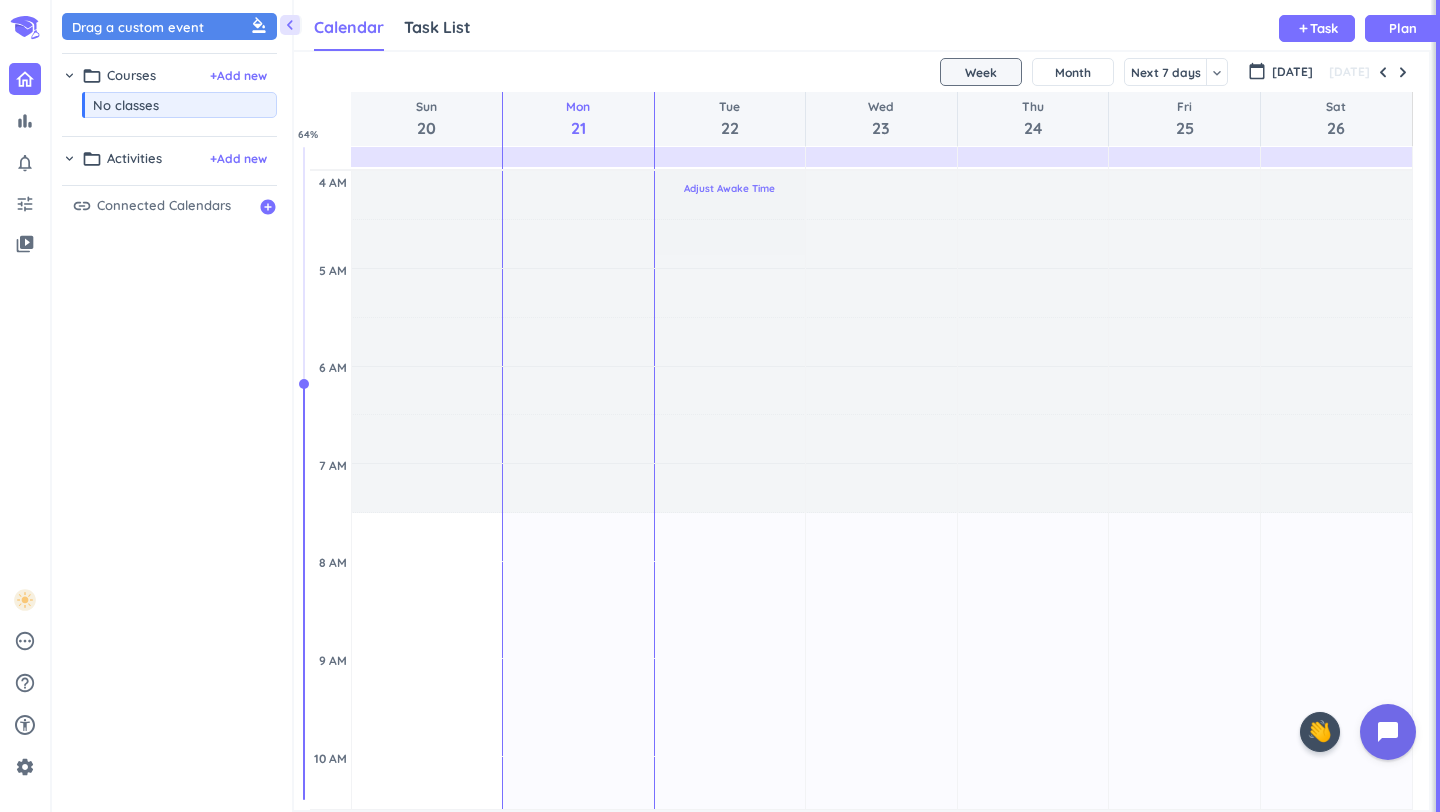 click on "Adjust Awake Time" at bounding box center (729, 188) 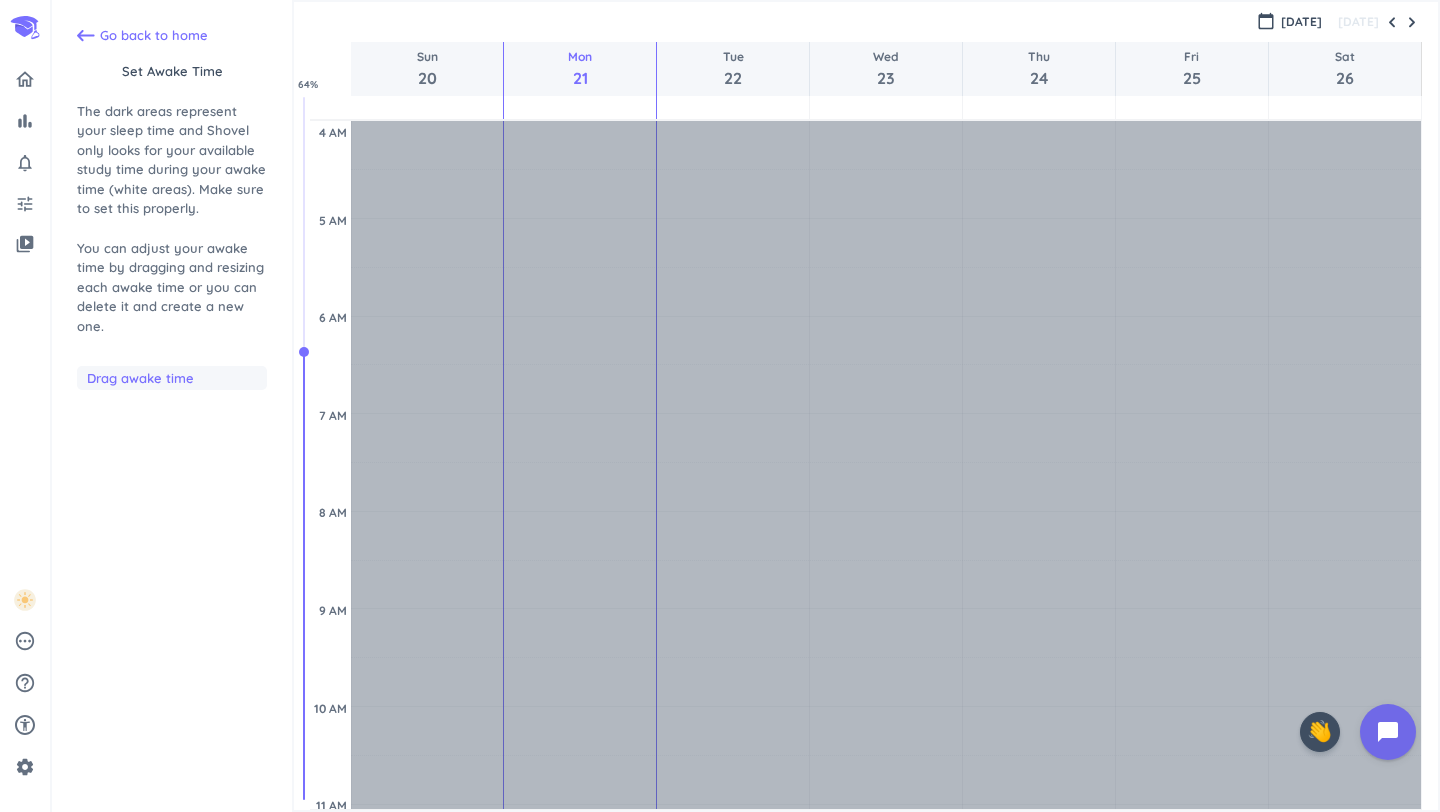 scroll, scrollTop: 197, scrollLeft: 0, axis: vertical 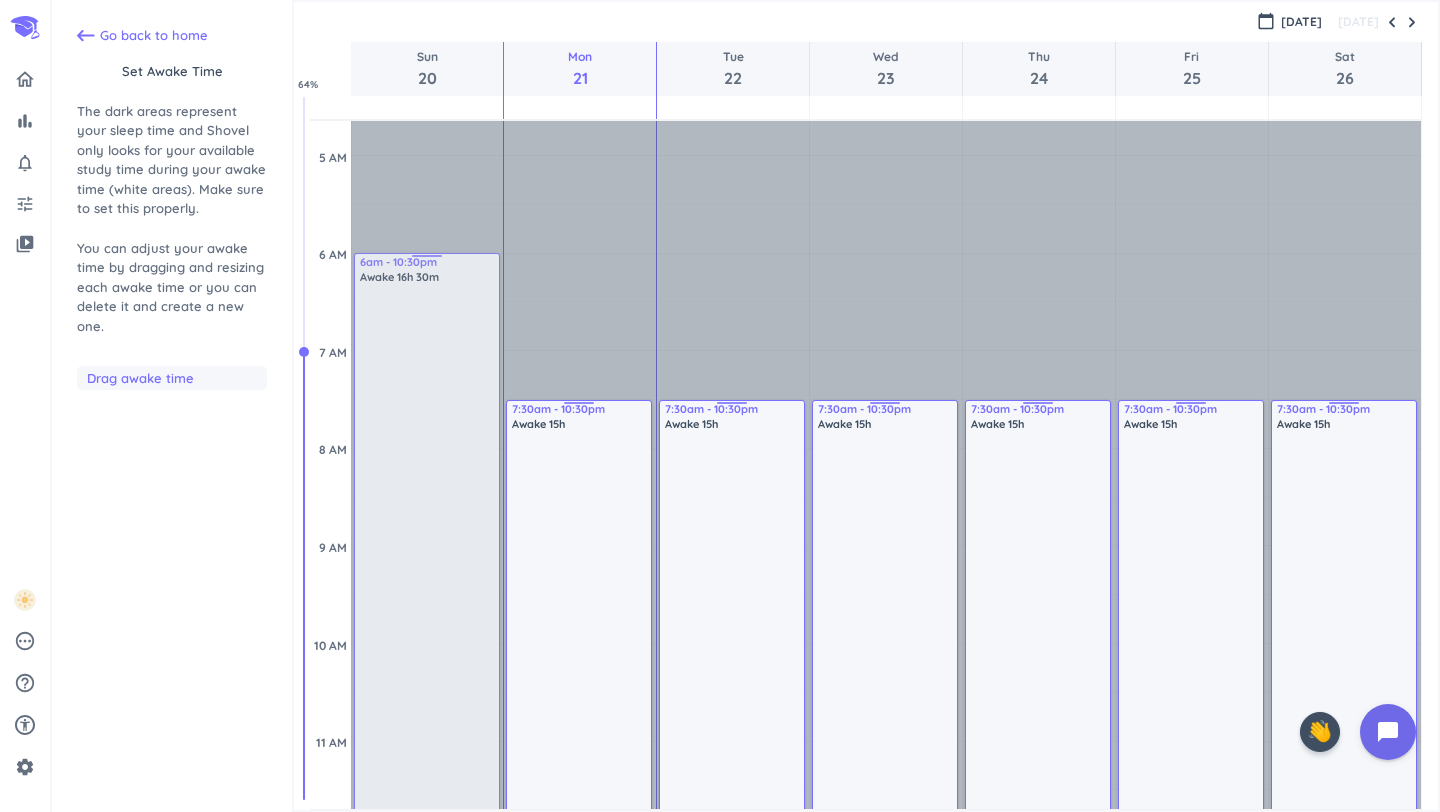 drag, startPoint x: 428, startPoint y: 270, endPoint x: 452, endPoint y: 256, distance: 27.784887 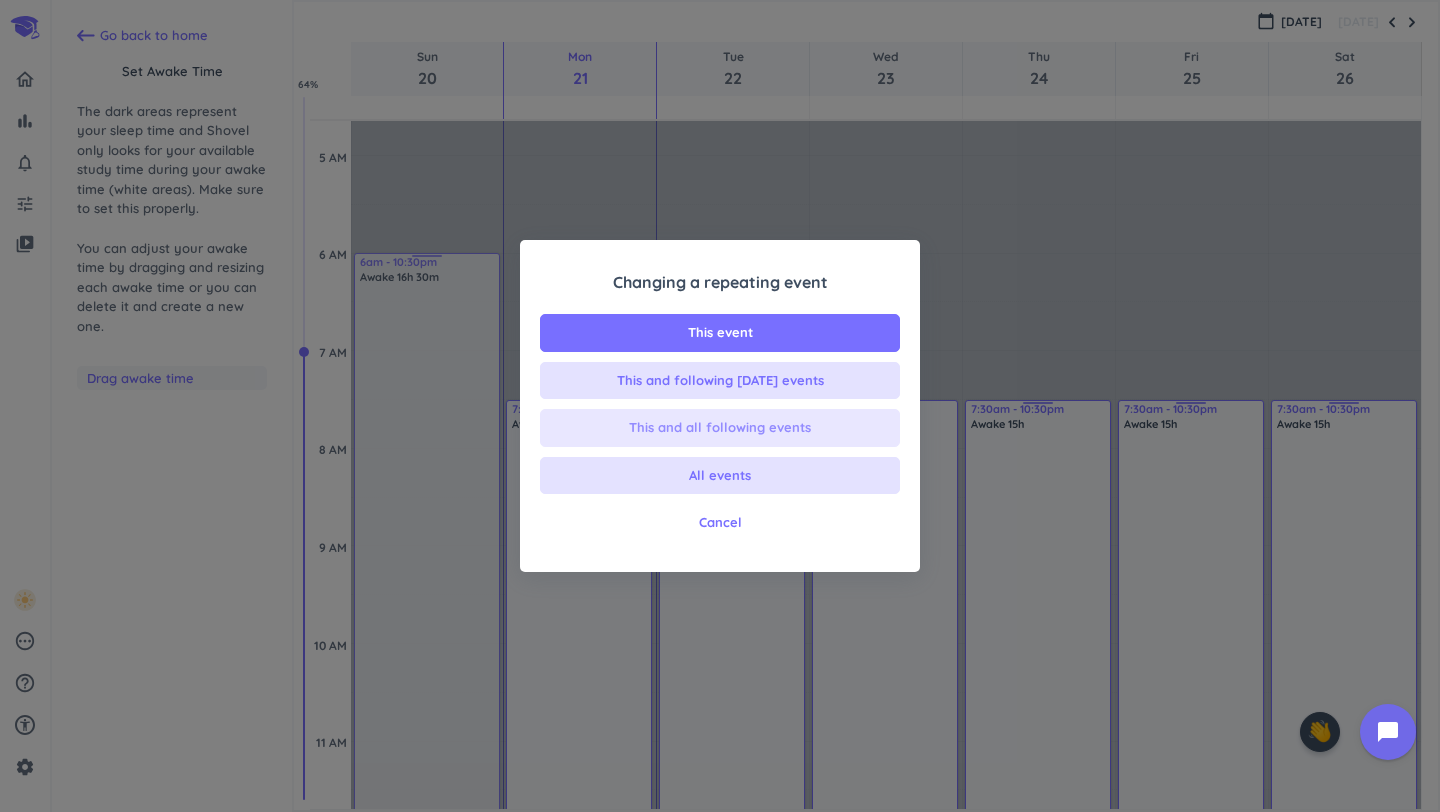 click on "This and all following events" at bounding box center [720, 428] 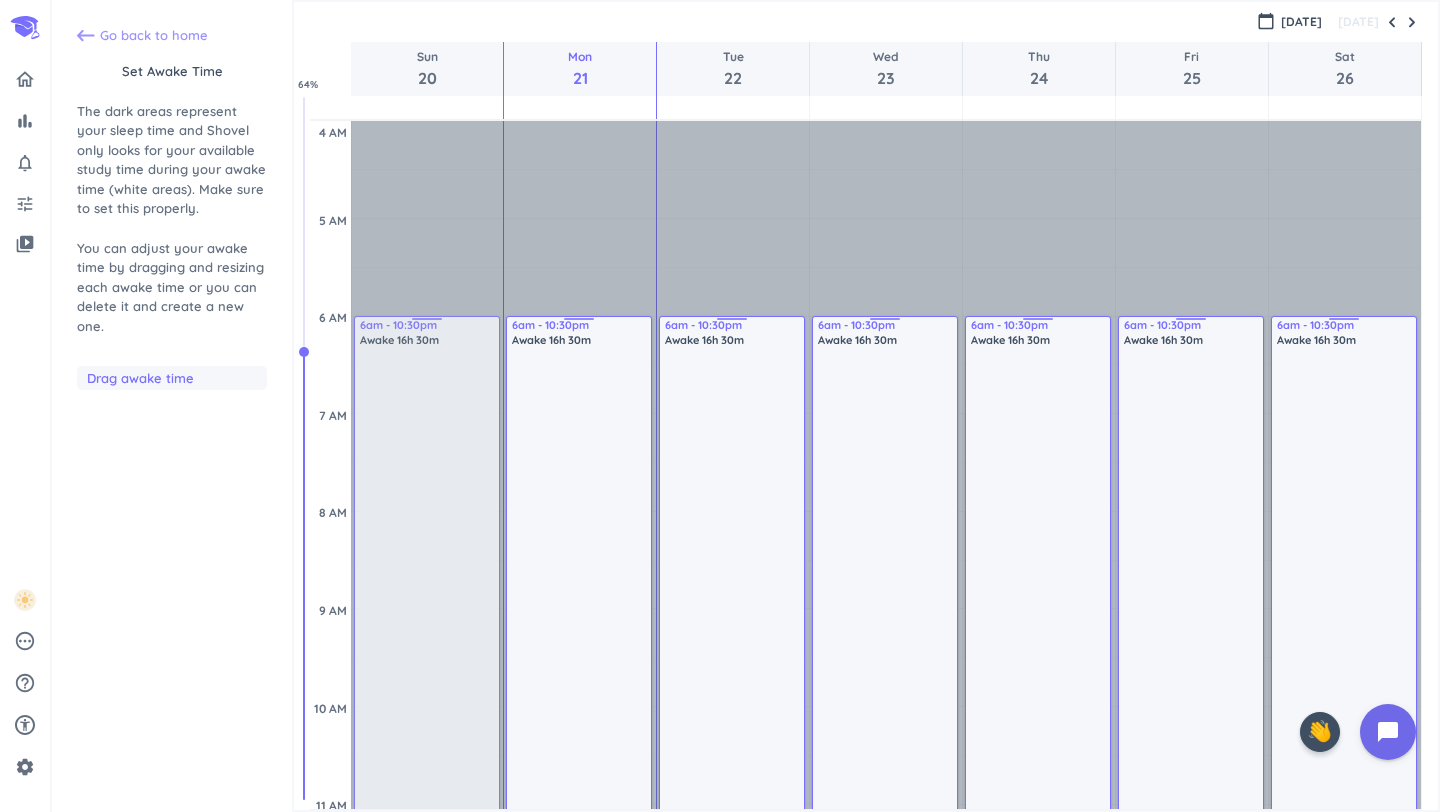 click on "Go back to home" at bounding box center (154, 36) 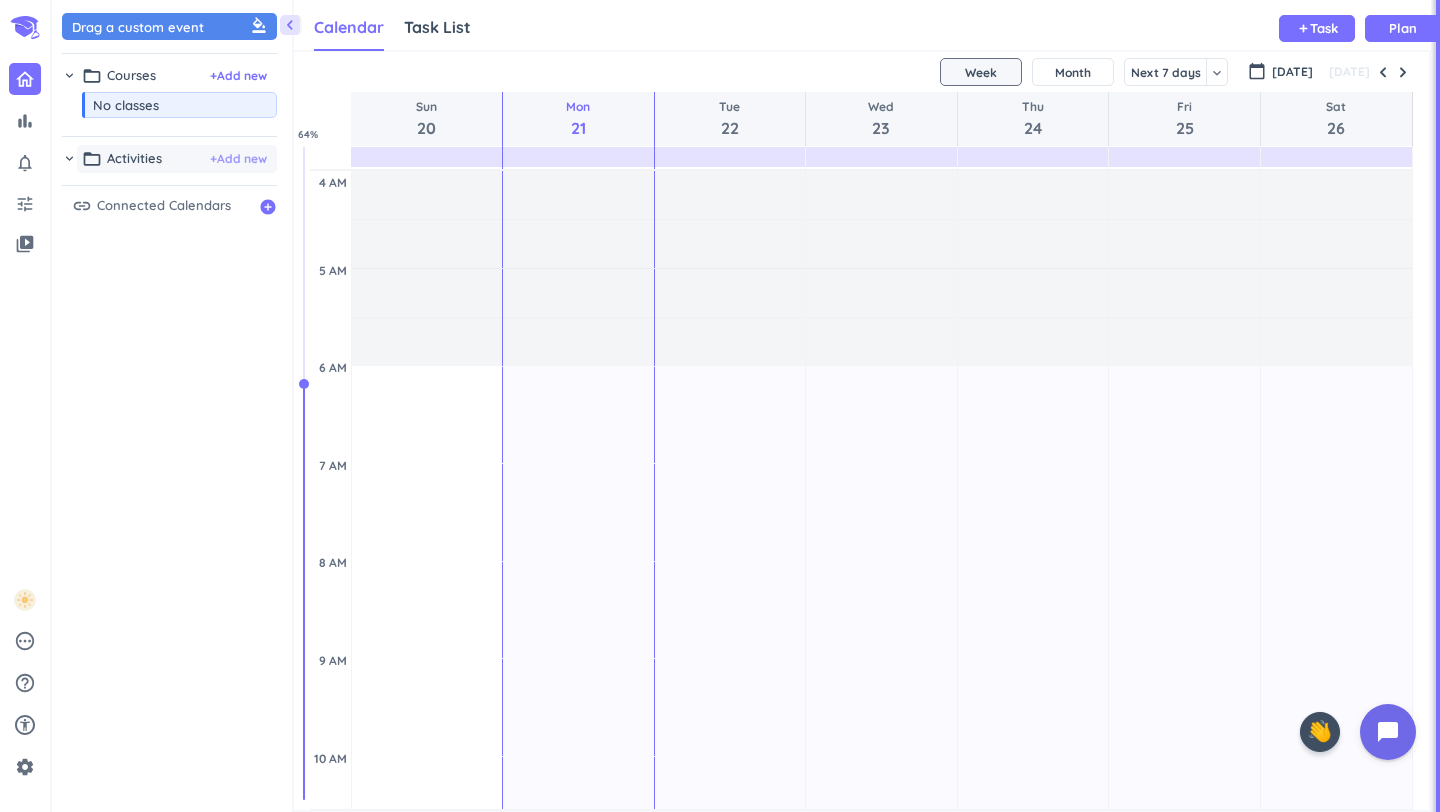 click on "+  Add new" at bounding box center (238, 159) 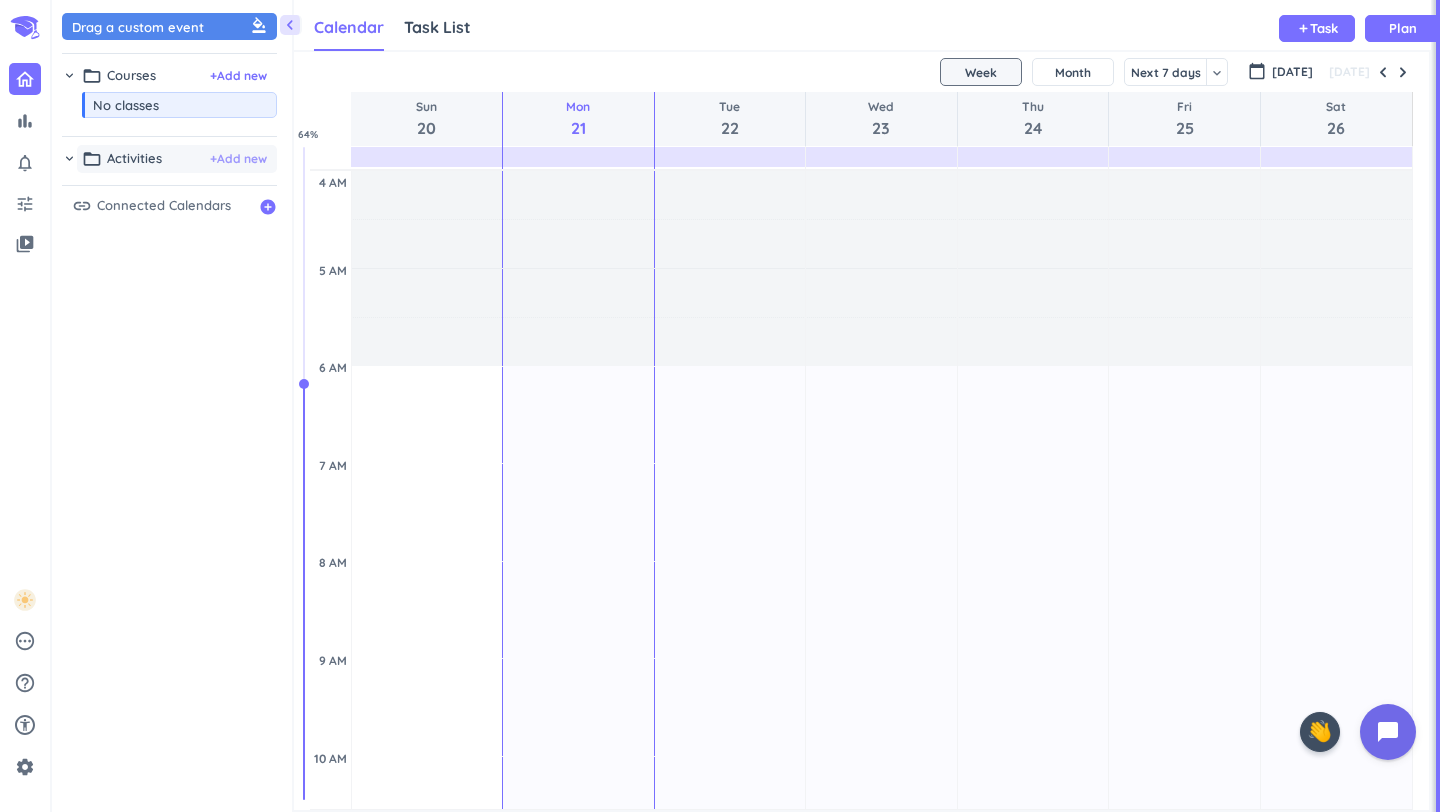 click on "+  Add new" at bounding box center (238, 159) 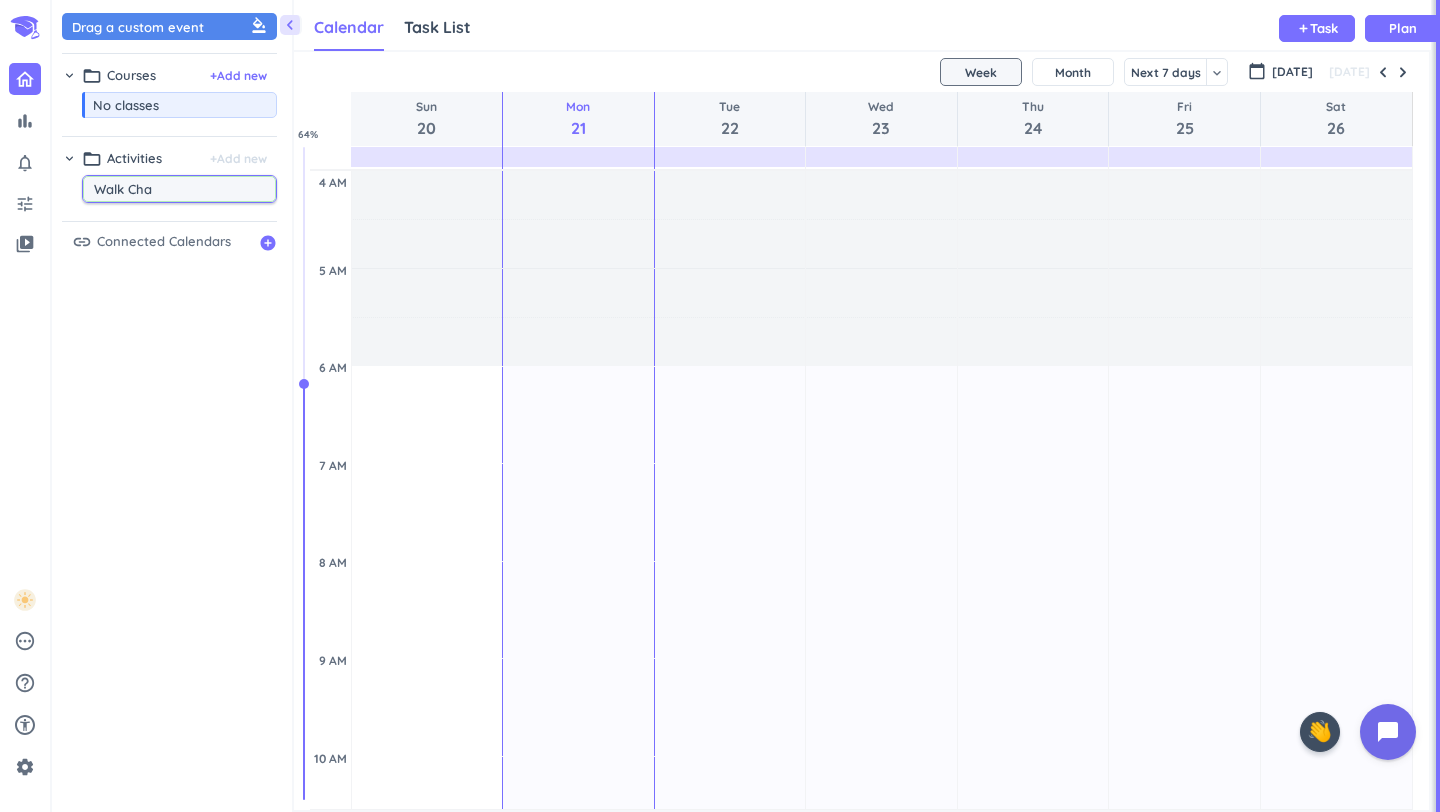 type on "Walk Chai" 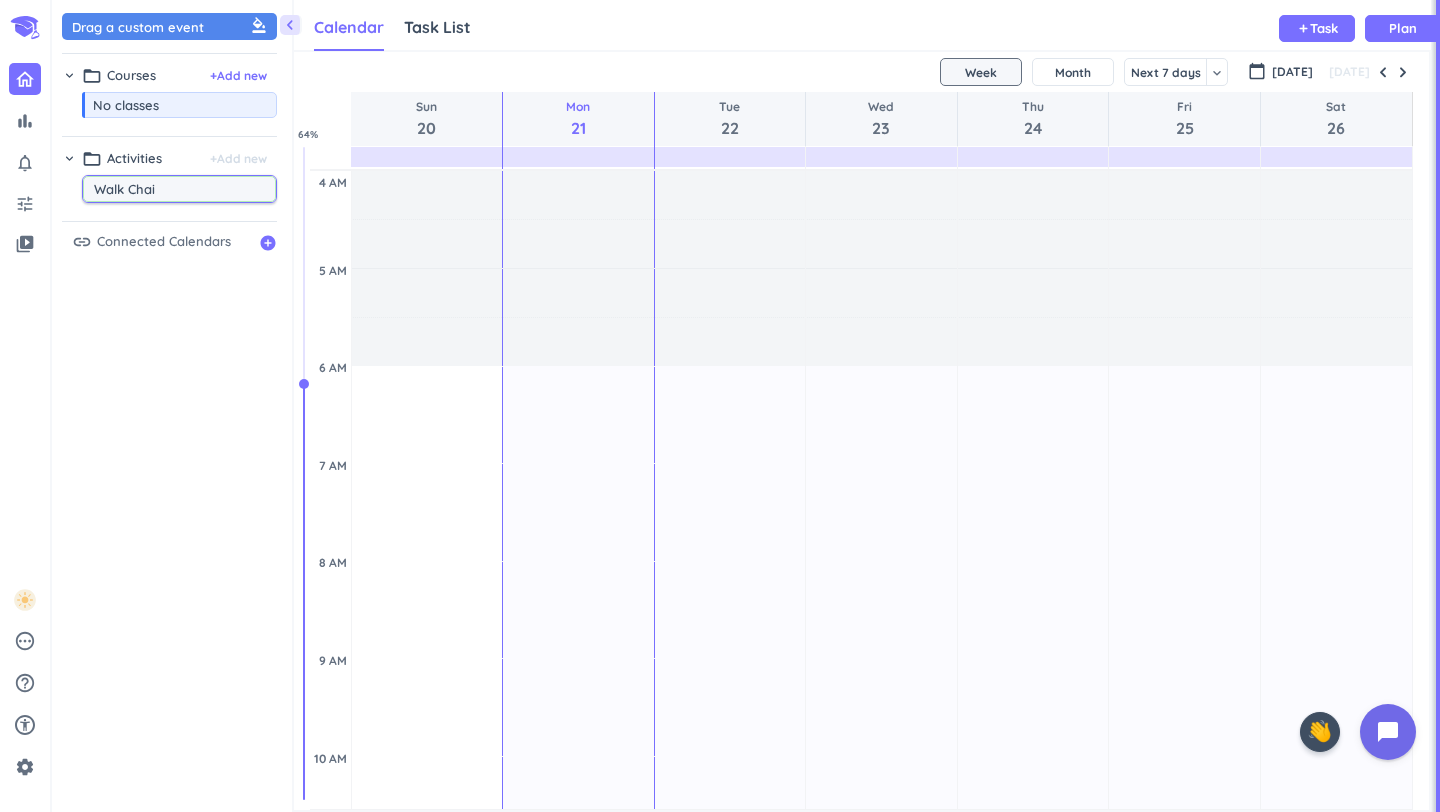 click on "Walk Chai" at bounding box center (184, 189) 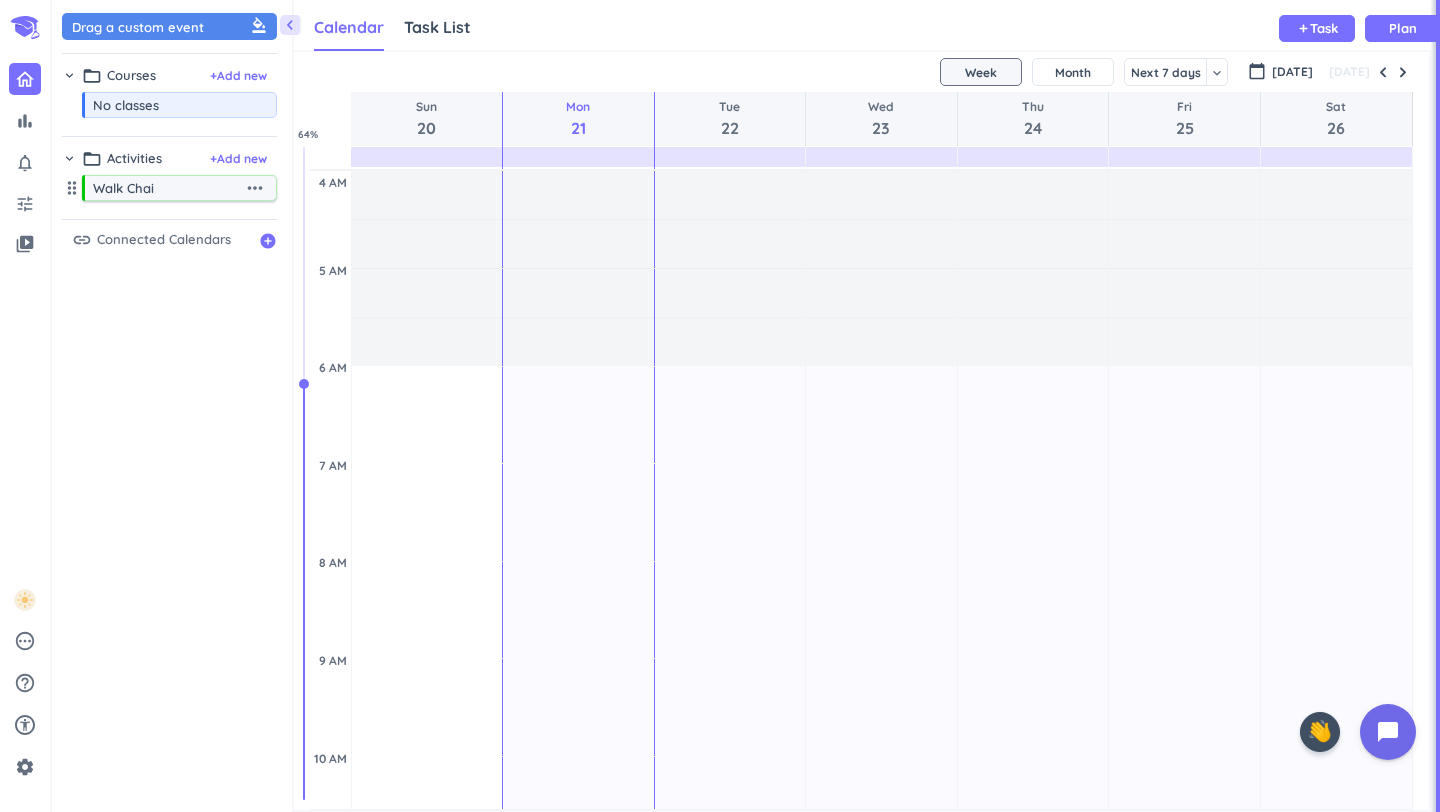 click on "more_horiz" at bounding box center (255, 188) 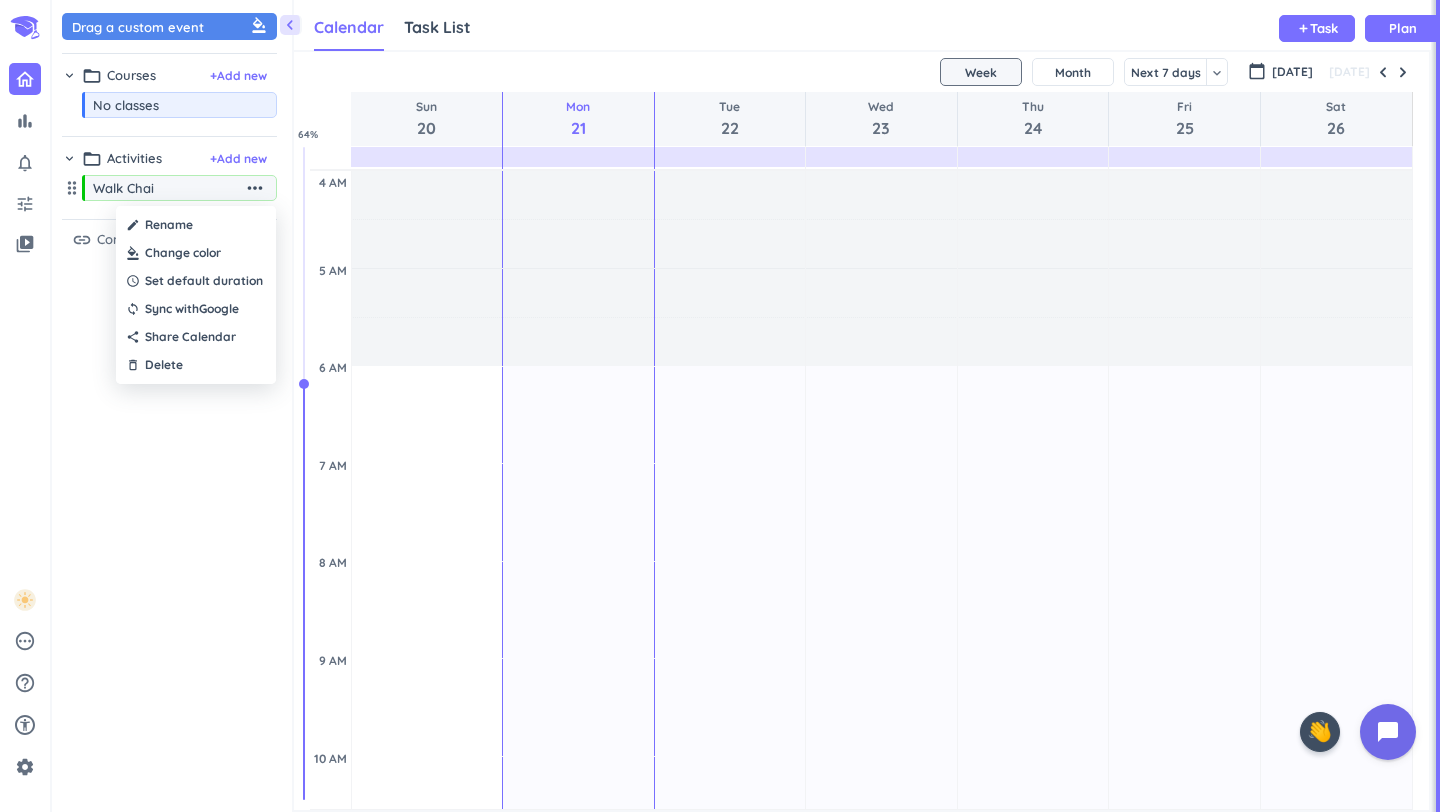click at bounding box center (196, 253) 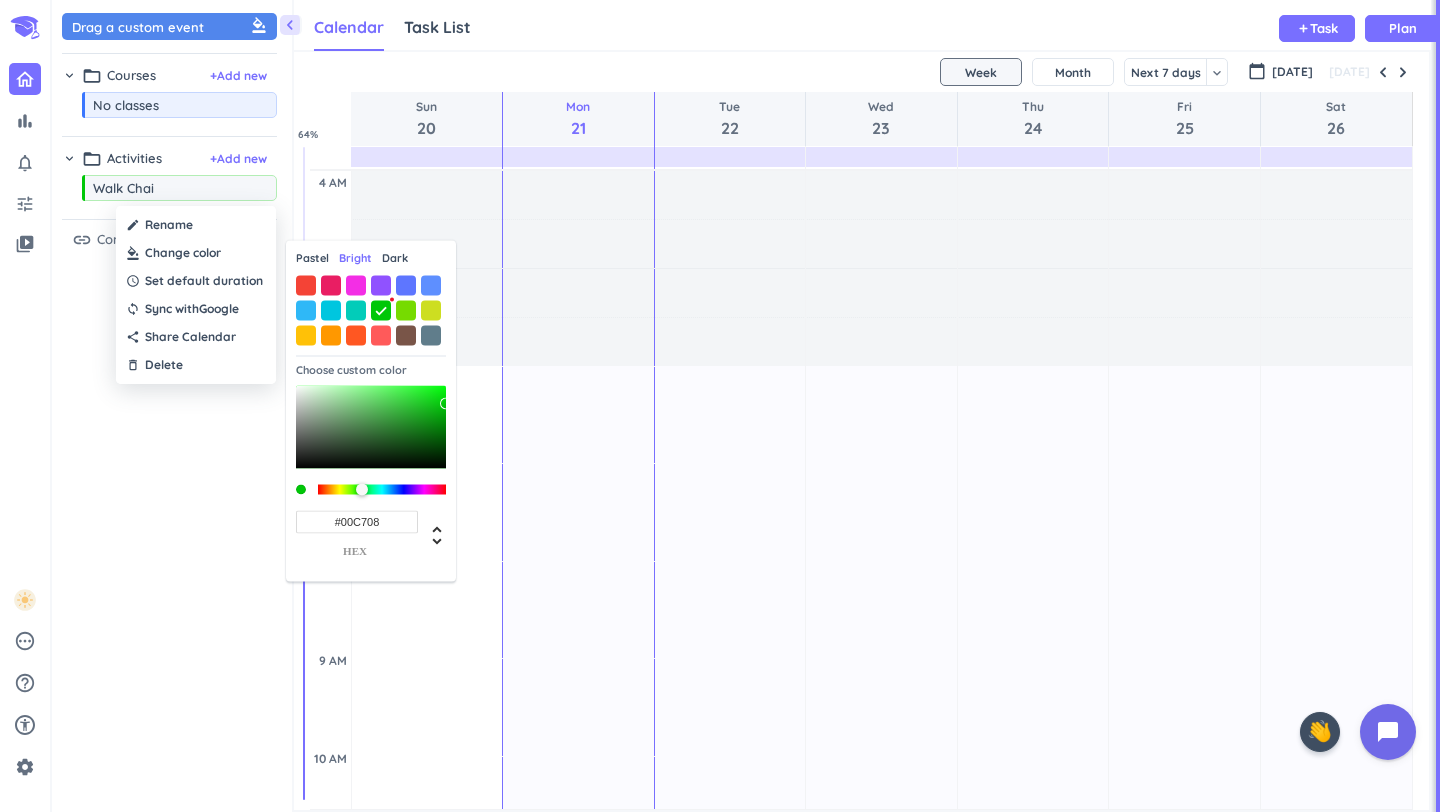 click on "Dark" at bounding box center [395, 258] 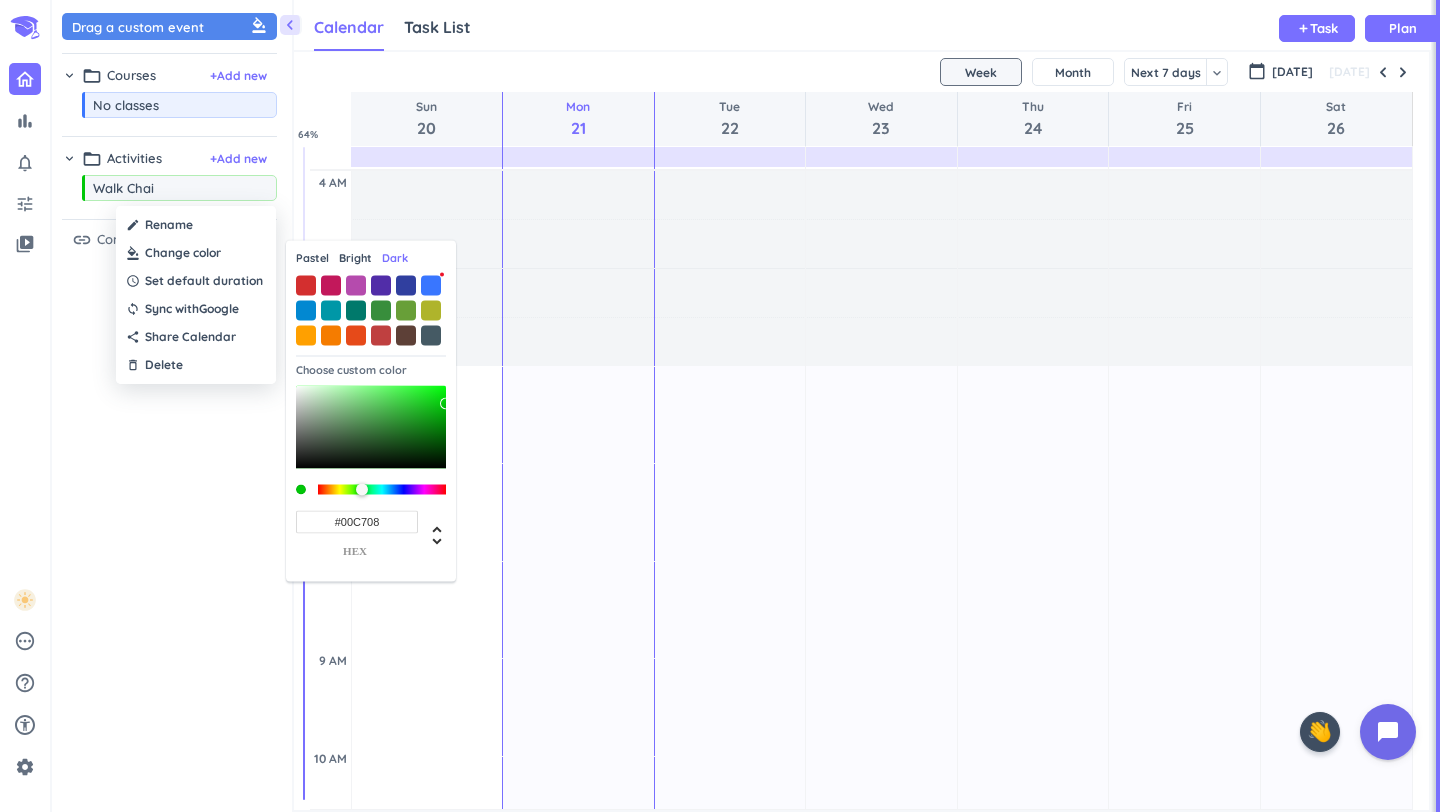 click on "Pastel" at bounding box center (312, 258) 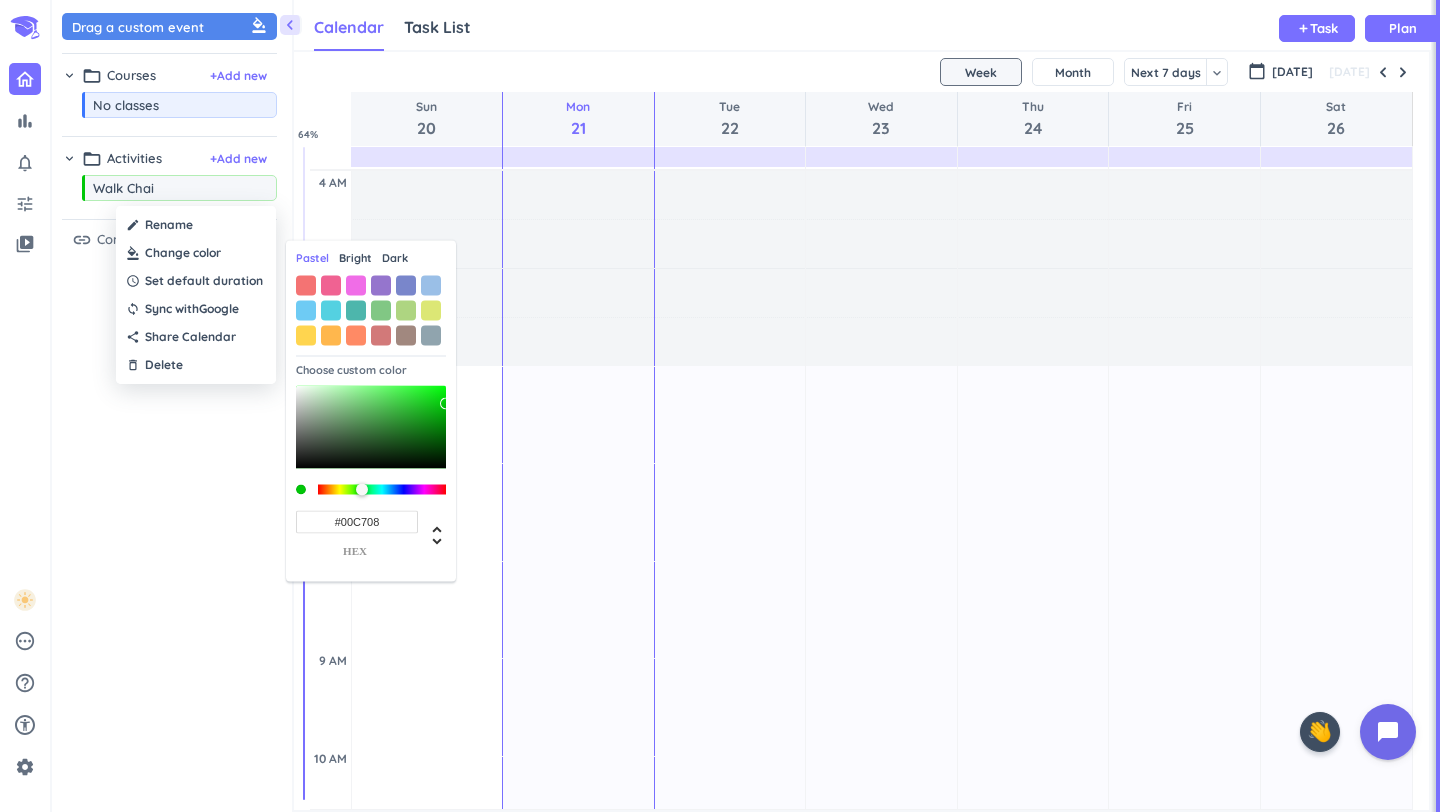 click on "Bright" at bounding box center [355, 258] 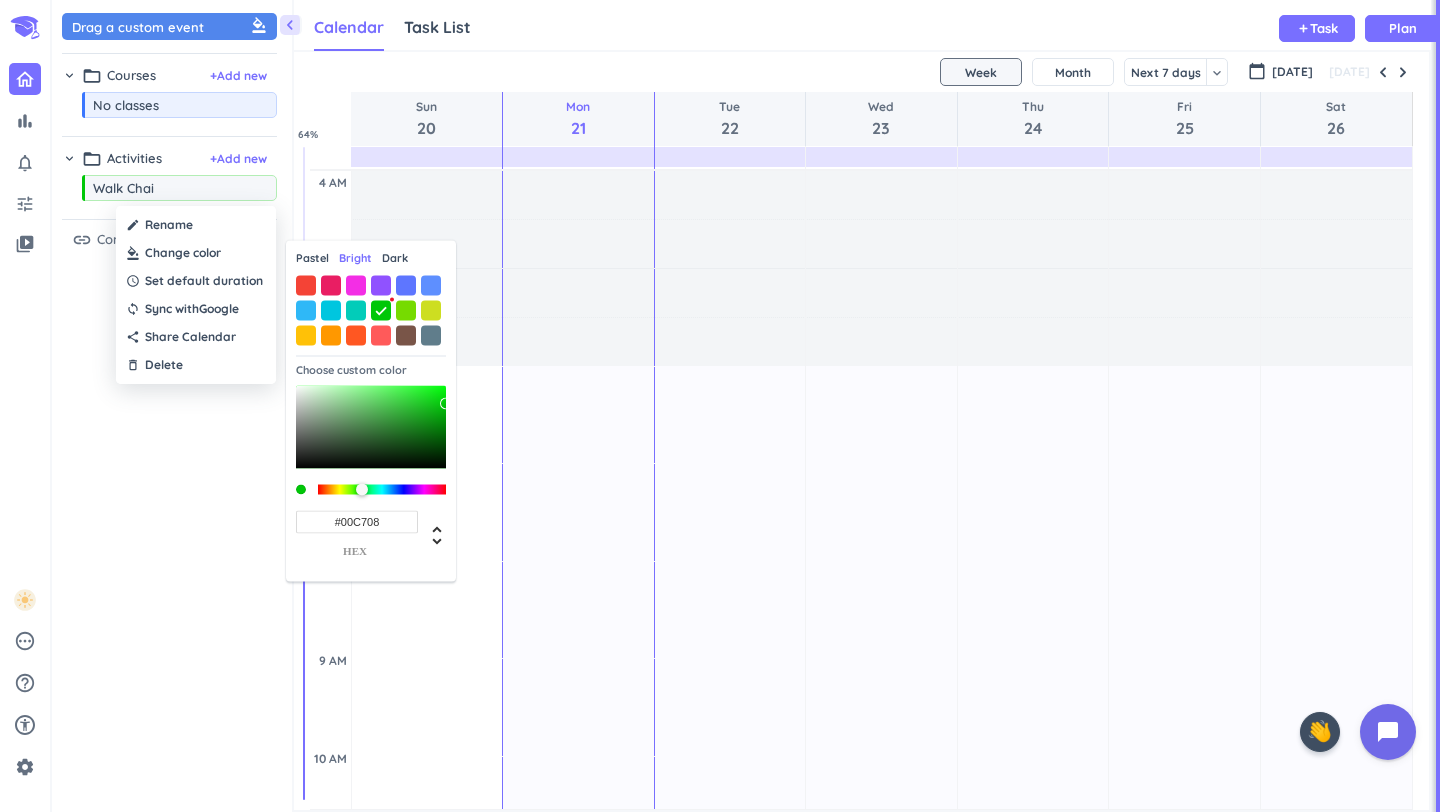 click on "Dark" at bounding box center [395, 258] 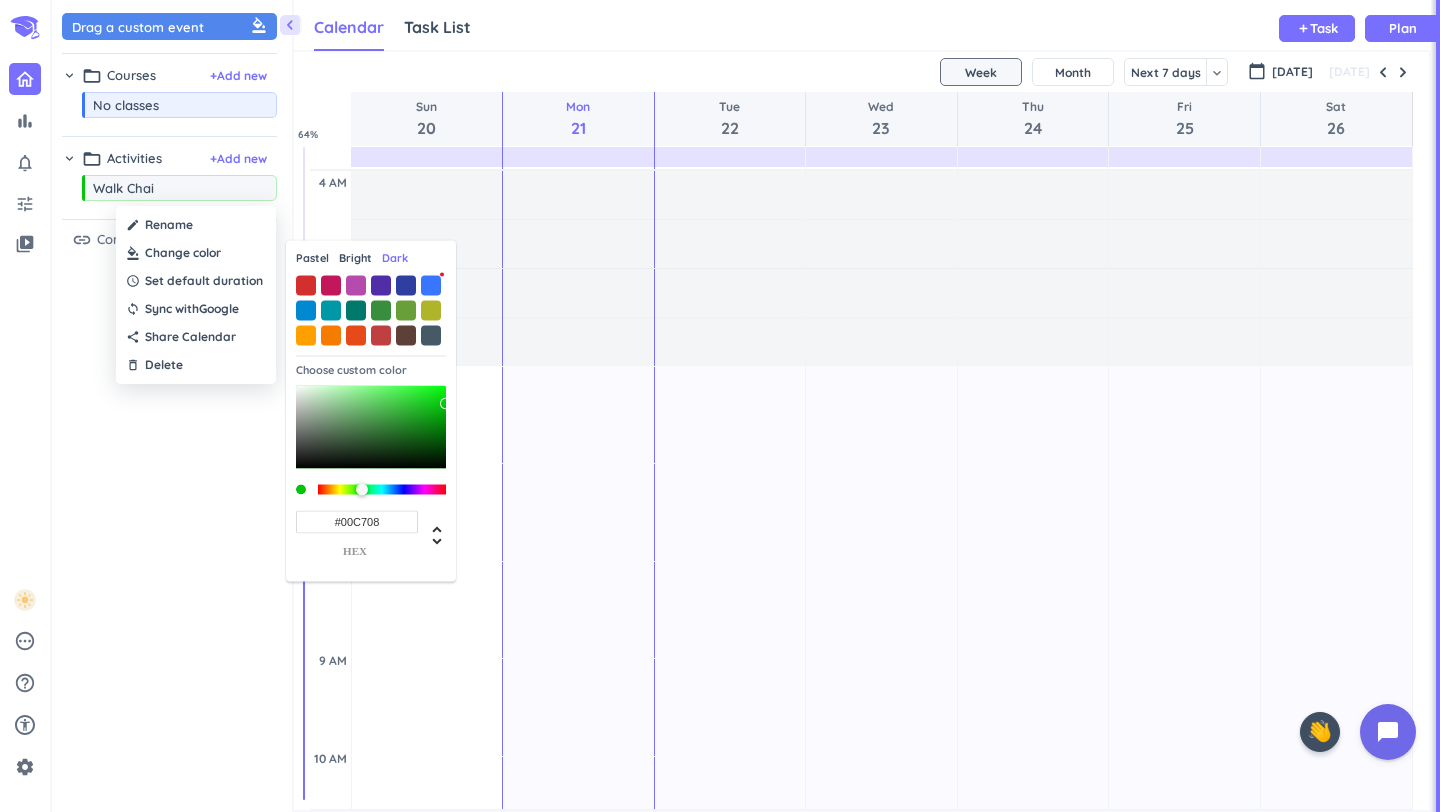 click on "Pastel" at bounding box center (312, 258) 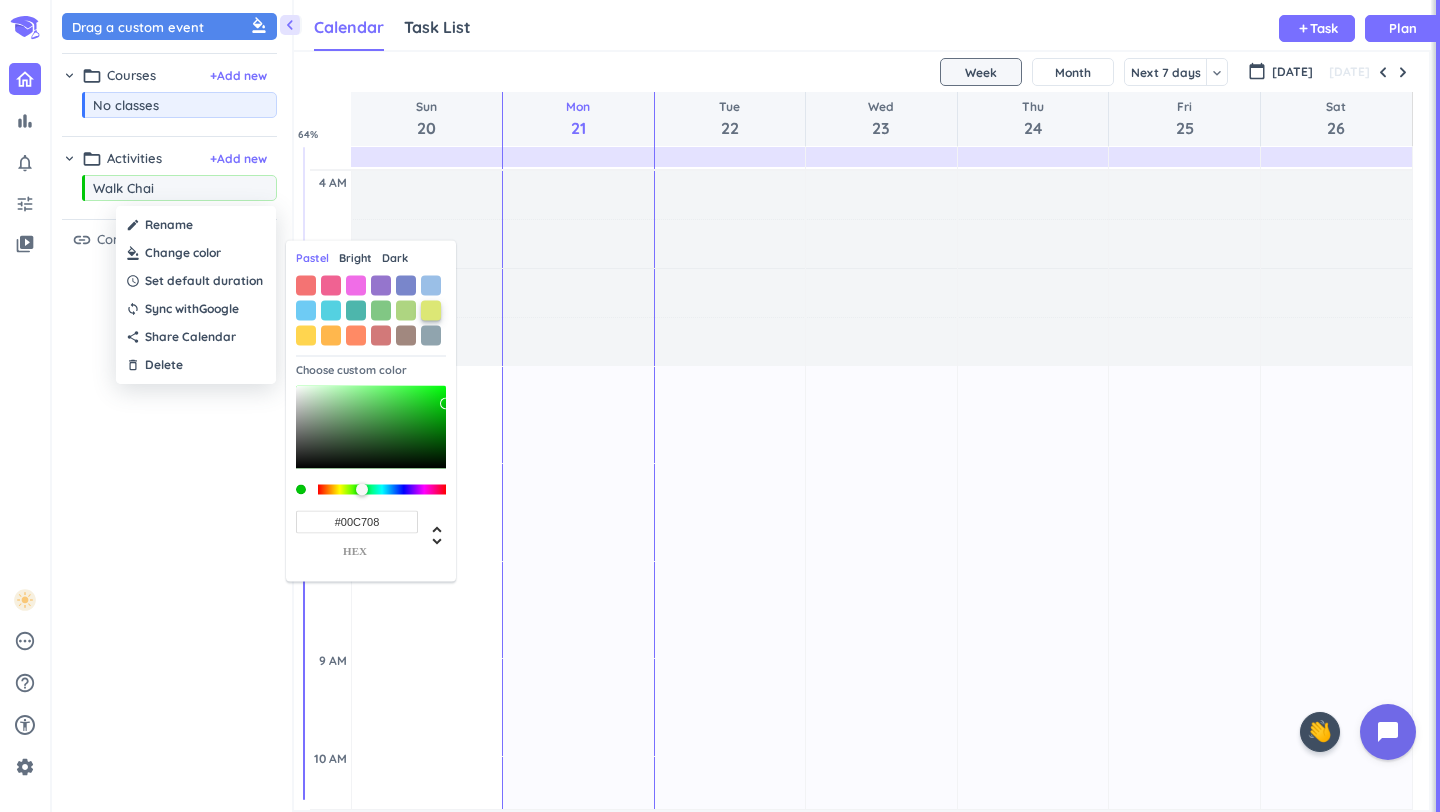click at bounding box center (431, 310) 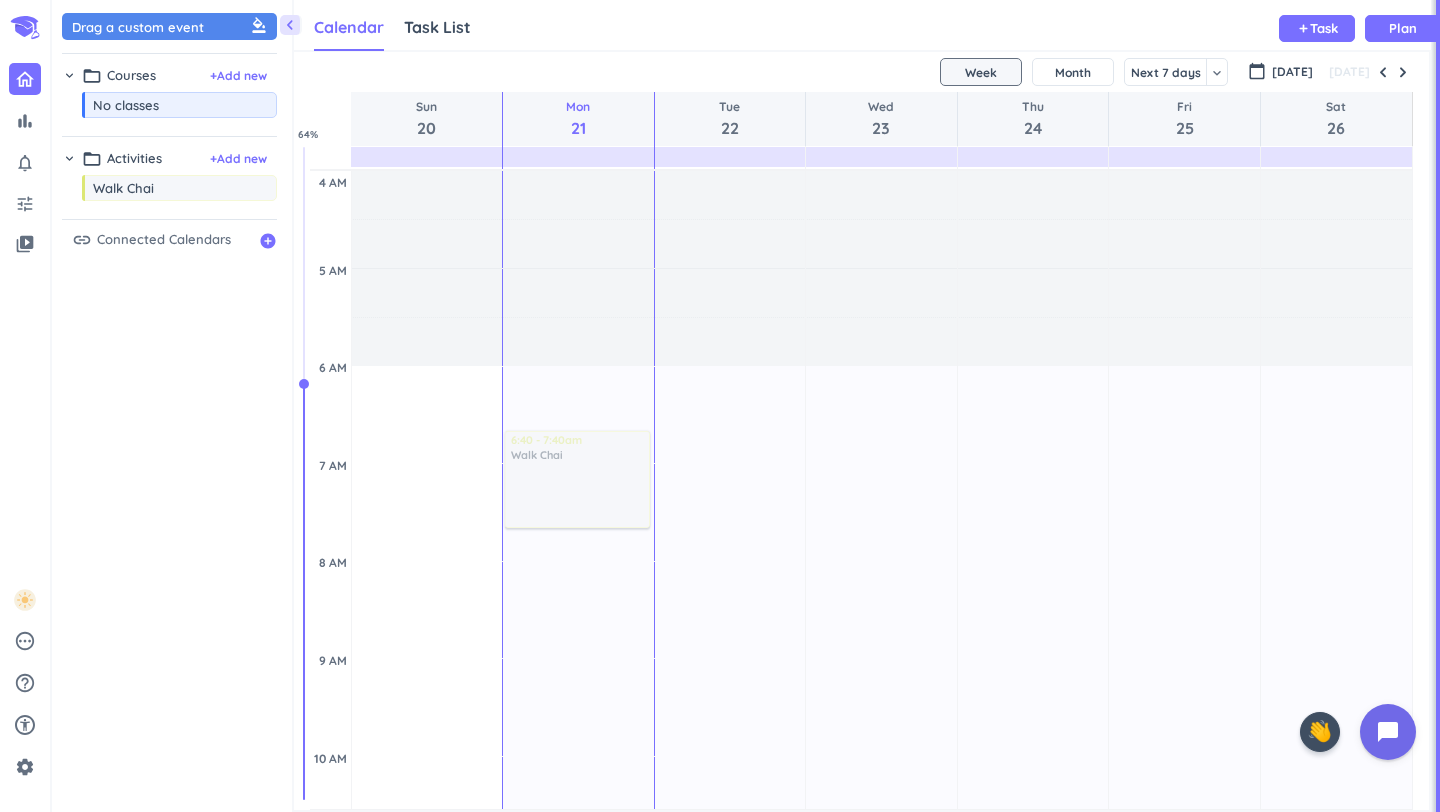 drag, startPoint x: 93, startPoint y: 190, endPoint x: 575, endPoint y: 425, distance: 536.23596 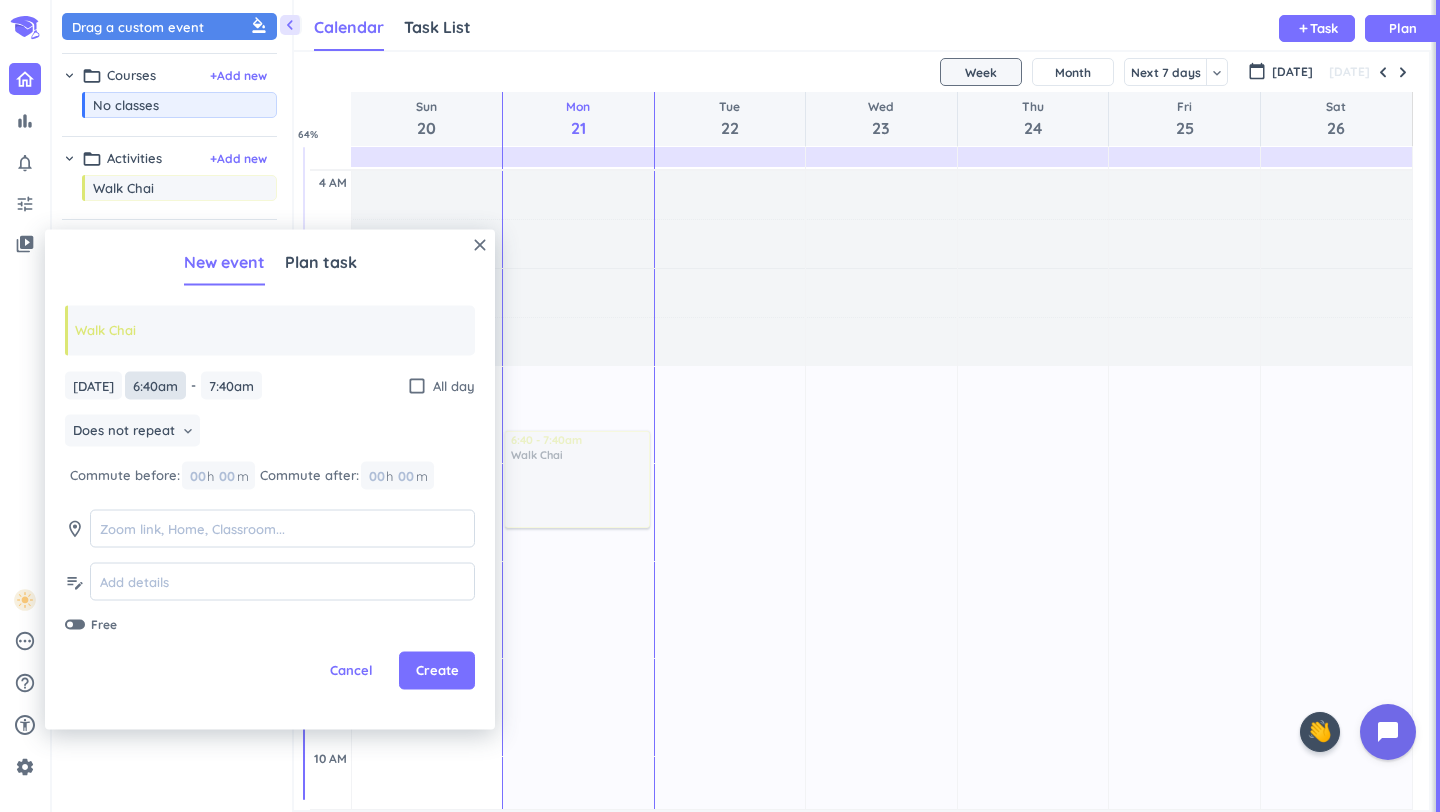 click on "6:40am" at bounding box center (155, 385) 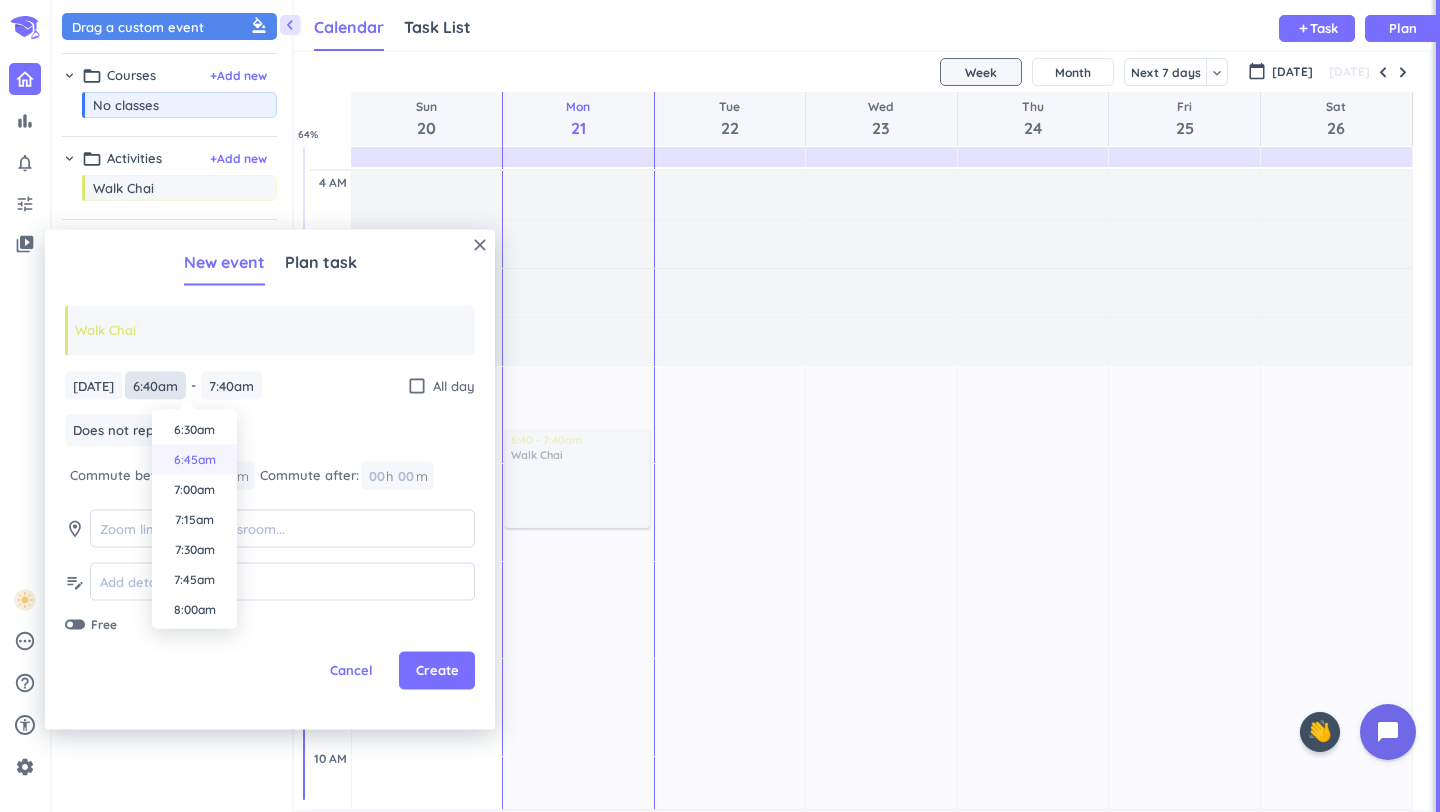 scroll, scrollTop: 781, scrollLeft: 0, axis: vertical 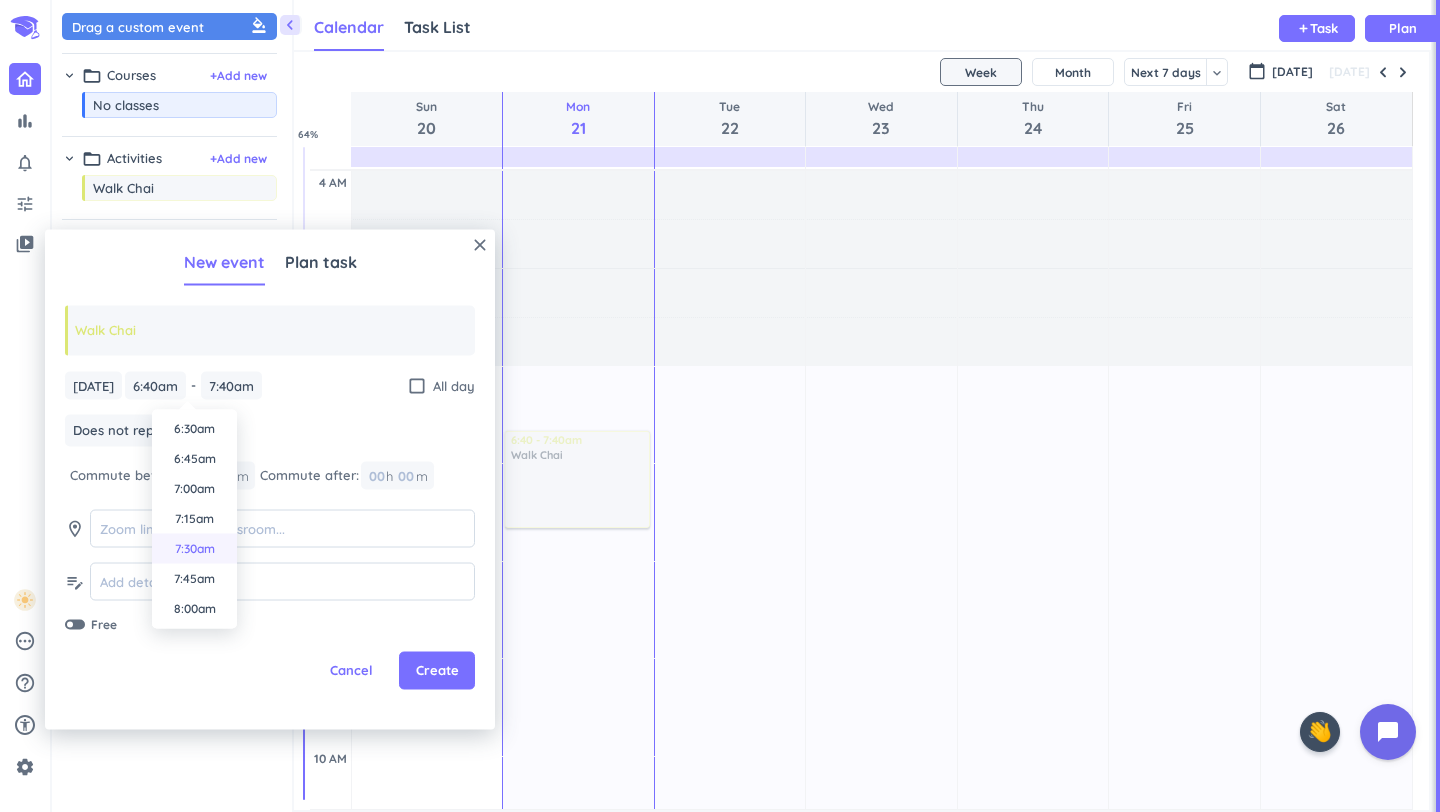 click on "7:30am" at bounding box center (194, 549) 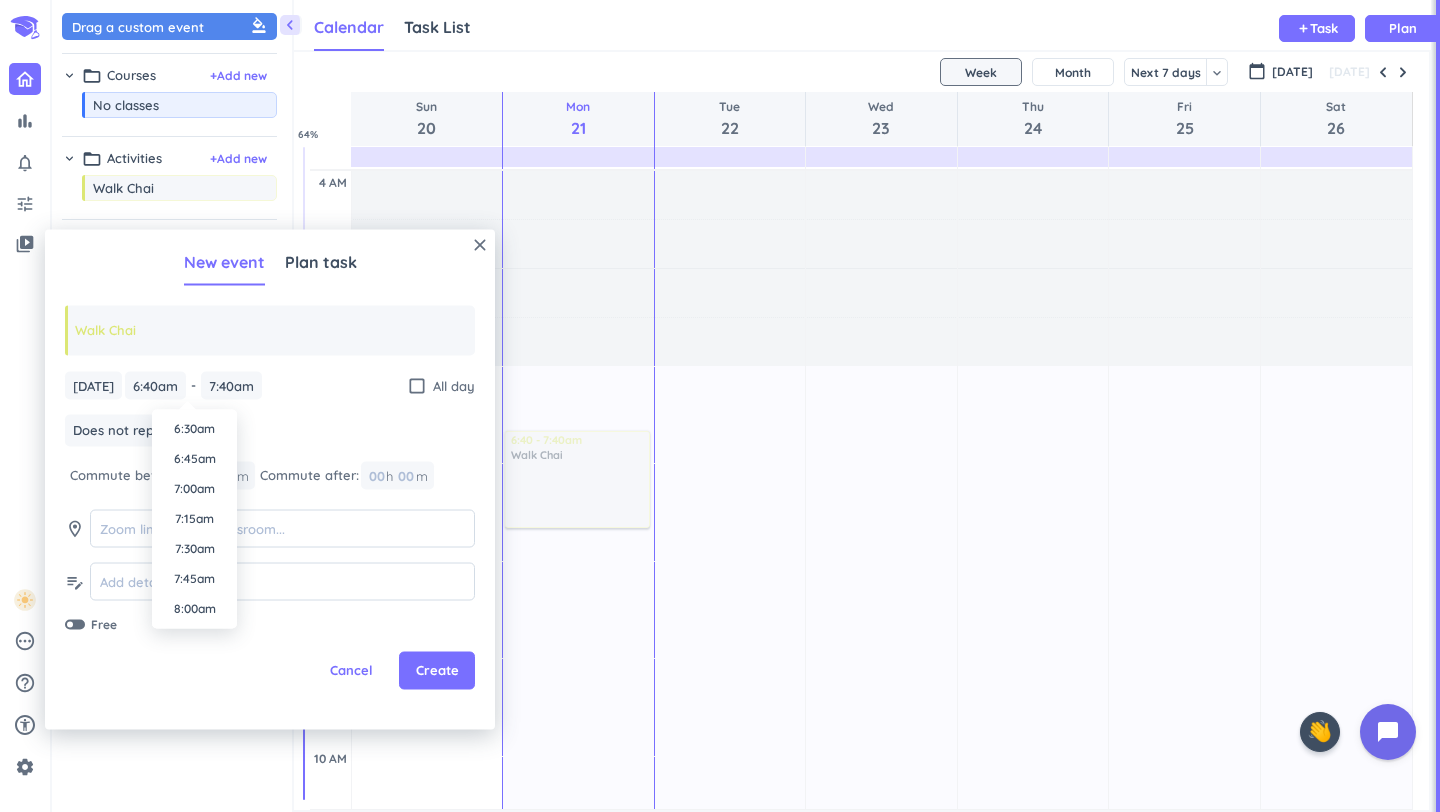 type on "7:30am" 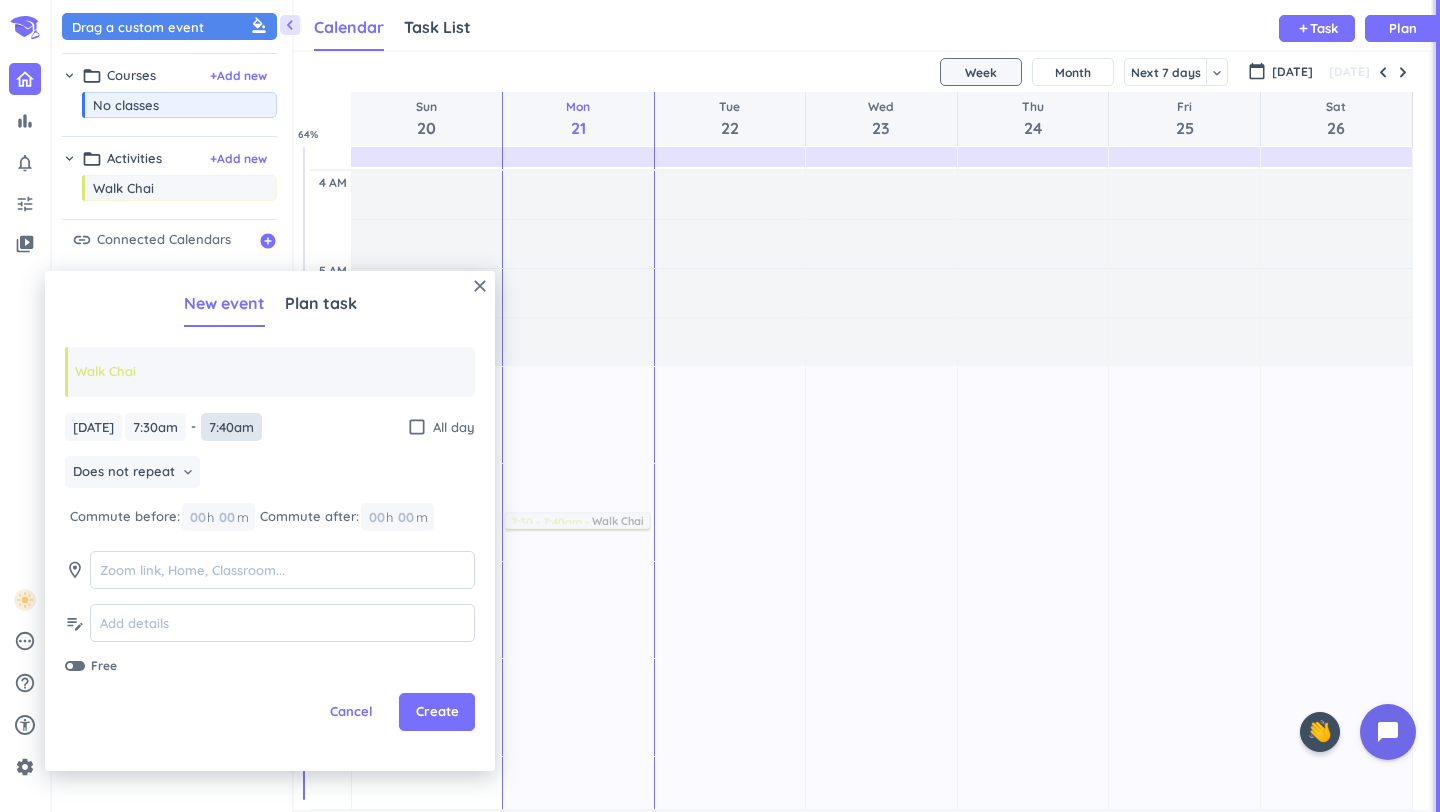 click on "7:40am" at bounding box center (231, 427) 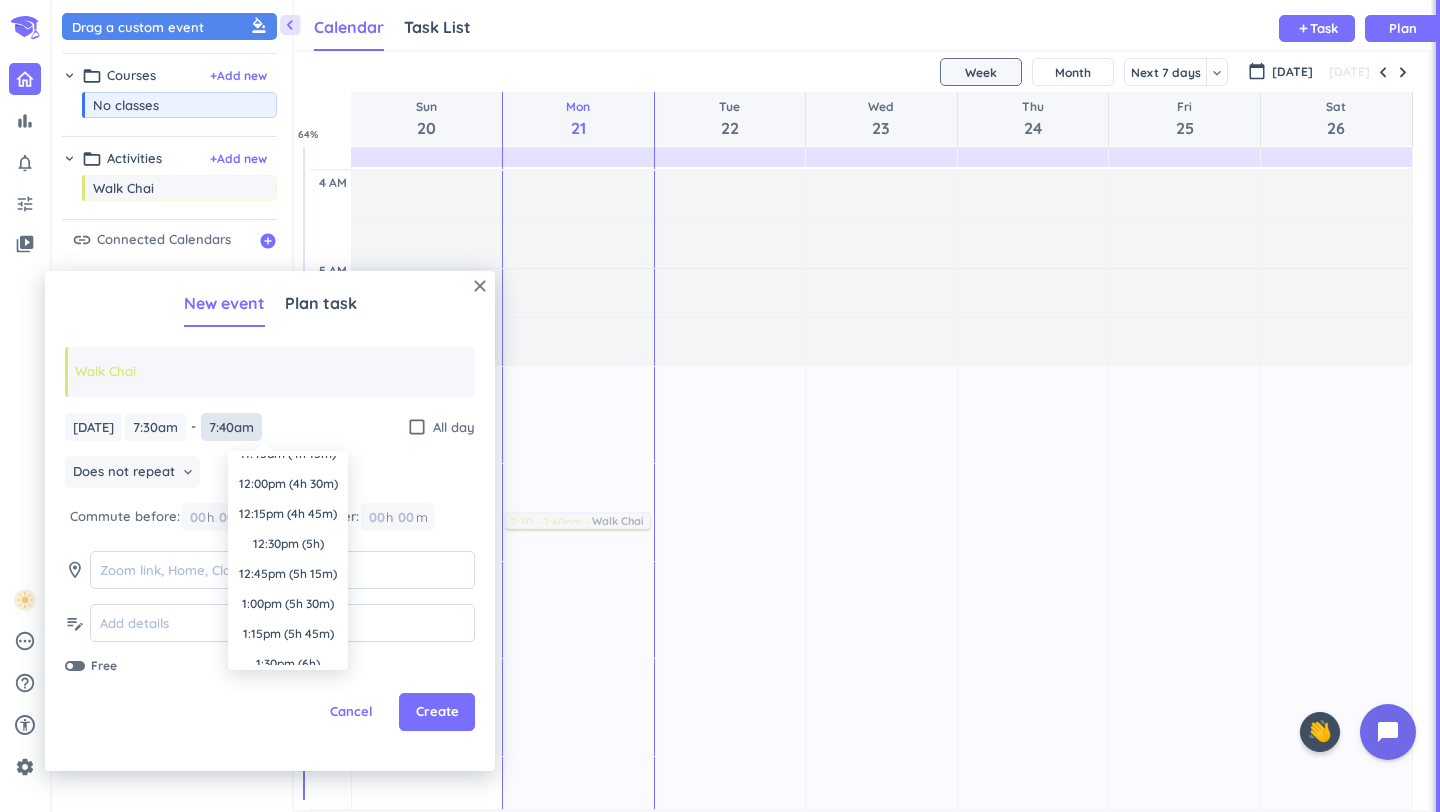 scroll, scrollTop: 0, scrollLeft: 0, axis: both 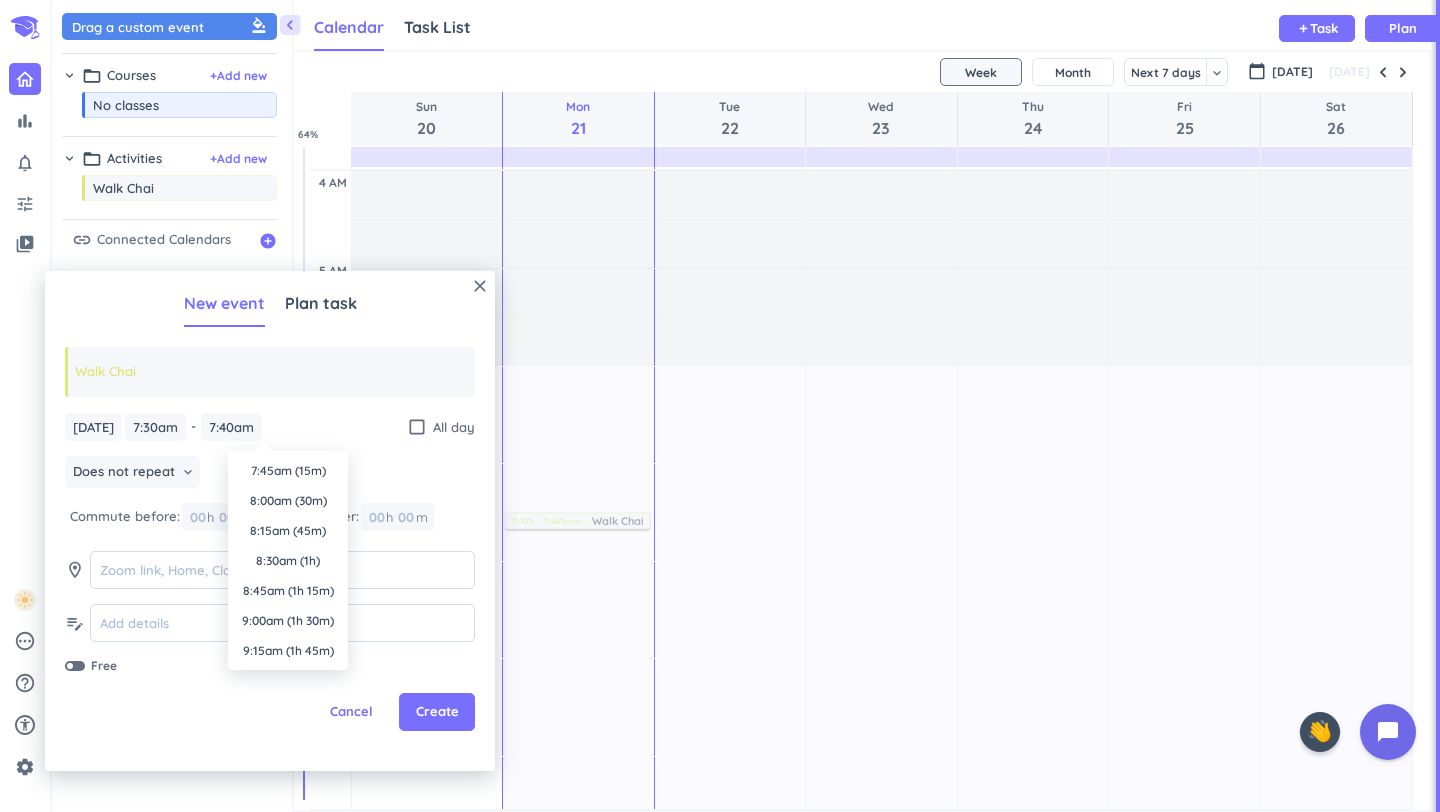 click on "8:00am (30m)" at bounding box center [288, 501] 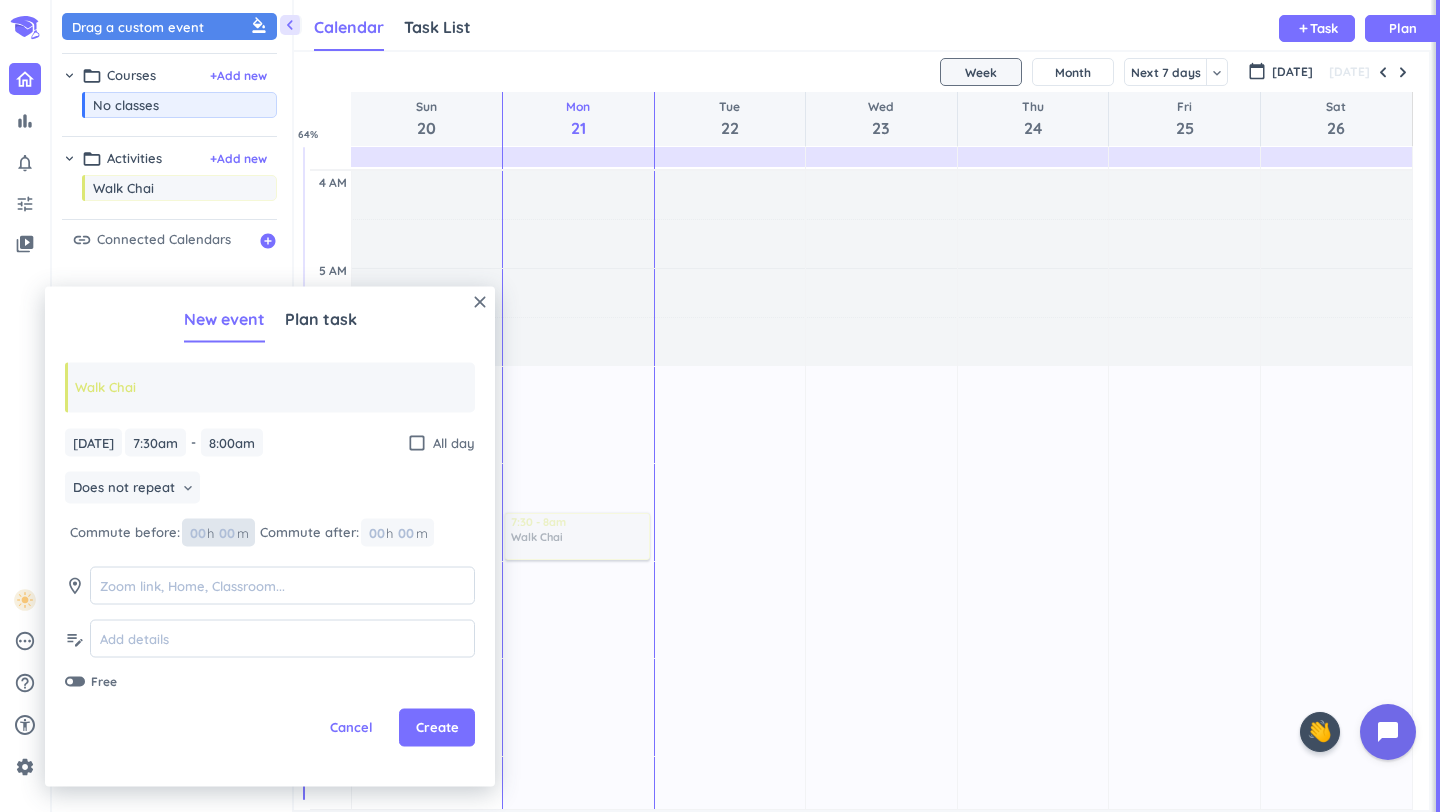 click on "00" at bounding box center [202, 532] 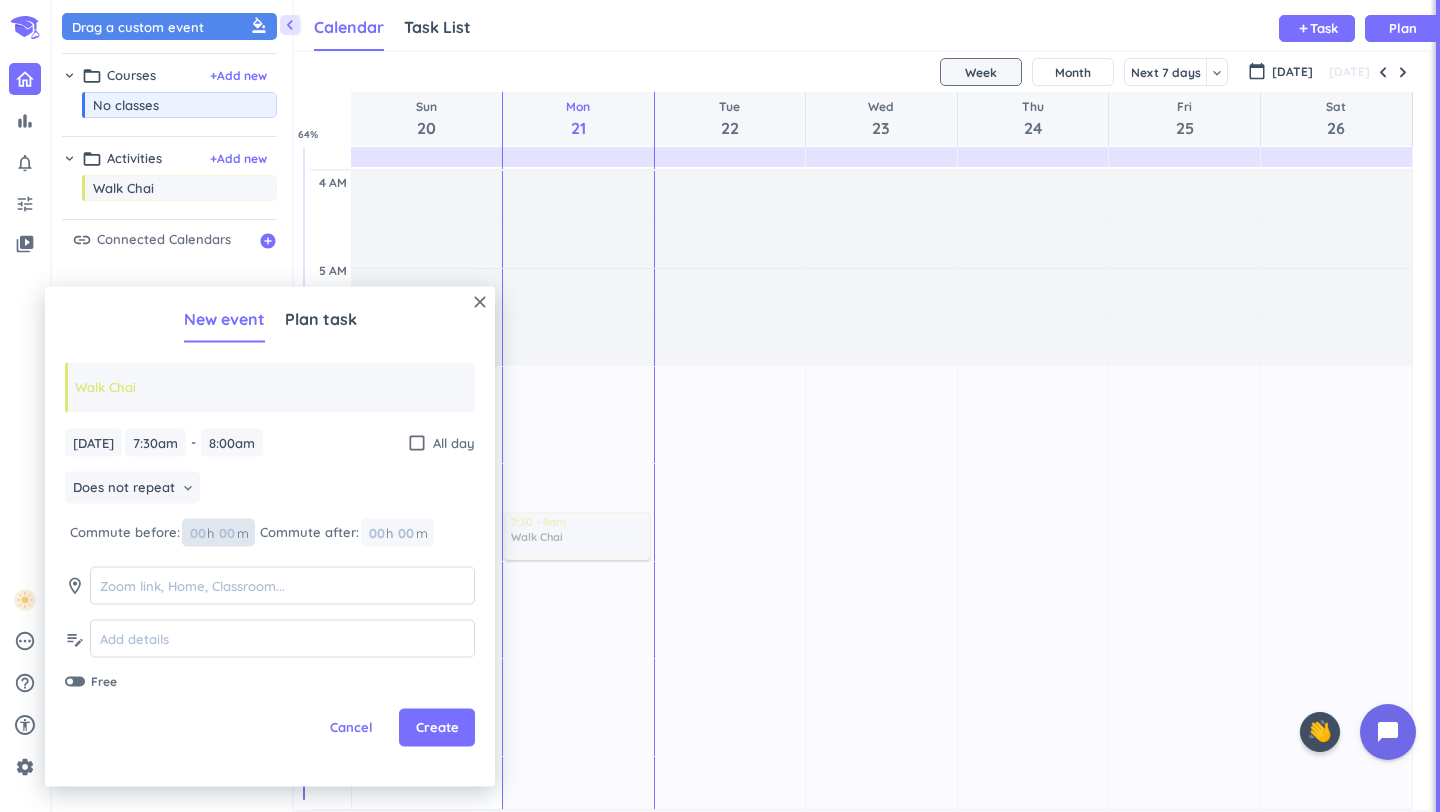 click at bounding box center [226, 532] 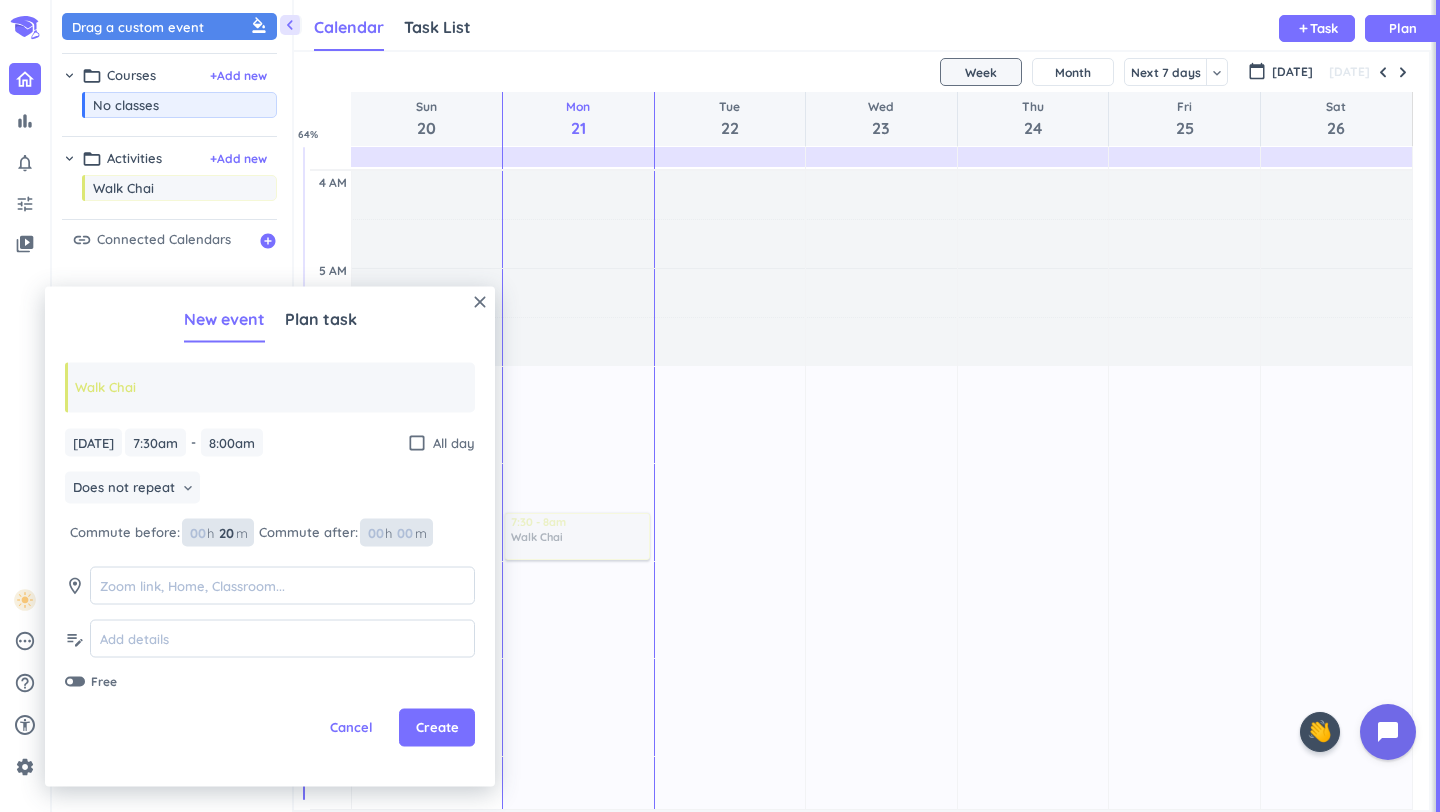type on "20" 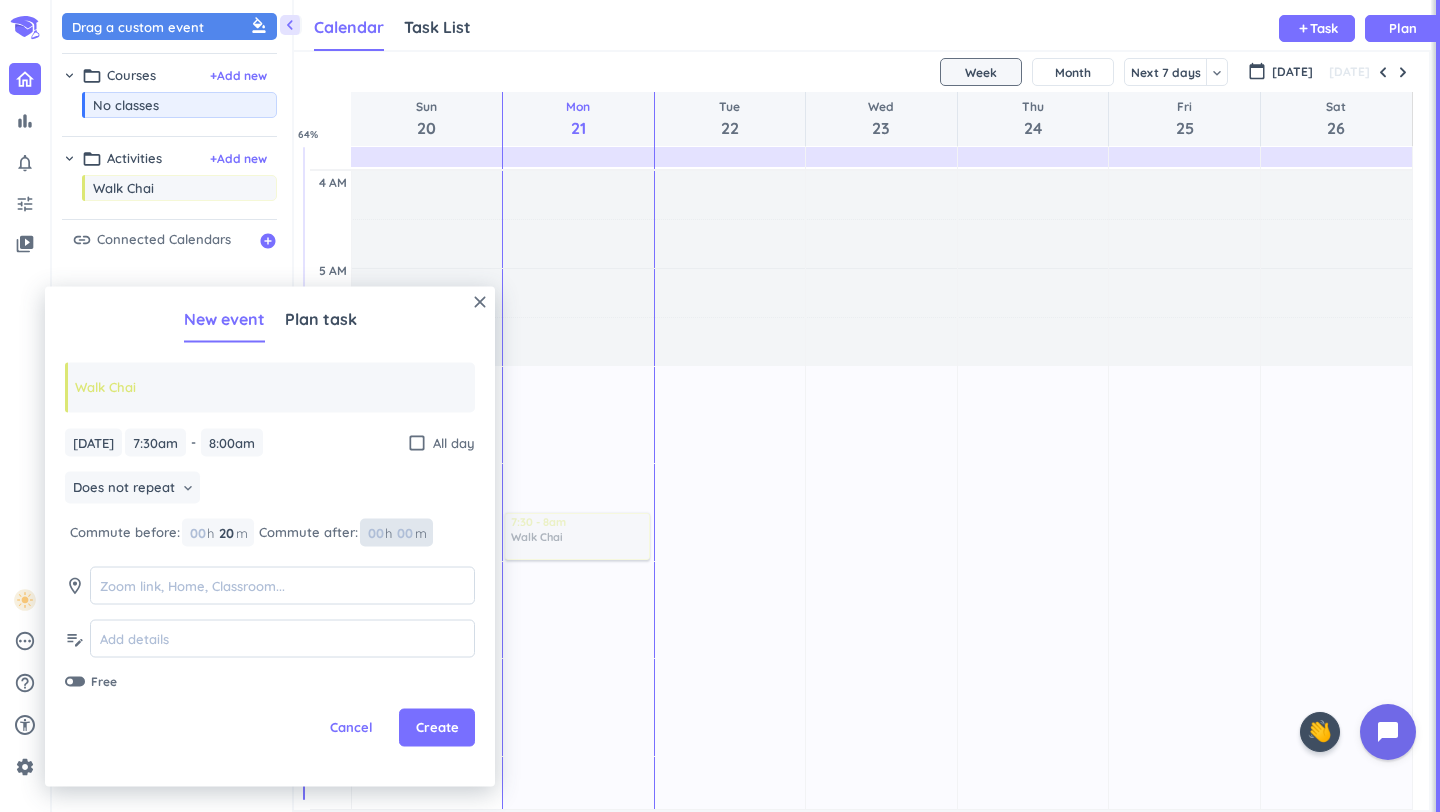 click on "00" at bounding box center [411, 532] 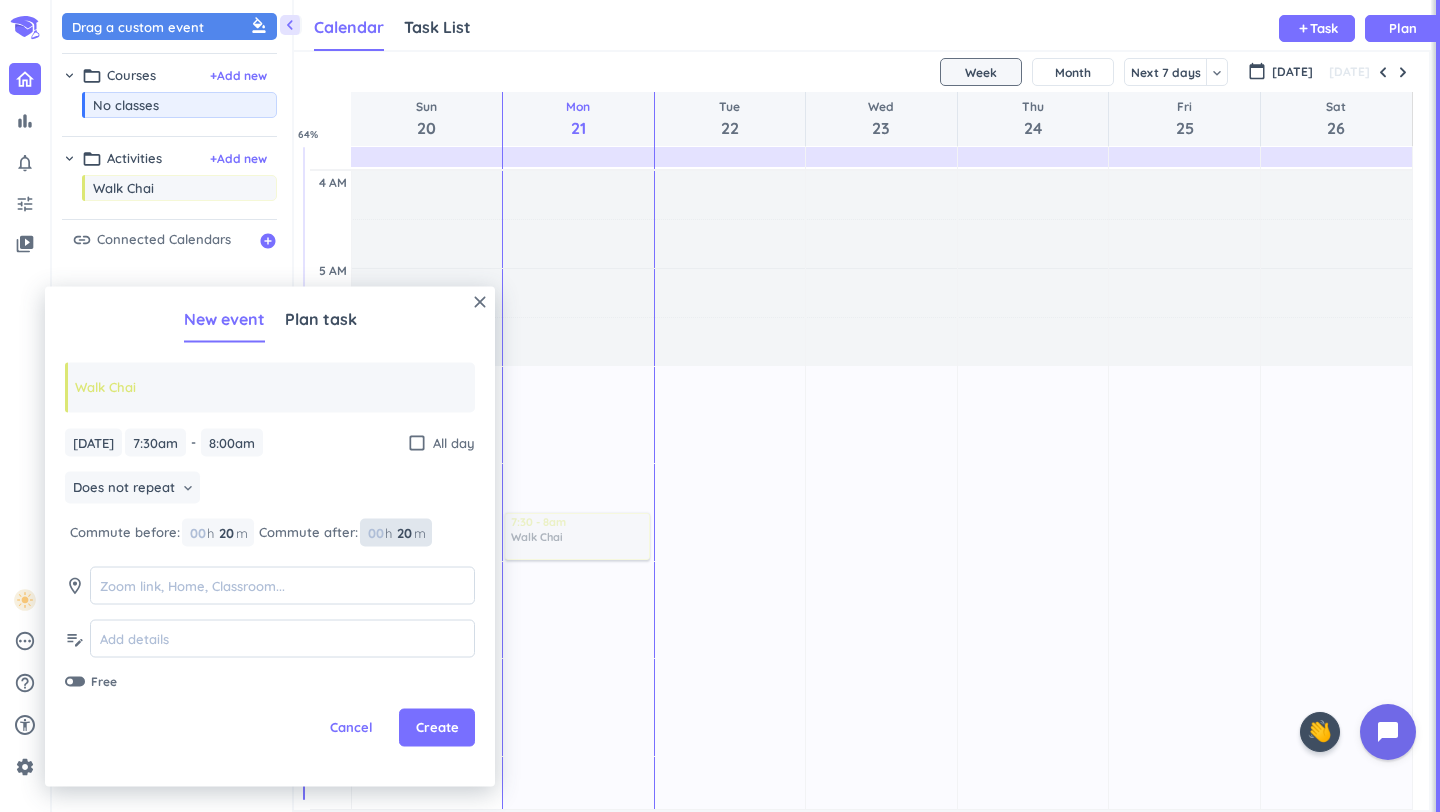 type on "20" 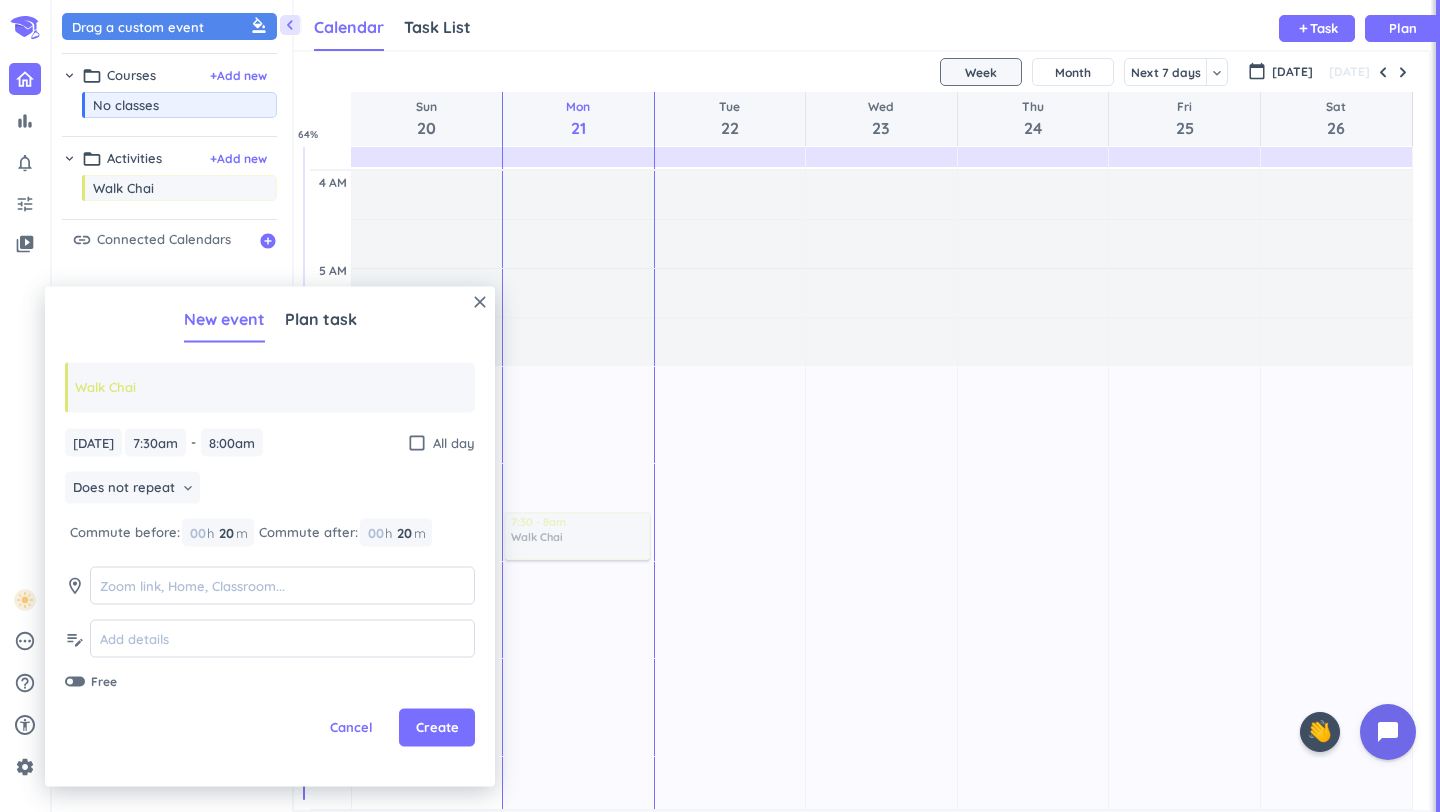 click on "Cancel Create" at bounding box center (270, 728) 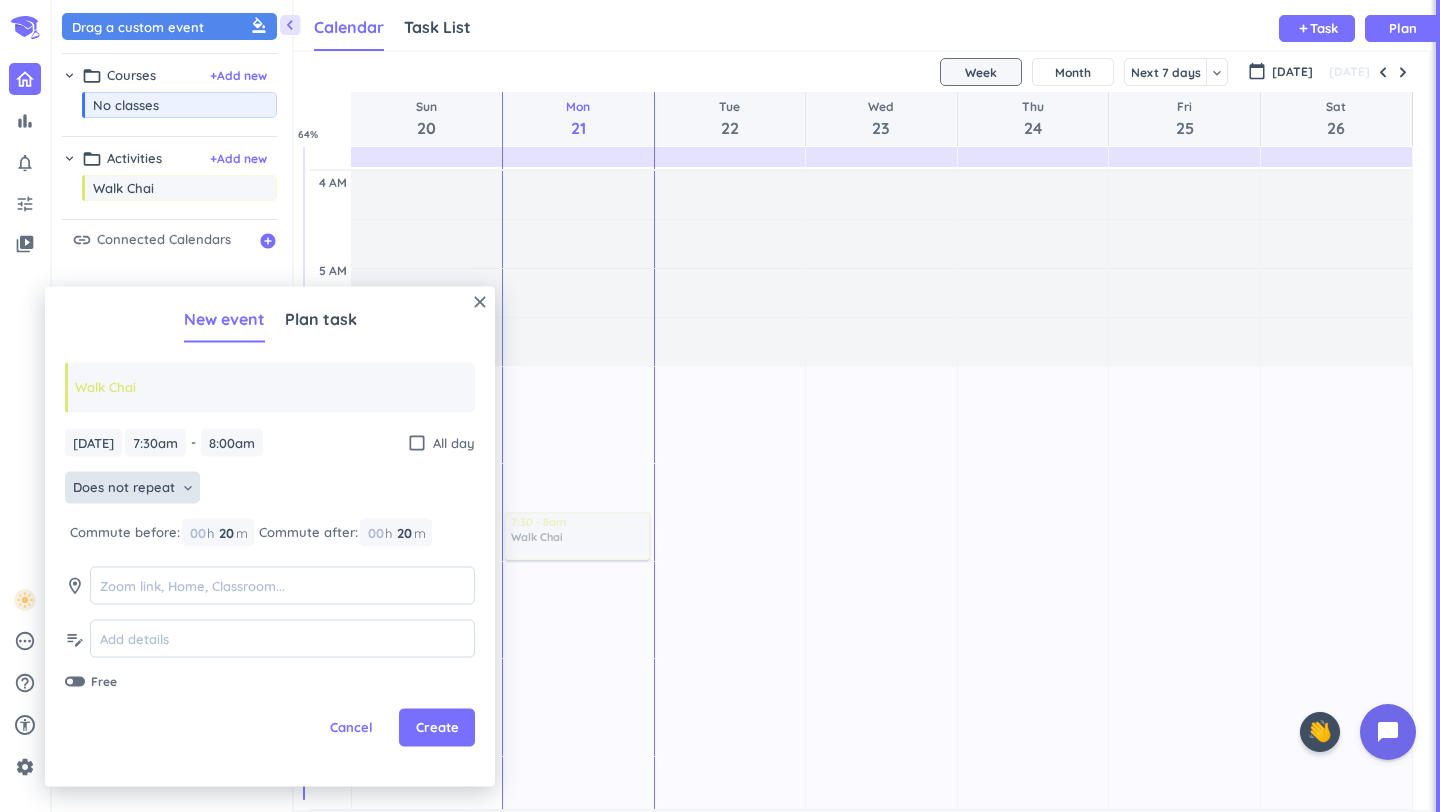 click on "Does not repeat" at bounding box center (124, 488) 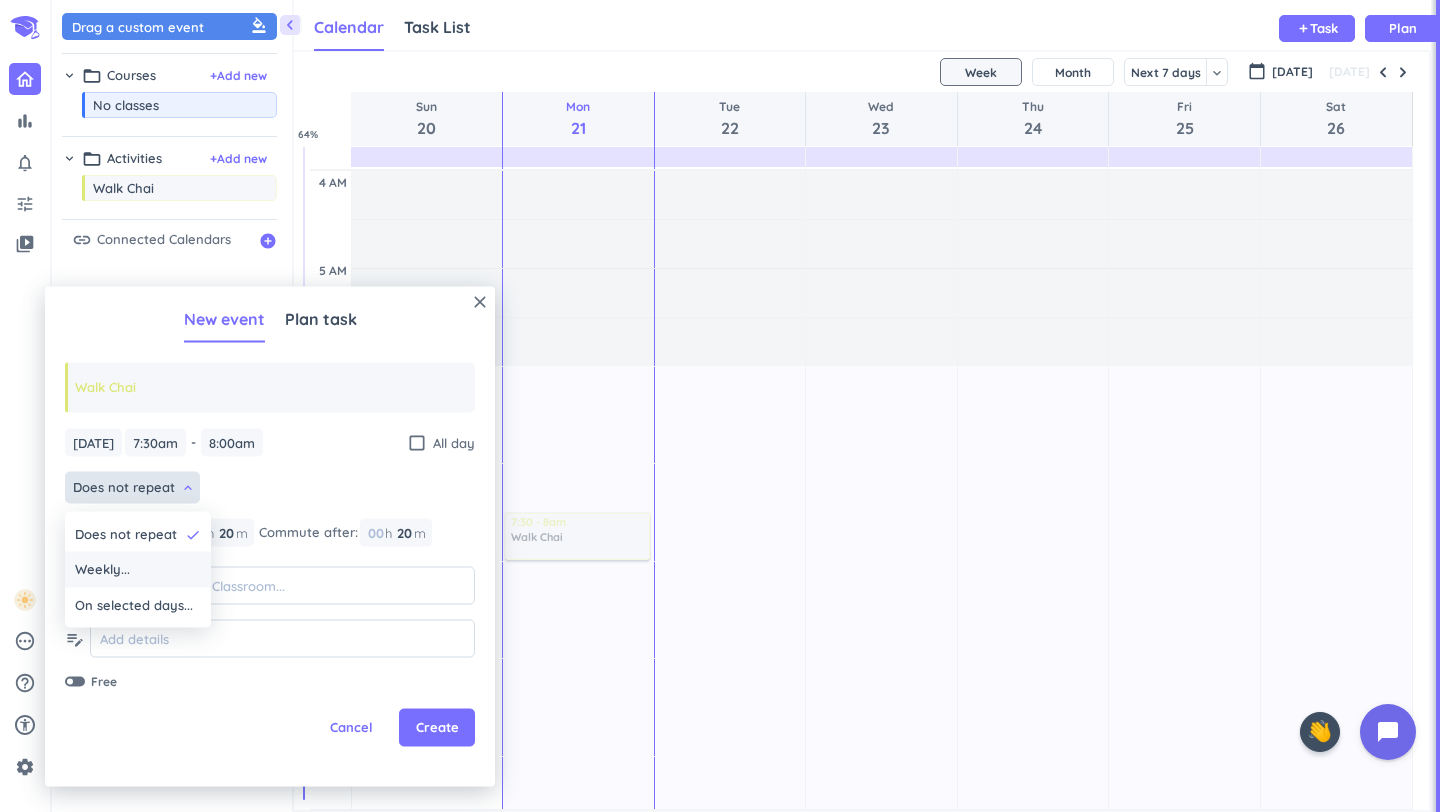 click on "Weekly..." at bounding box center (102, 570) 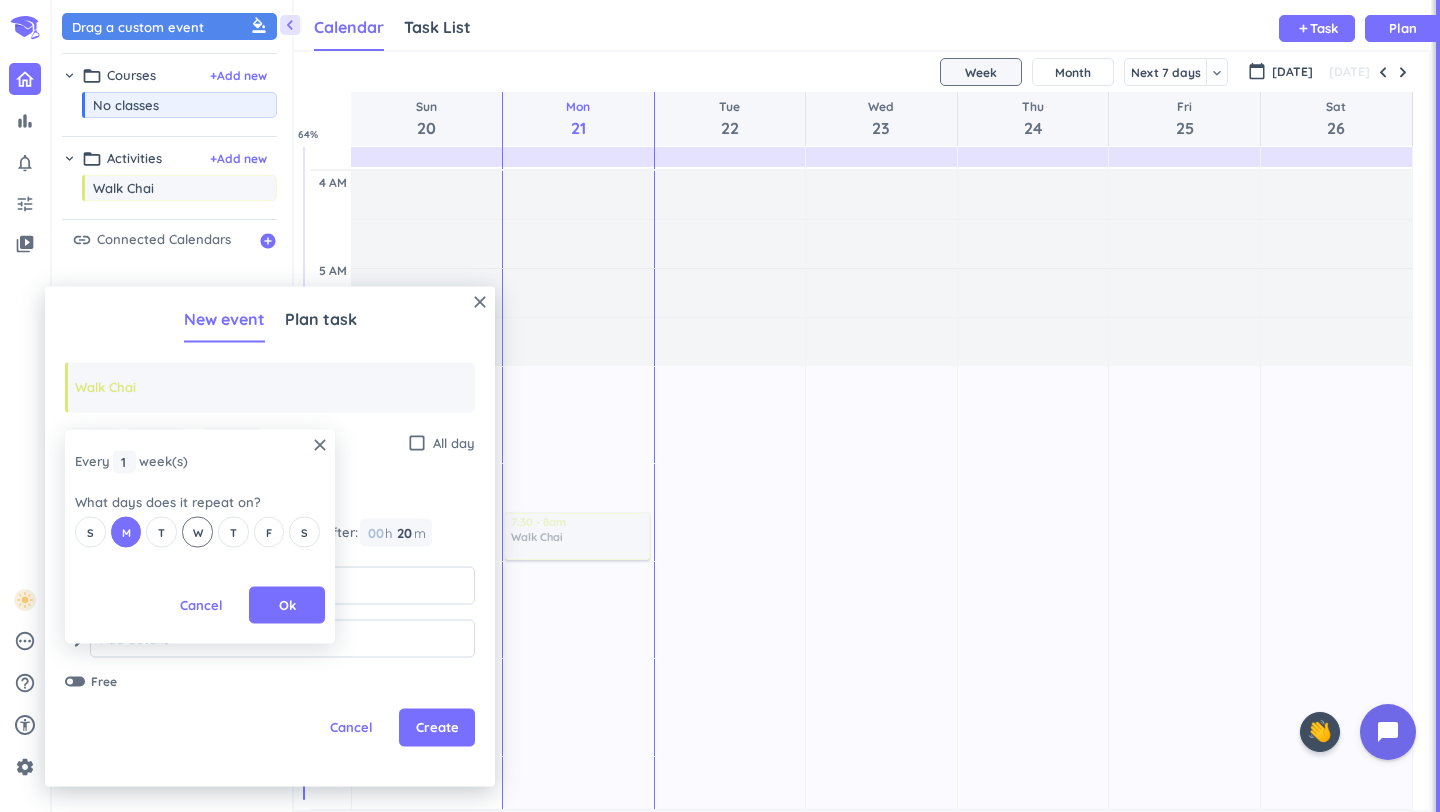 click on "W" at bounding box center [198, 532] 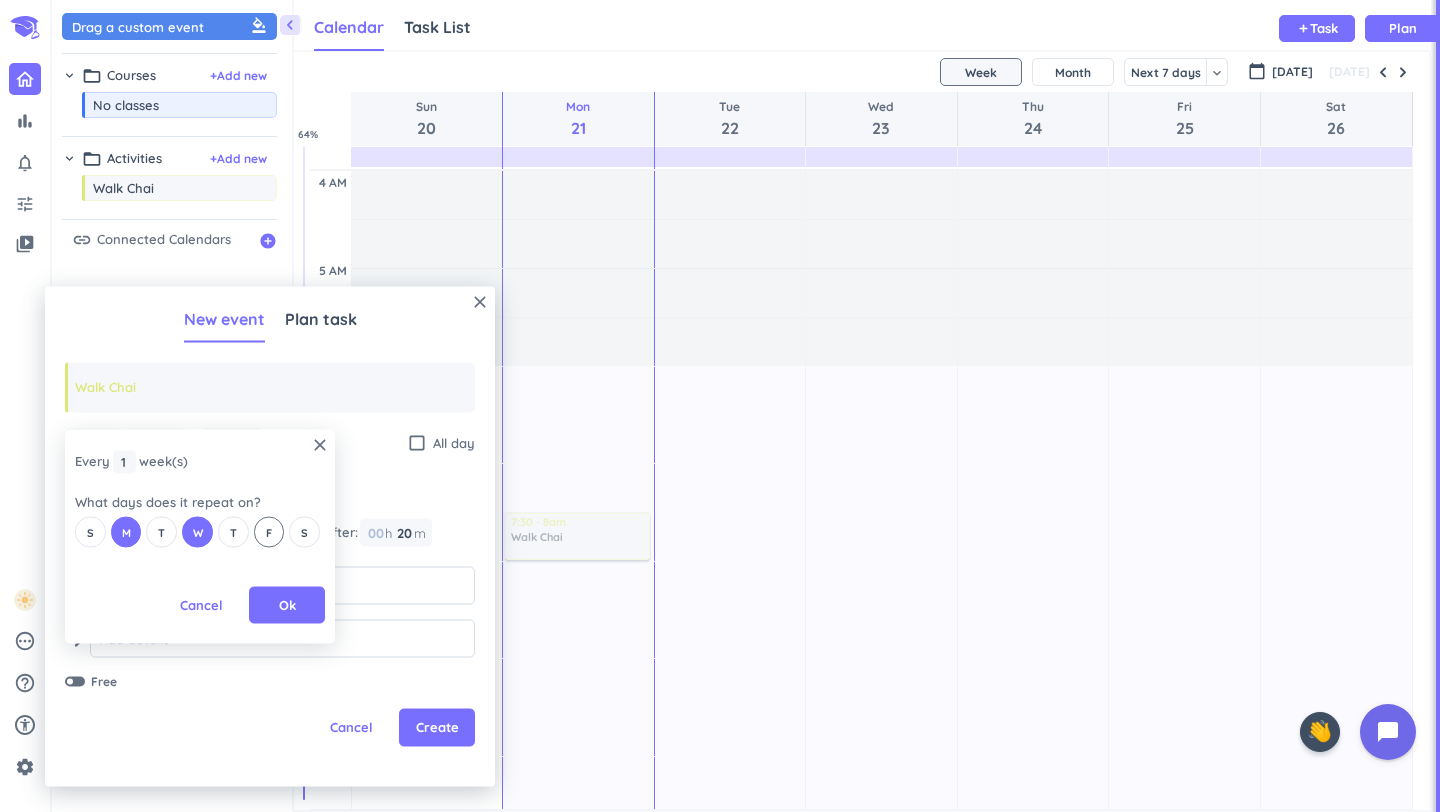 click on "F" at bounding box center (269, 532) 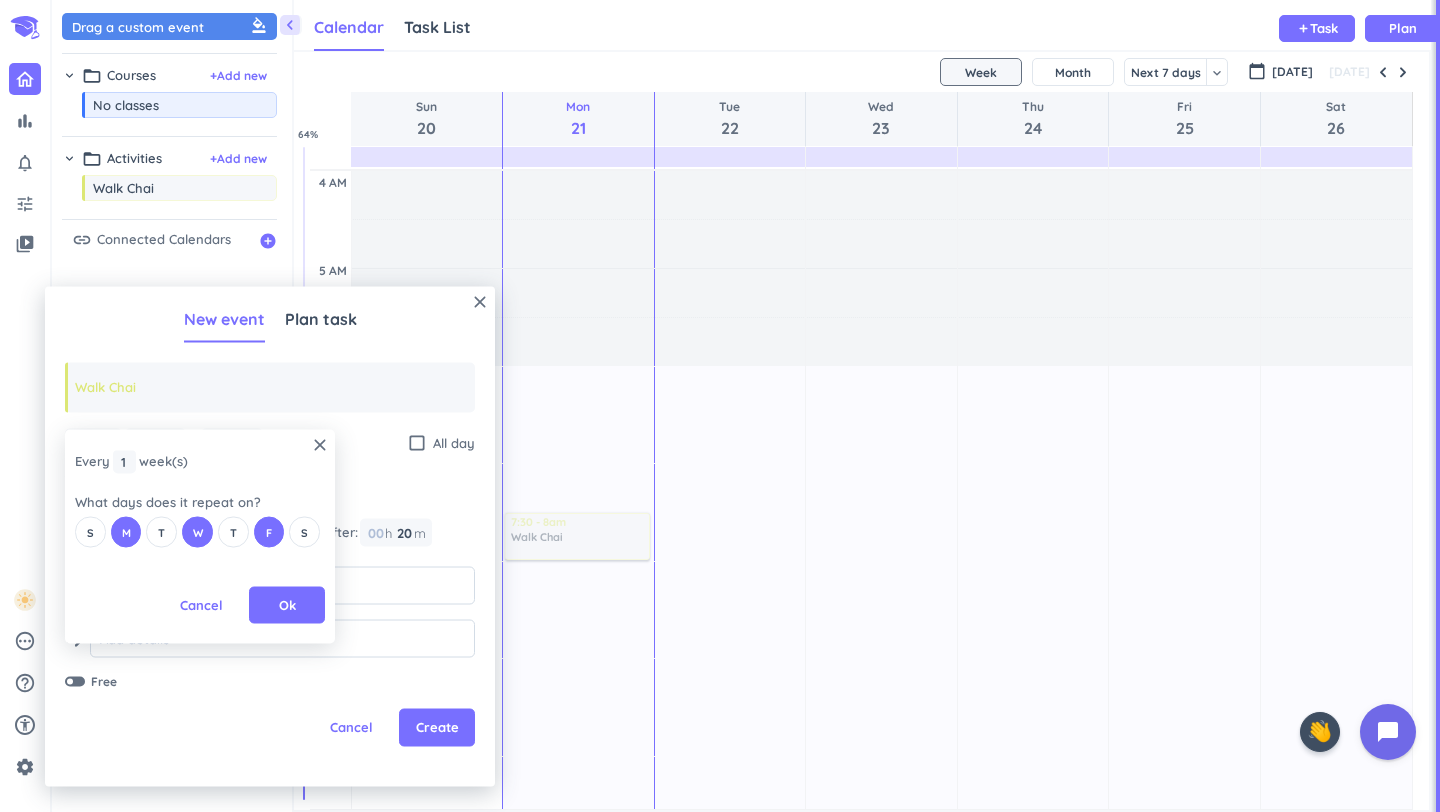 click on "close Every 1 1 1 week (s) What days does it repeat on? S M T W T F S Cancel Ok" at bounding box center [200, 536] 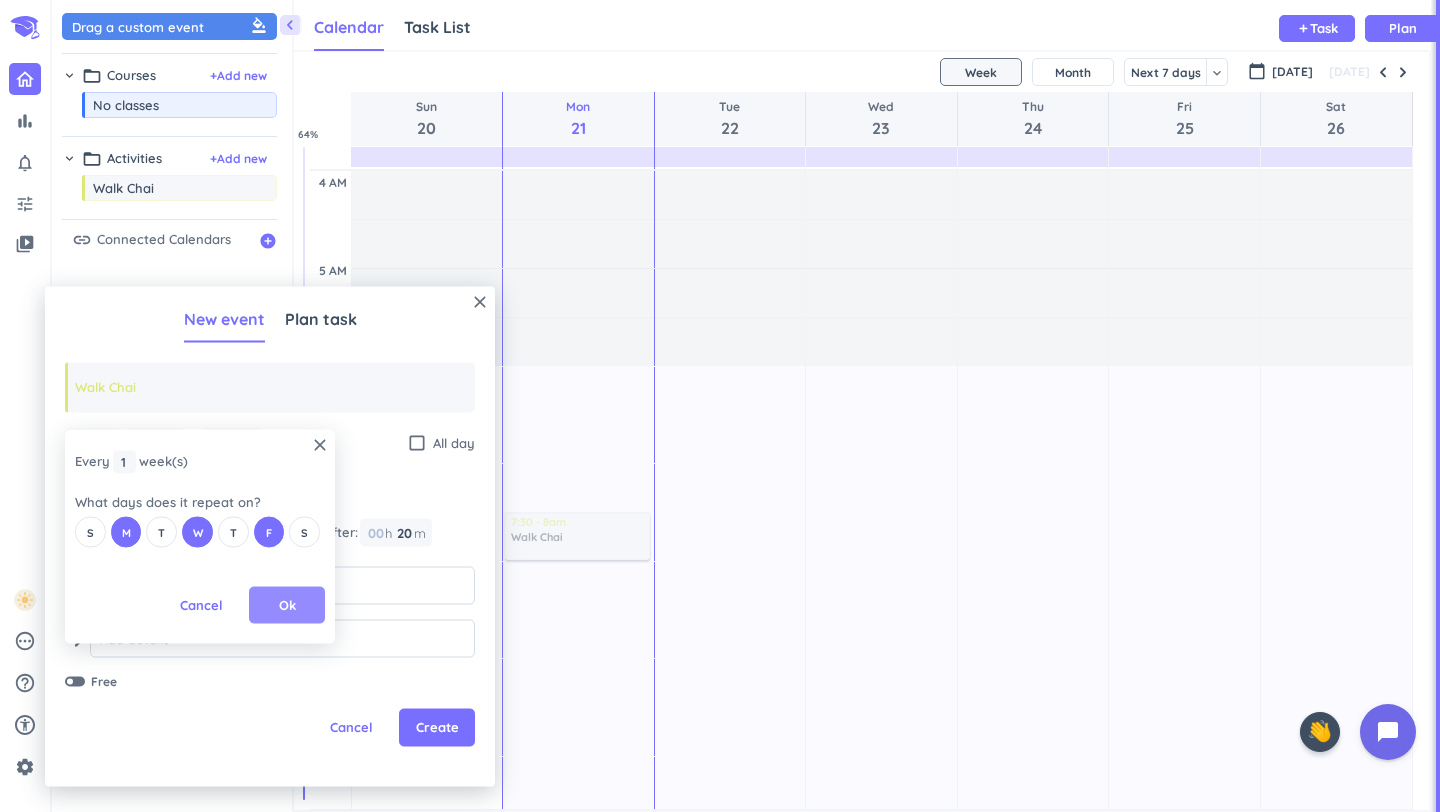 click on "Ok" at bounding box center (287, 605) 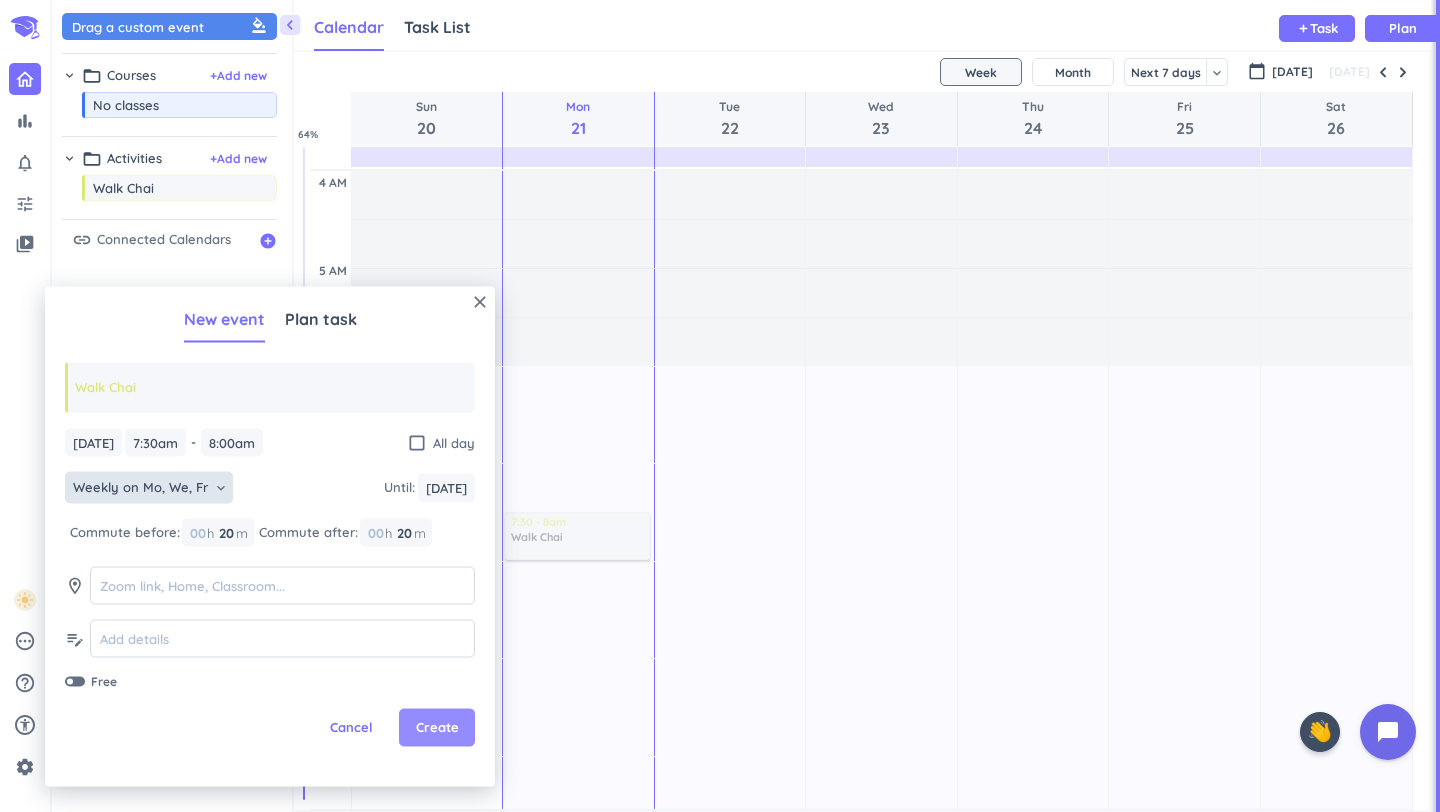click on "Create" at bounding box center (437, 728) 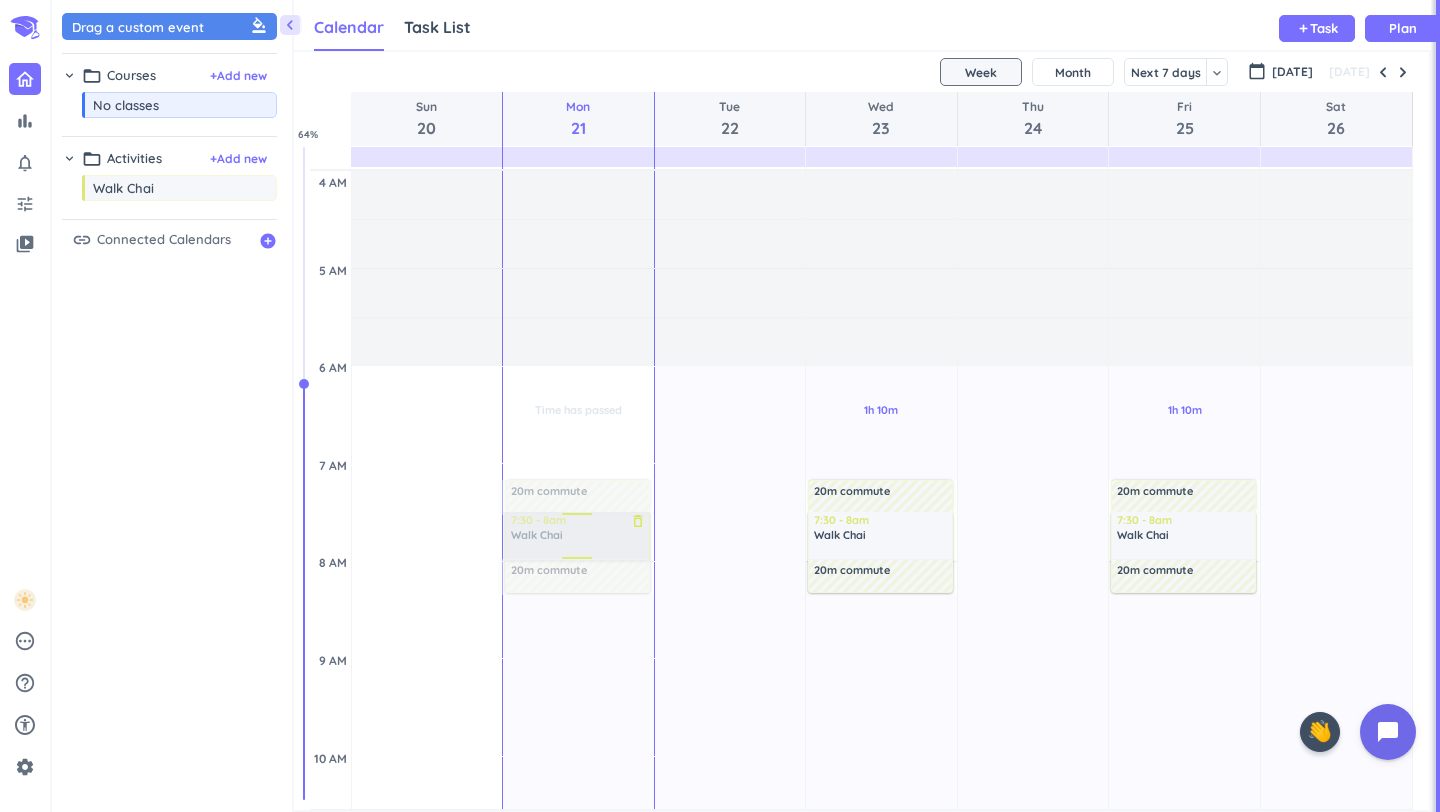 click at bounding box center [576, 536] 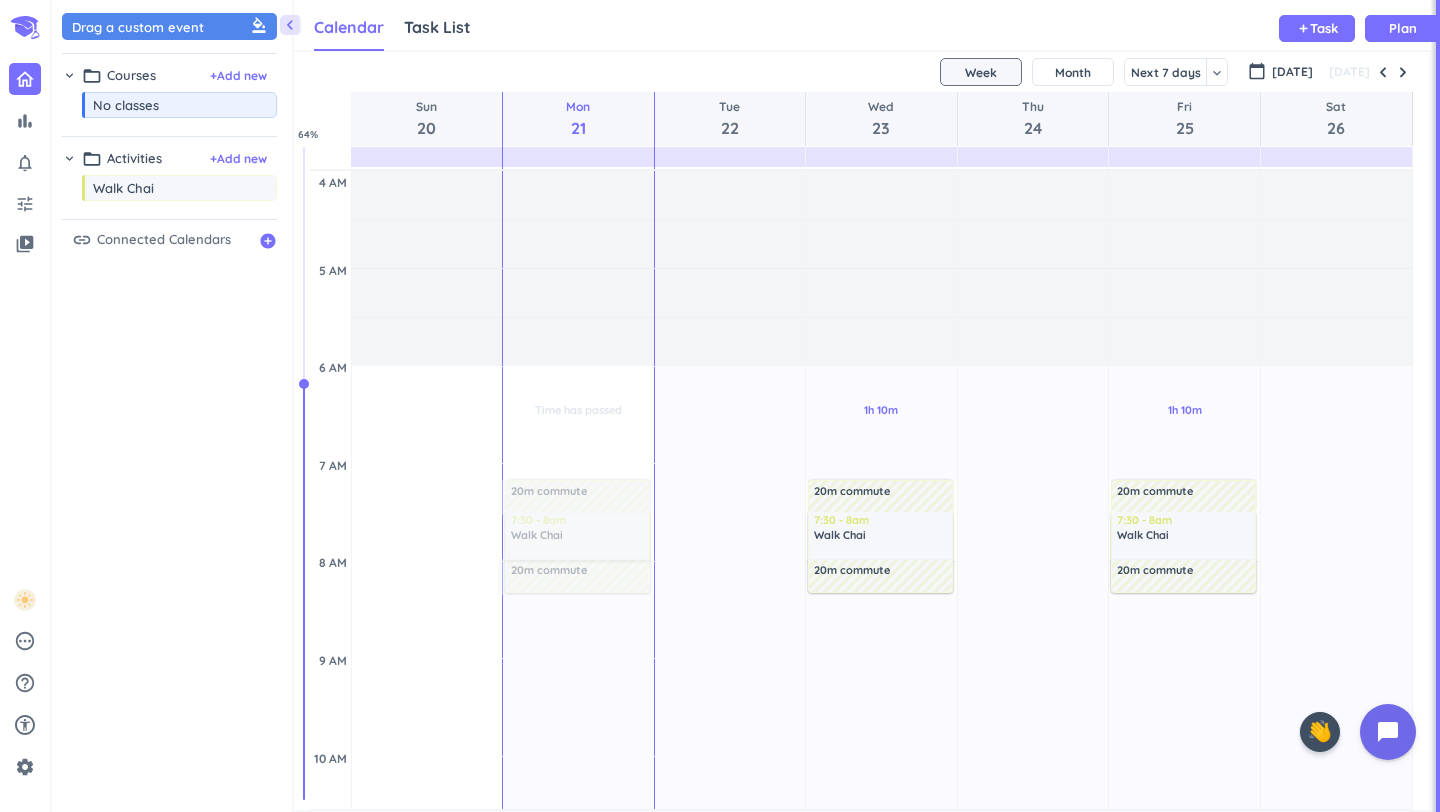 click on "16h 30m Past due Plan" at bounding box center (730, 1171) 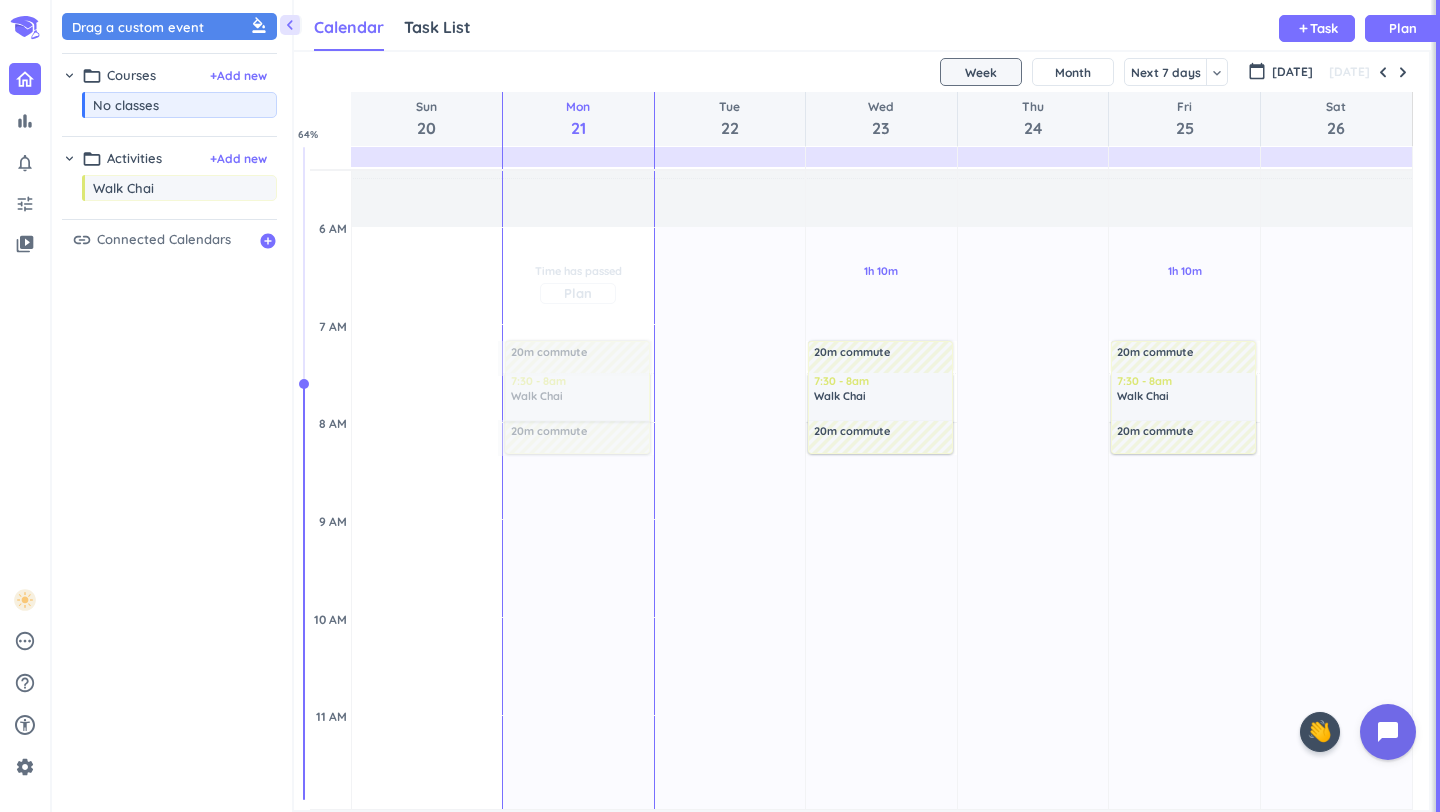 scroll, scrollTop: 152, scrollLeft: 0, axis: vertical 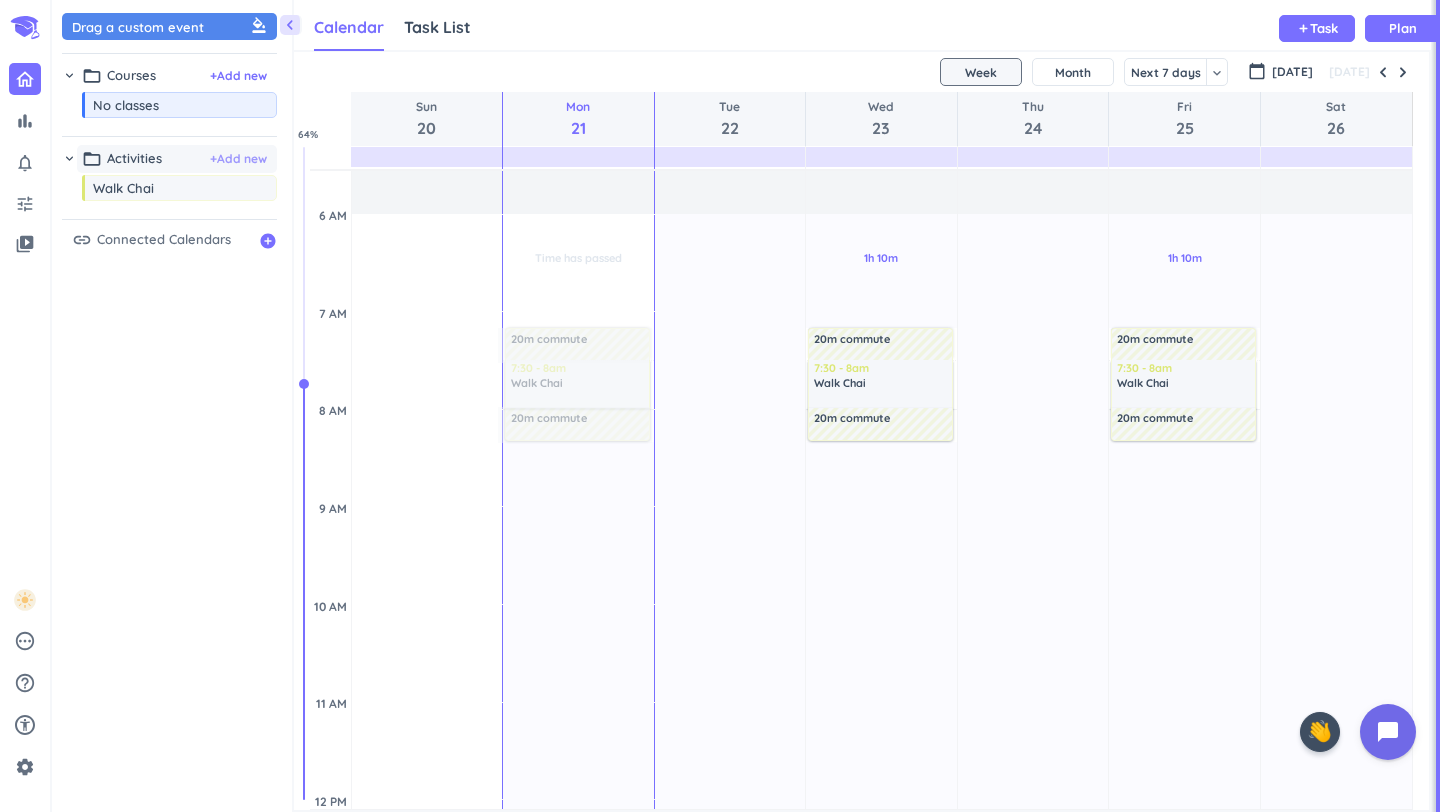 click on "+  Add new" at bounding box center (238, 159) 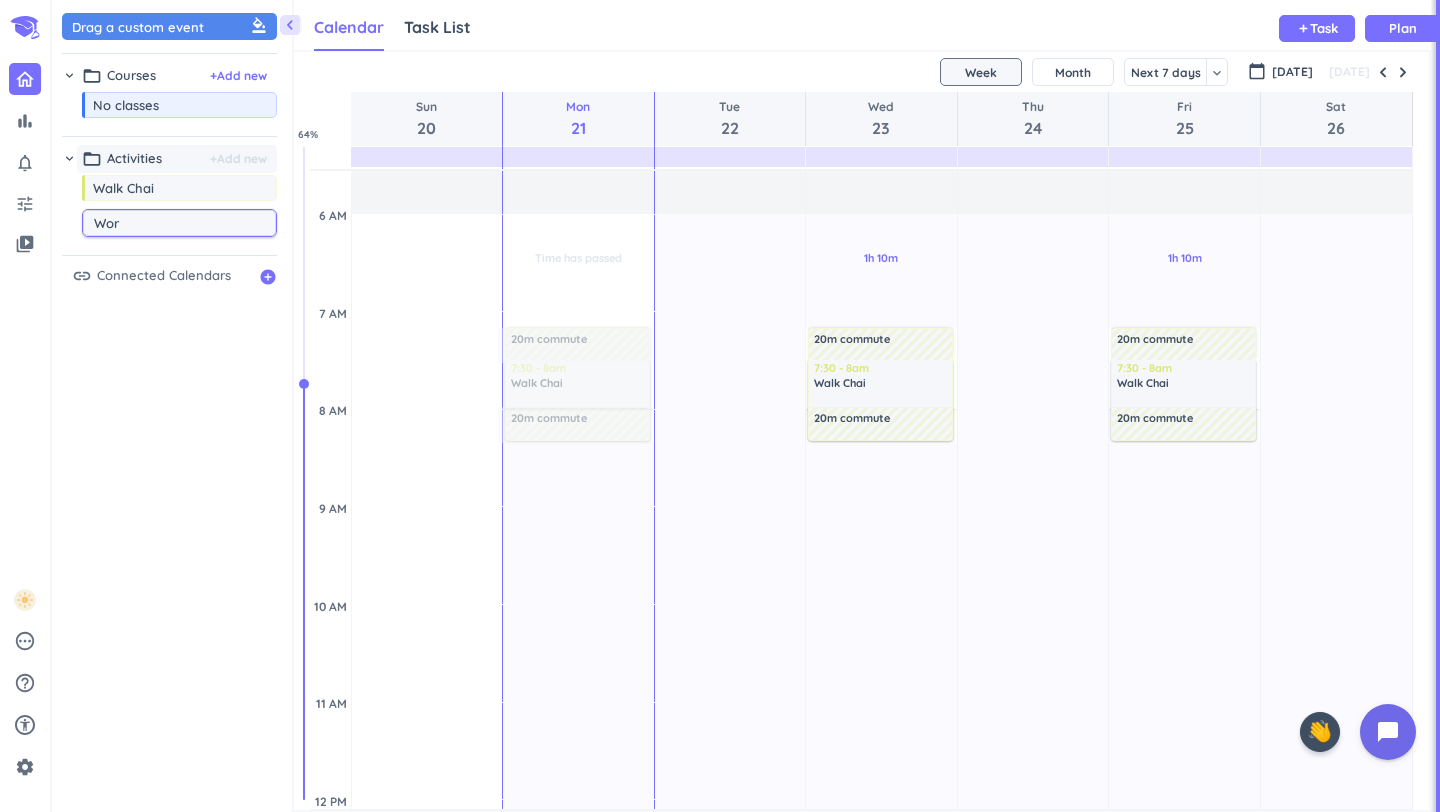 type on "Work" 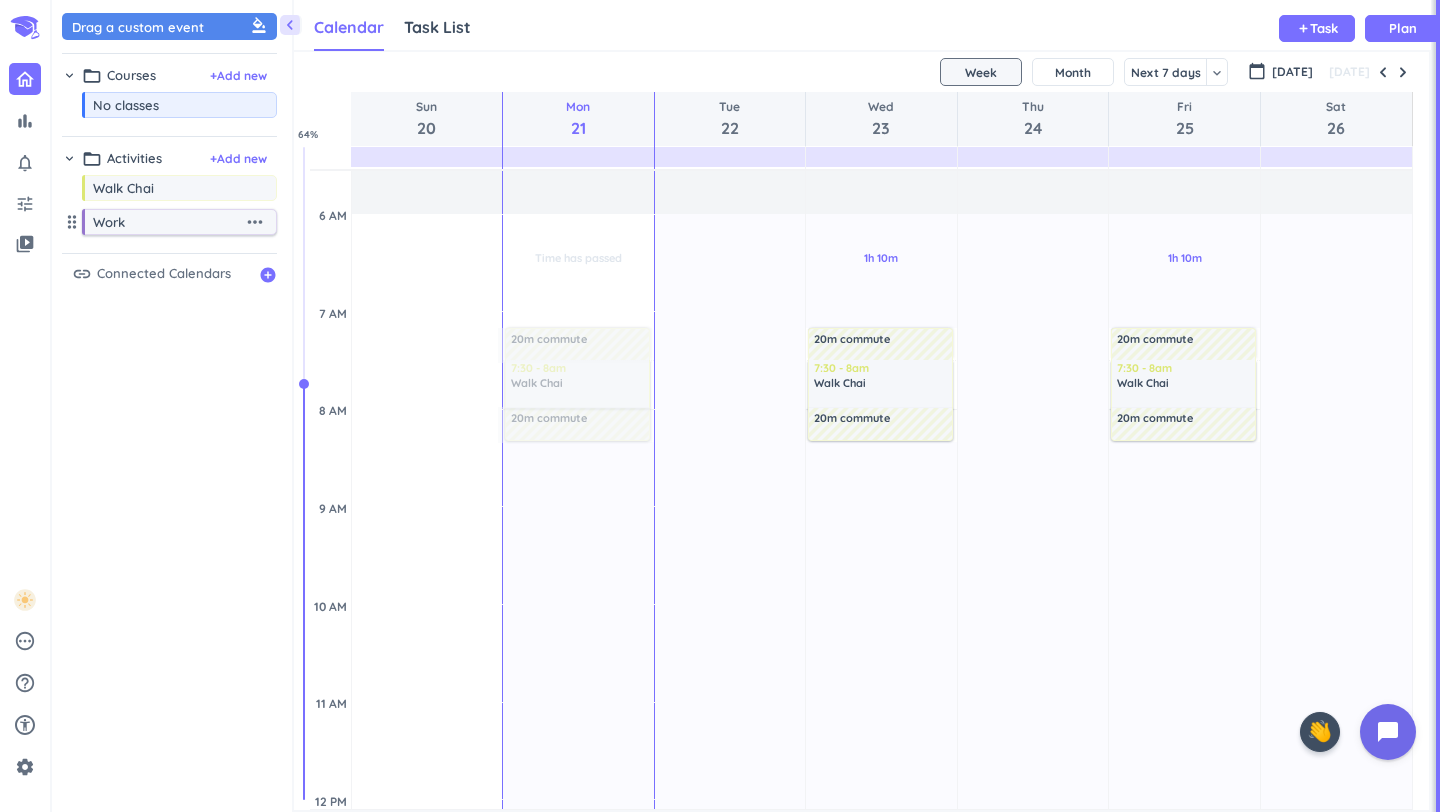 click on "more_horiz" at bounding box center [255, 222] 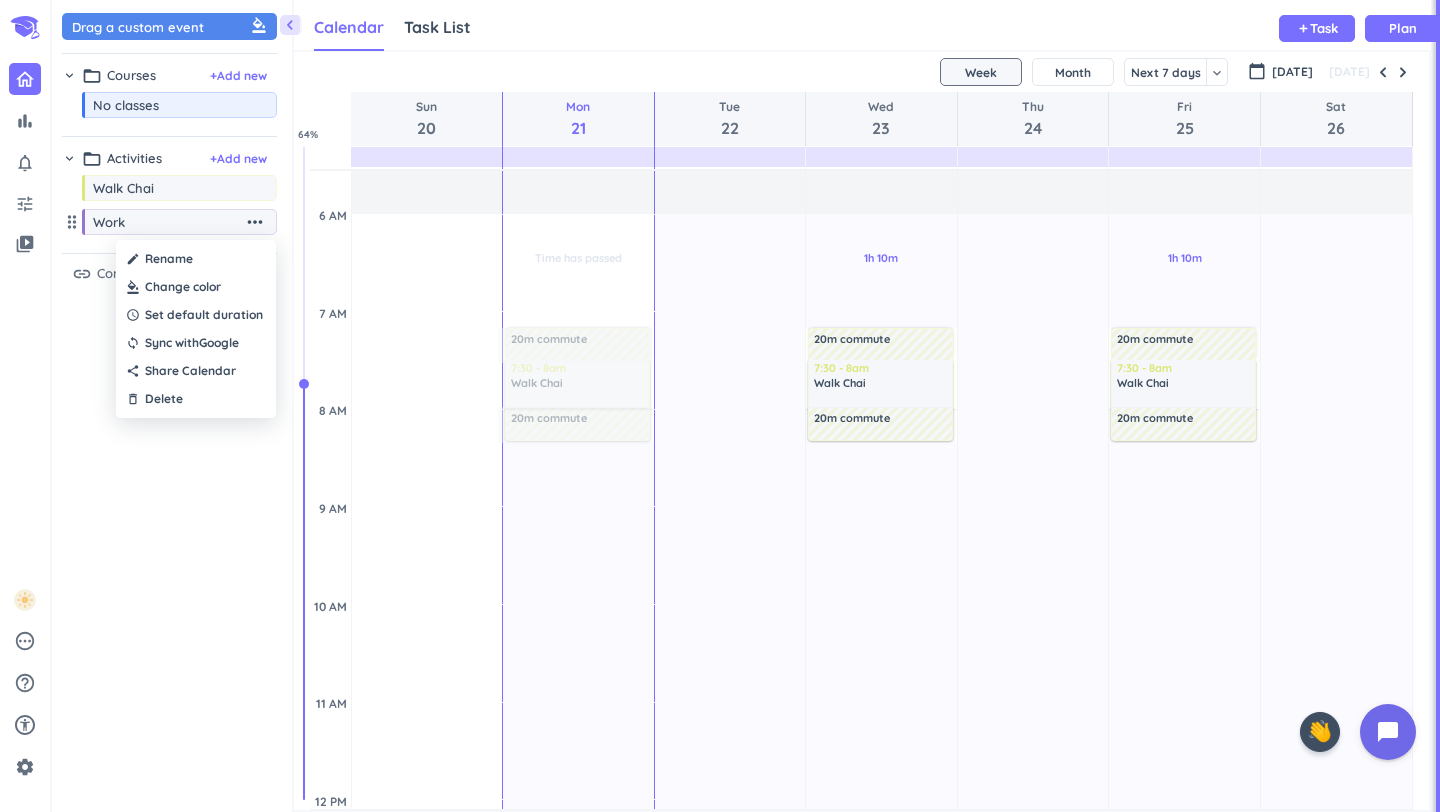 click at bounding box center (196, 287) 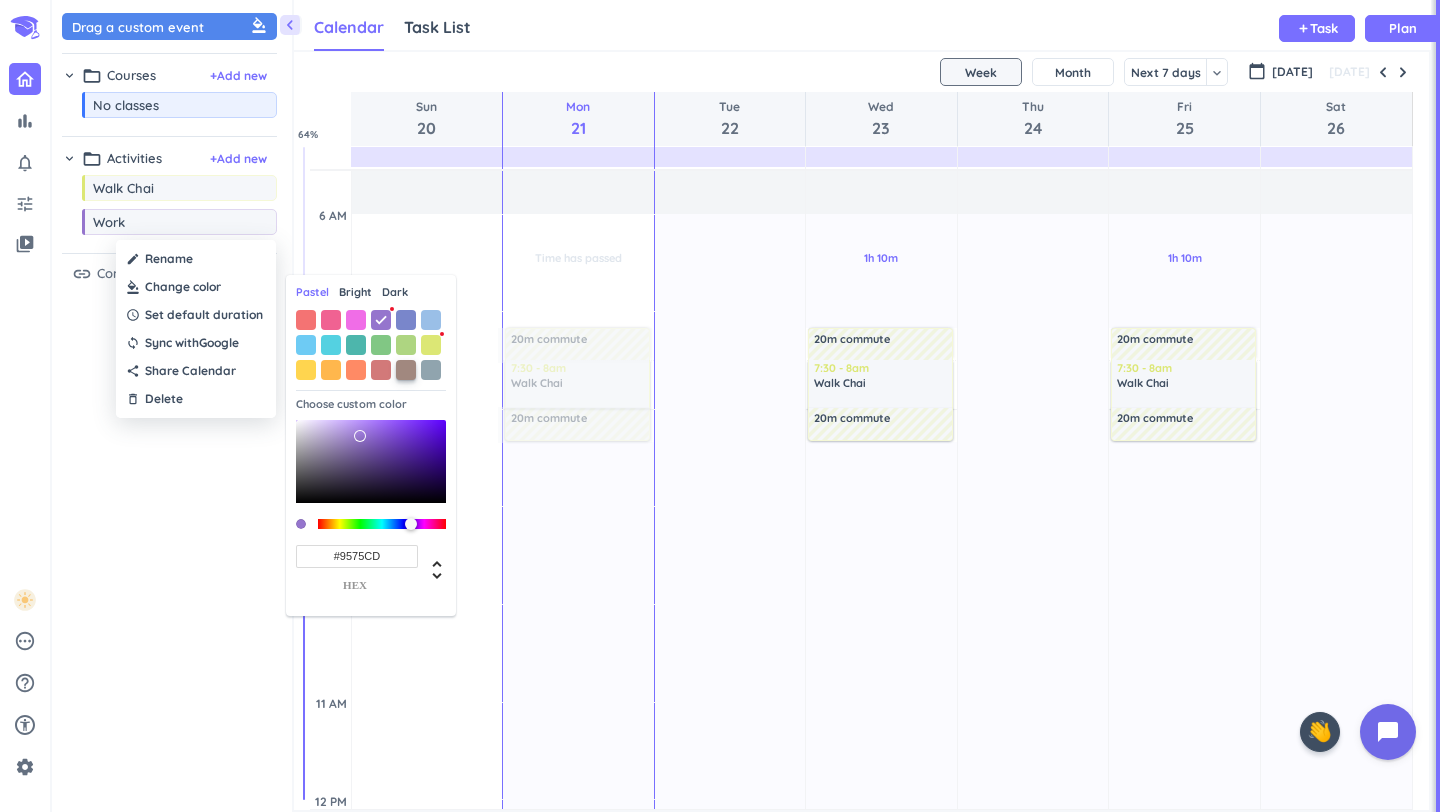 click at bounding box center [406, 370] 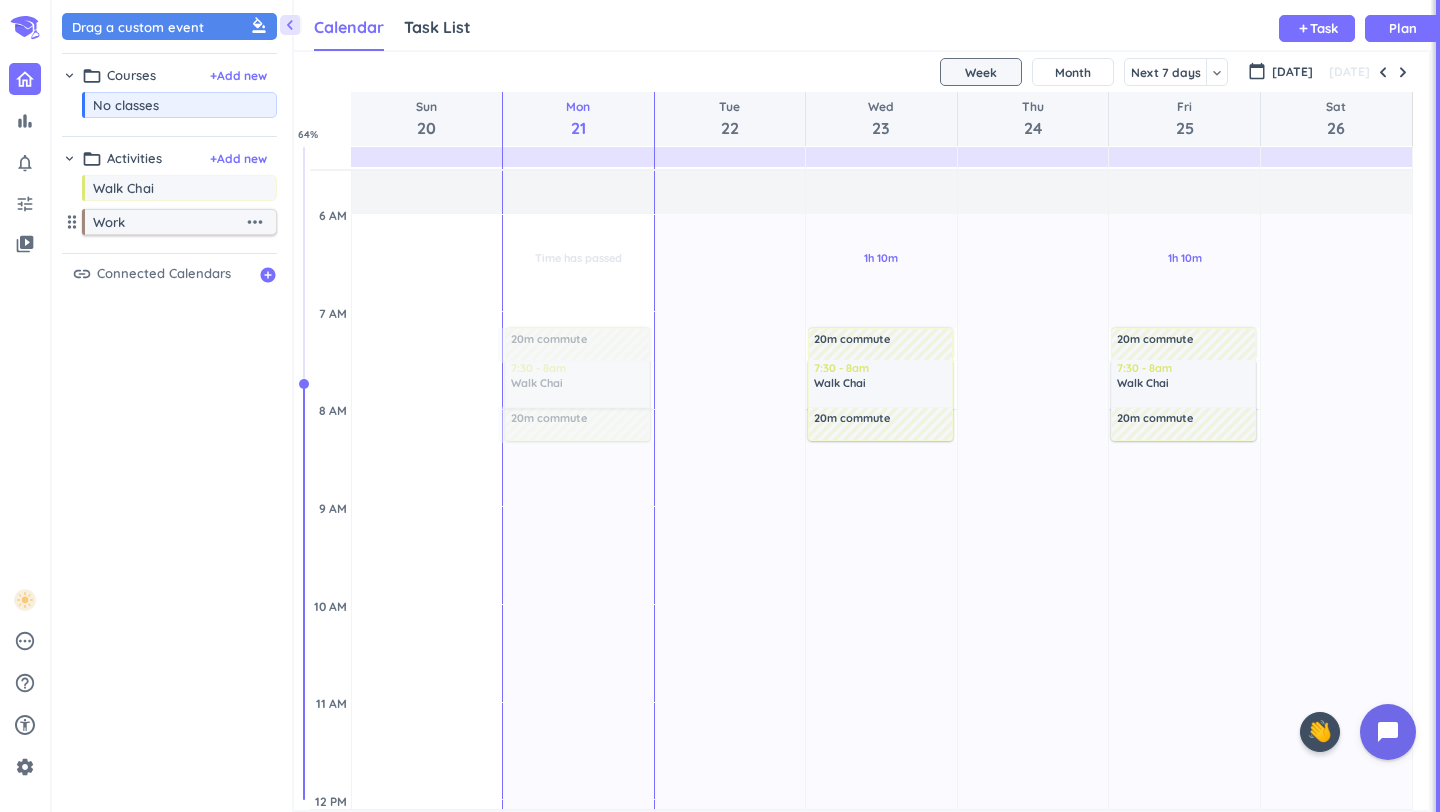 click on "more_horiz" at bounding box center [255, 222] 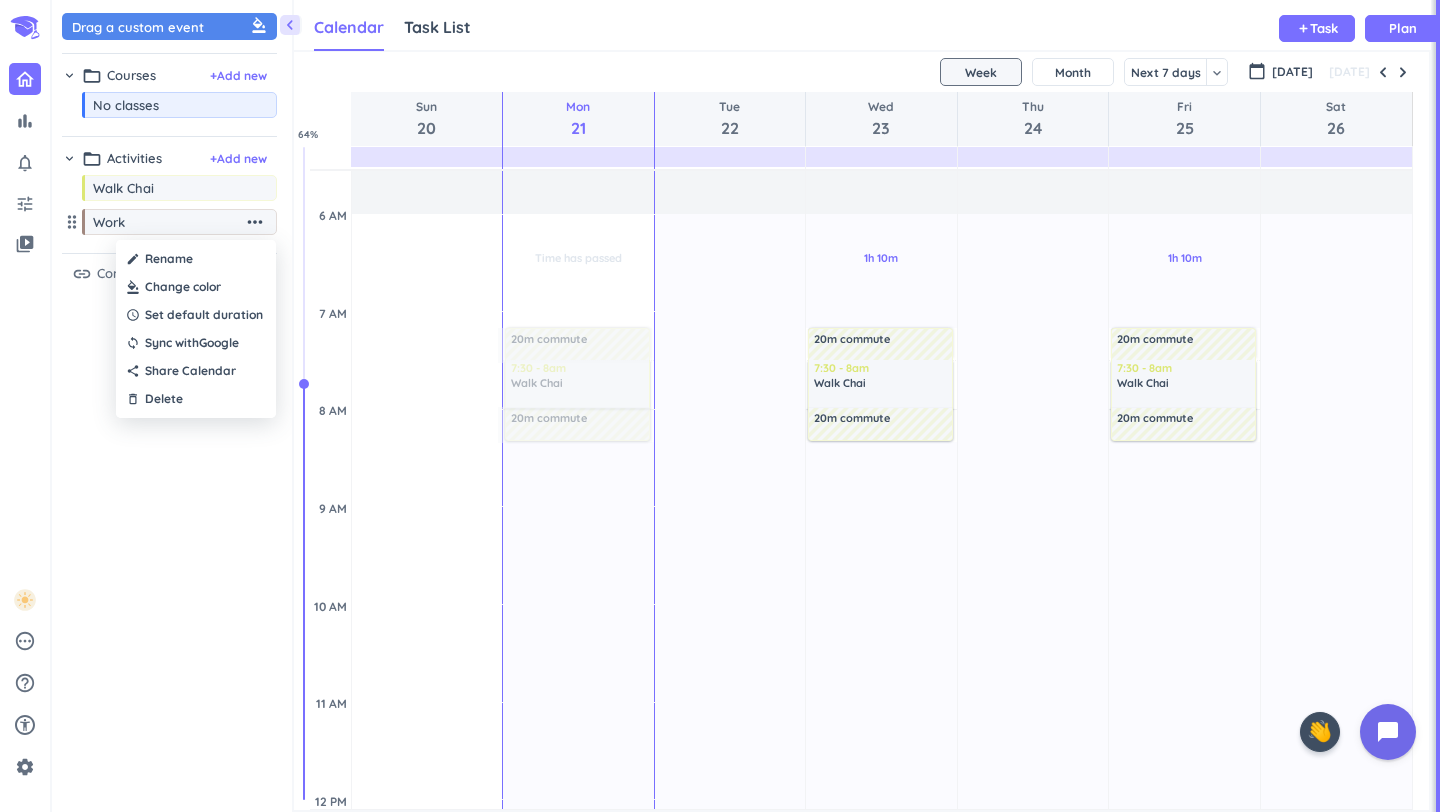 click at bounding box center [196, 287] 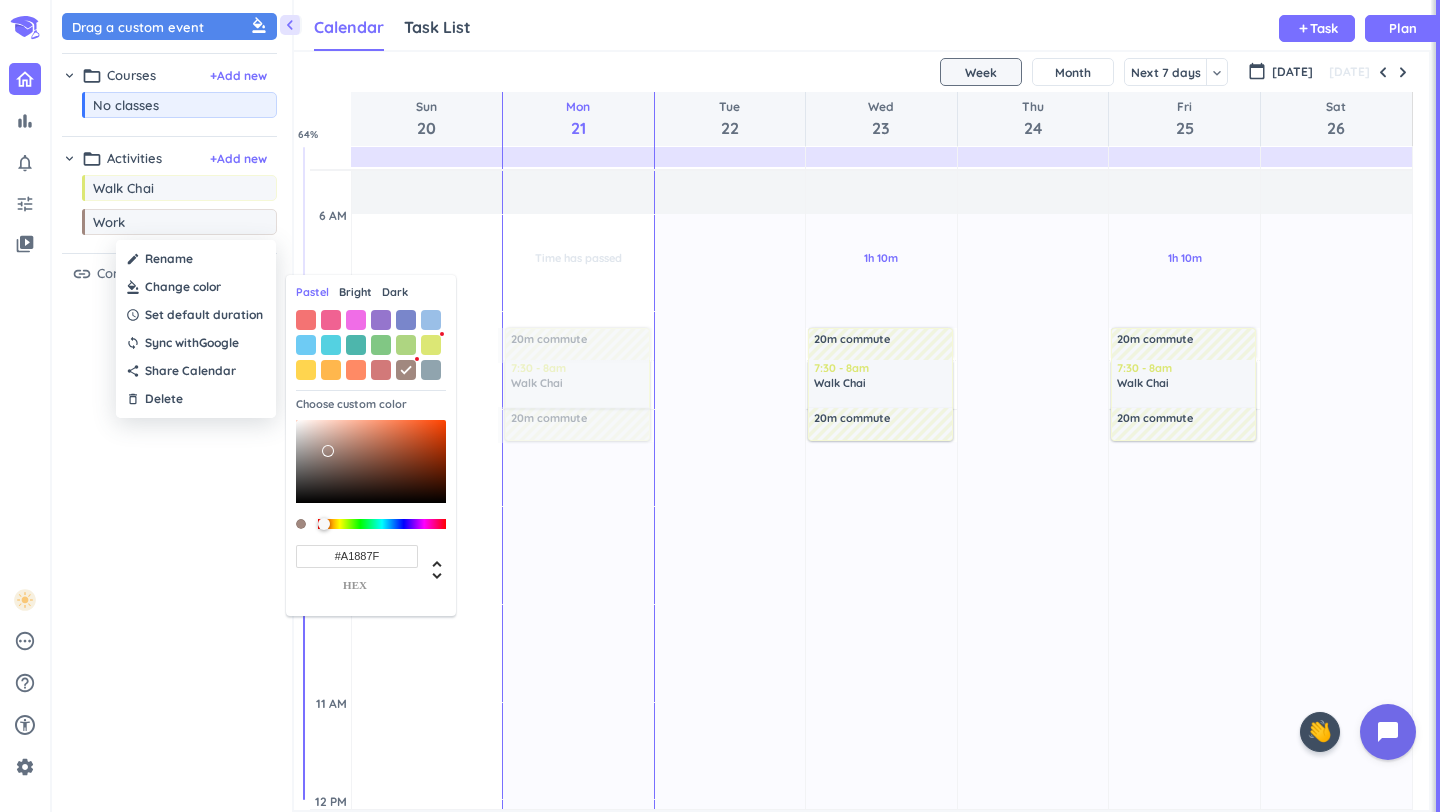 click on "Pastel" at bounding box center [312, 292] 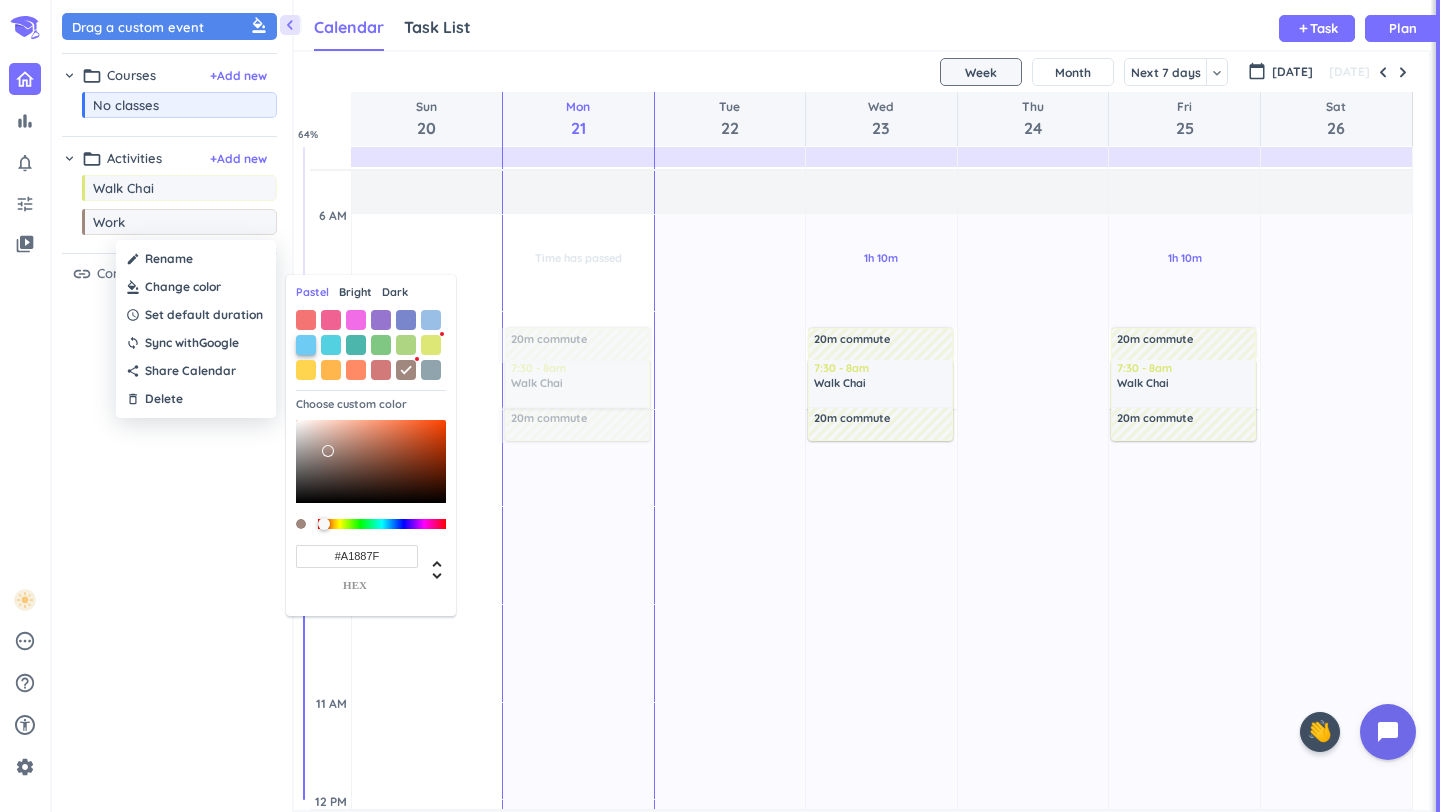click at bounding box center [306, 345] 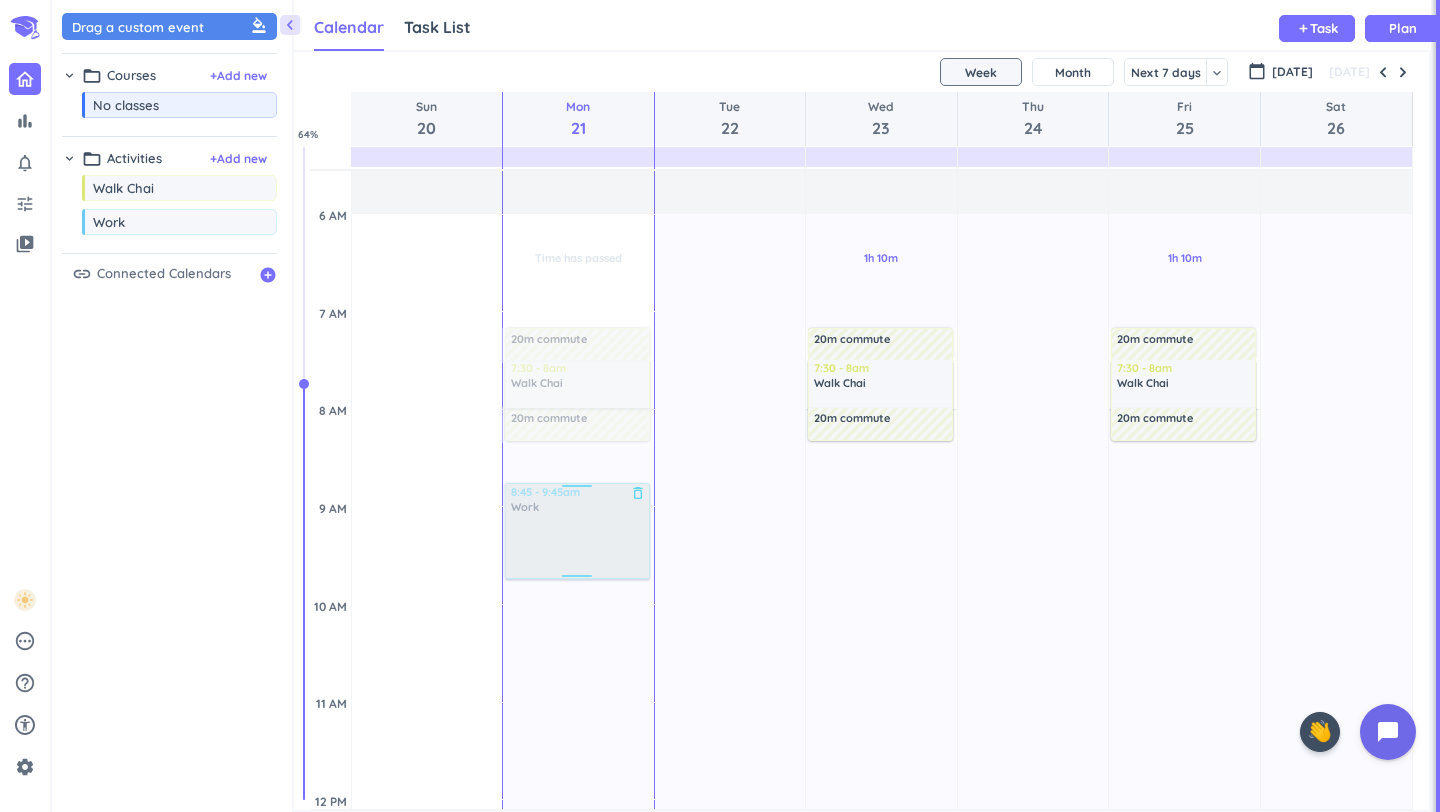drag, startPoint x: 90, startPoint y: 229, endPoint x: 625, endPoint y: 487, distance: 593.96045 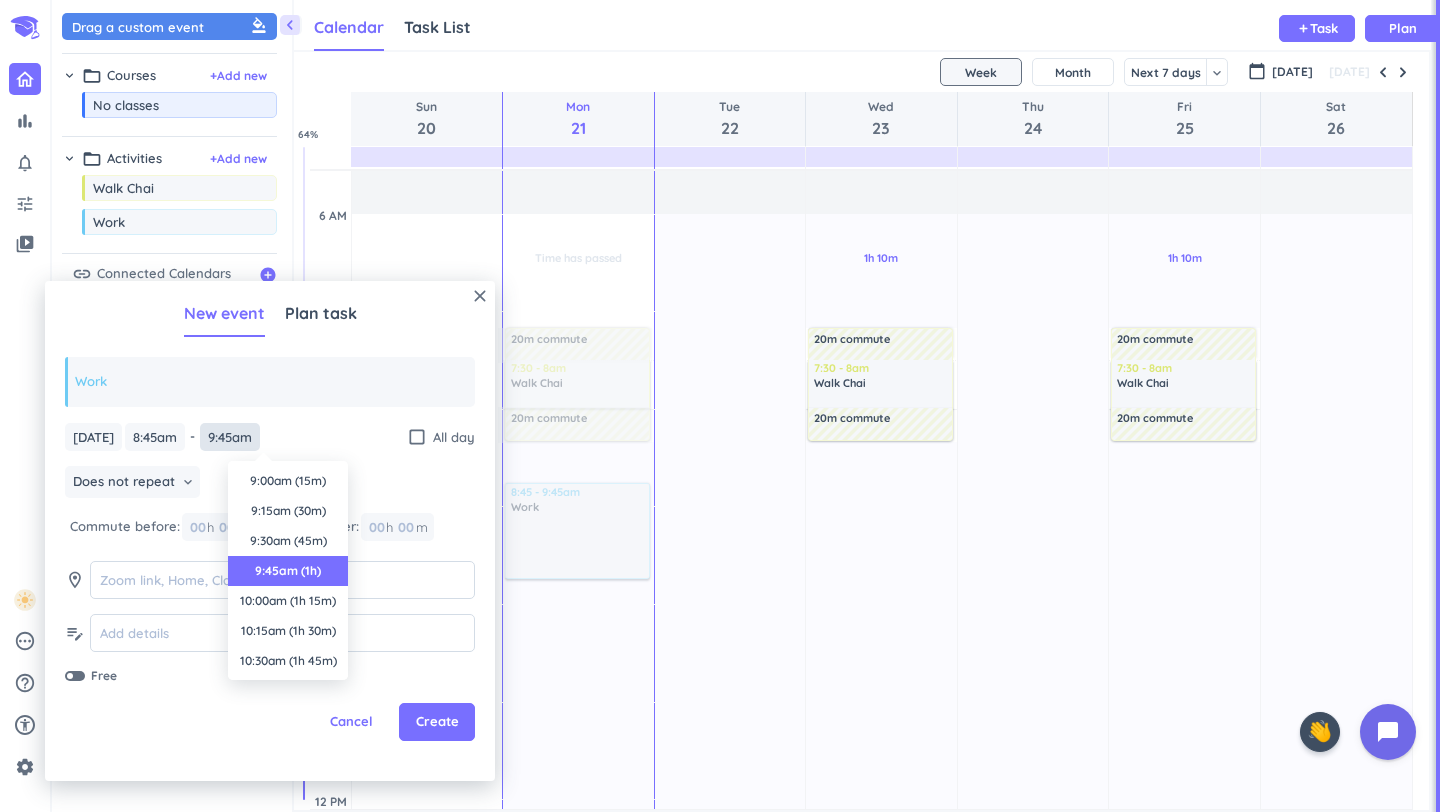 click on "9:45am" at bounding box center (230, 437) 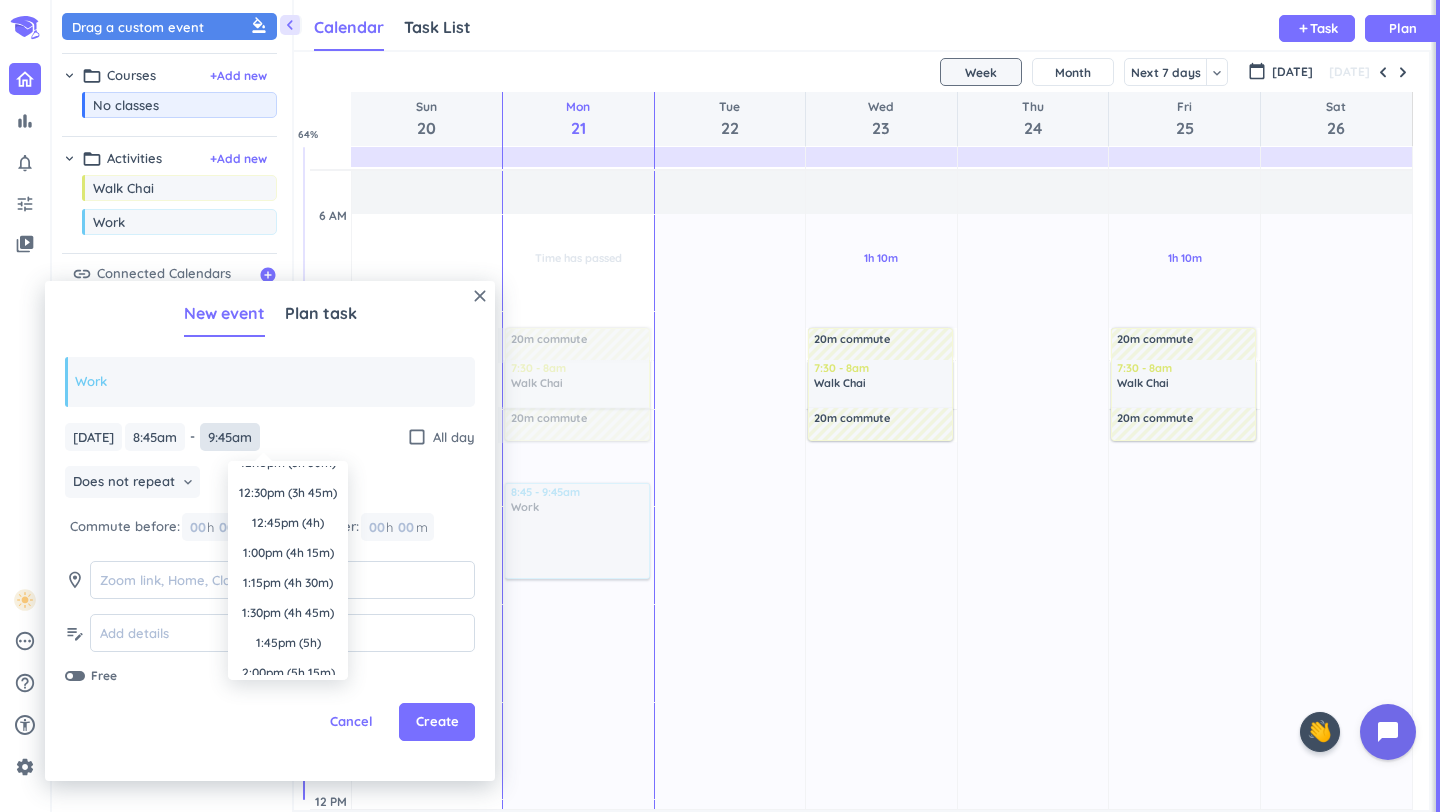 scroll, scrollTop: 417, scrollLeft: 0, axis: vertical 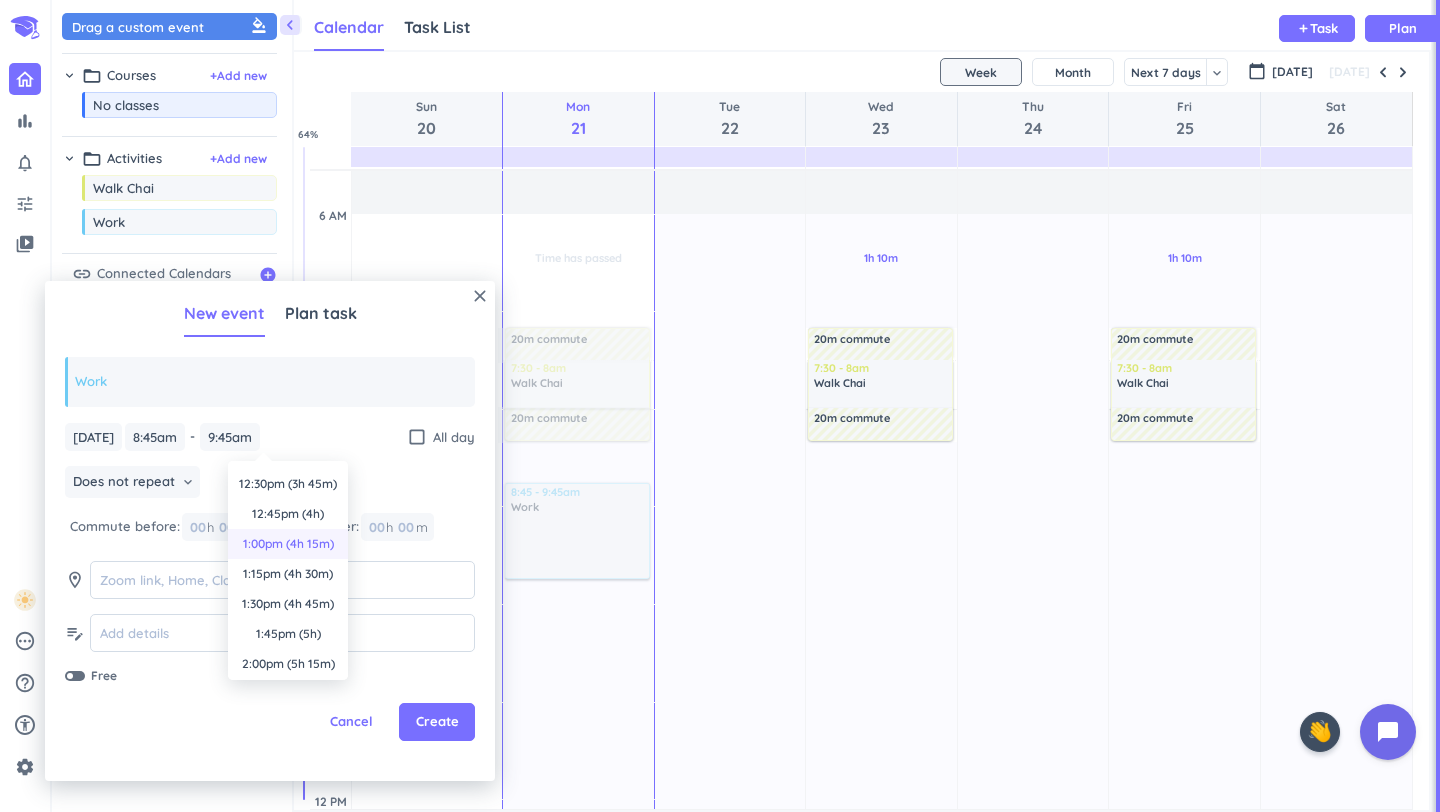 click on "1:00pm (4h 15m)" at bounding box center [288, 544] 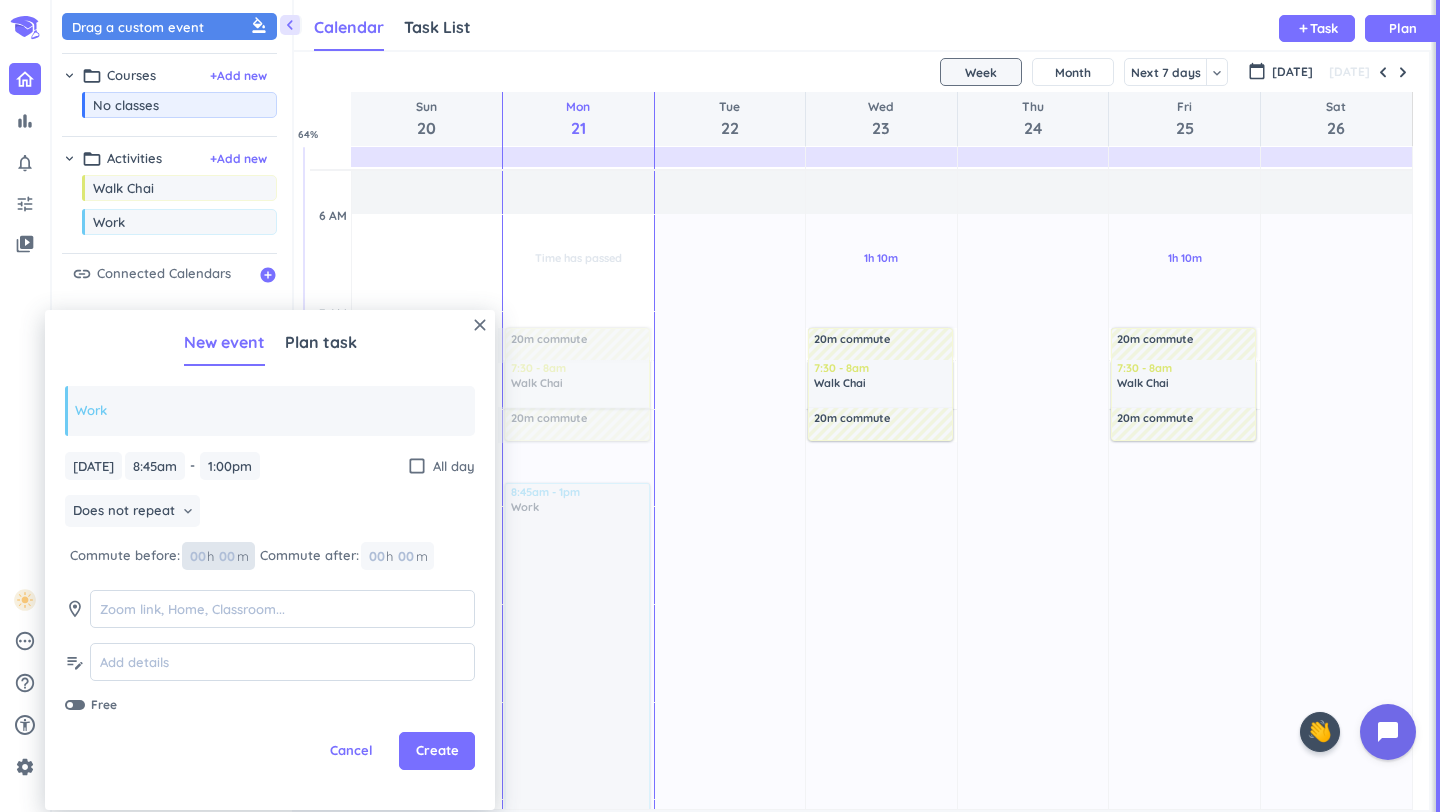 click at bounding box center [226, 556] 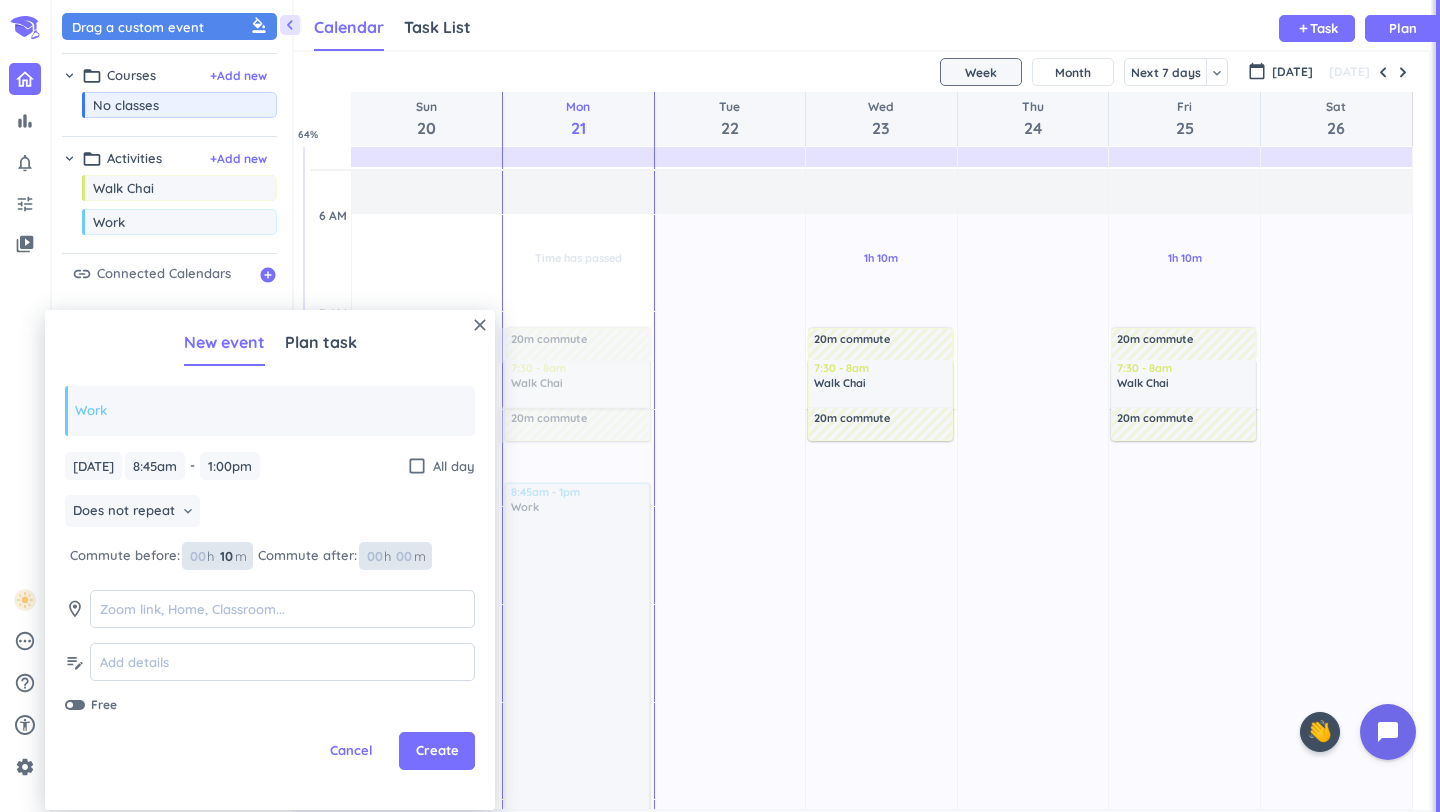 type on "10" 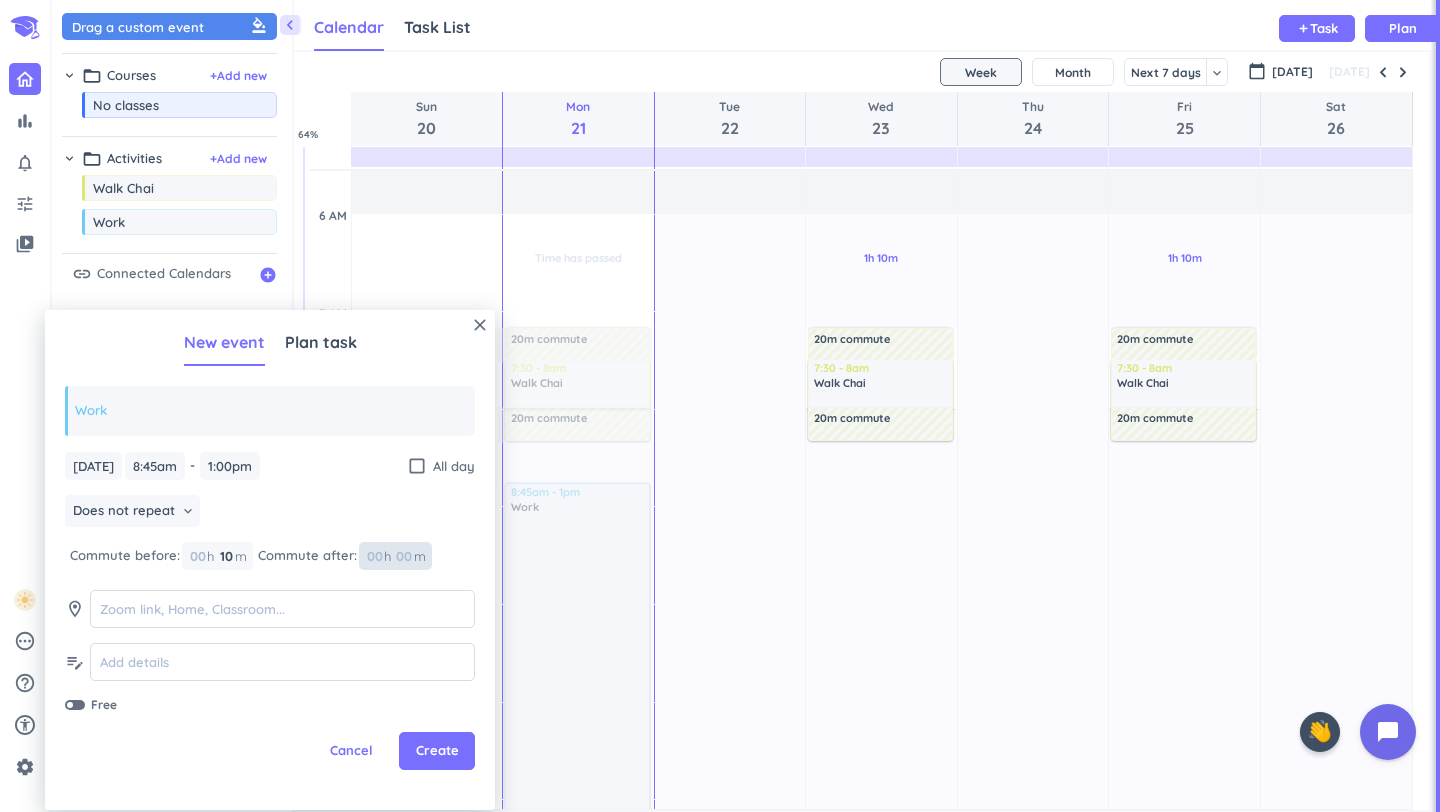 click at bounding box center (403, 556) 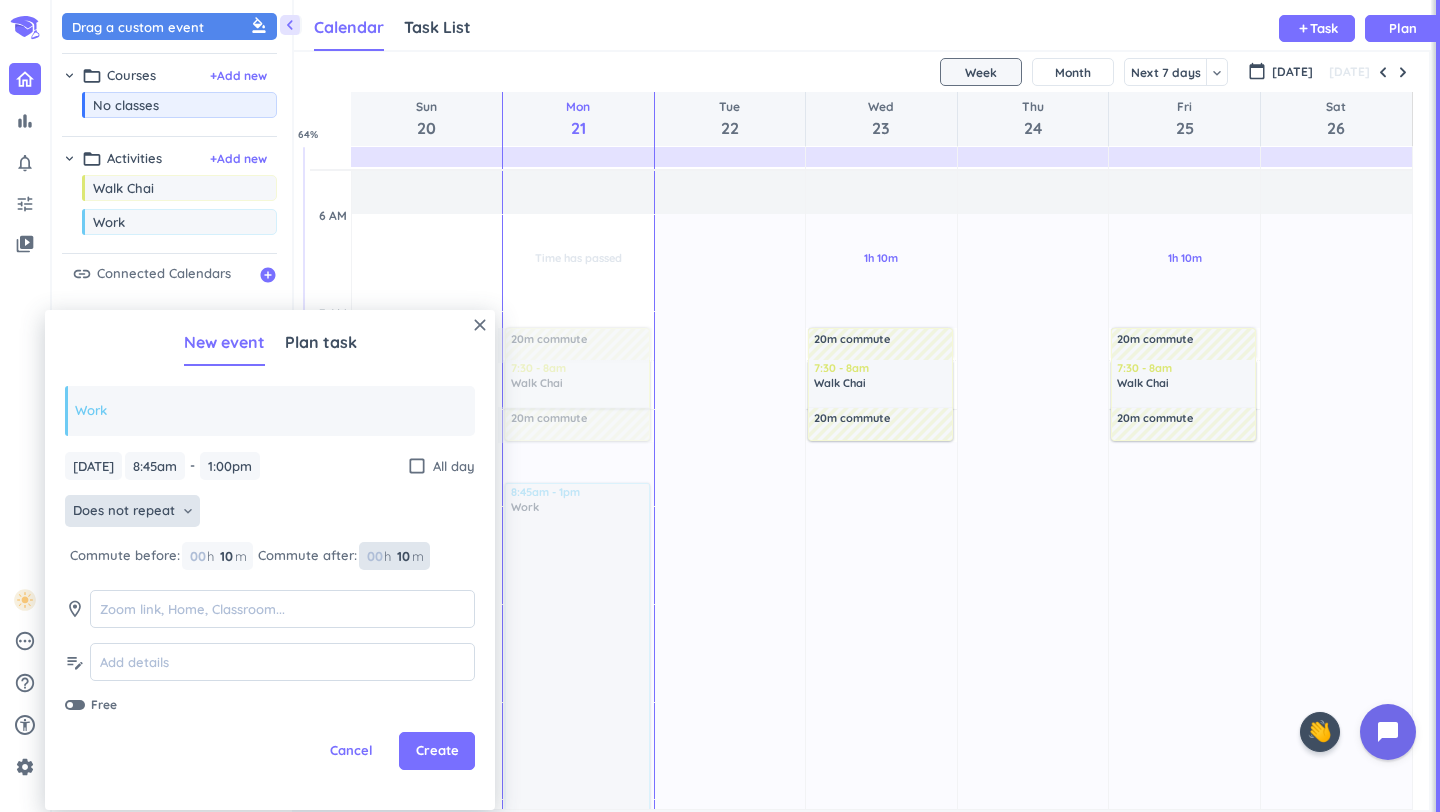 type on "10" 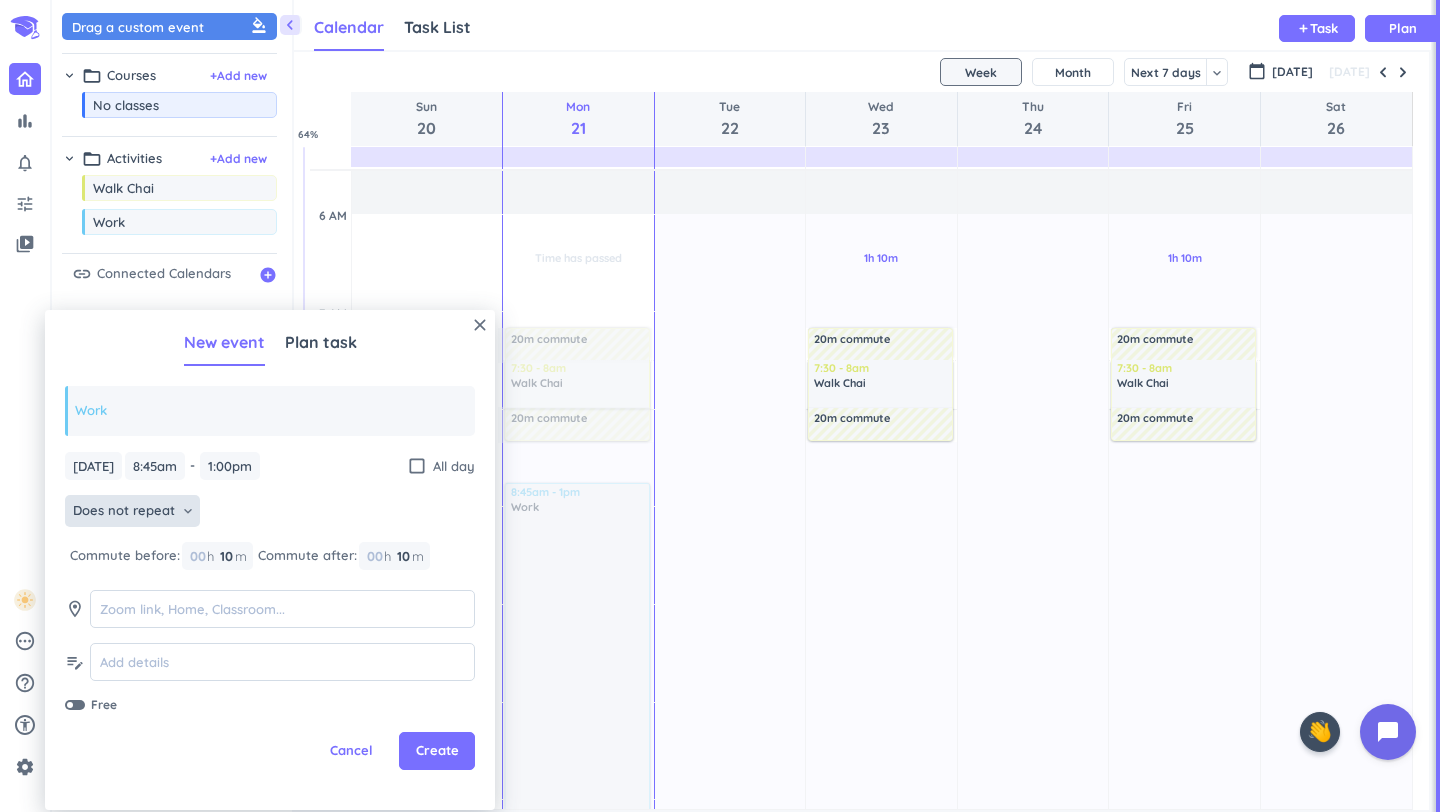 click on "Does not repeat" at bounding box center [124, 511] 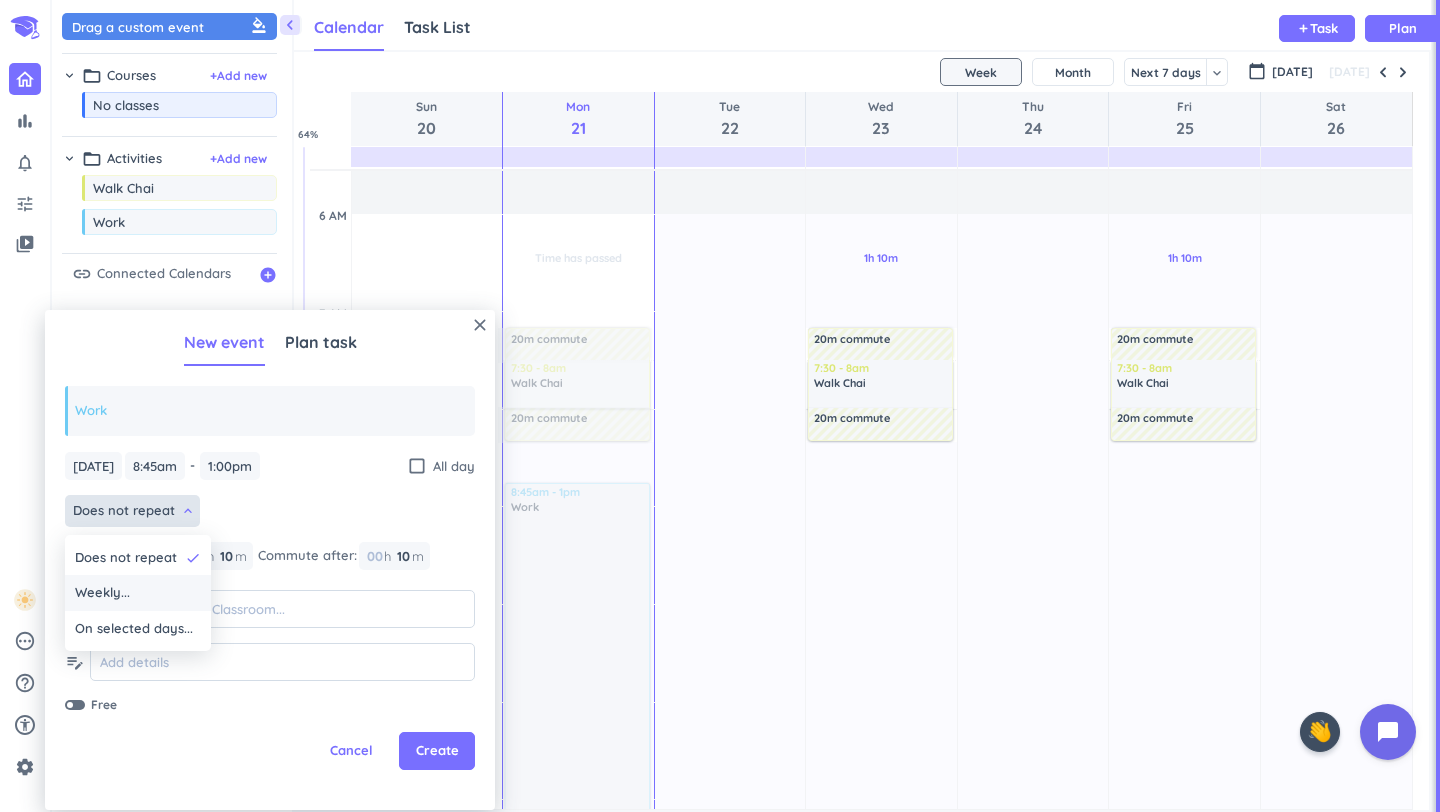 click on "Weekly..." at bounding box center [138, 593] 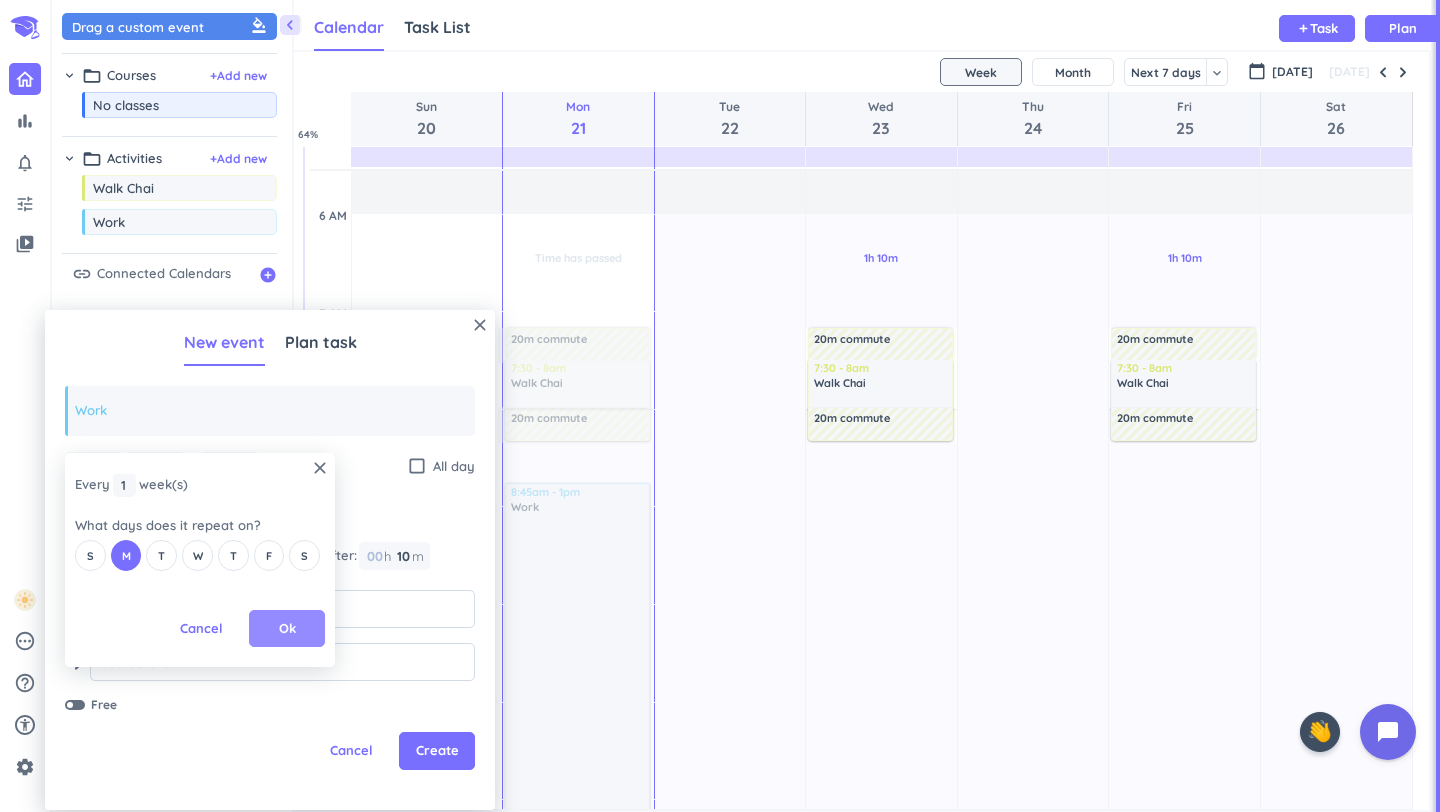 click on "Ok" at bounding box center [287, 629] 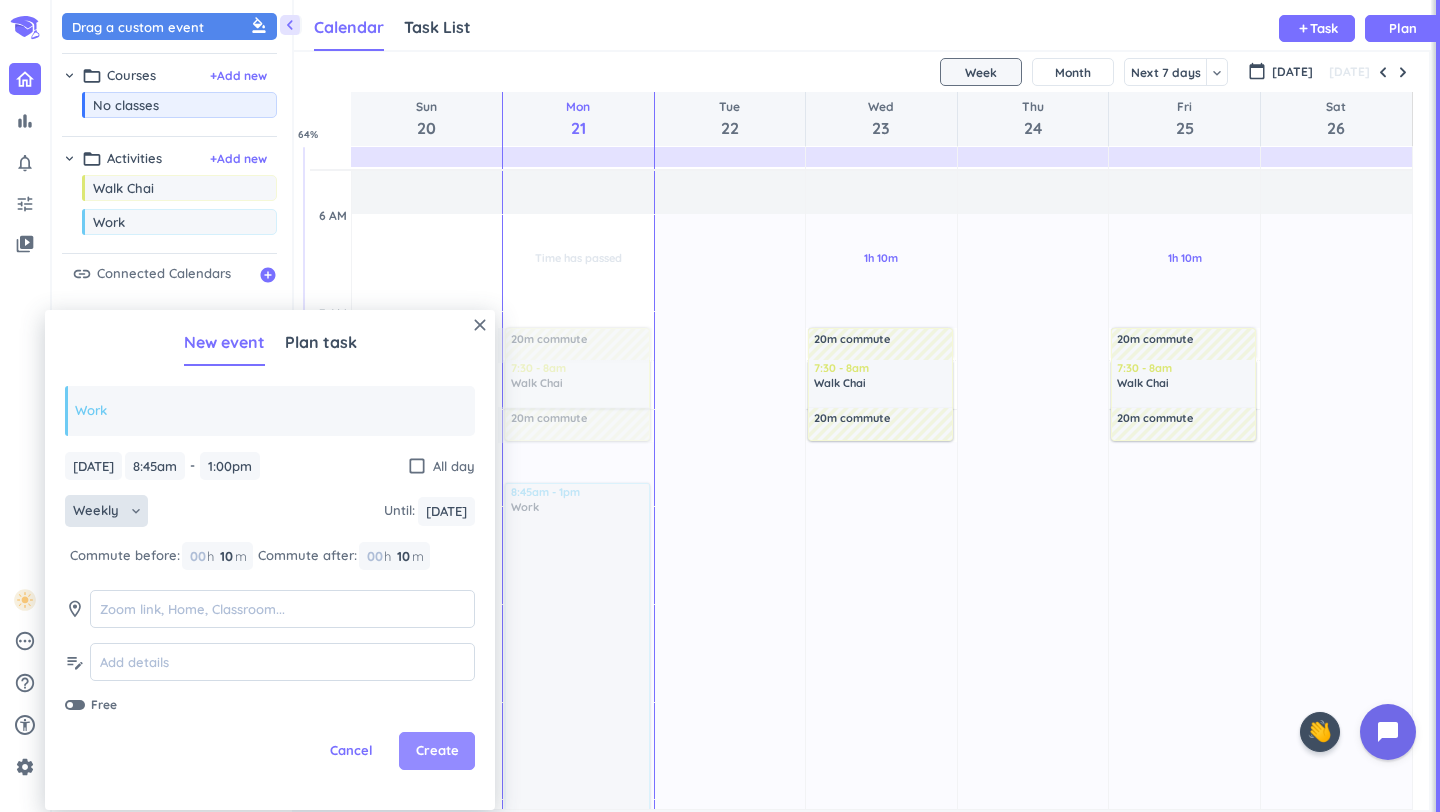 click on "Create" at bounding box center (437, 751) 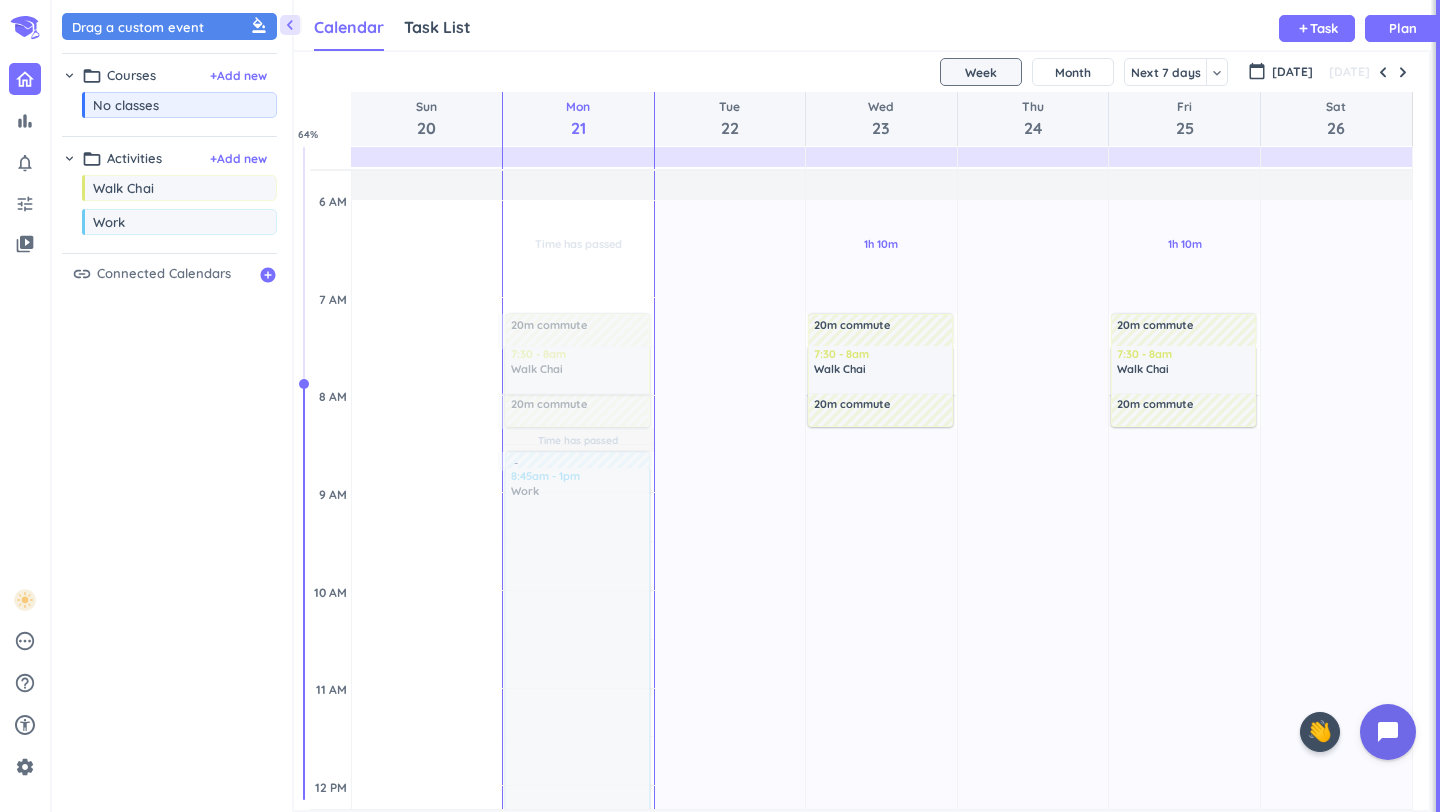 scroll, scrollTop: 152, scrollLeft: 0, axis: vertical 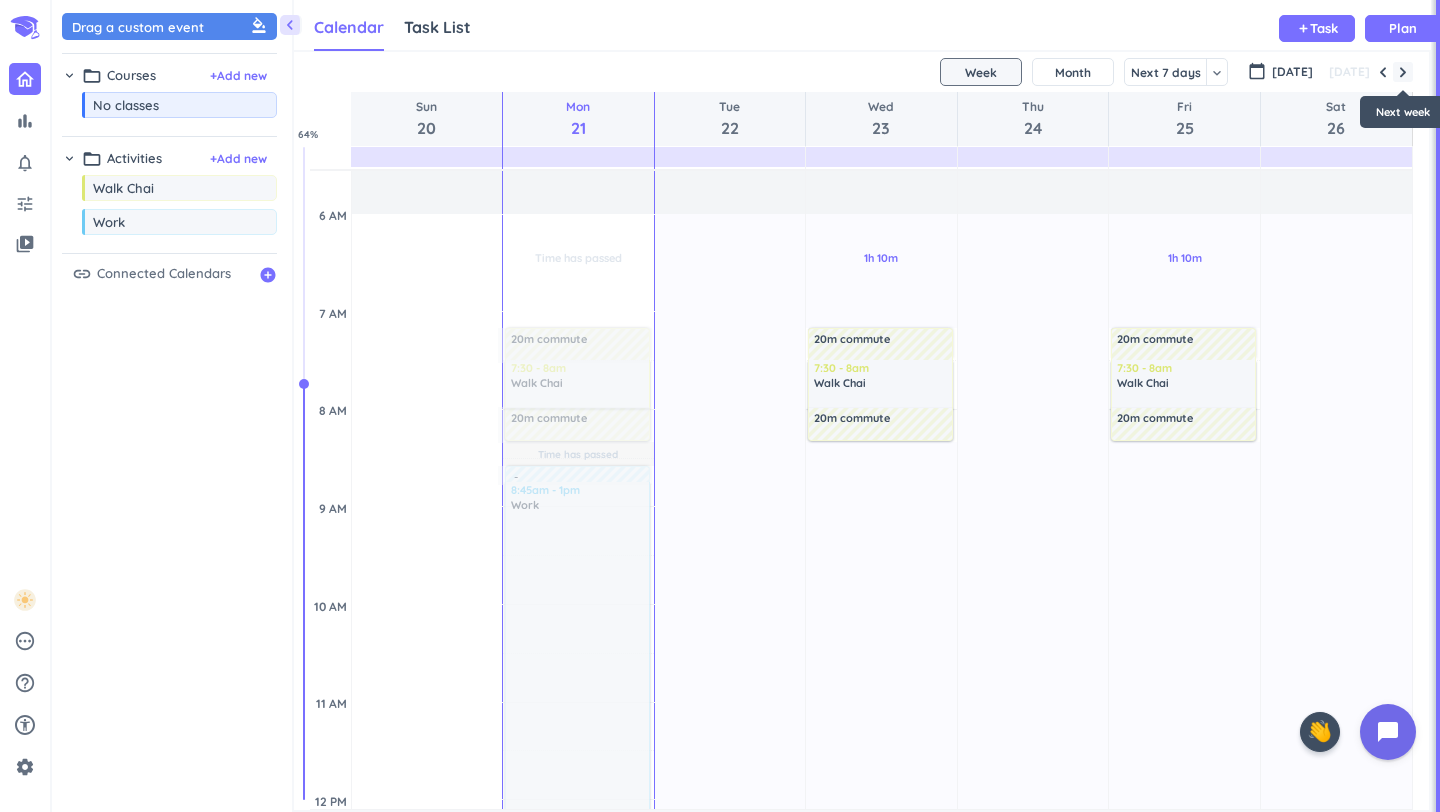 click at bounding box center [1403, 72] 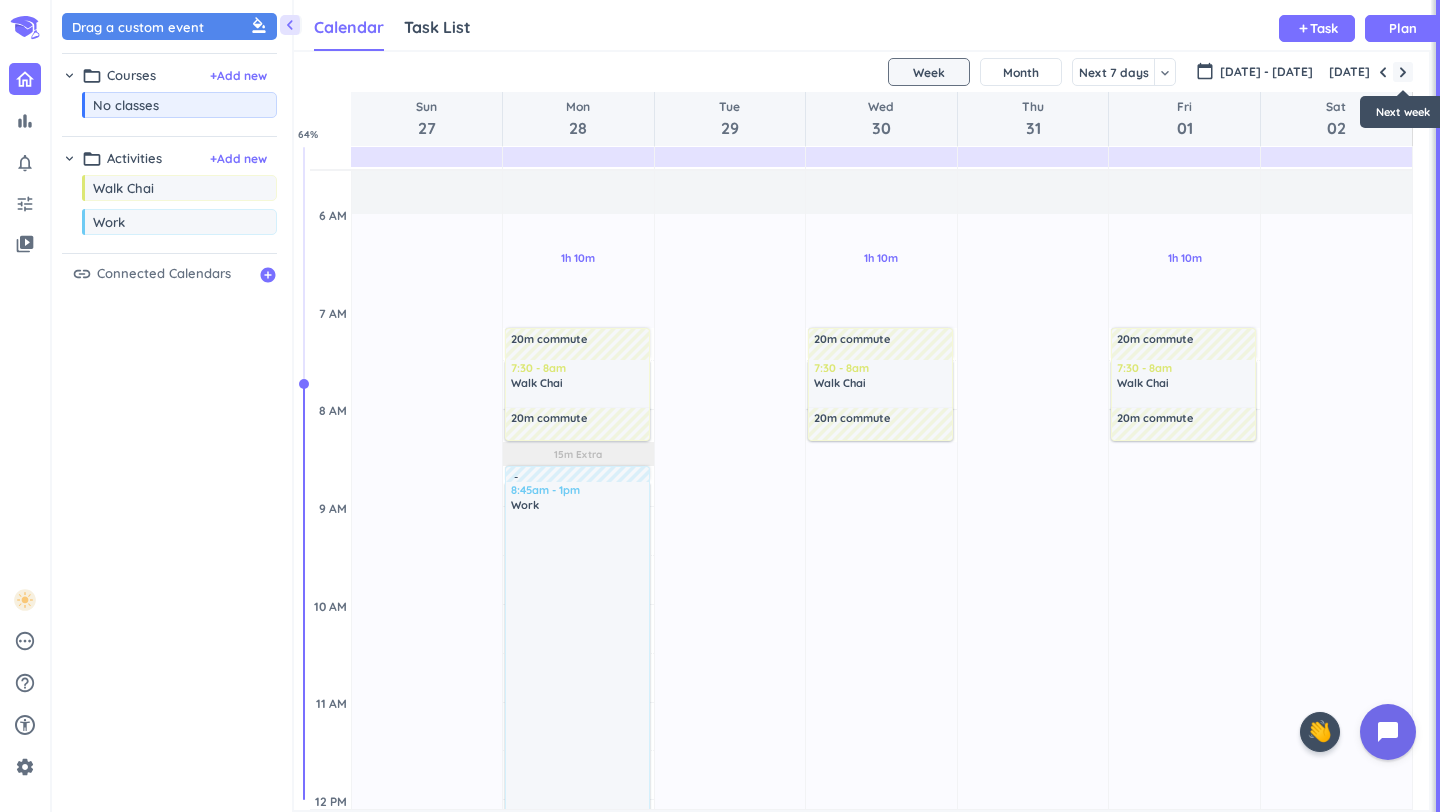 scroll, scrollTop: 197, scrollLeft: 0, axis: vertical 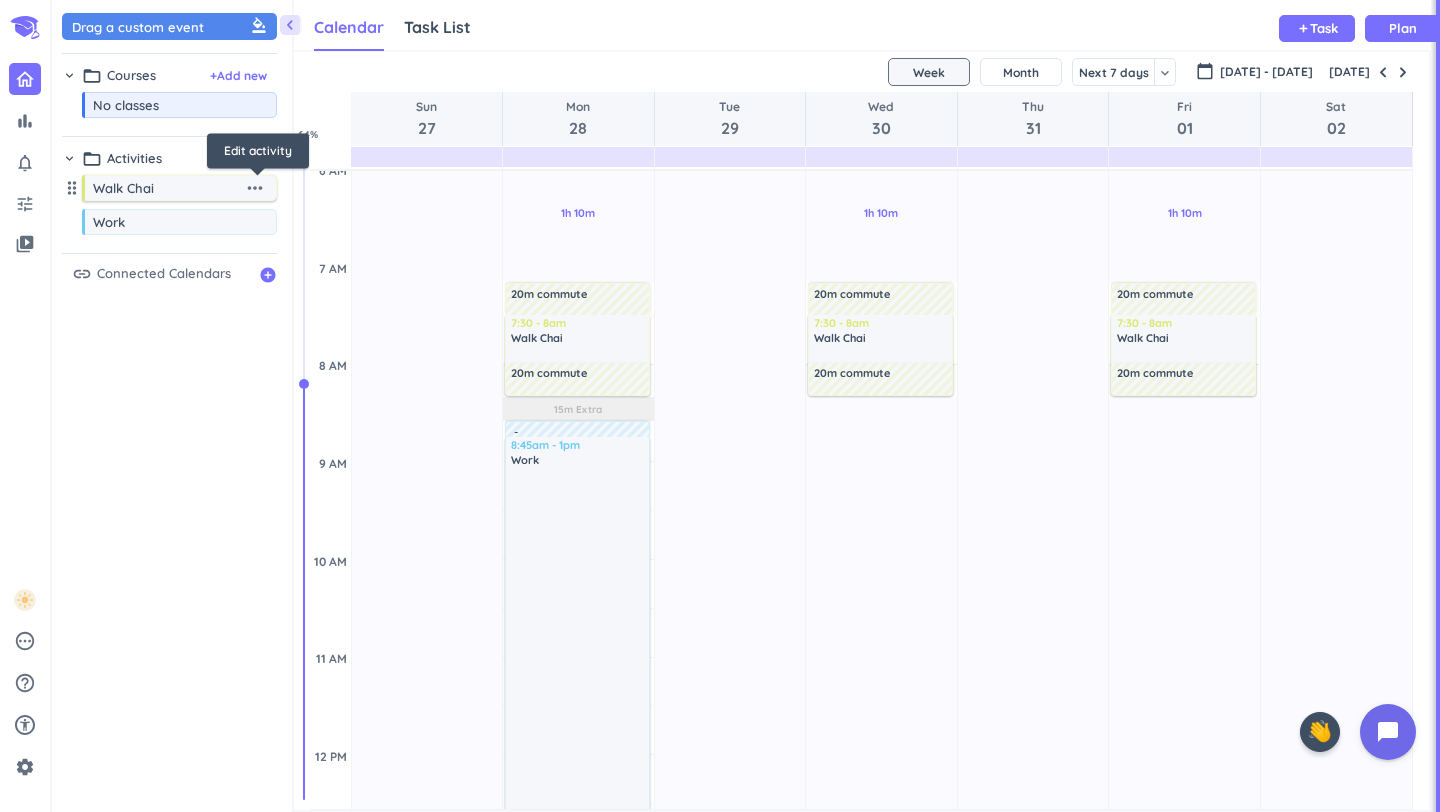 click on "more_horiz" at bounding box center [255, 188] 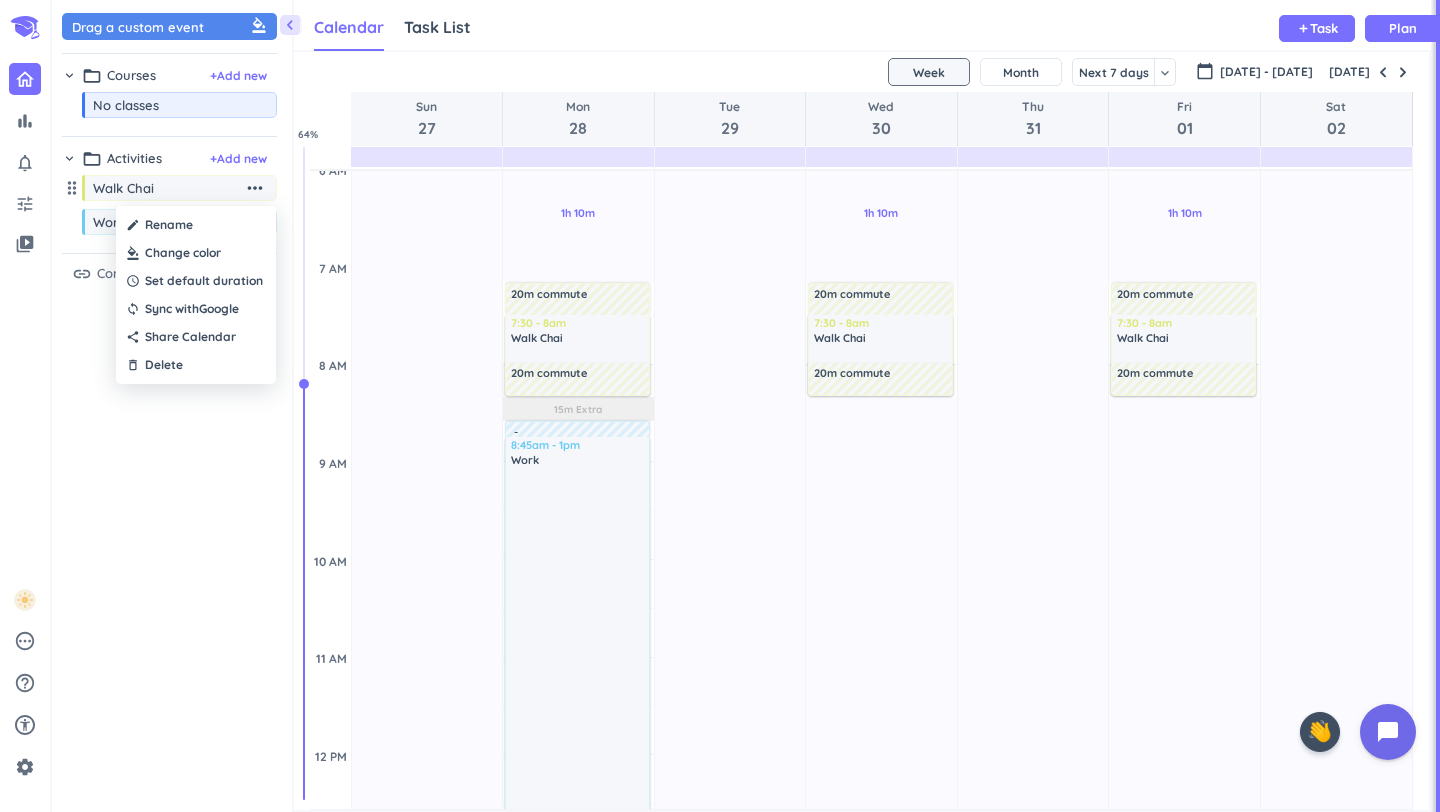 click at bounding box center [196, 253] 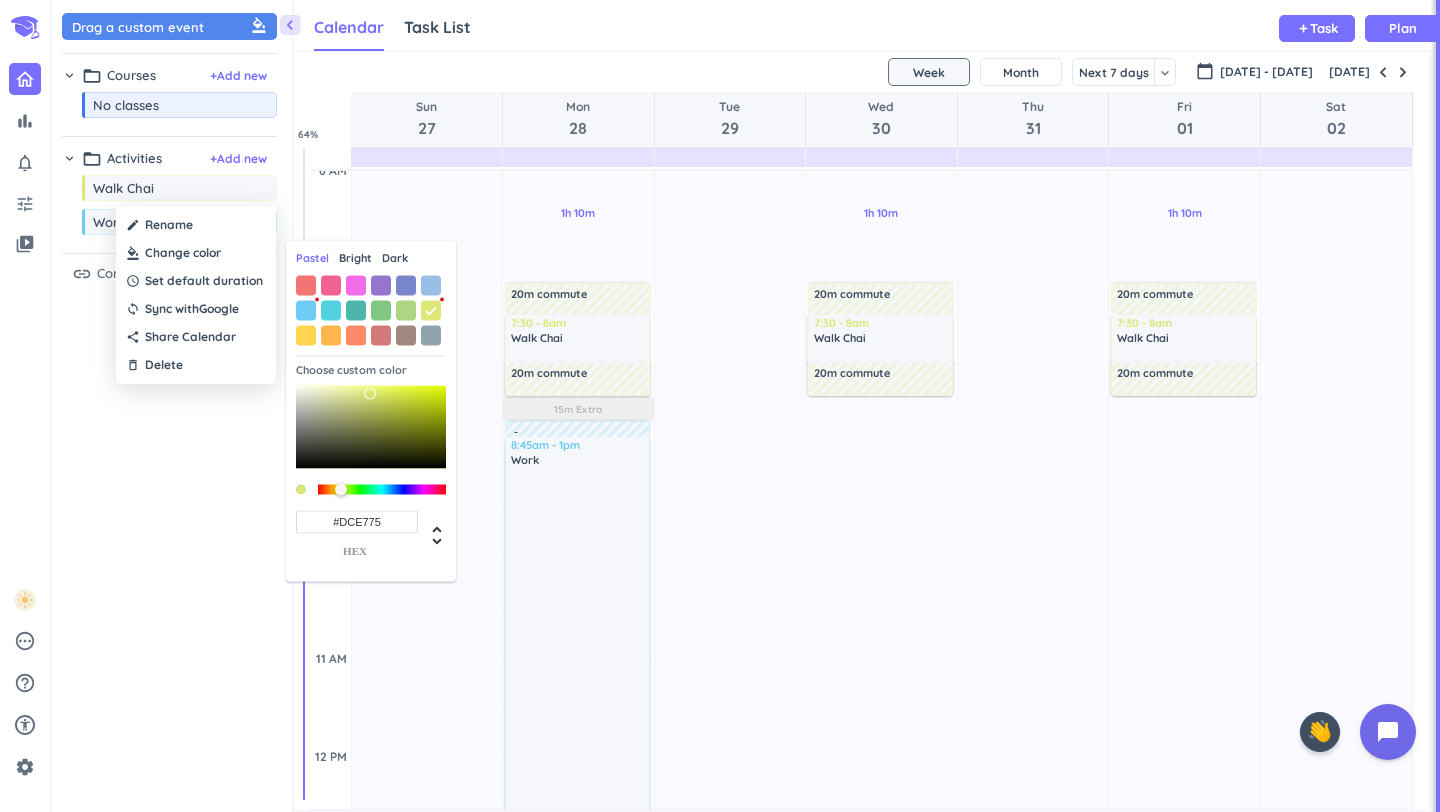 click on "Bright" at bounding box center [355, 258] 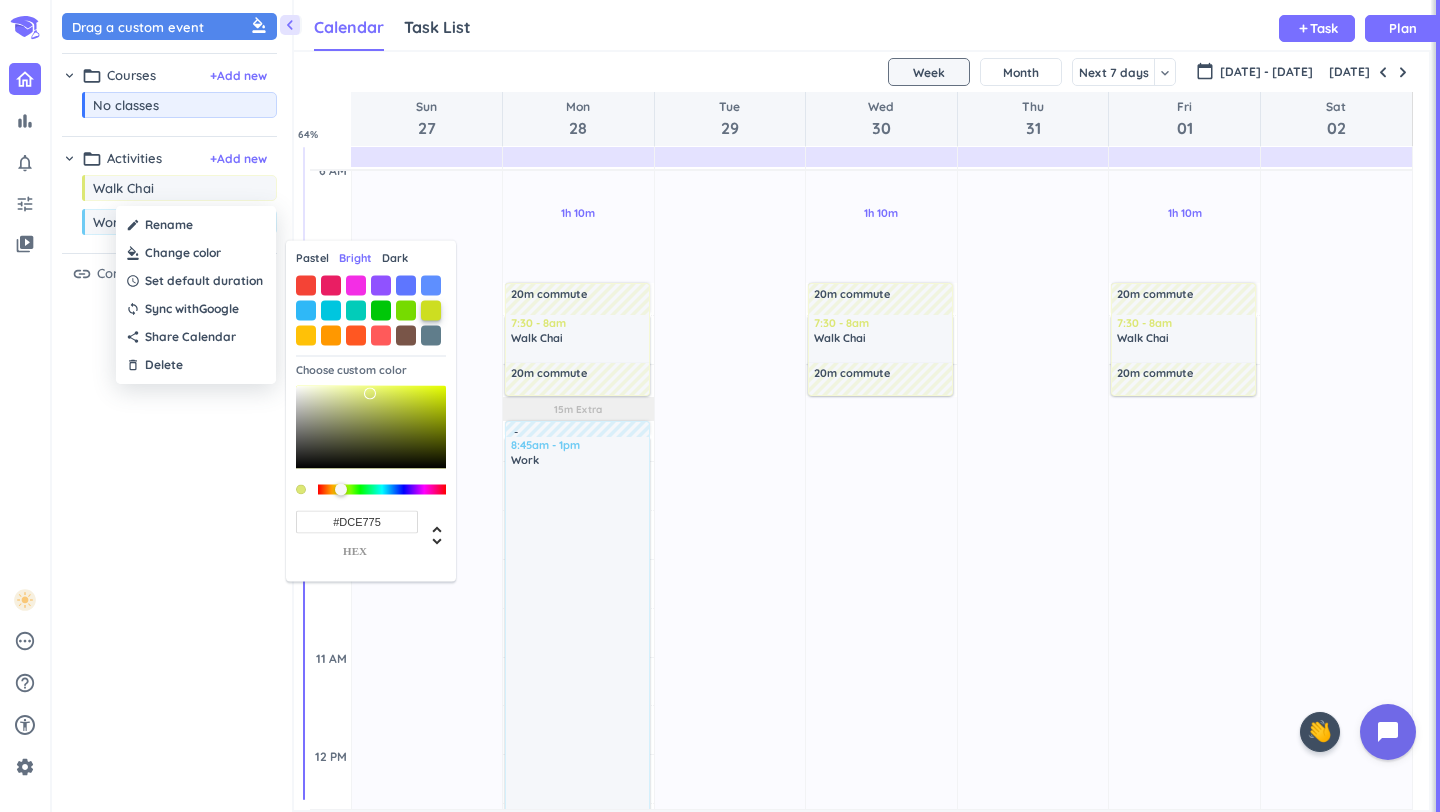 click at bounding box center [431, 310] 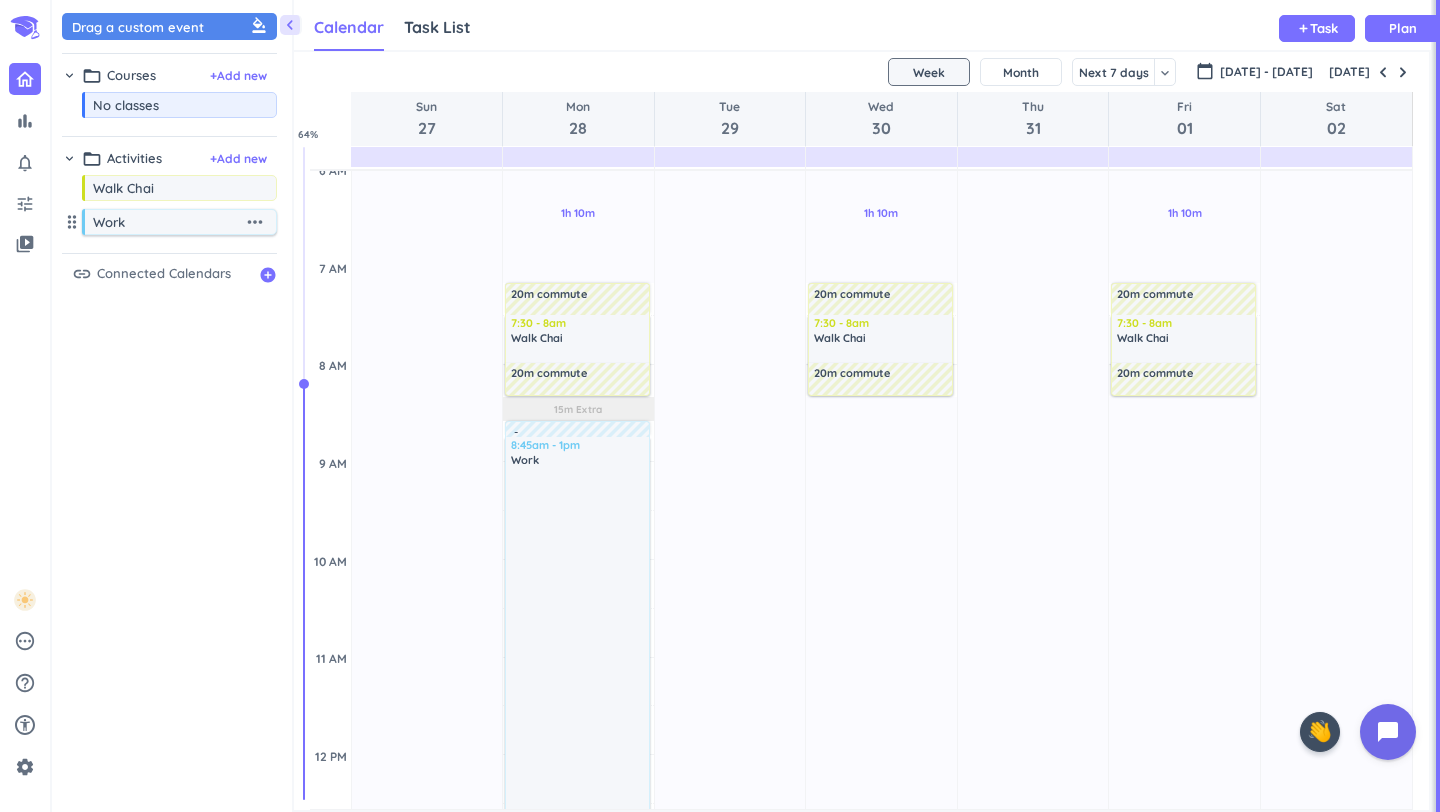 click on "Work" at bounding box center [168, 222] 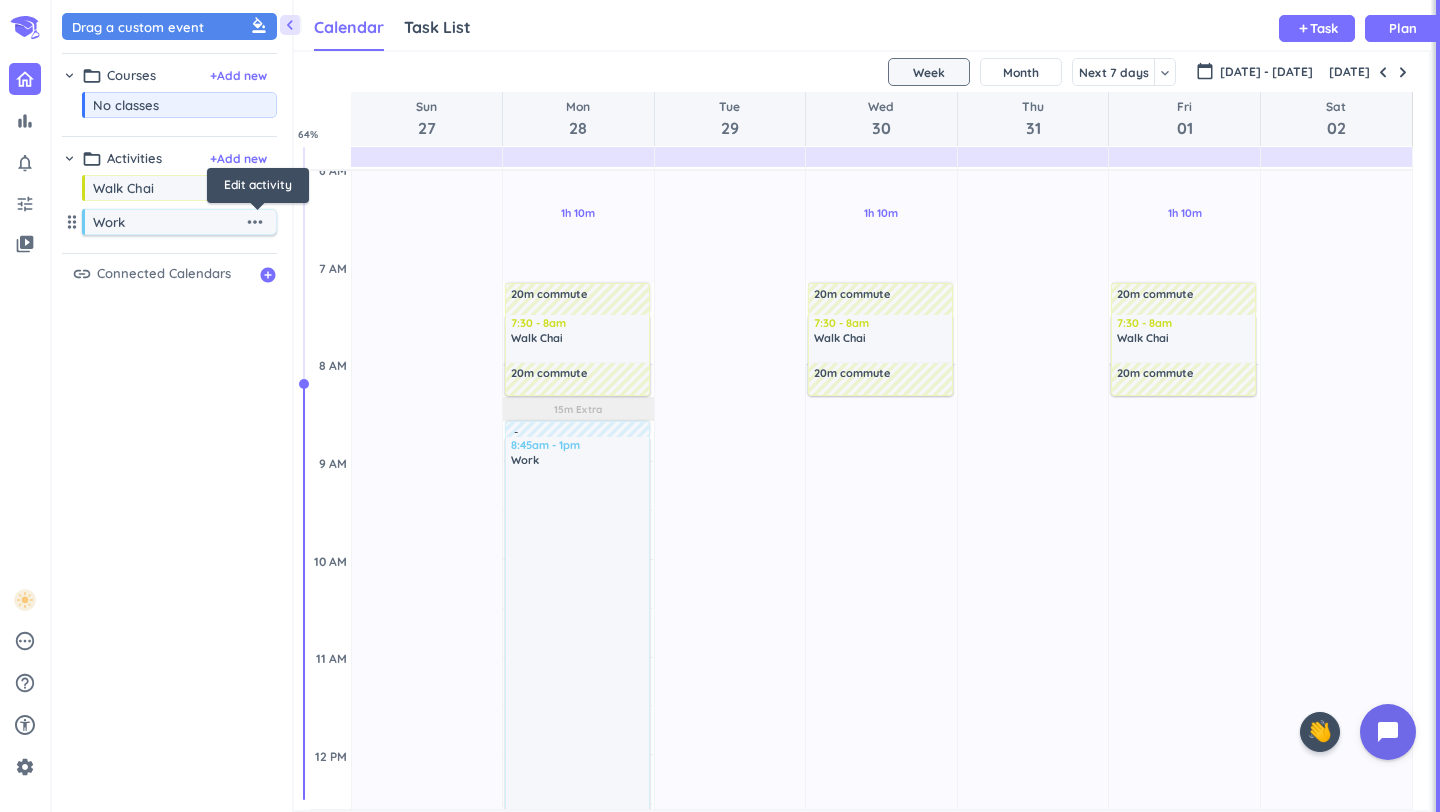 click on "more_horiz" at bounding box center [255, 222] 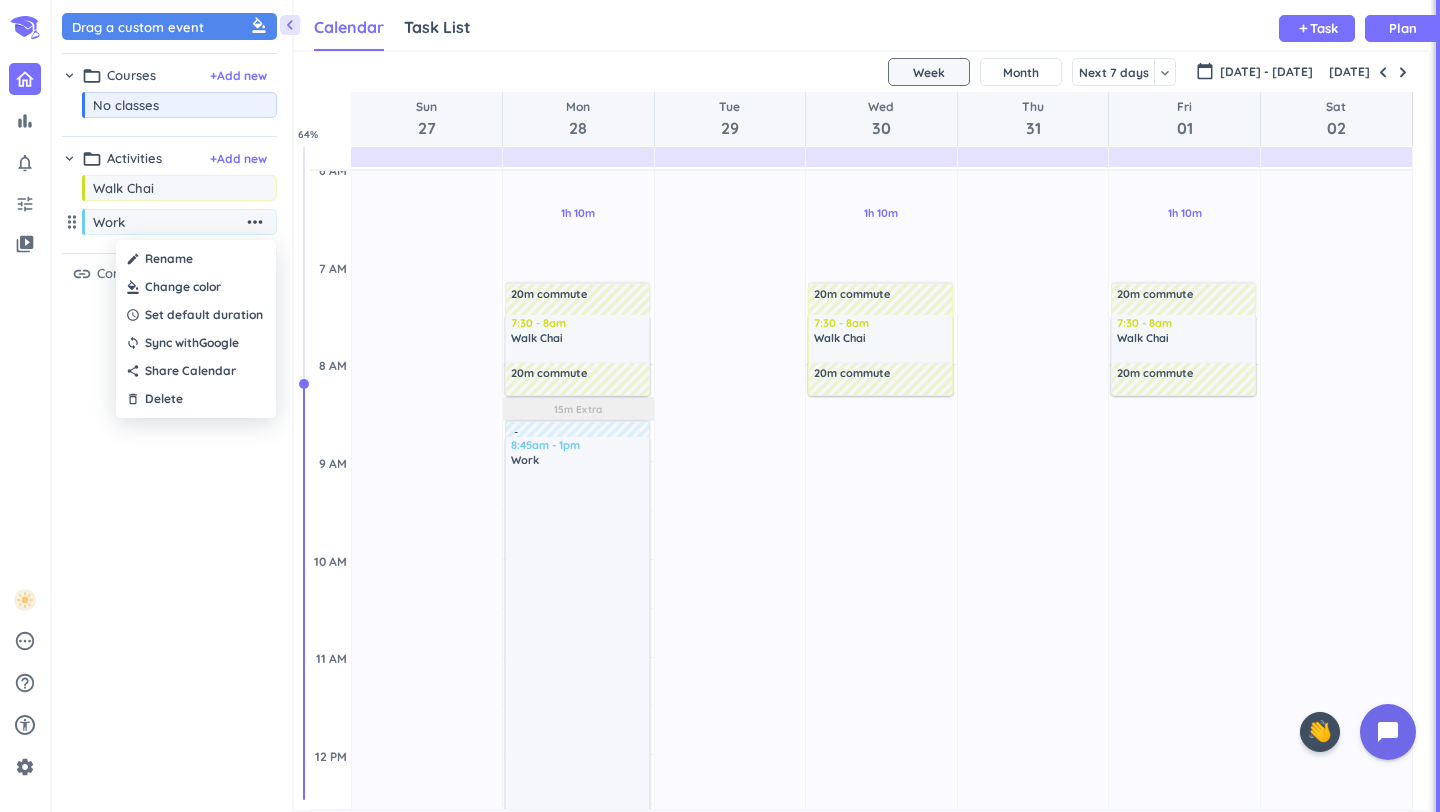 click at bounding box center (196, 287) 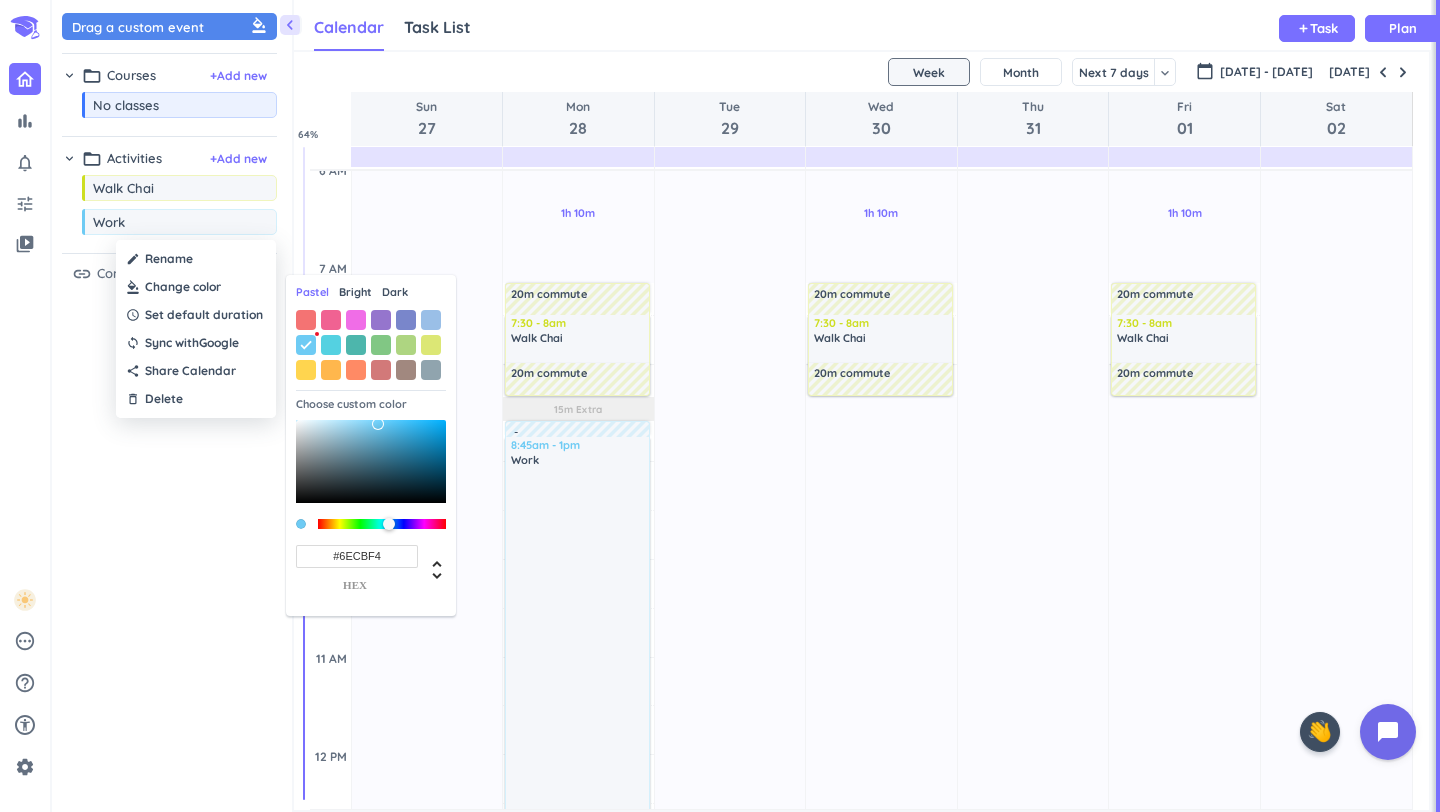 click on "Bright" at bounding box center [355, 292] 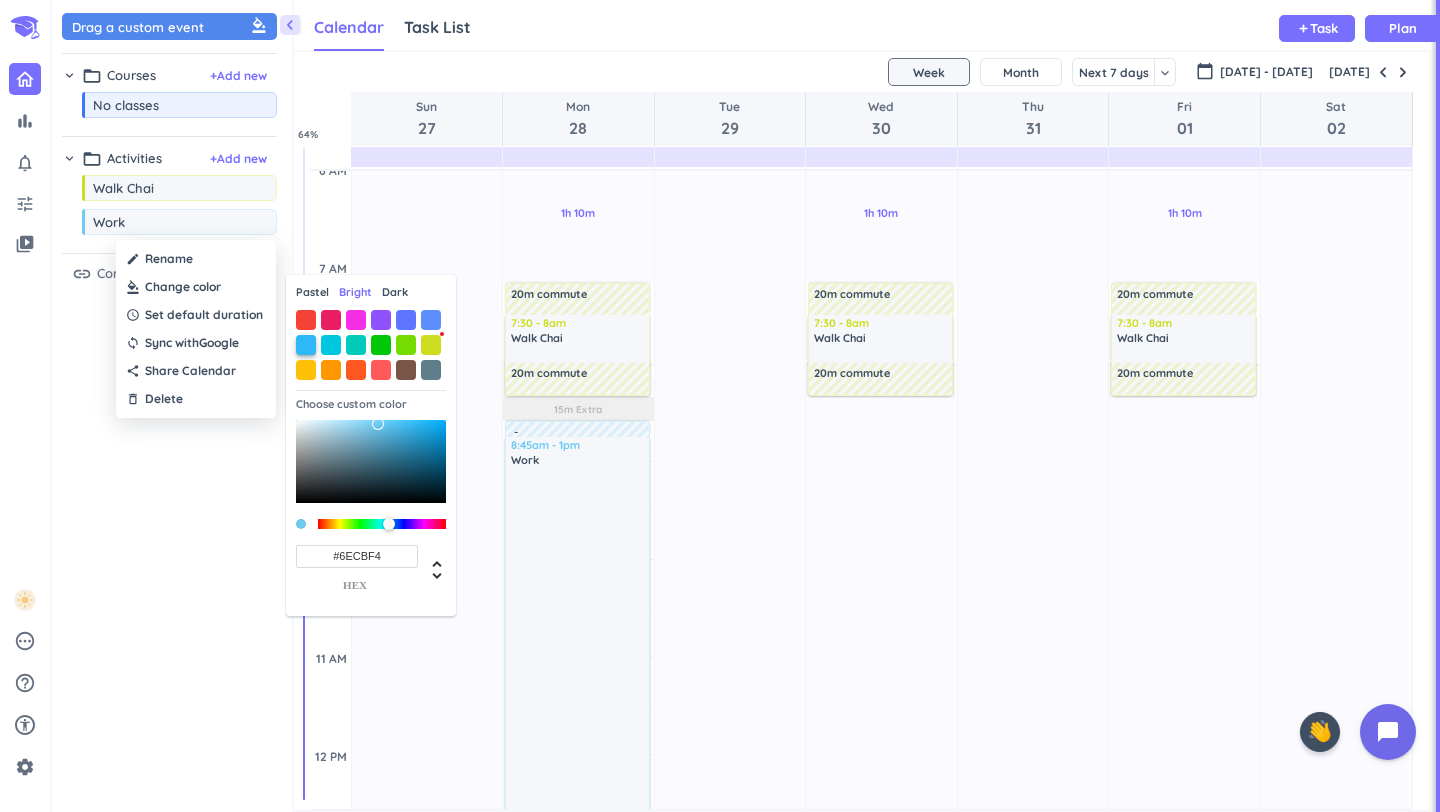 click at bounding box center (306, 345) 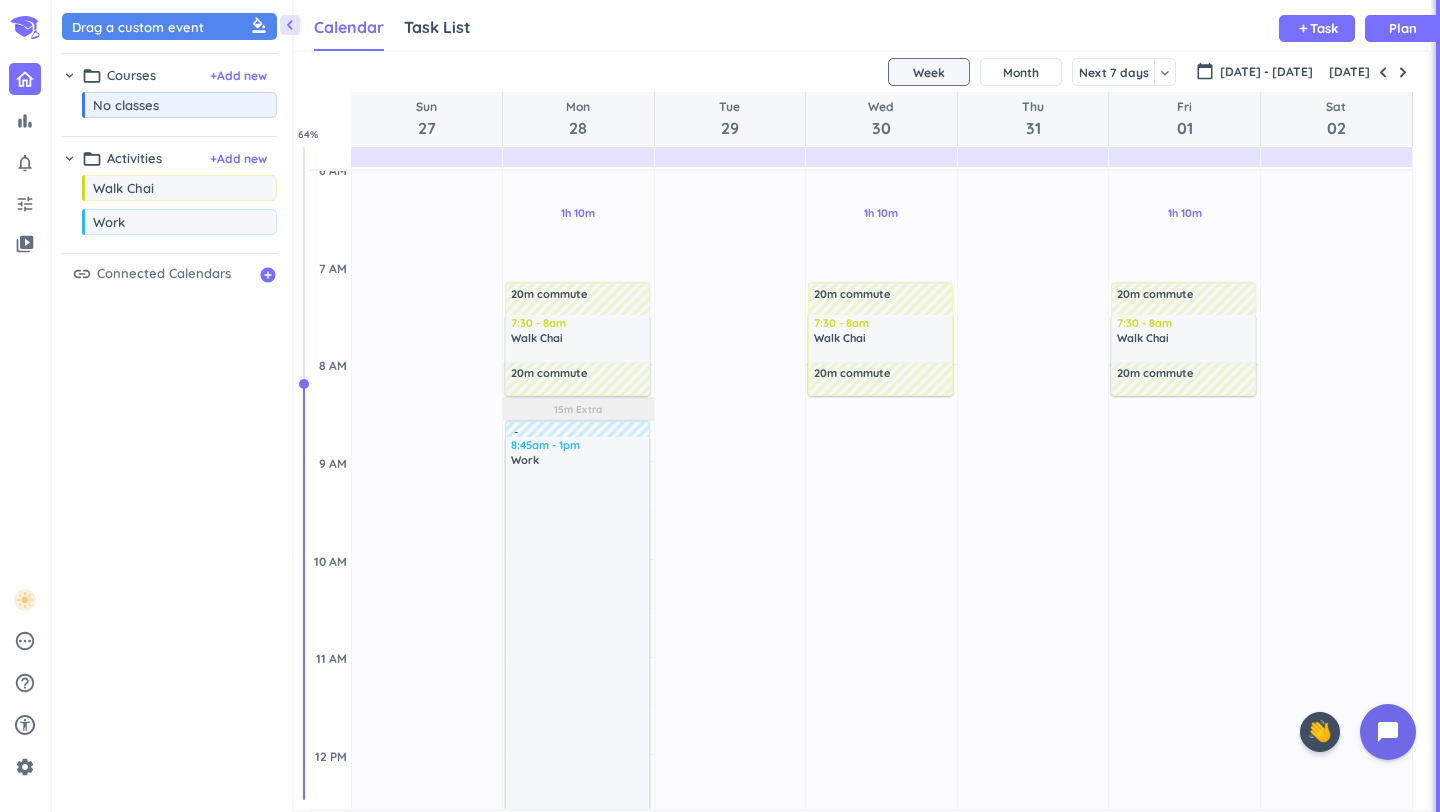 click on "Drag a custom event format_color_fill chevron_right folder_open Courses   +  Add new drag_indicator No classes more_horiz chevron_right folder_open Activities   +  Add new drag_indicator Walk Chai more_horiz drag_indicator Work more_horiz link Connected Calendars add_circle" at bounding box center [172, 411] 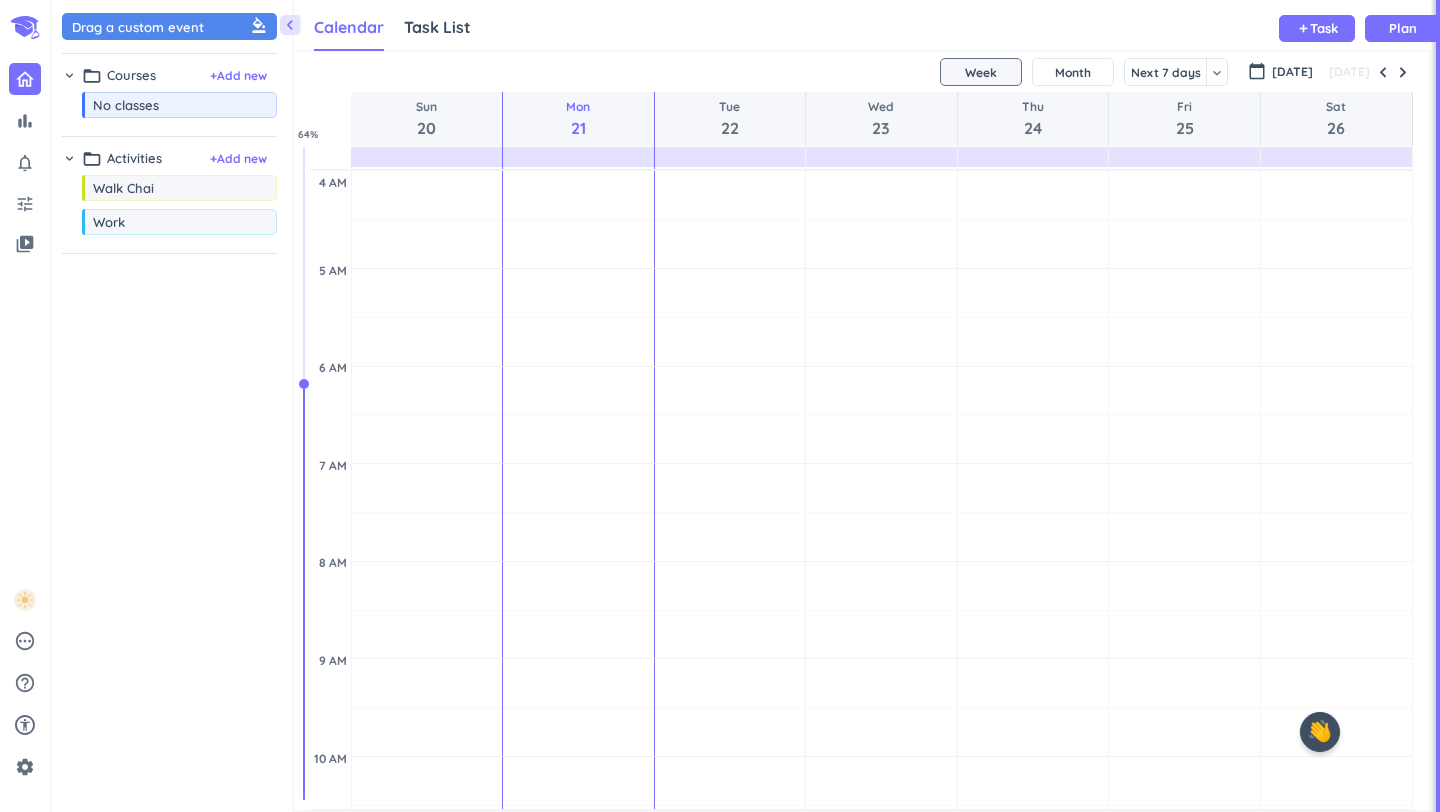 scroll, scrollTop: 0, scrollLeft: 0, axis: both 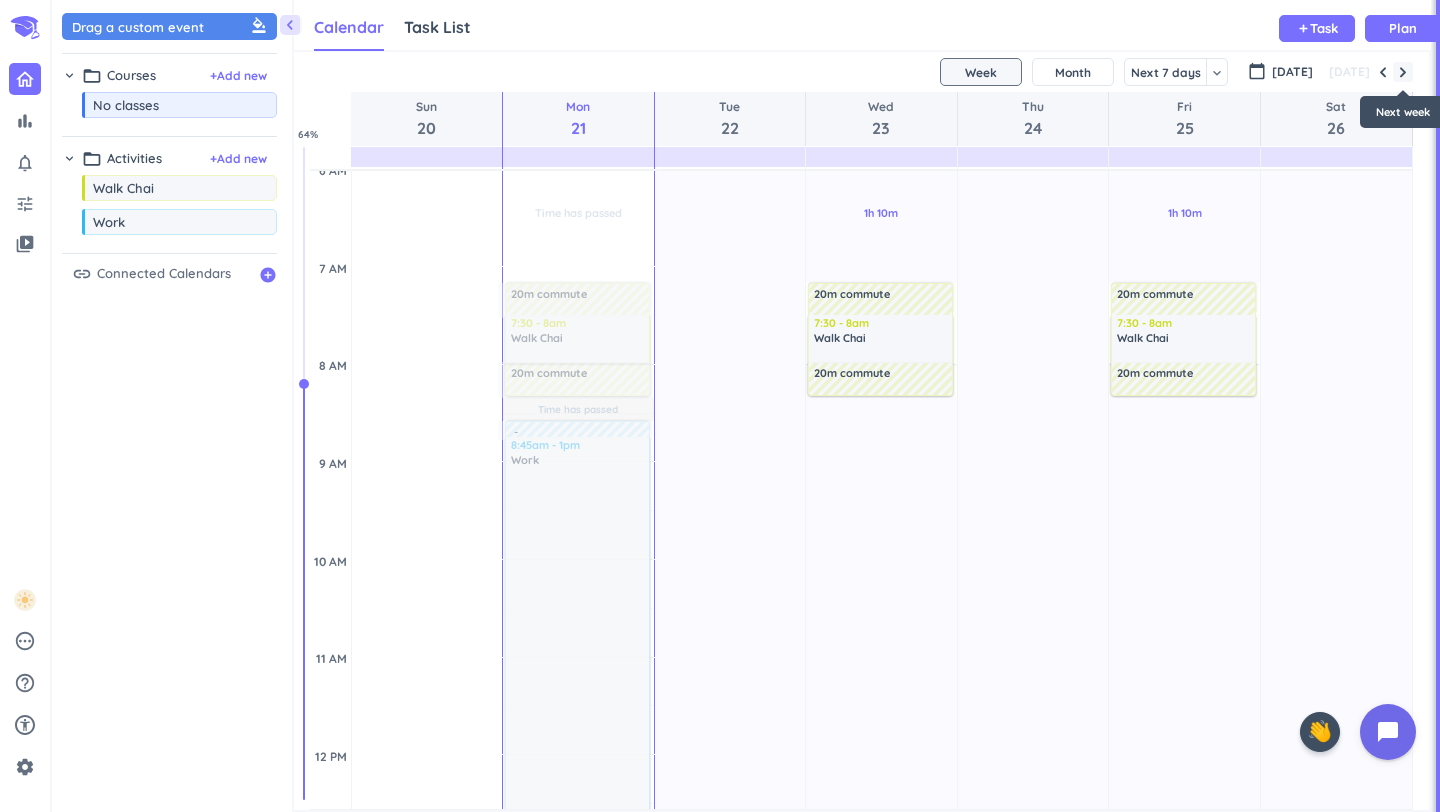 click at bounding box center [1403, 72] 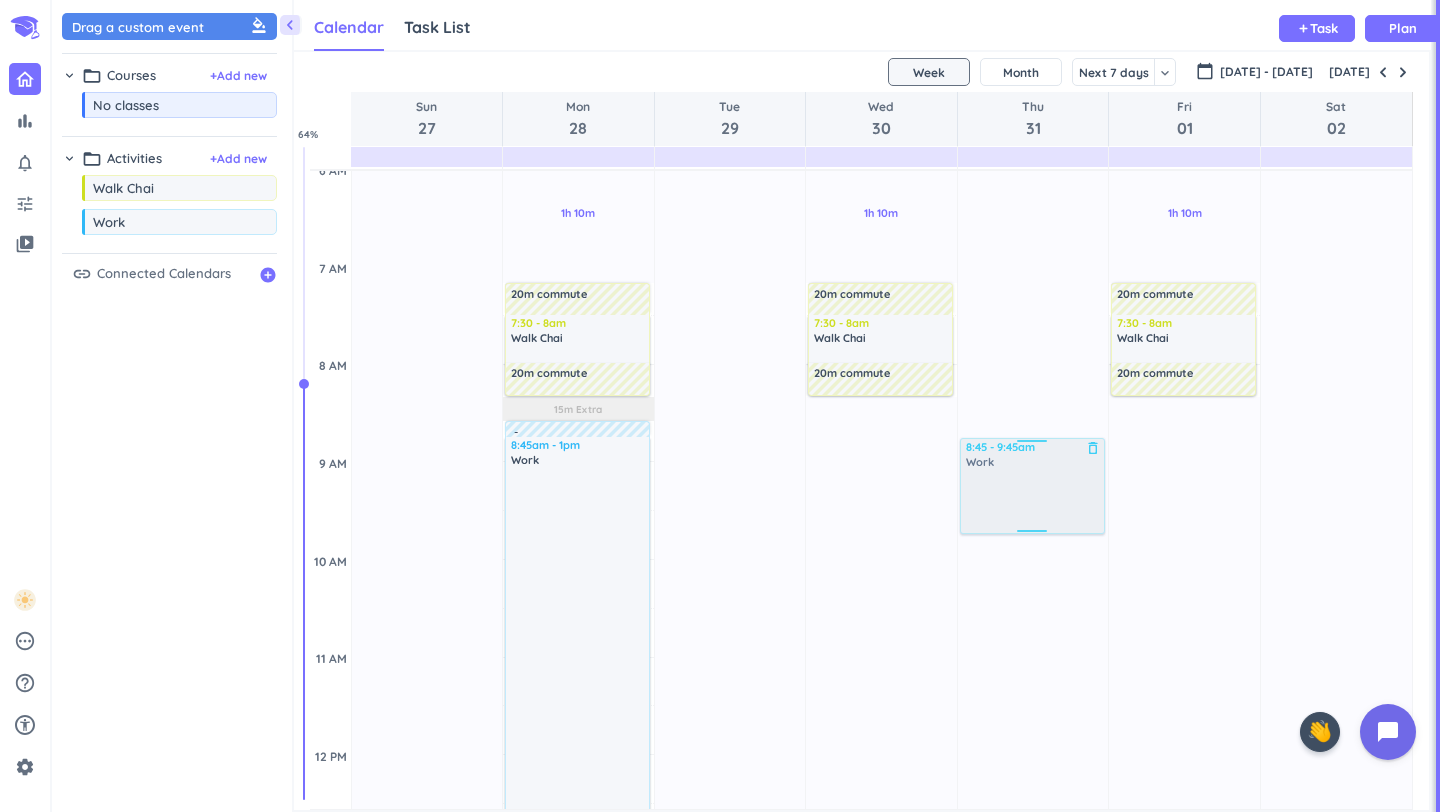drag, startPoint x: 91, startPoint y: 230, endPoint x: 1096, endPoint y: 445, distance: 1027.7402 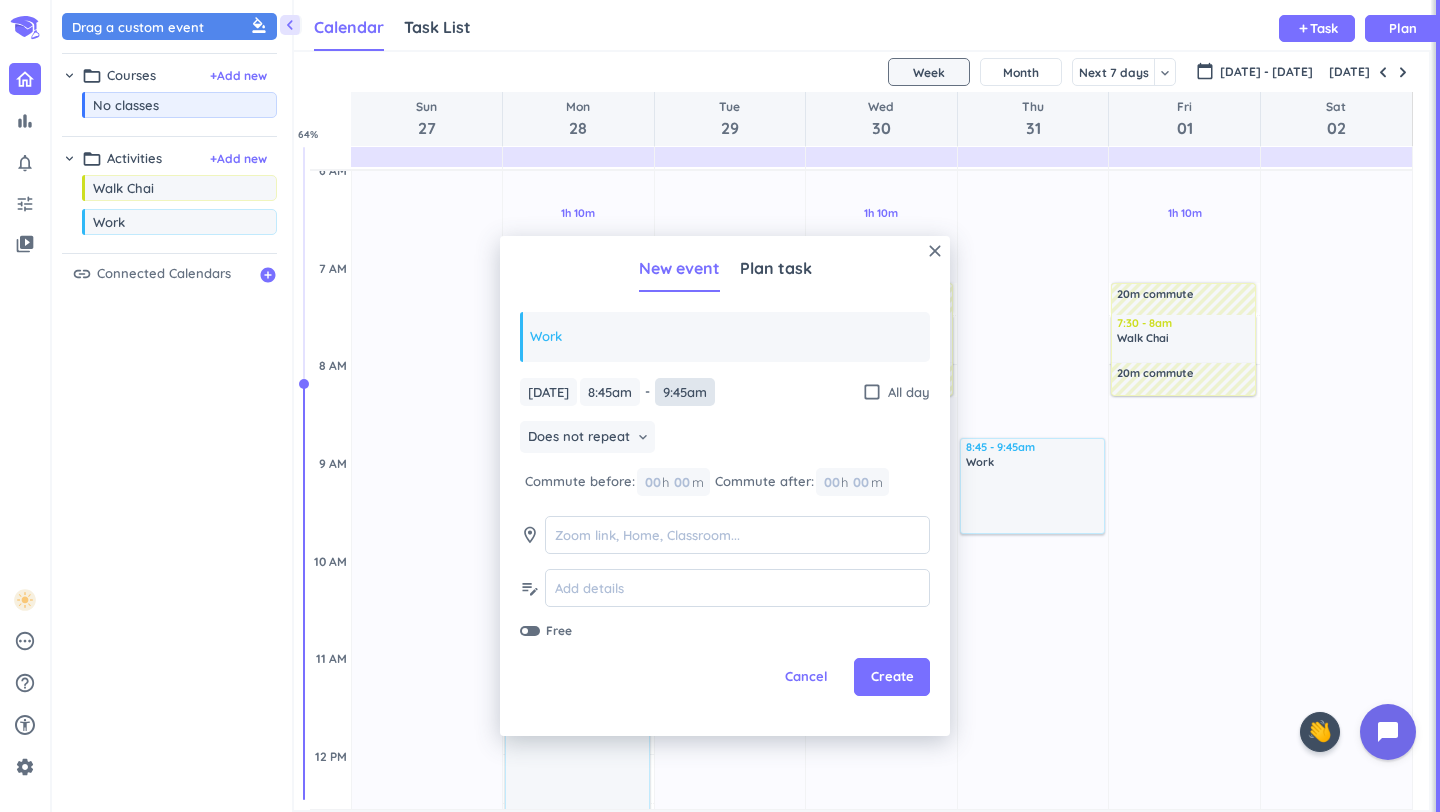 click on "9:45am" at bounding box center [685, 392] 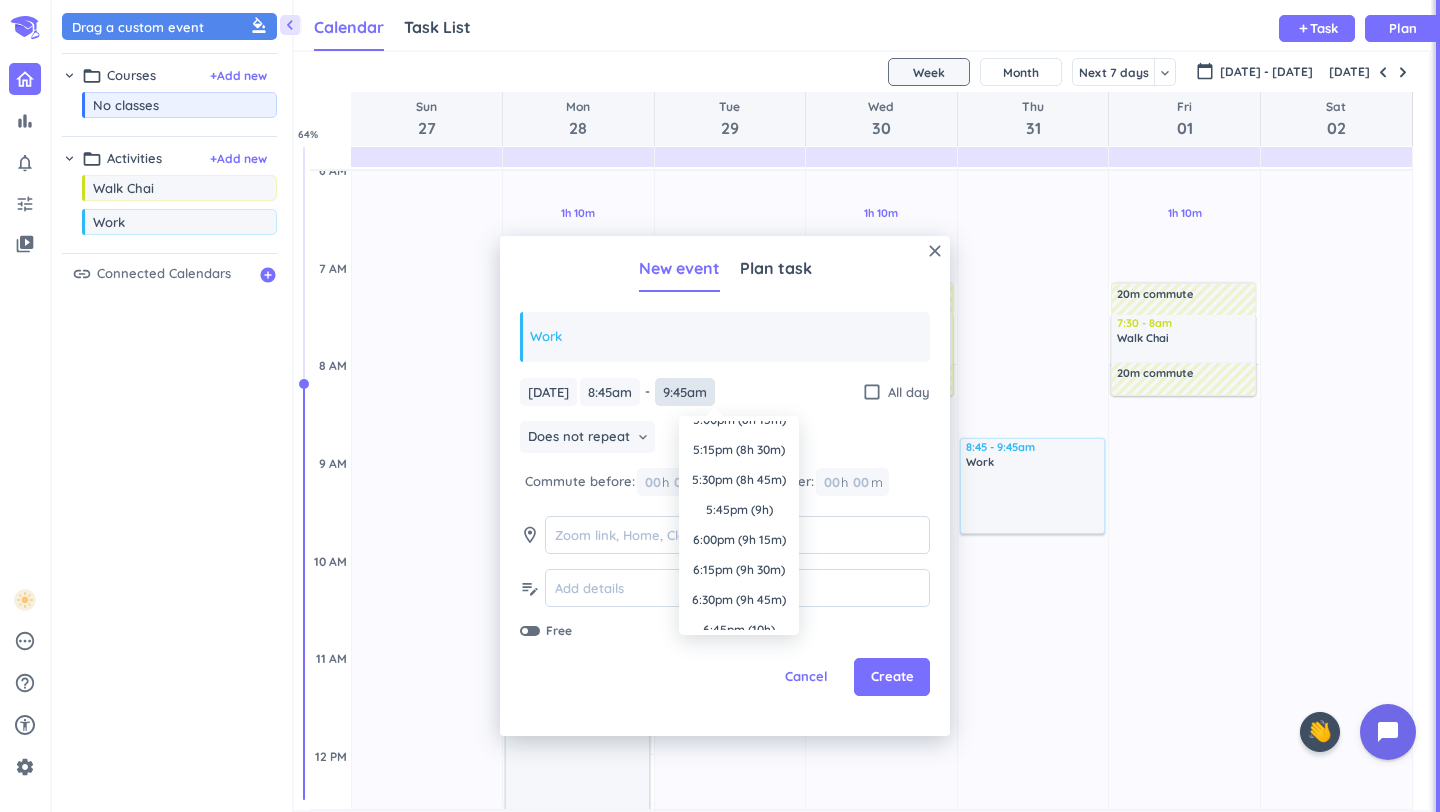 scroll, scrollTop: 977, scrollLeft: 0, axis: vertical 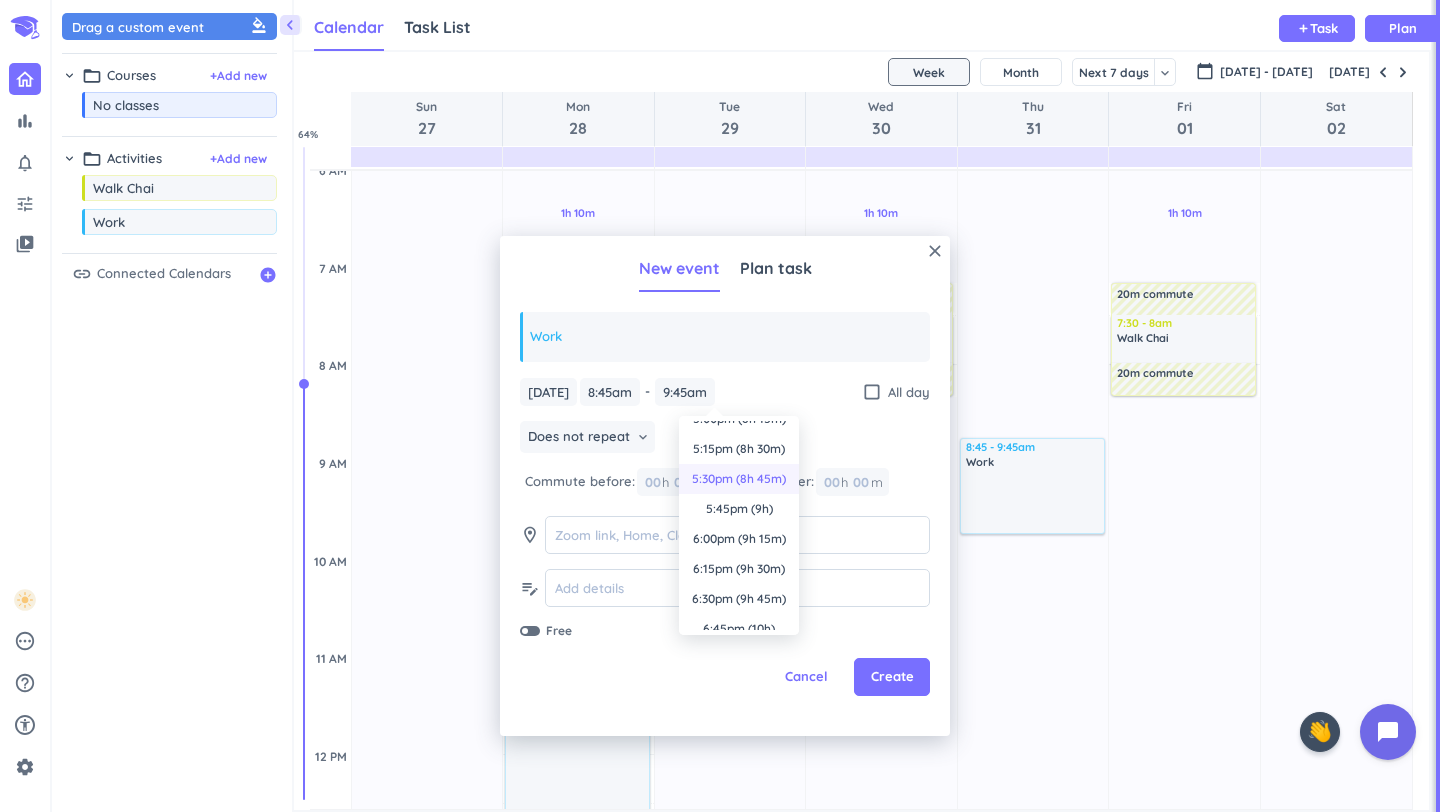 click on "5:30pm (8h 45m)" at bounding box center [739, 479] 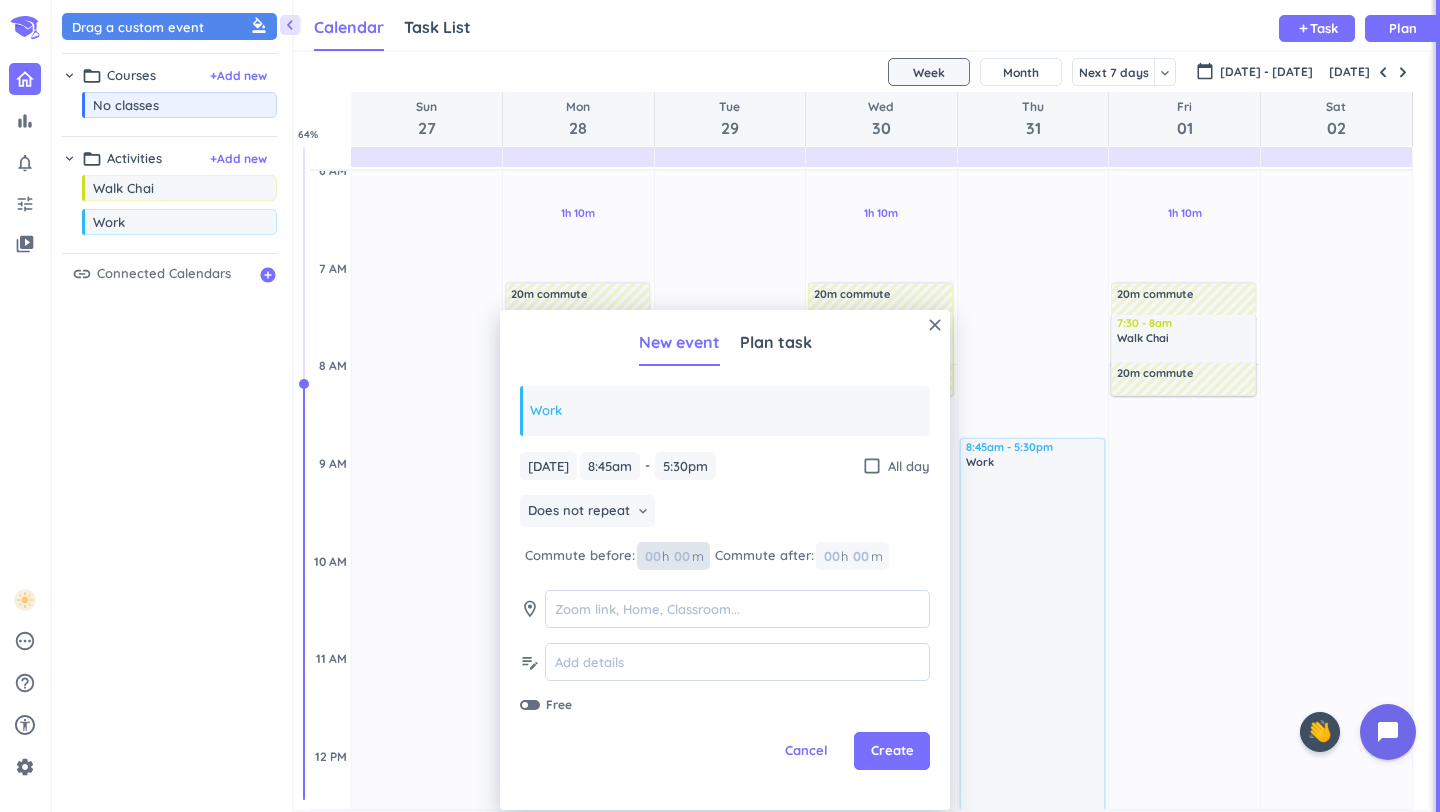 click on "00" at bounding box center (688, 556) 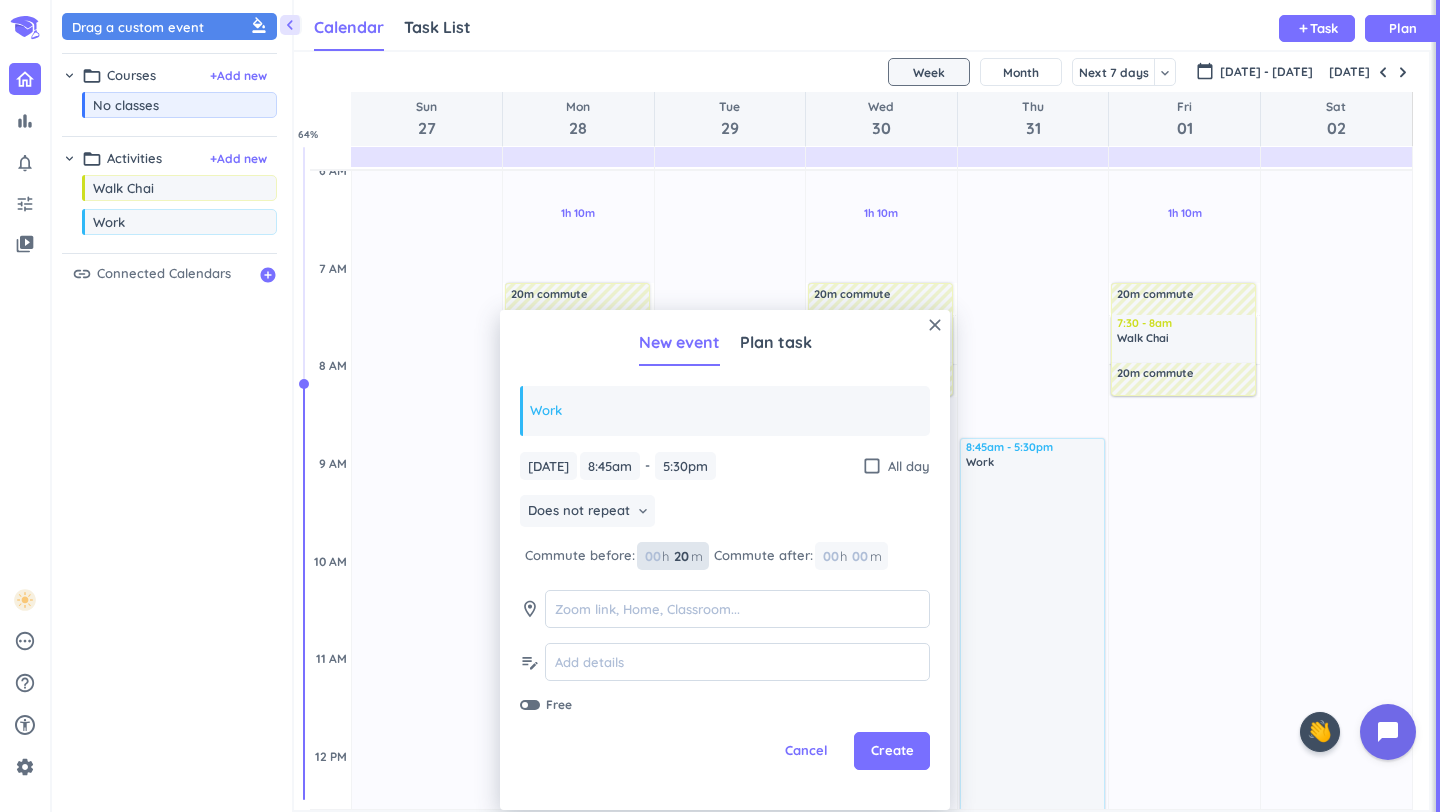 type on "2" 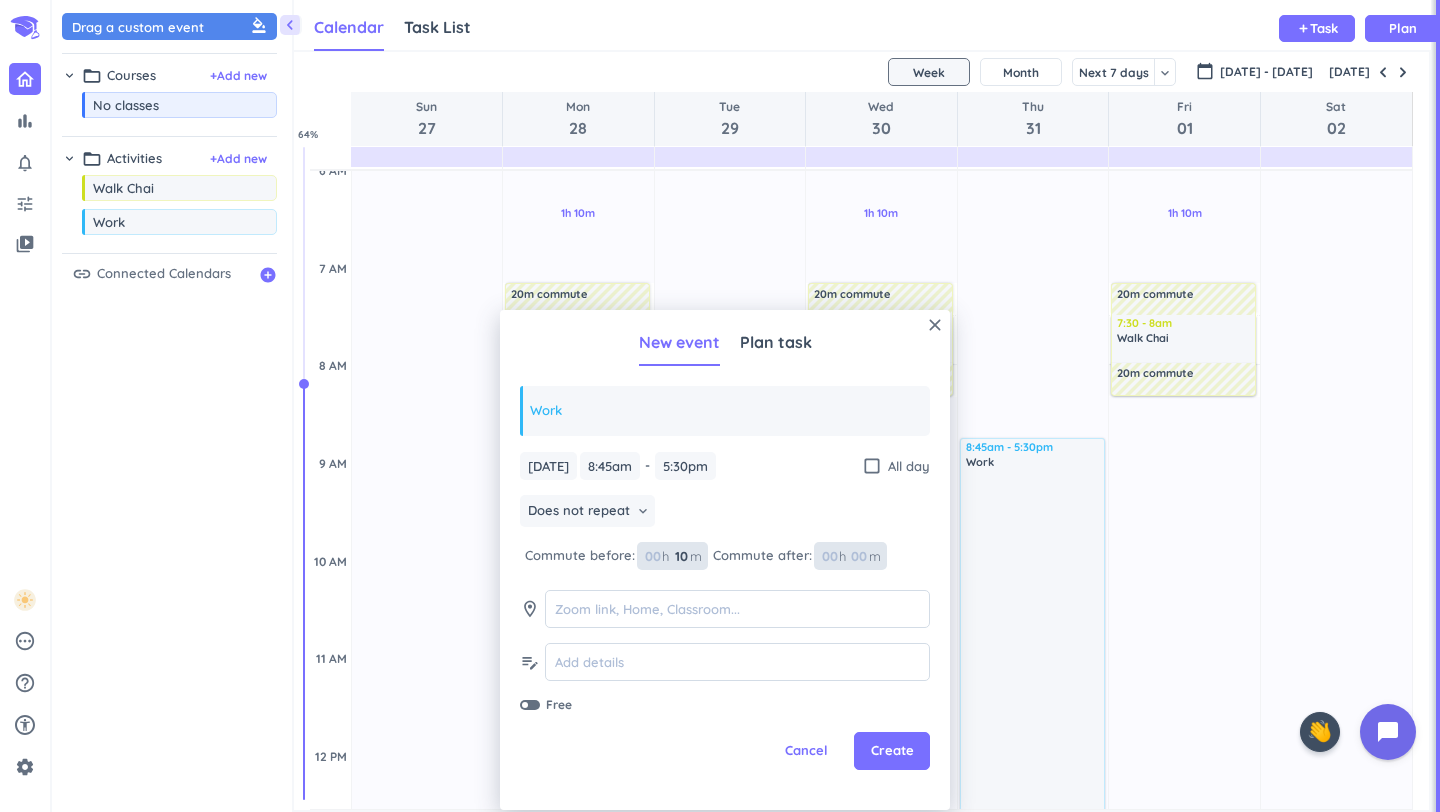 type on "10" 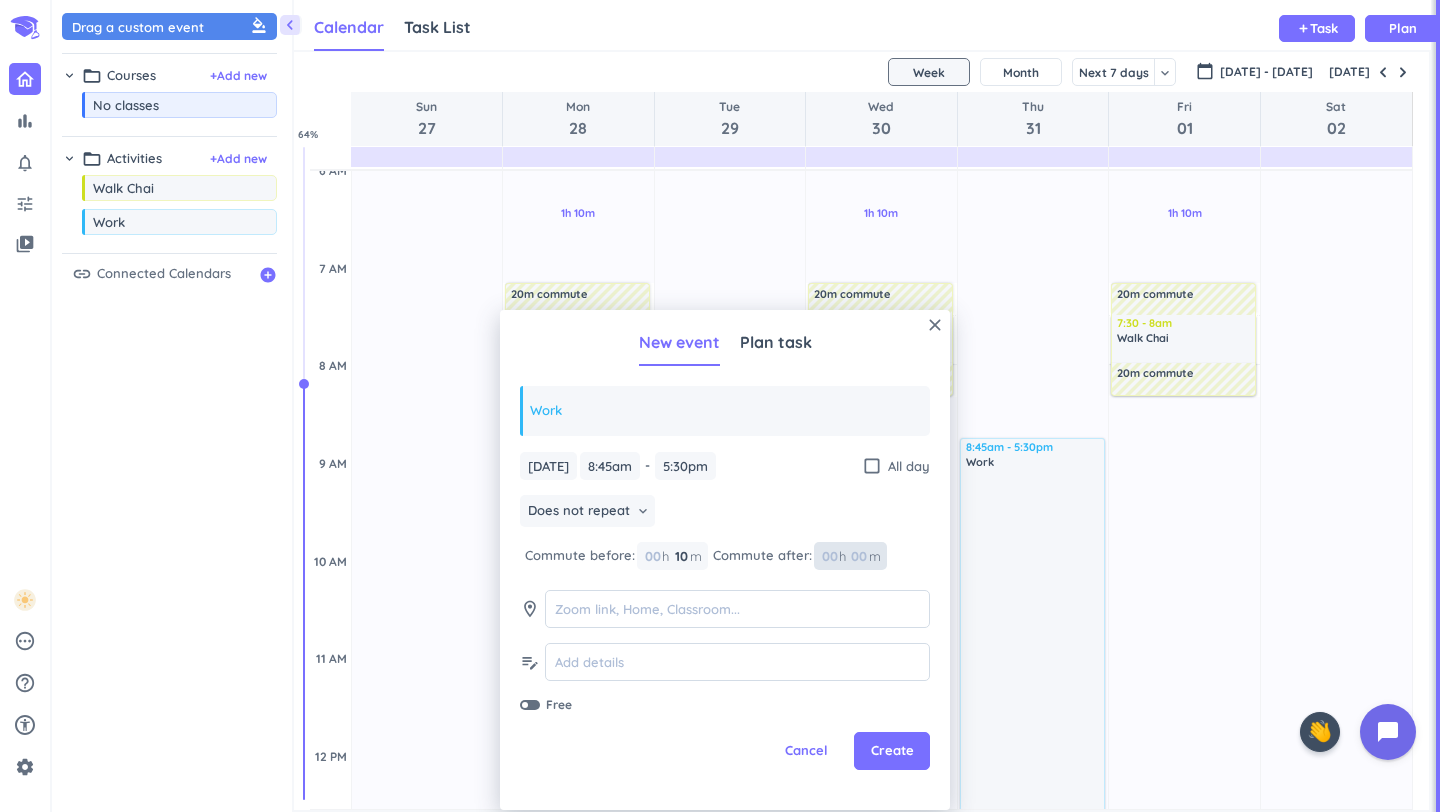click at bounding box center (858, 556) 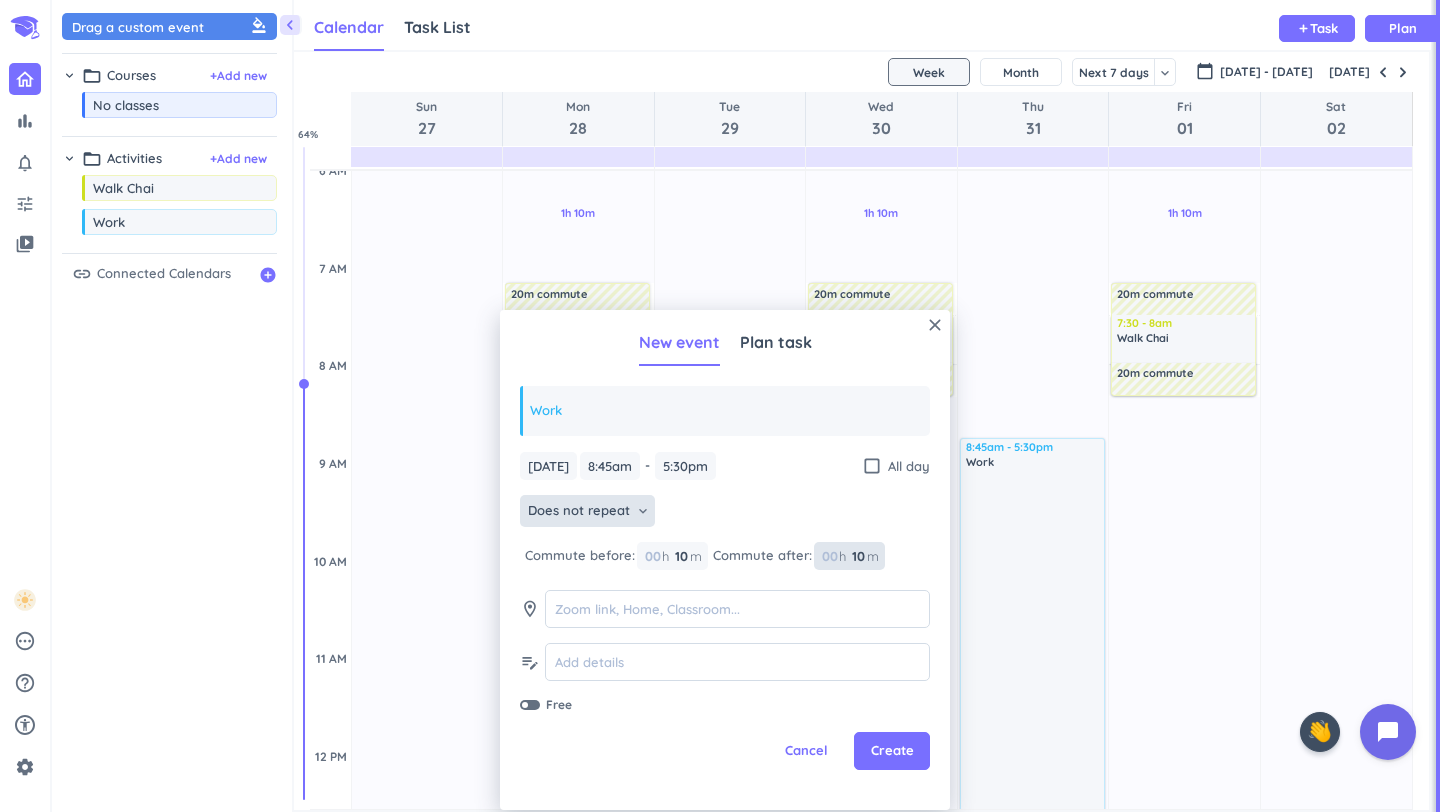 type on "10" 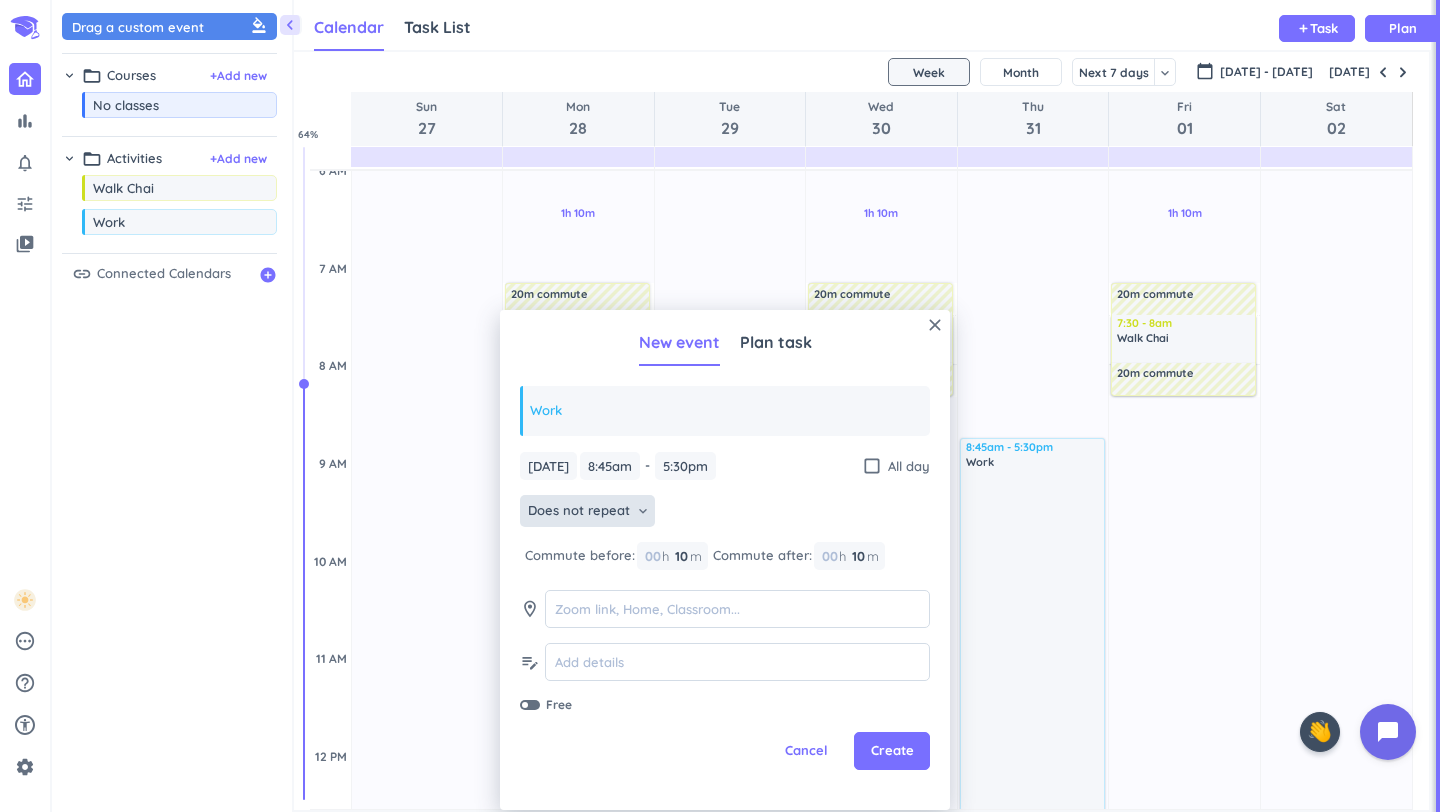 click on "Does not repeat keyboard_arrow_down" at bounding box center (587, 511) 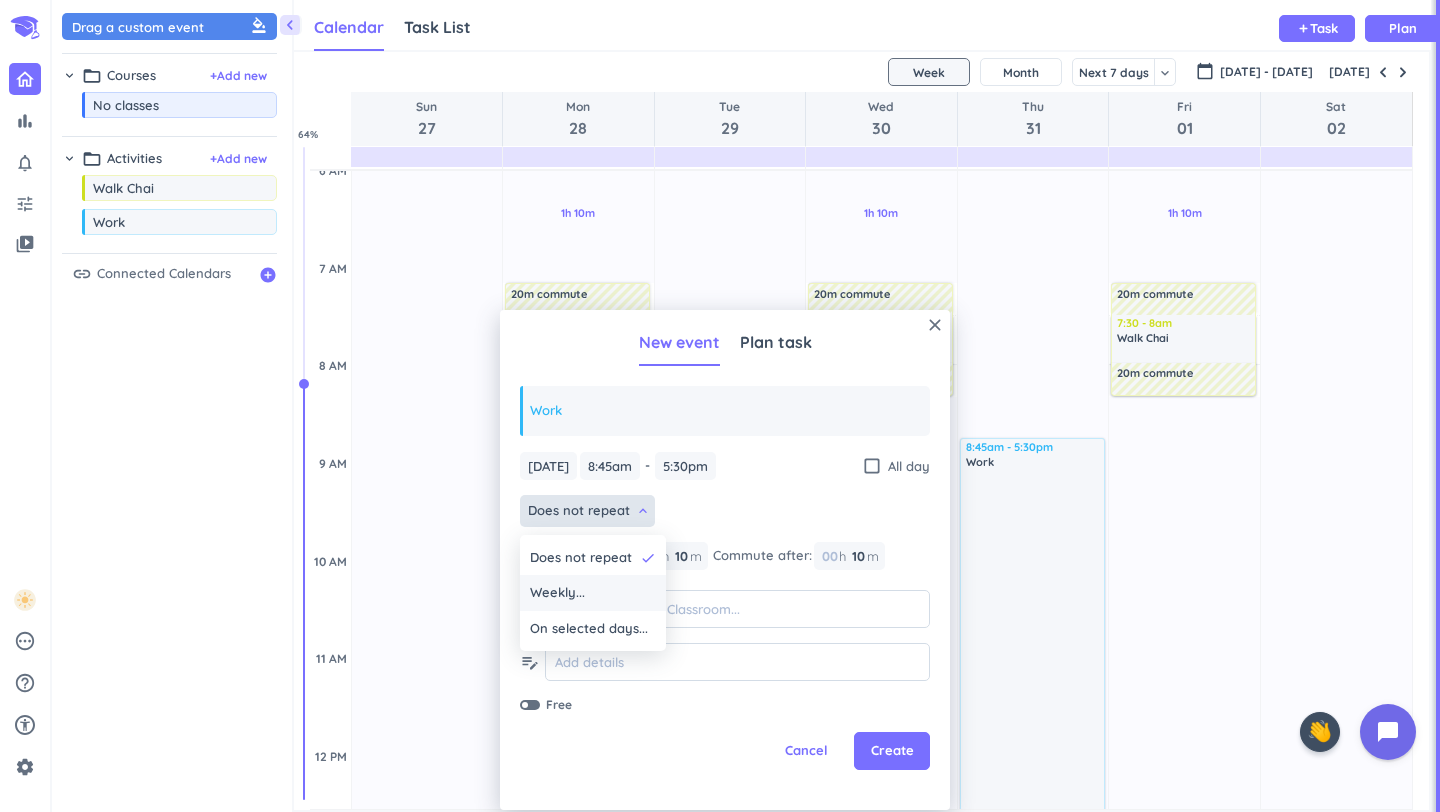 click on "Weekly..." at bounding box center [557, 593] 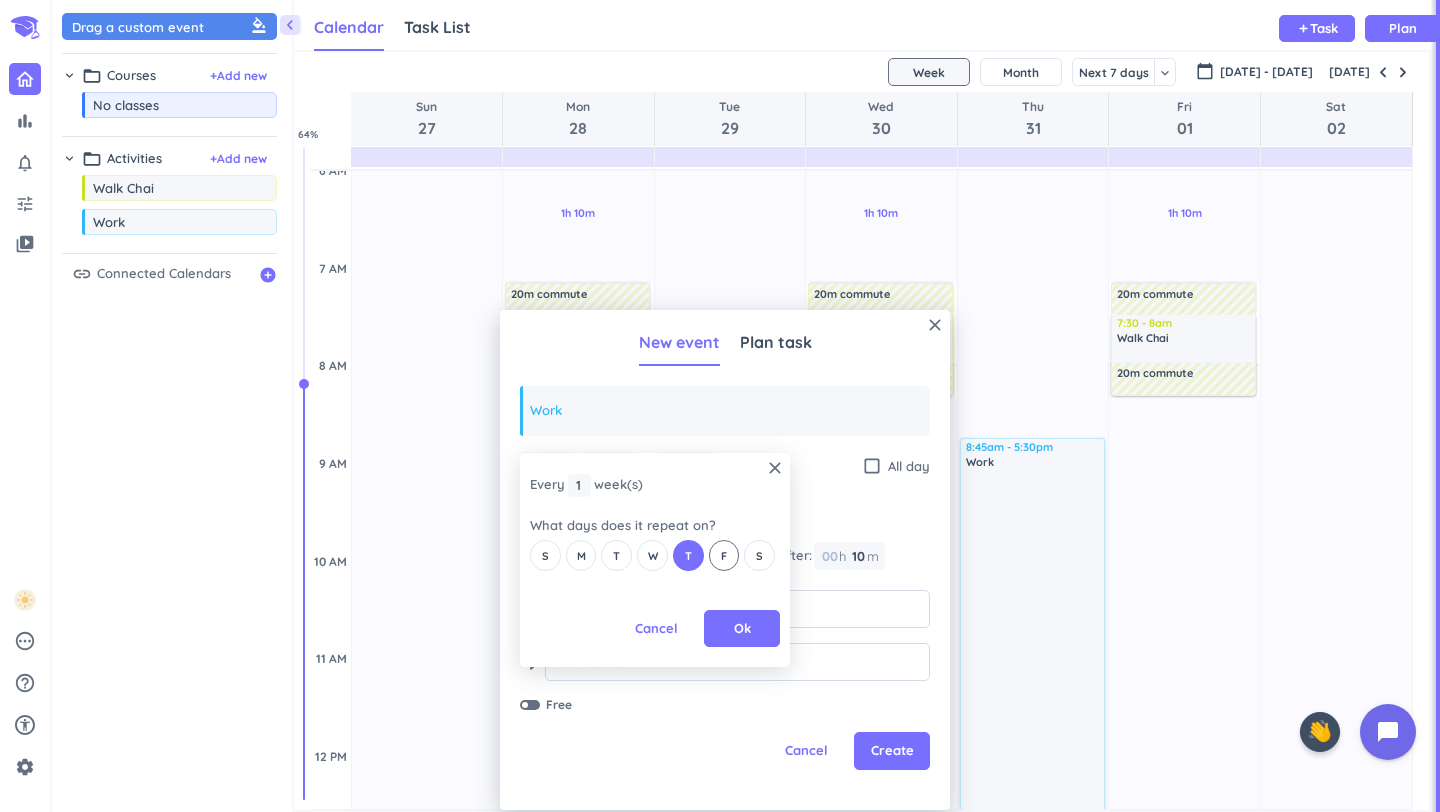 click on "F" at bounding box center (724, 555) 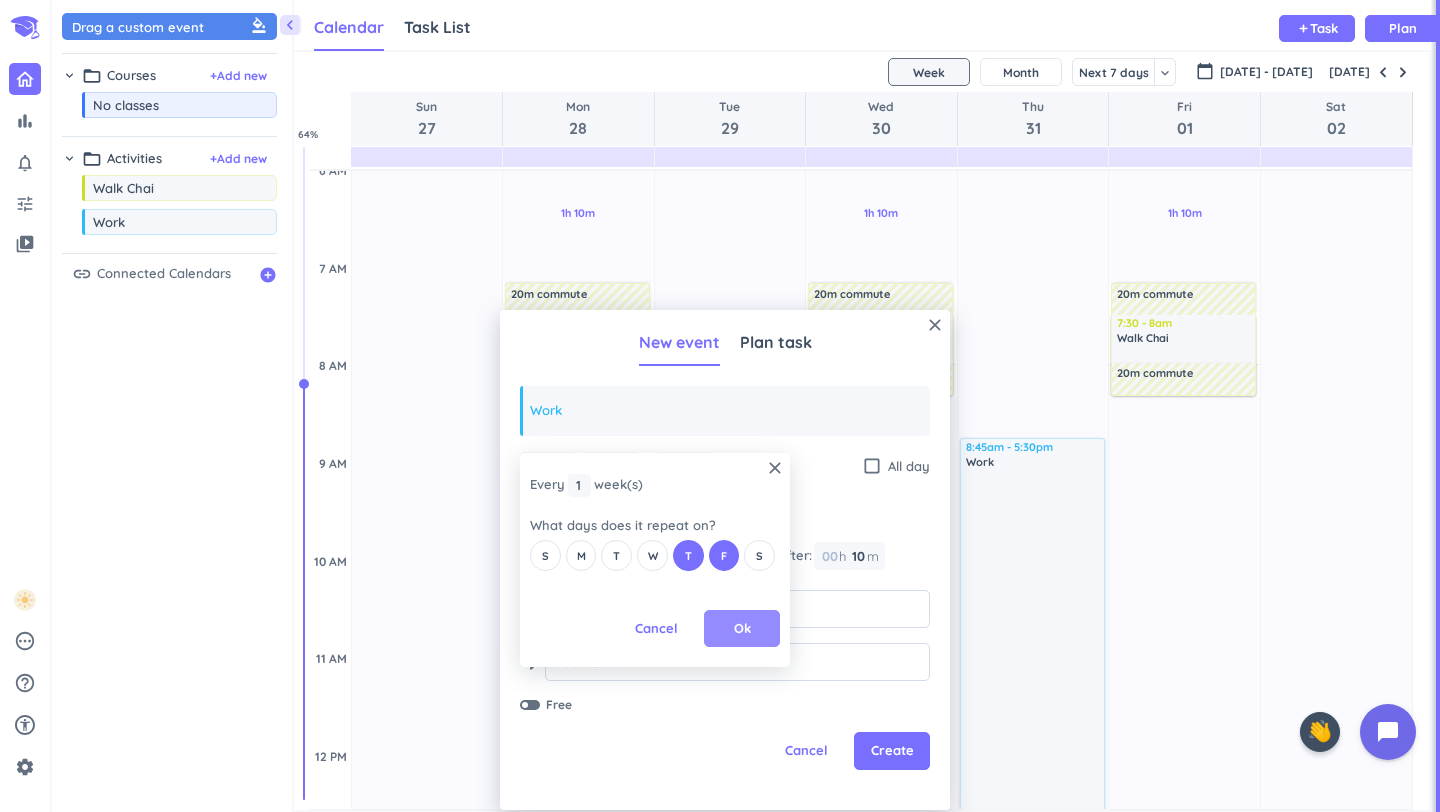 click on "Ok" at bounding box center [742, 629] 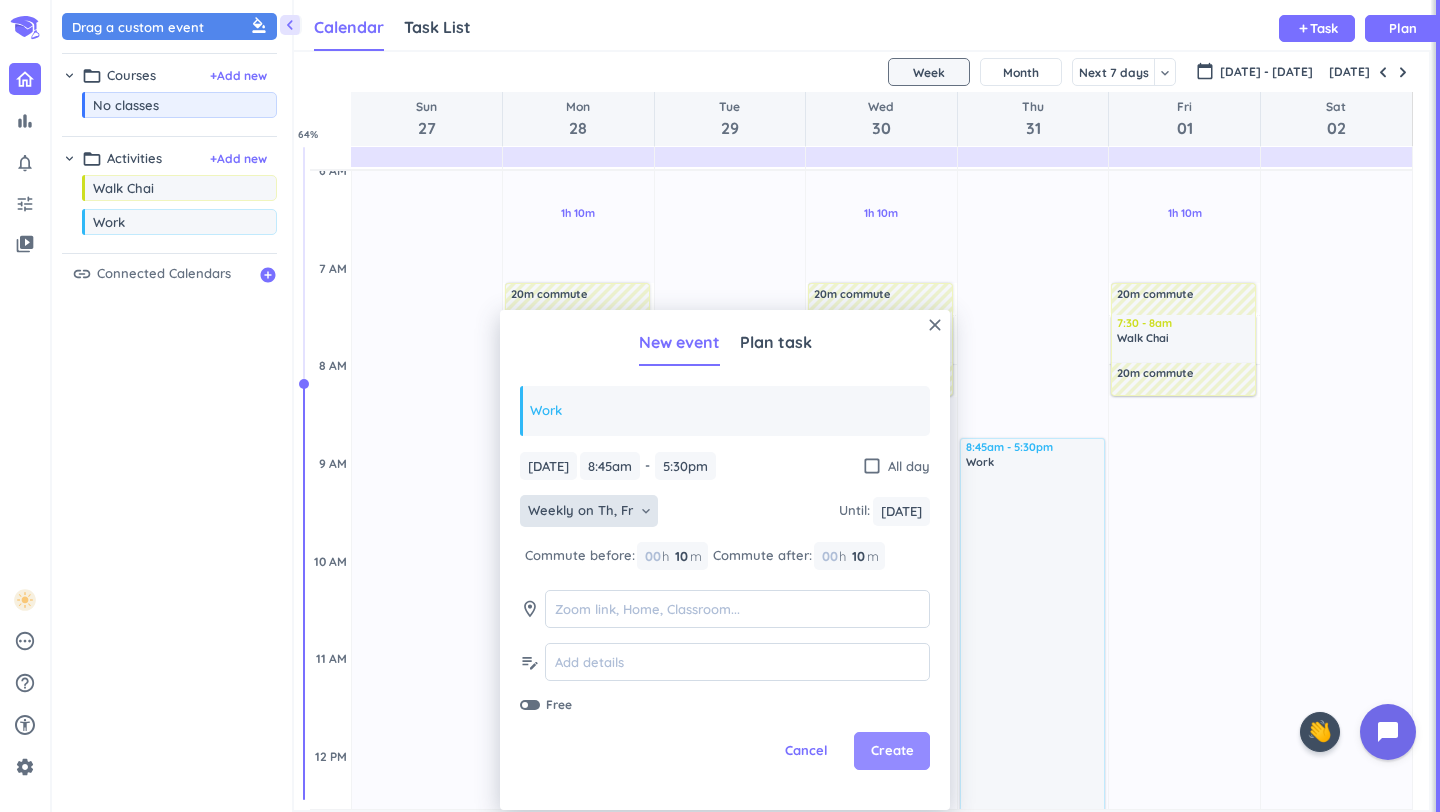 click on "Create" at bounding box center (892, 751) 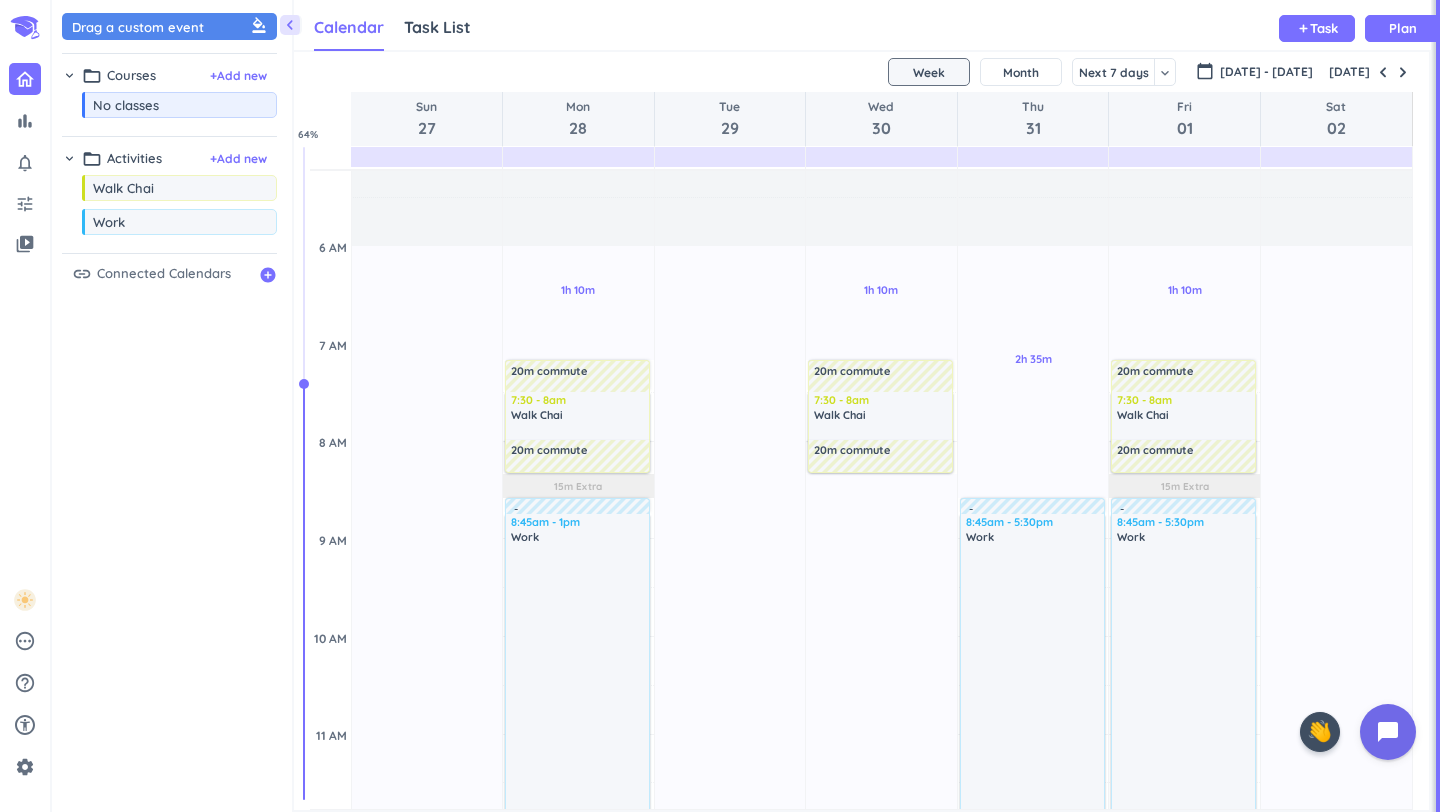 scroll, scrollTop: 121, scrollLeft: 0, axis: vertical 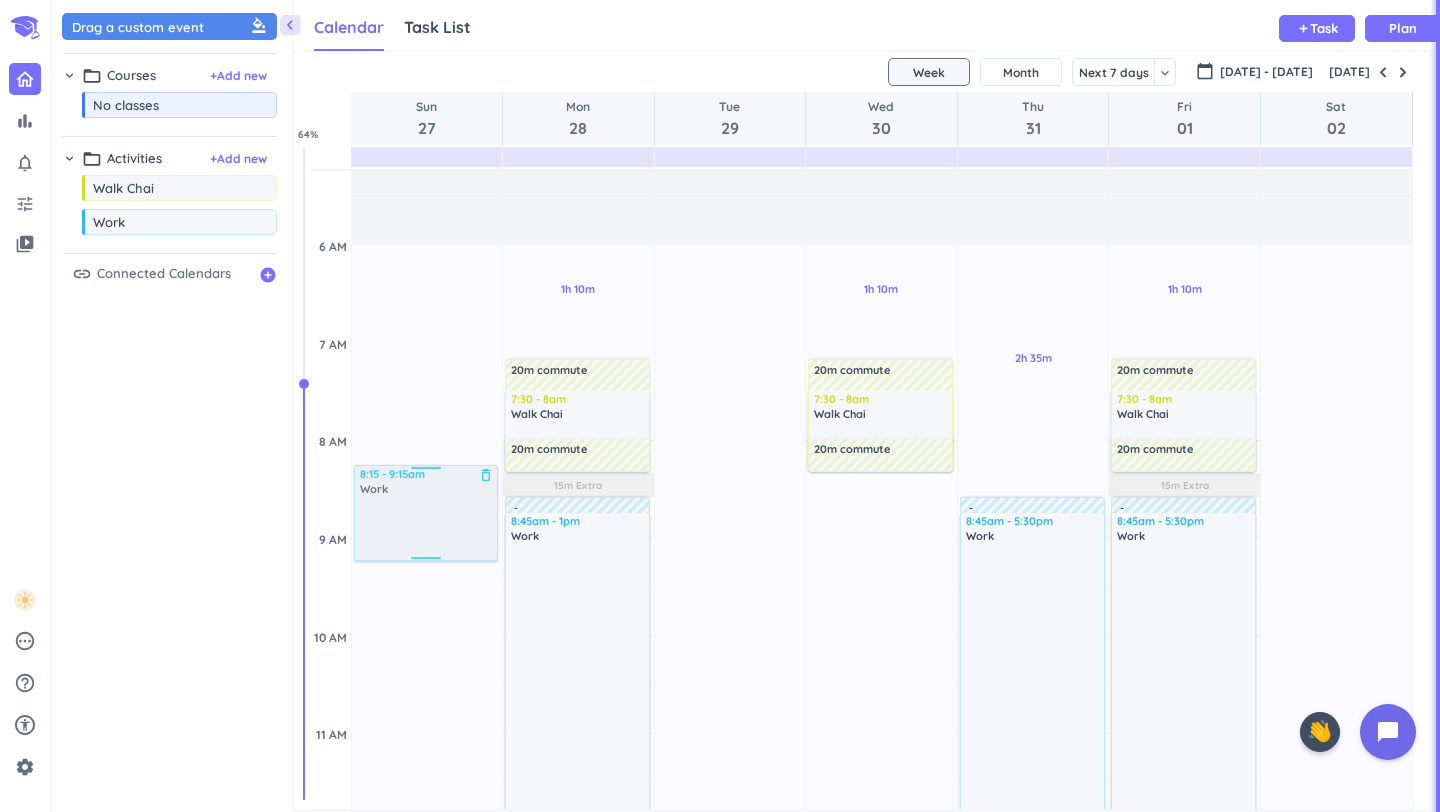 drag, startPoint x: 91, startPoint y: 225, endPoint x: 364, endPoint y: 470, distance: 366.81604 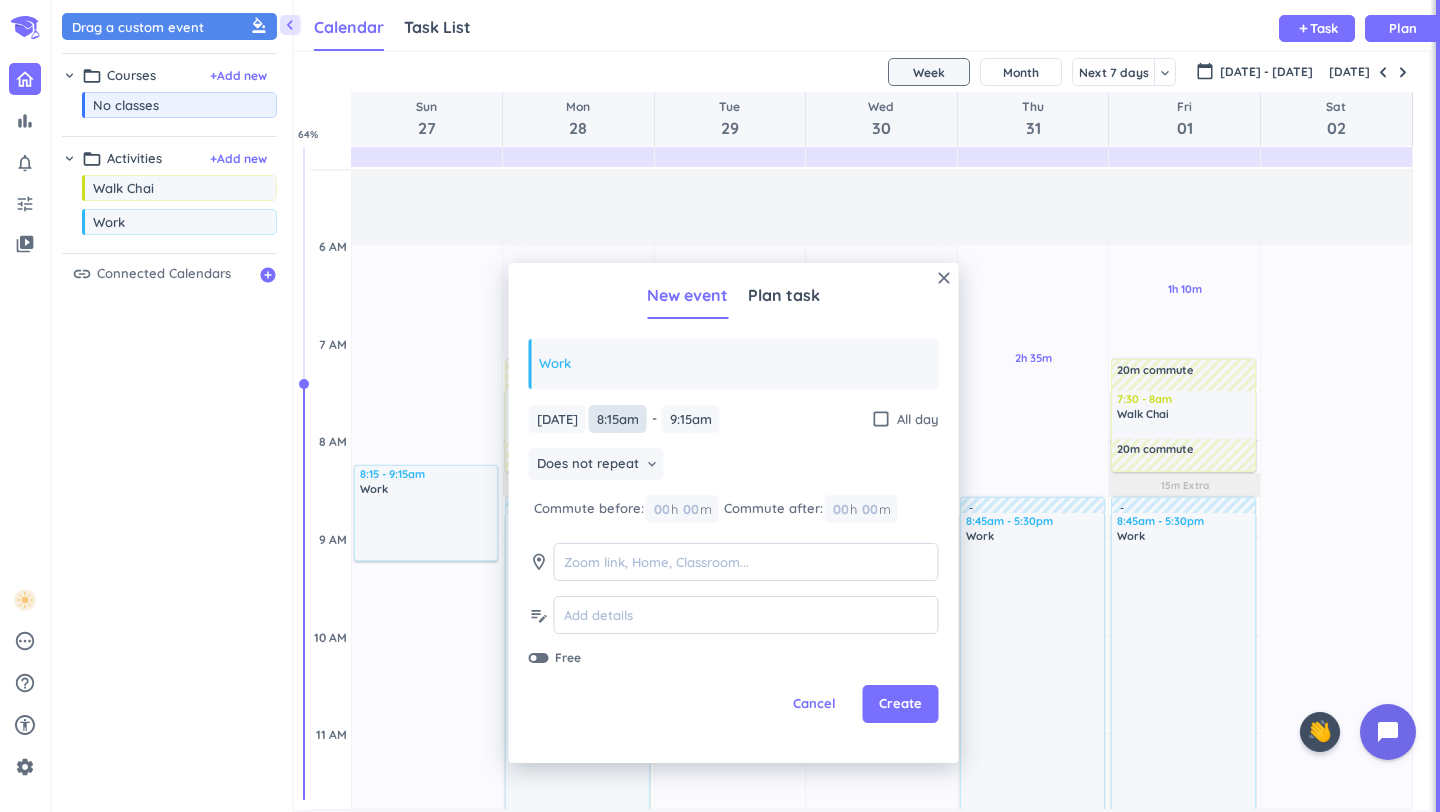 click on "8:15am" at bounding box center (618, 419) 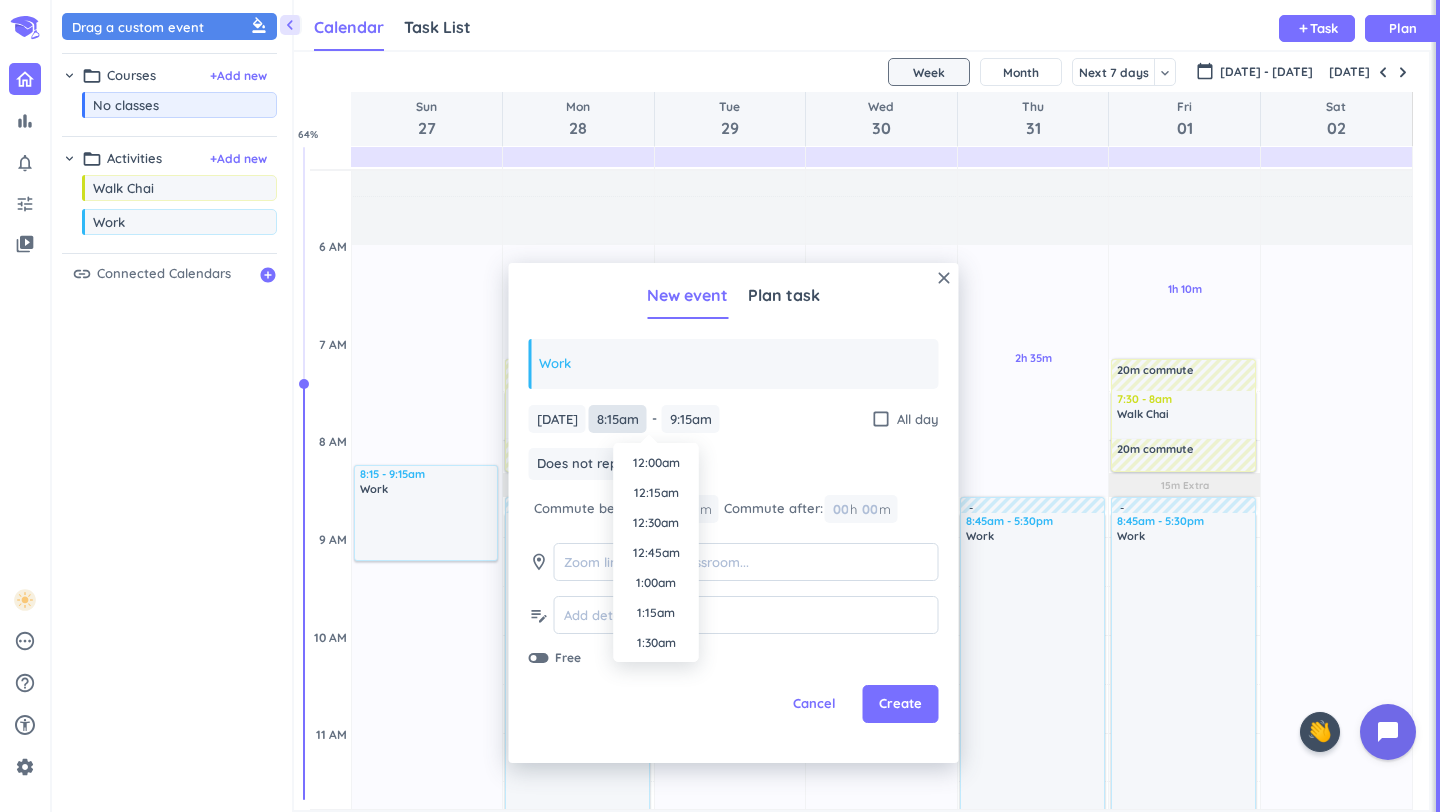 scroll, scrollTop: 900, scrollLeft: 0, axis: vertical 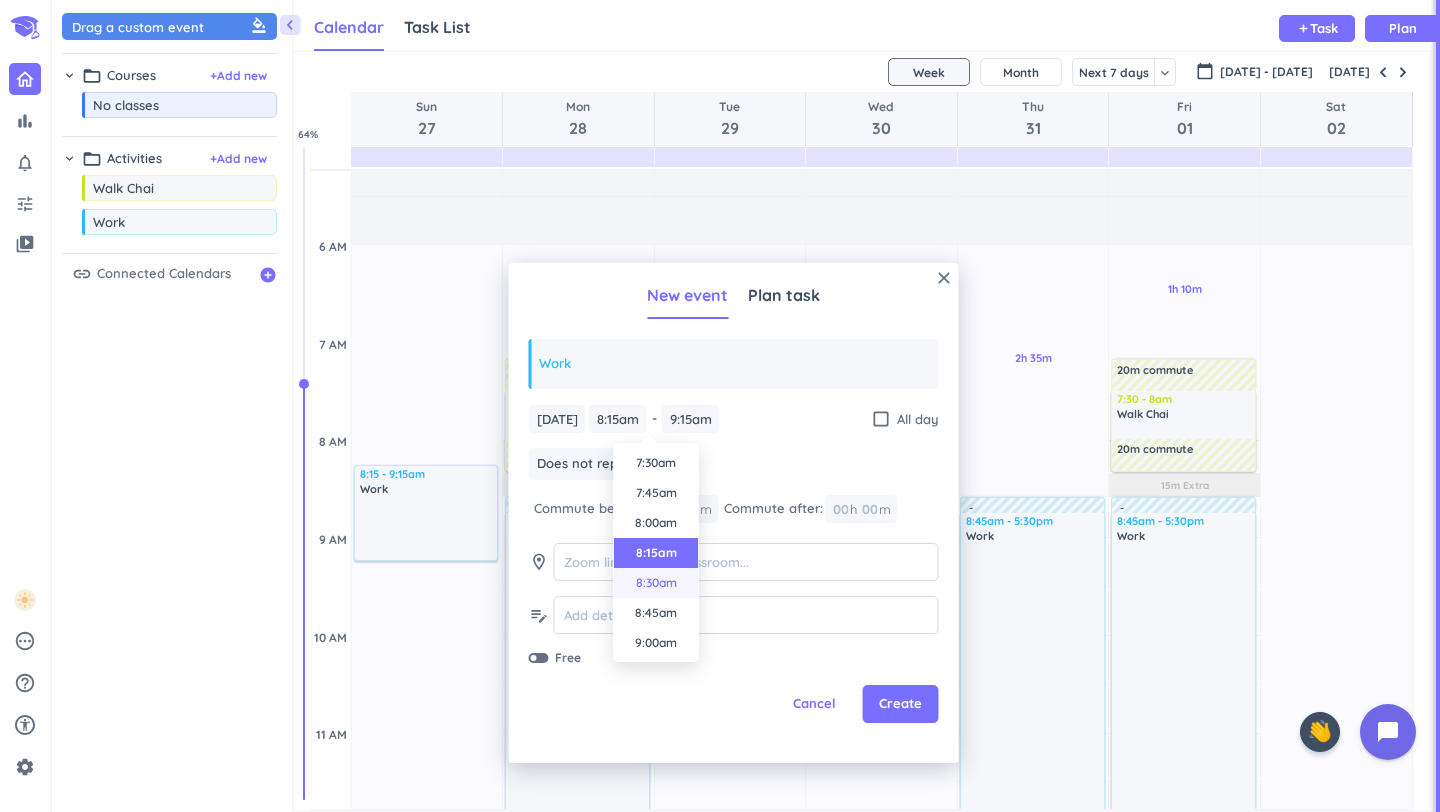 click on "8:30am" at bounding box center (656, 583) 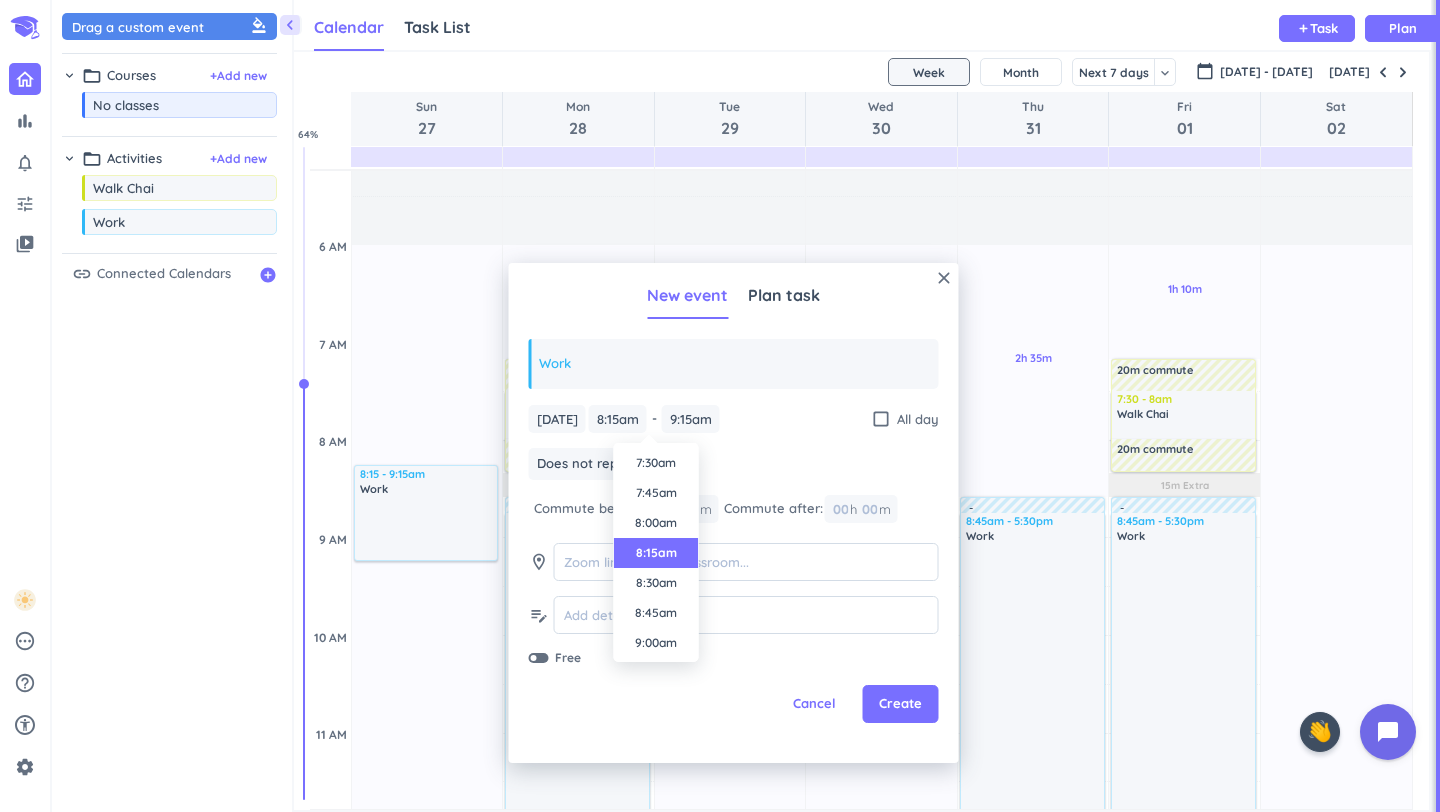 type on "8:30am" 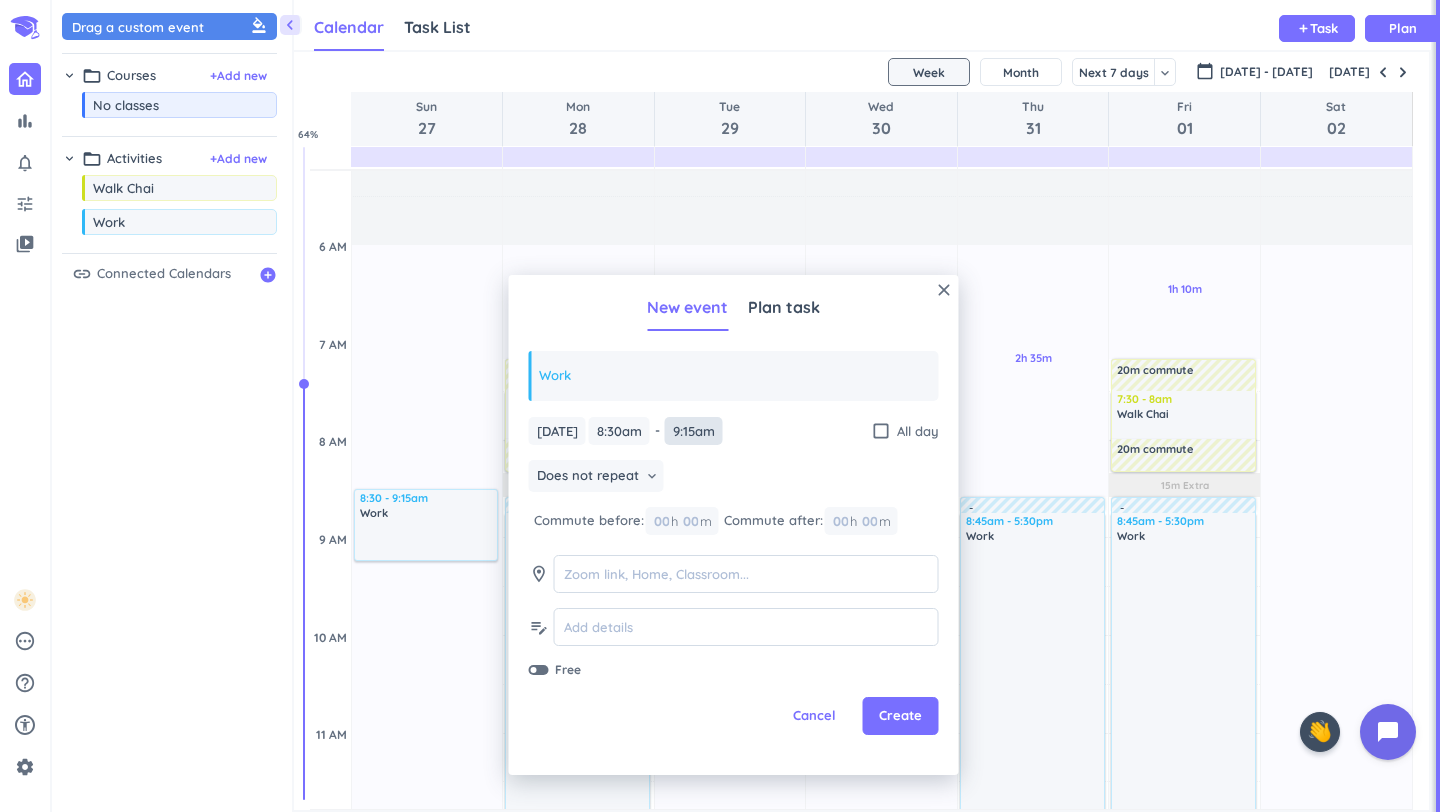 click on "9:15am" at bounding box center (694, 431) 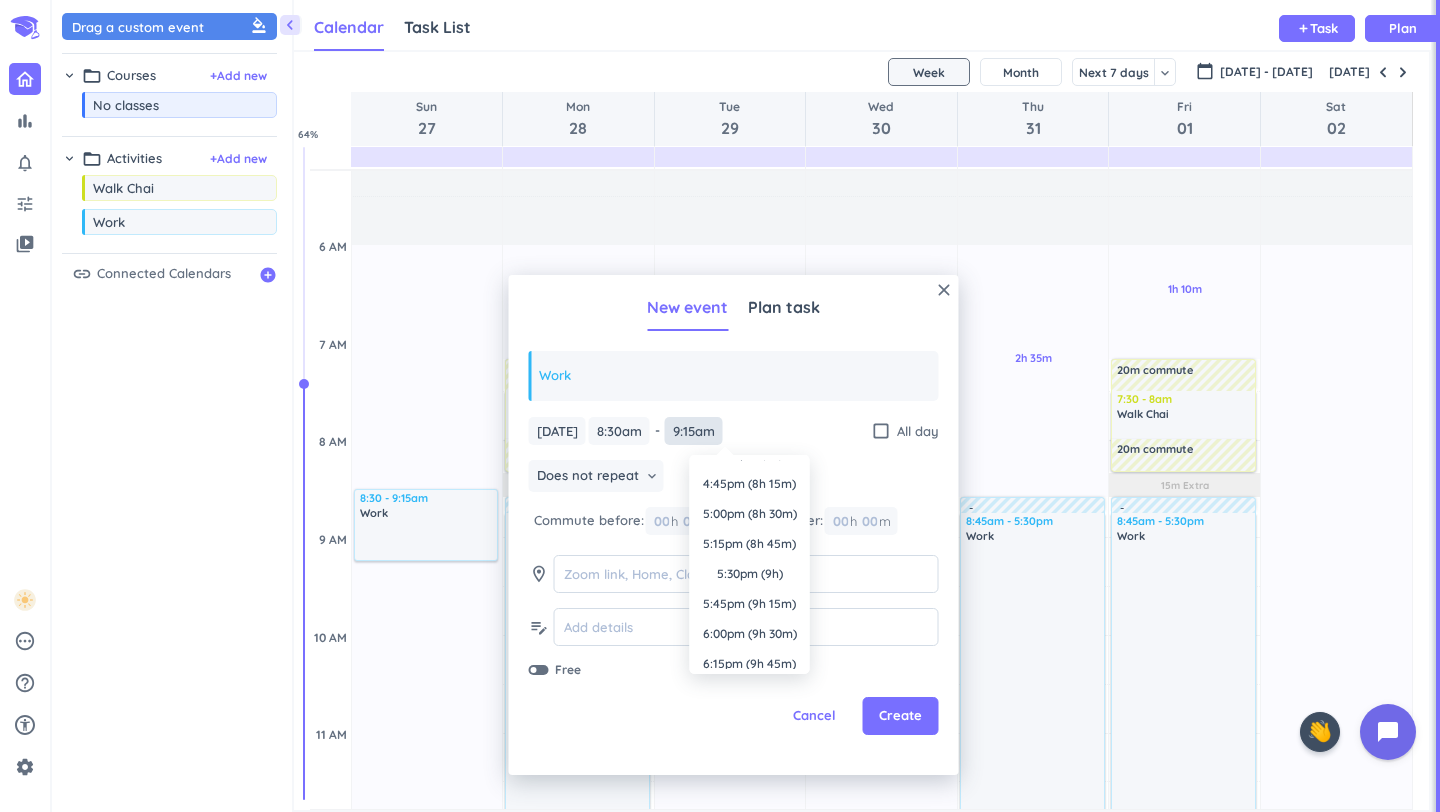 scroll, scrollTop: 956, scrollLeft: 0, axis: vertical 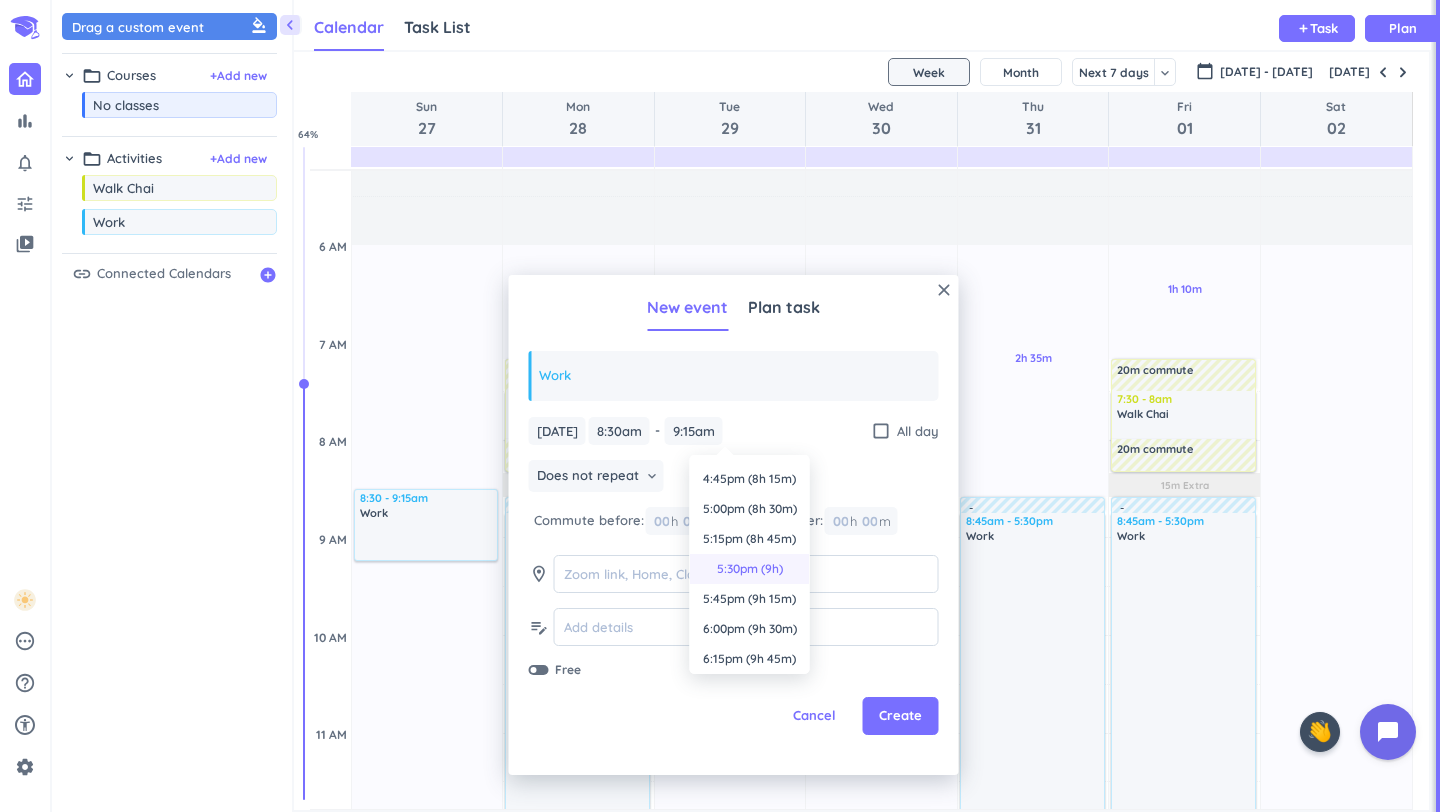 click on "5:30pm (9h)" at bounding box center (750, 569) 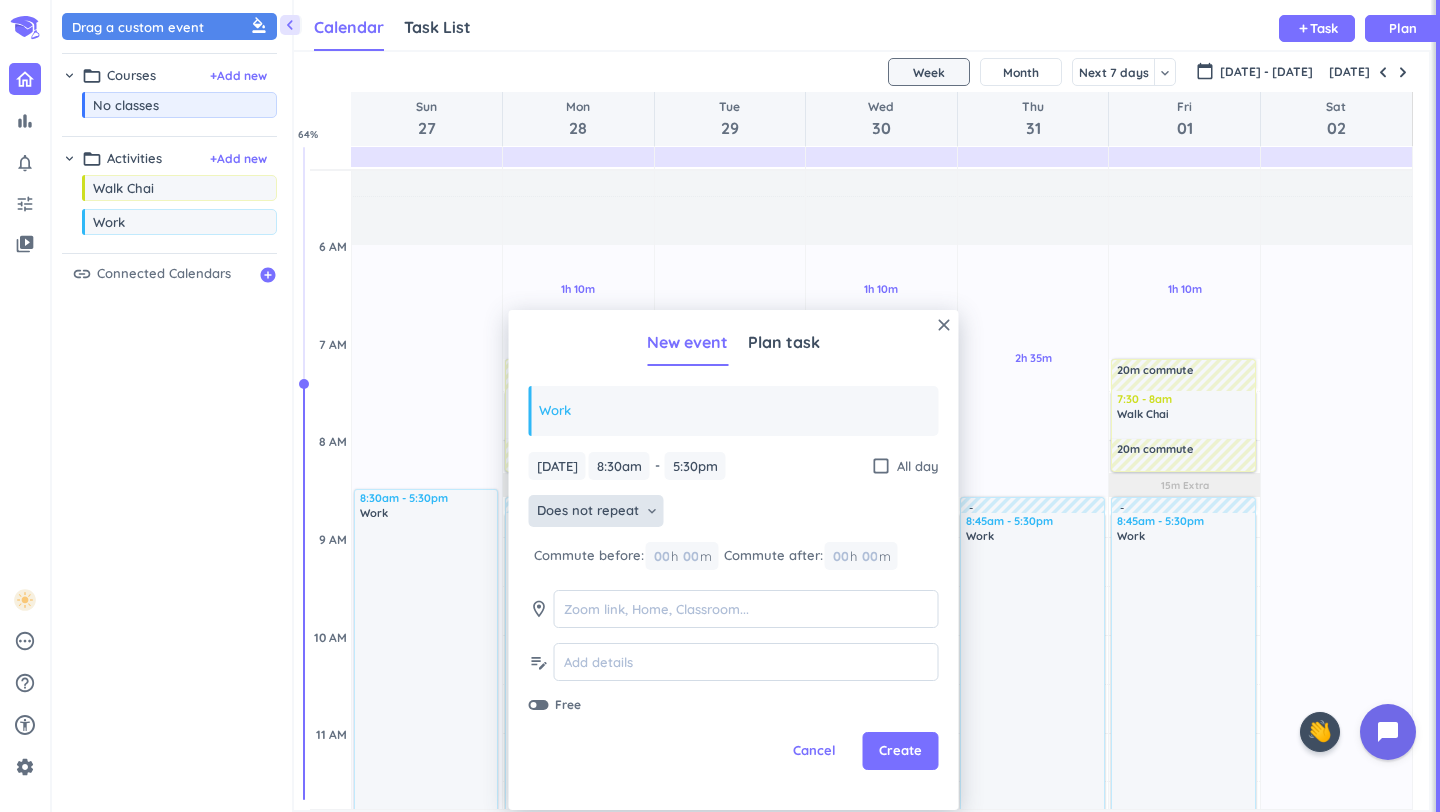 click on "Does not repeat keyboard_arrow_down" at bounding box center (596, 511) 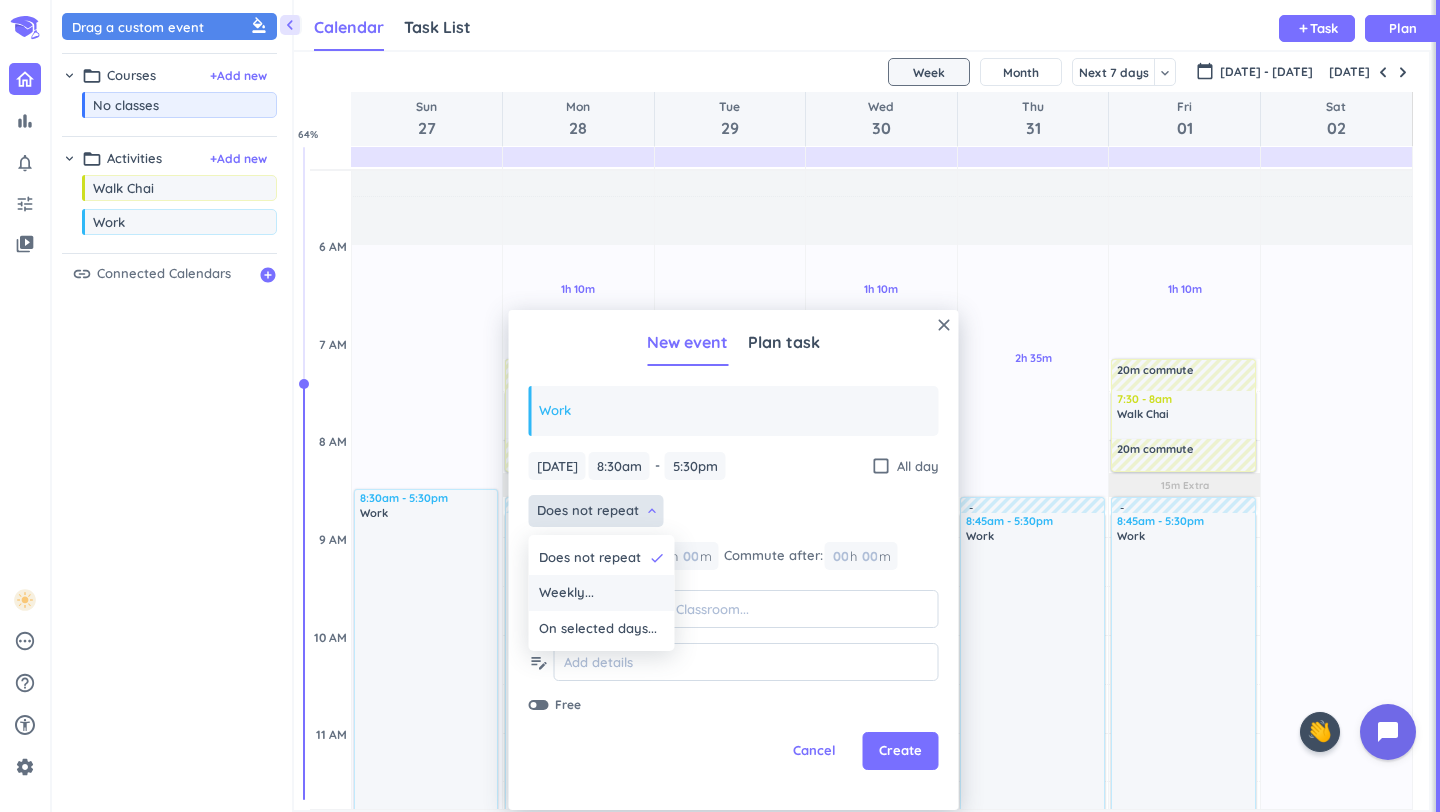 click on "Weekly..." at bounding box center (602, 593) 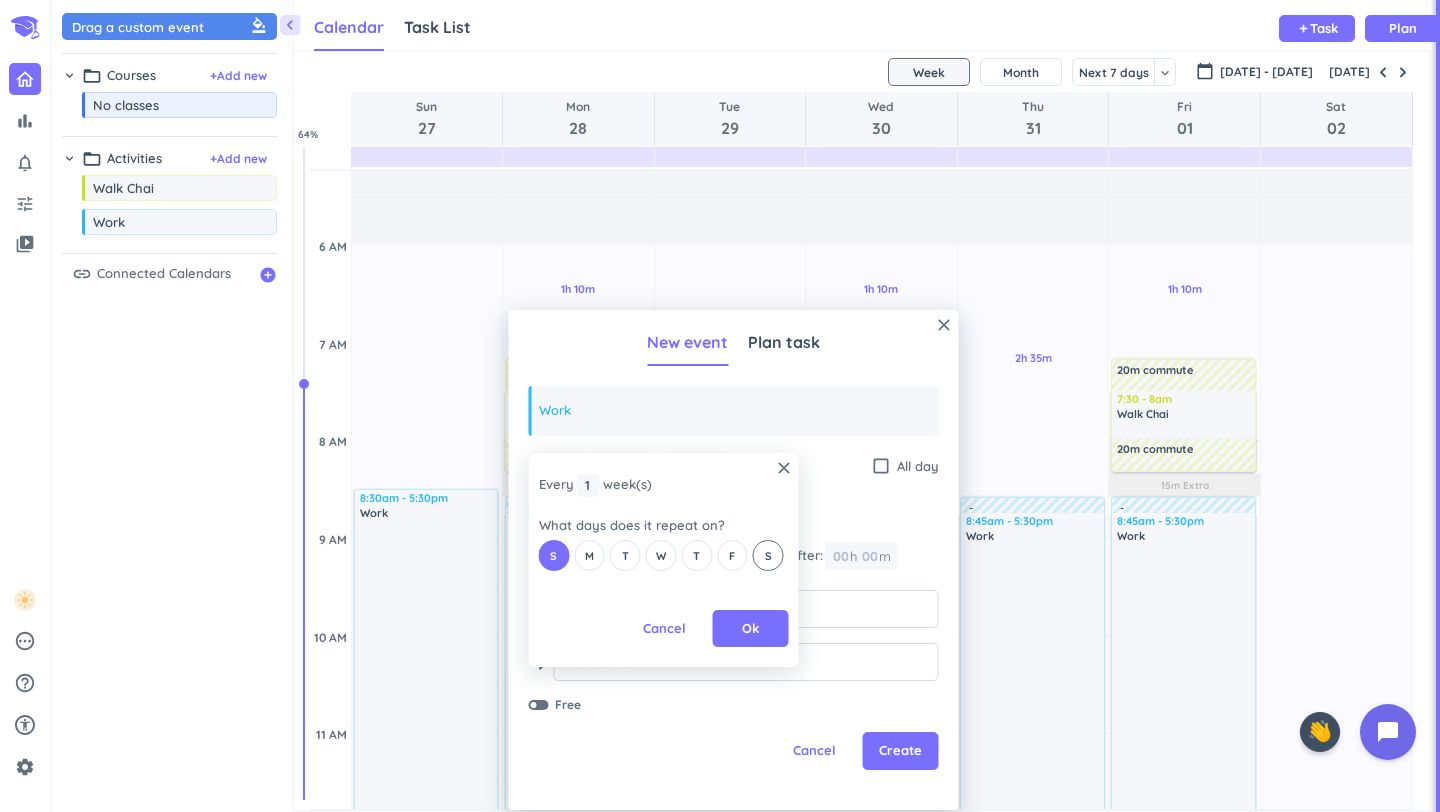 click on "S" at bounding box center [768, 555] 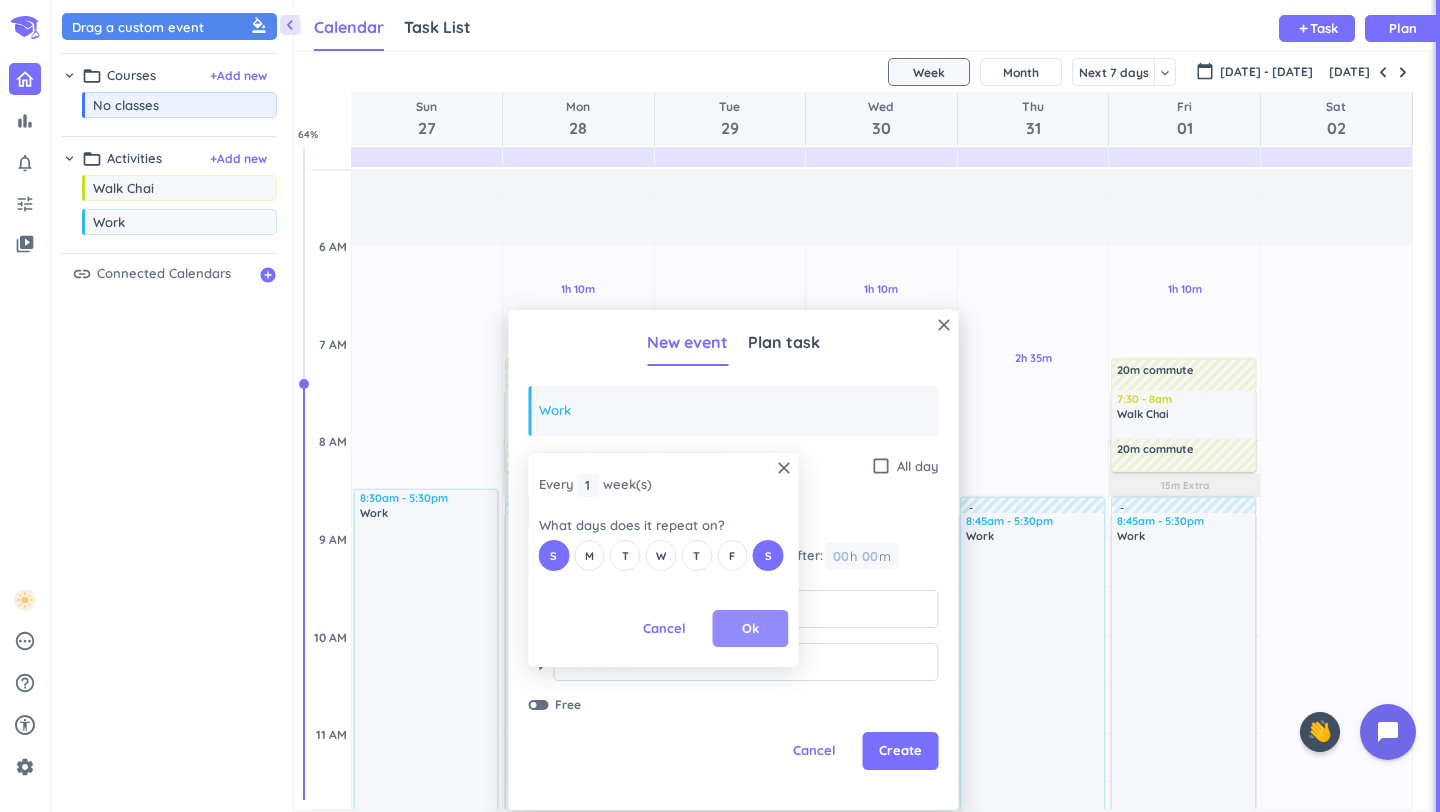 click on "Ok" at bounding box center [750, 629] 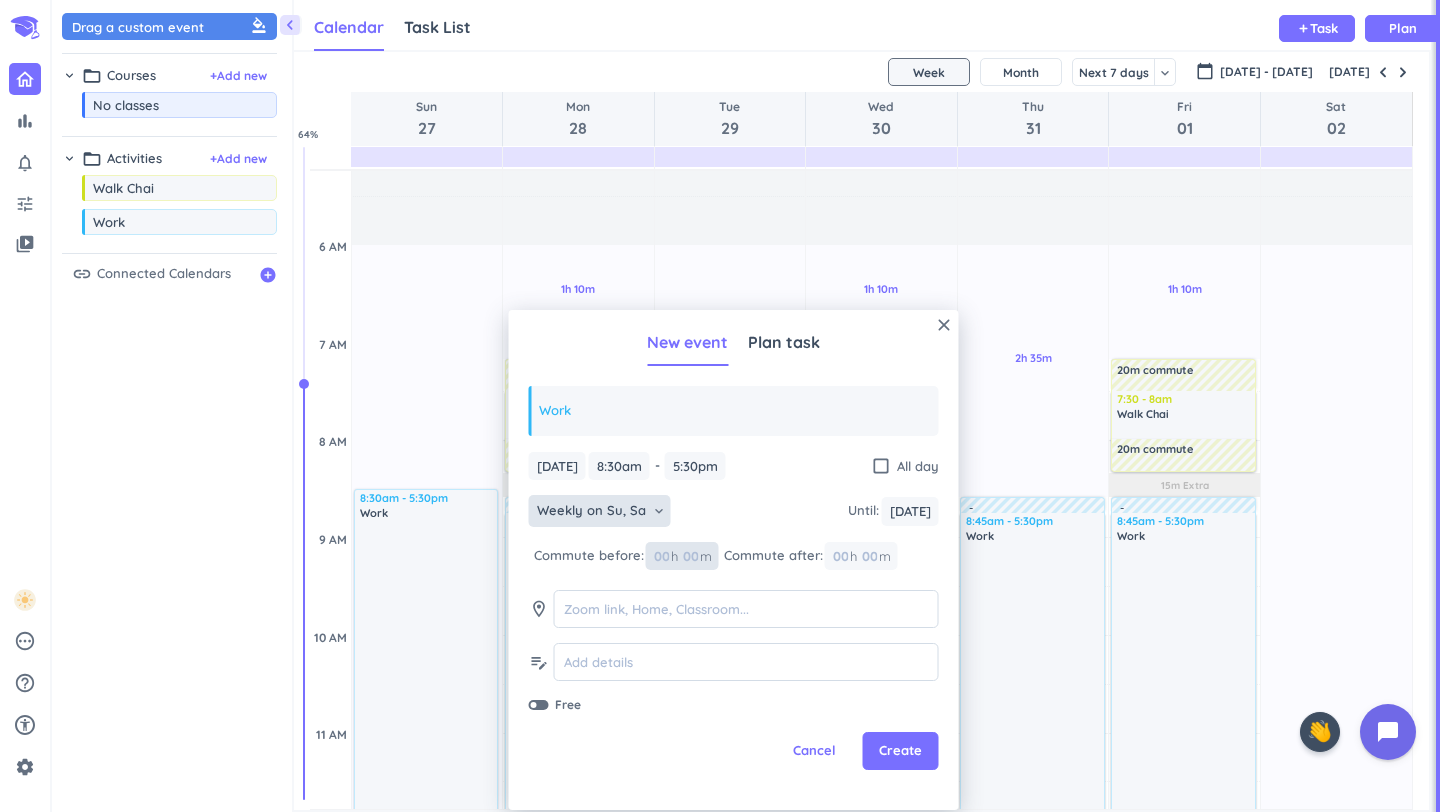 click at bounding box center (690, 556) 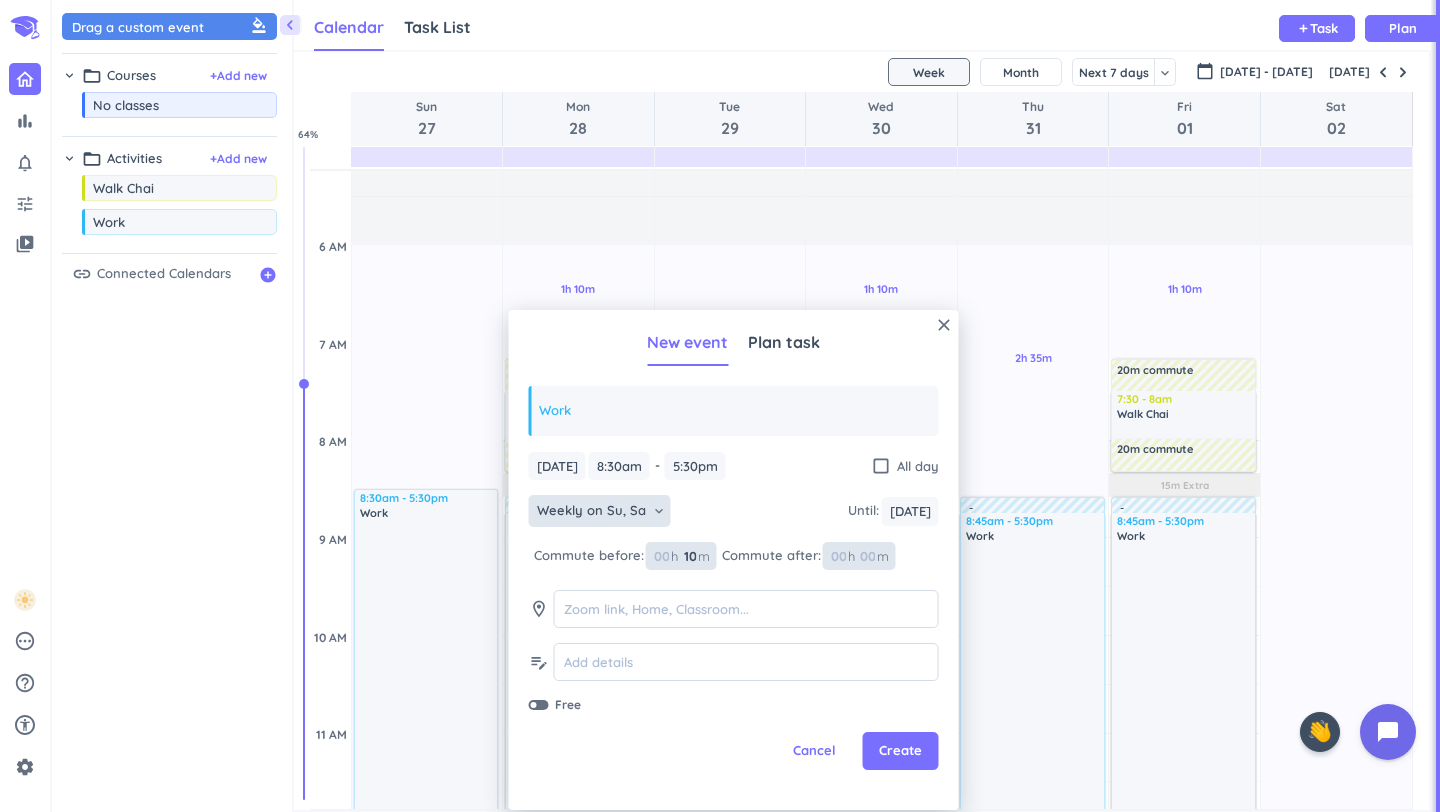 type on "10" 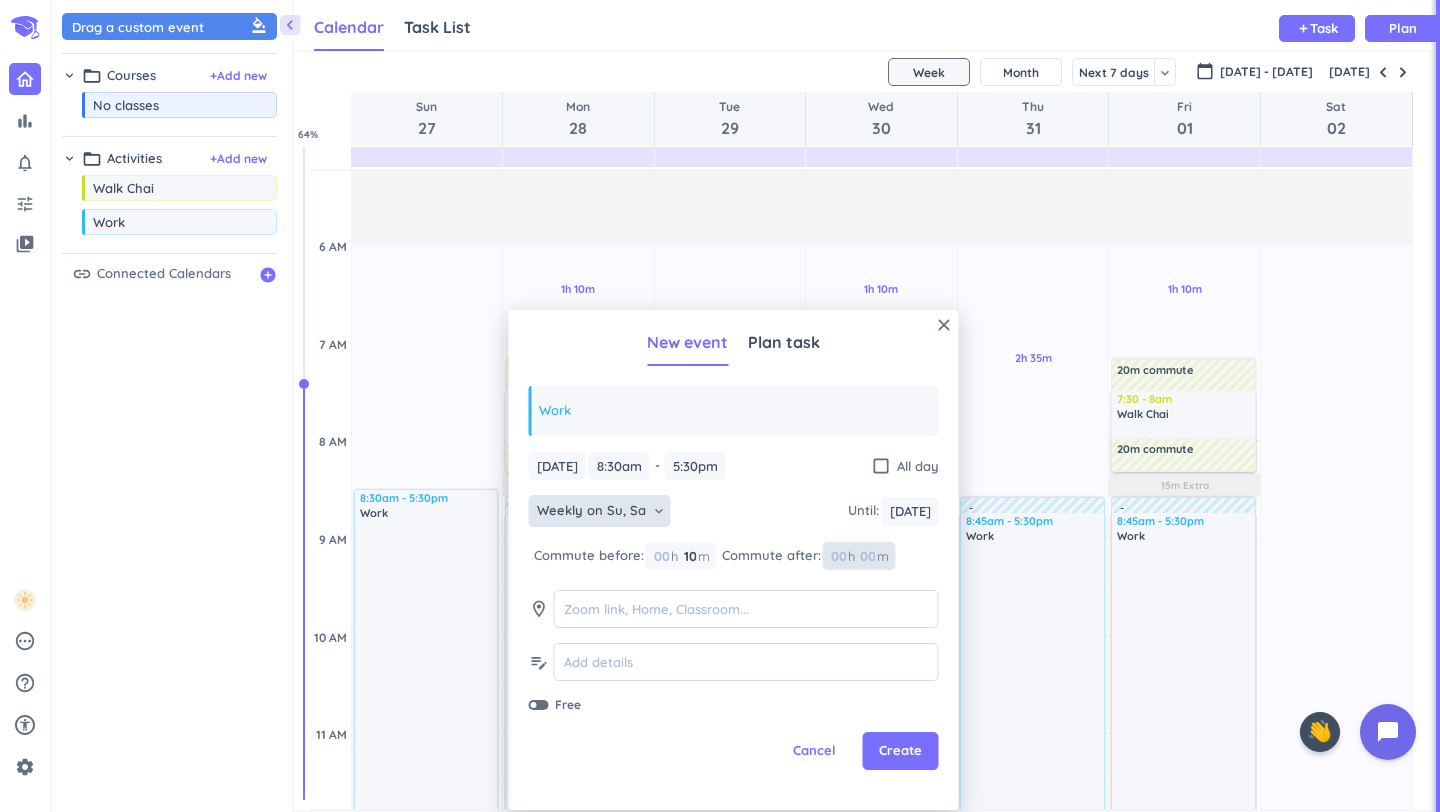 click on "00" at bounding box center (874, 556) 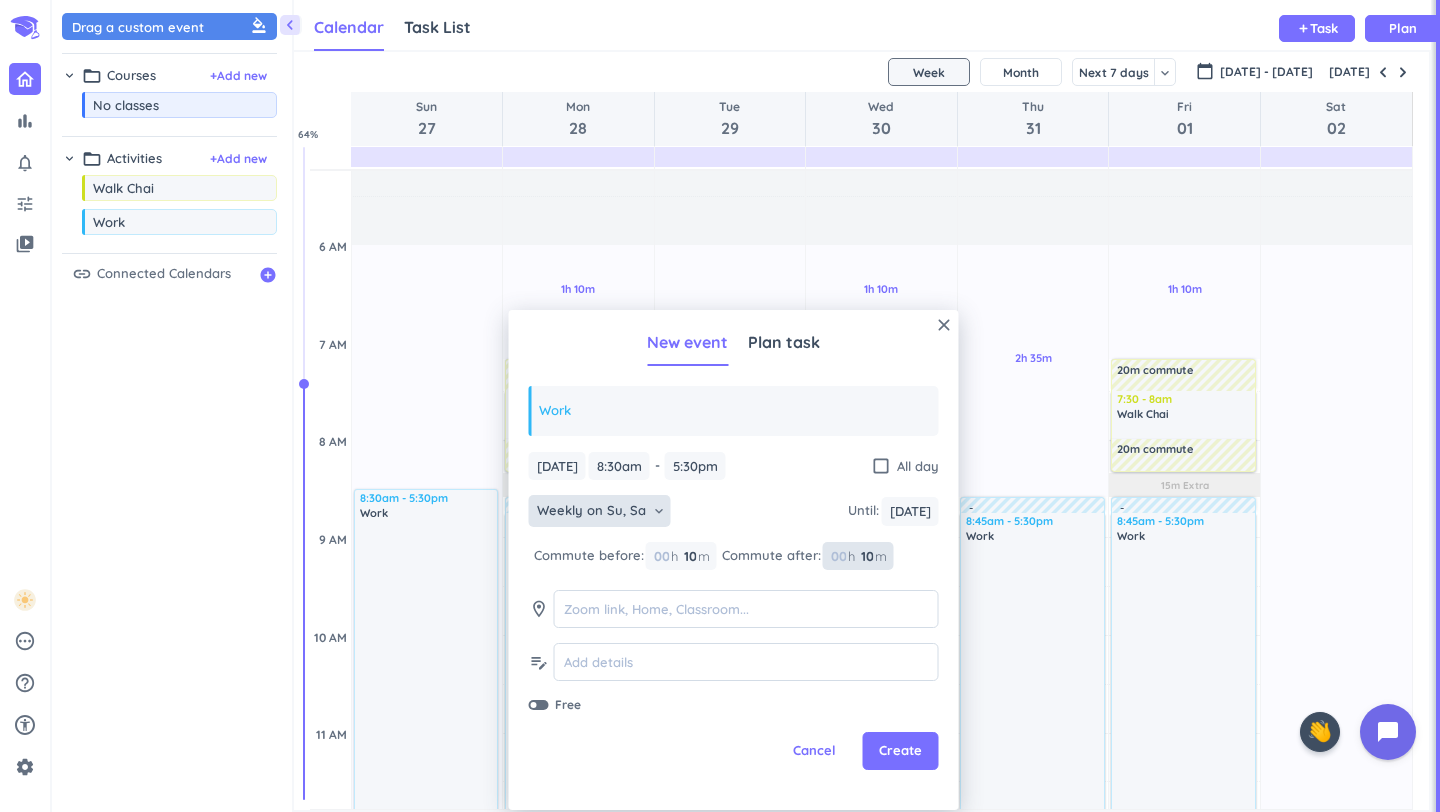 type on "10" 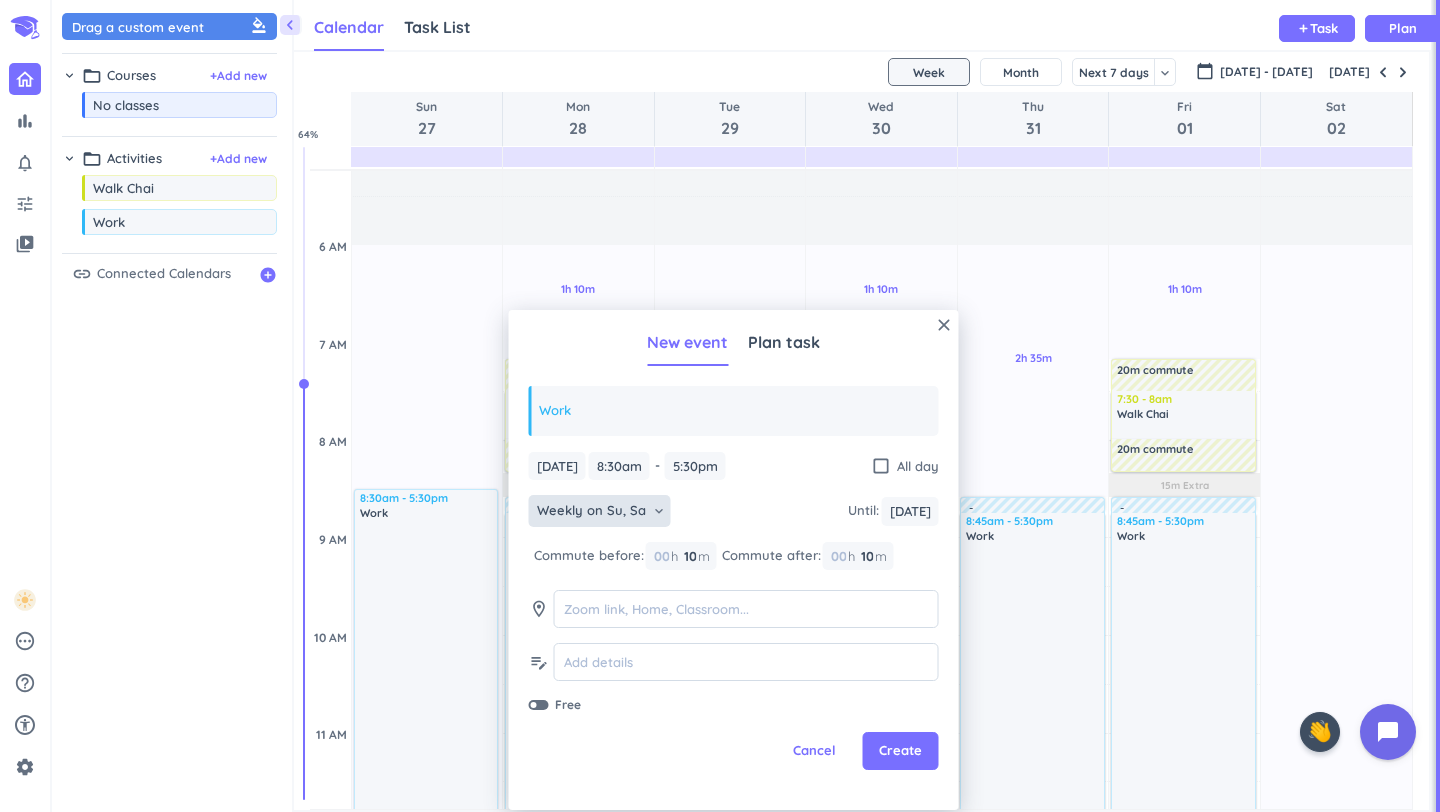 click at bounding box center [539, 705] 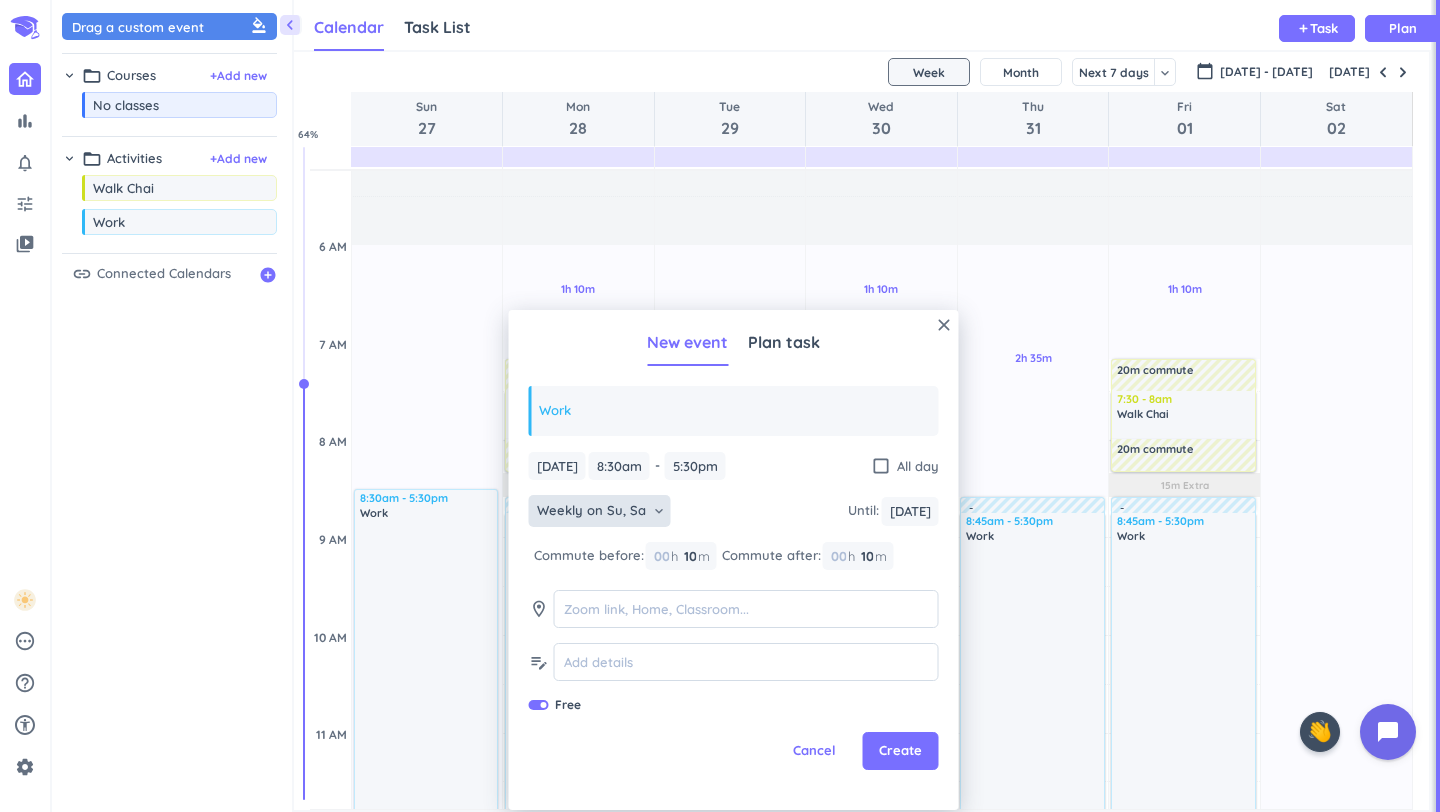 click at bounding box center [544, 705] 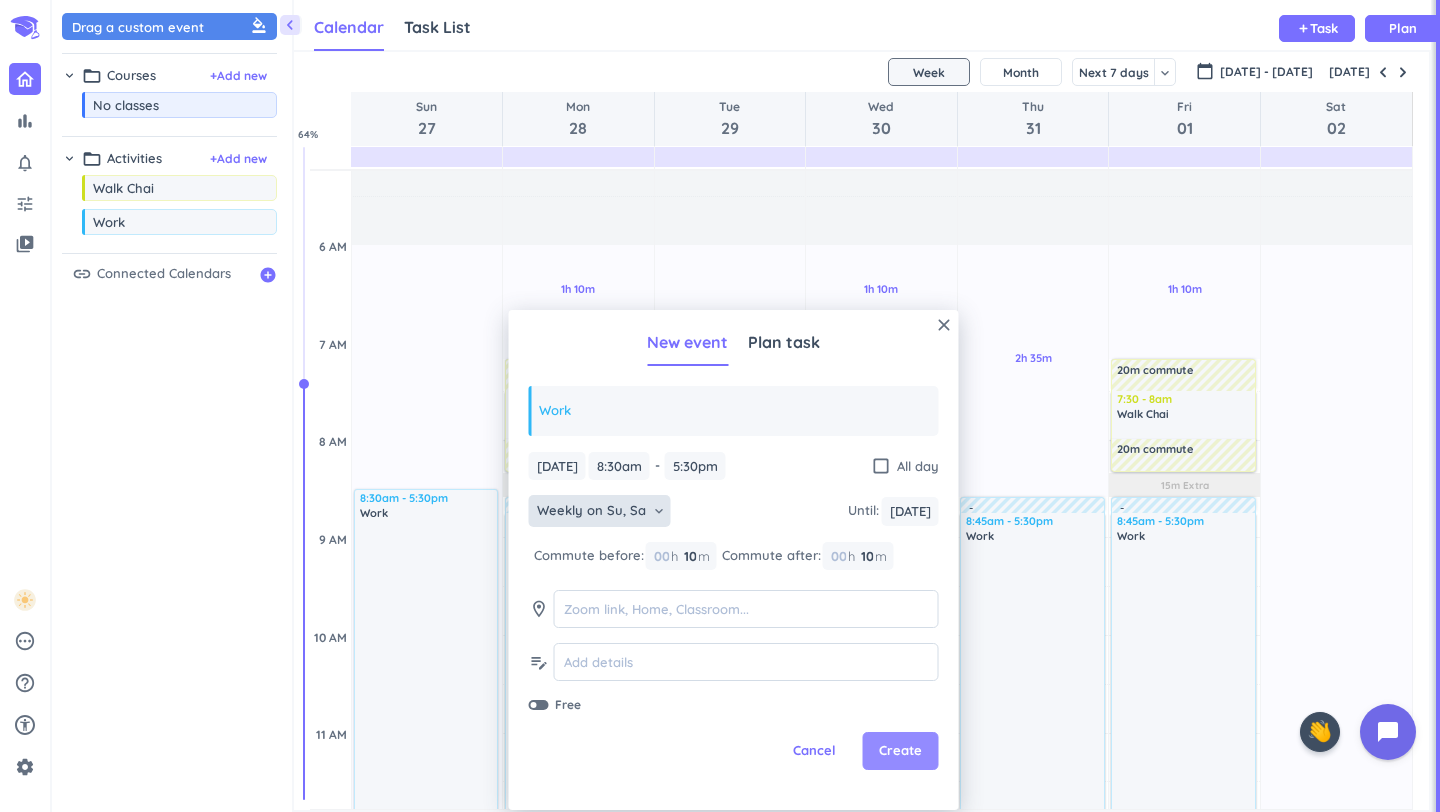 click on "Create" at bounding box center (900, 751) 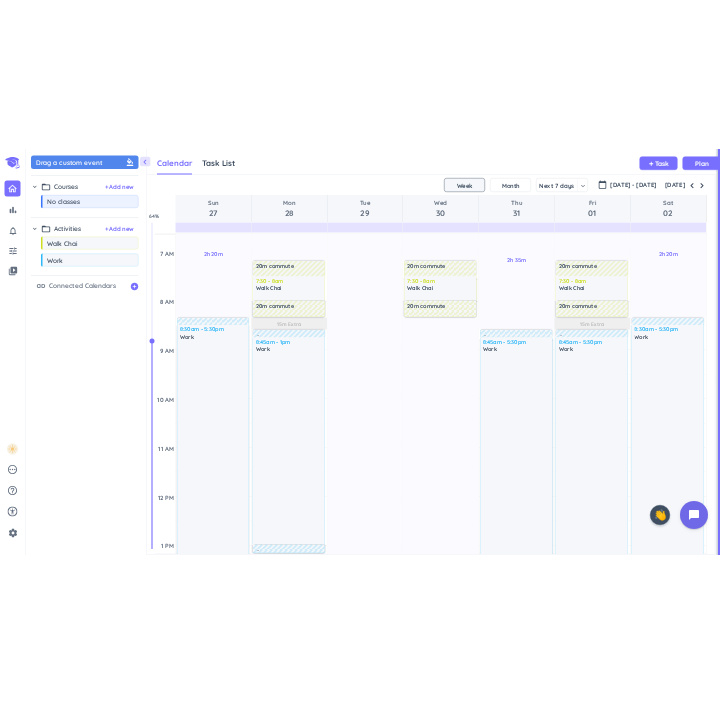 scroll, scrollTop: 251, scrollLeft: 0, axis: vertical 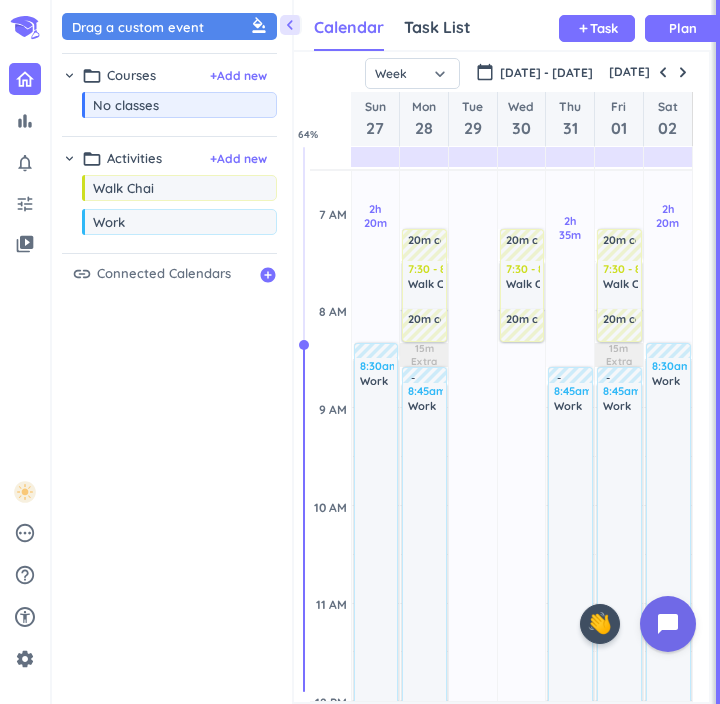click on "chevron_left" at bounding box center (290, 25) 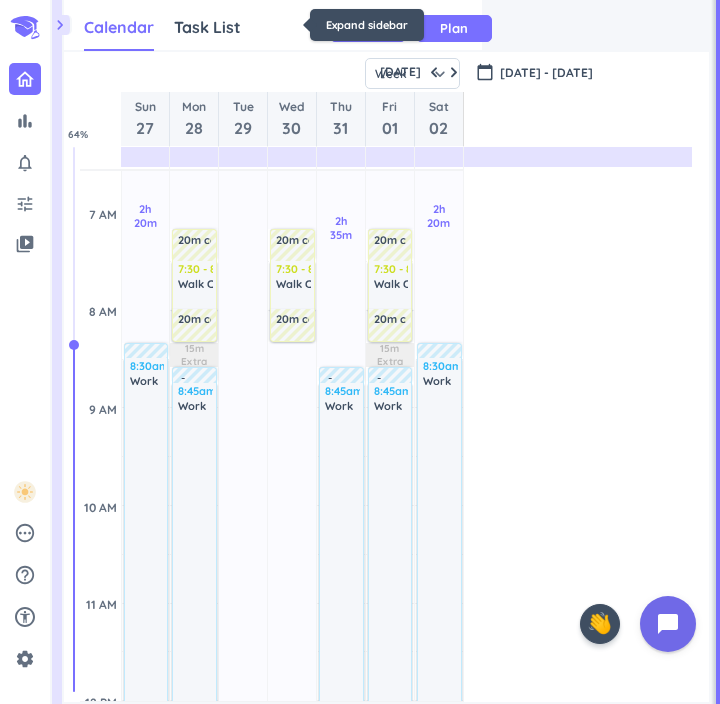 scroll, scrollTop: 1, scrollLeft: 1, axis: both 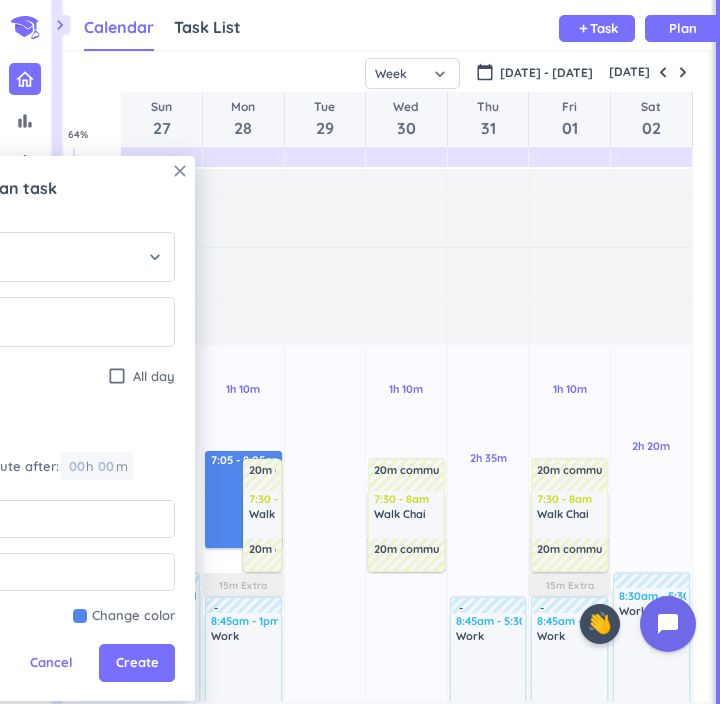 click on "close" at bounding box center (180, 171) 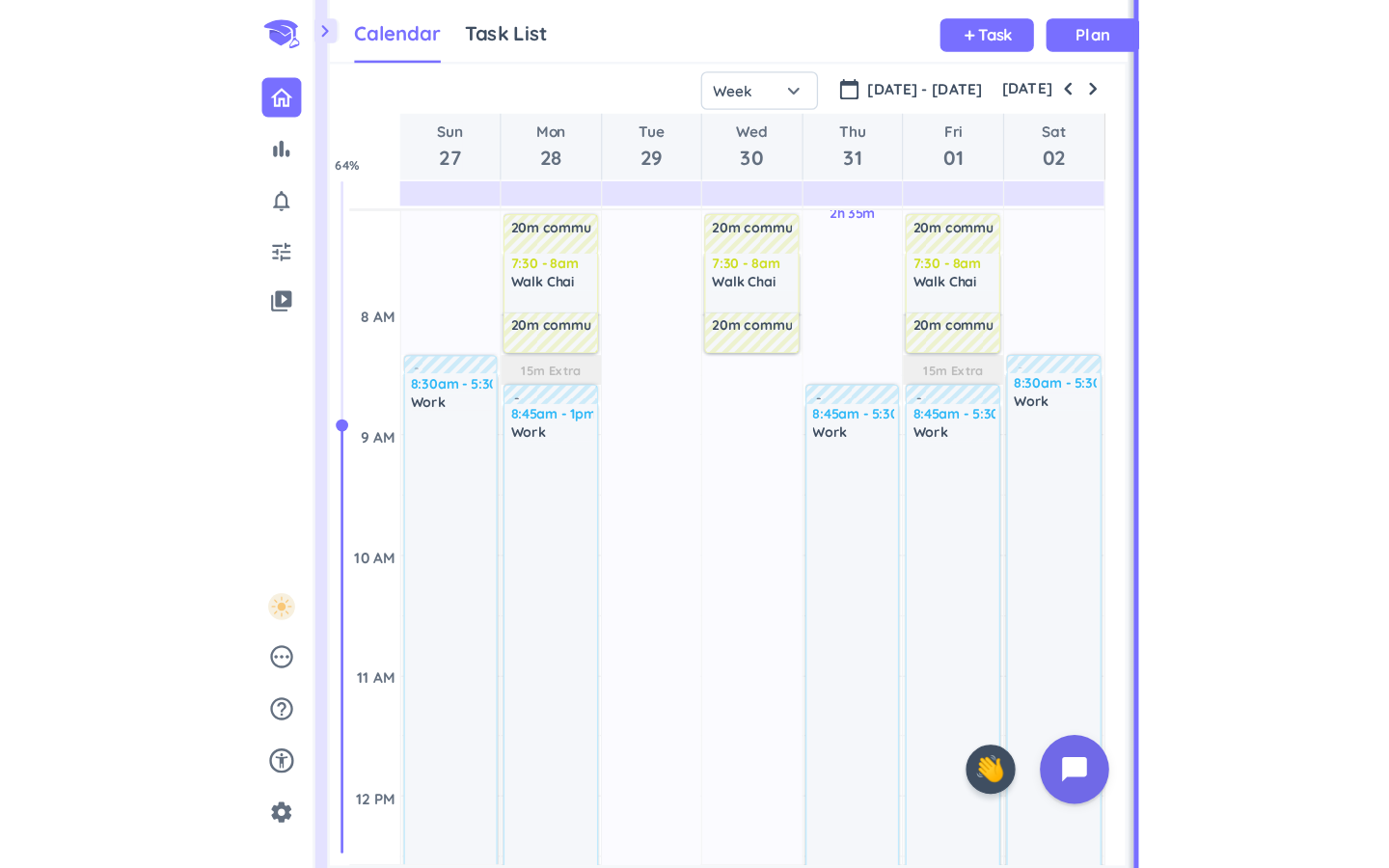 scroll, scrollTop: 259, scrollLeft: 0, axis: vertical 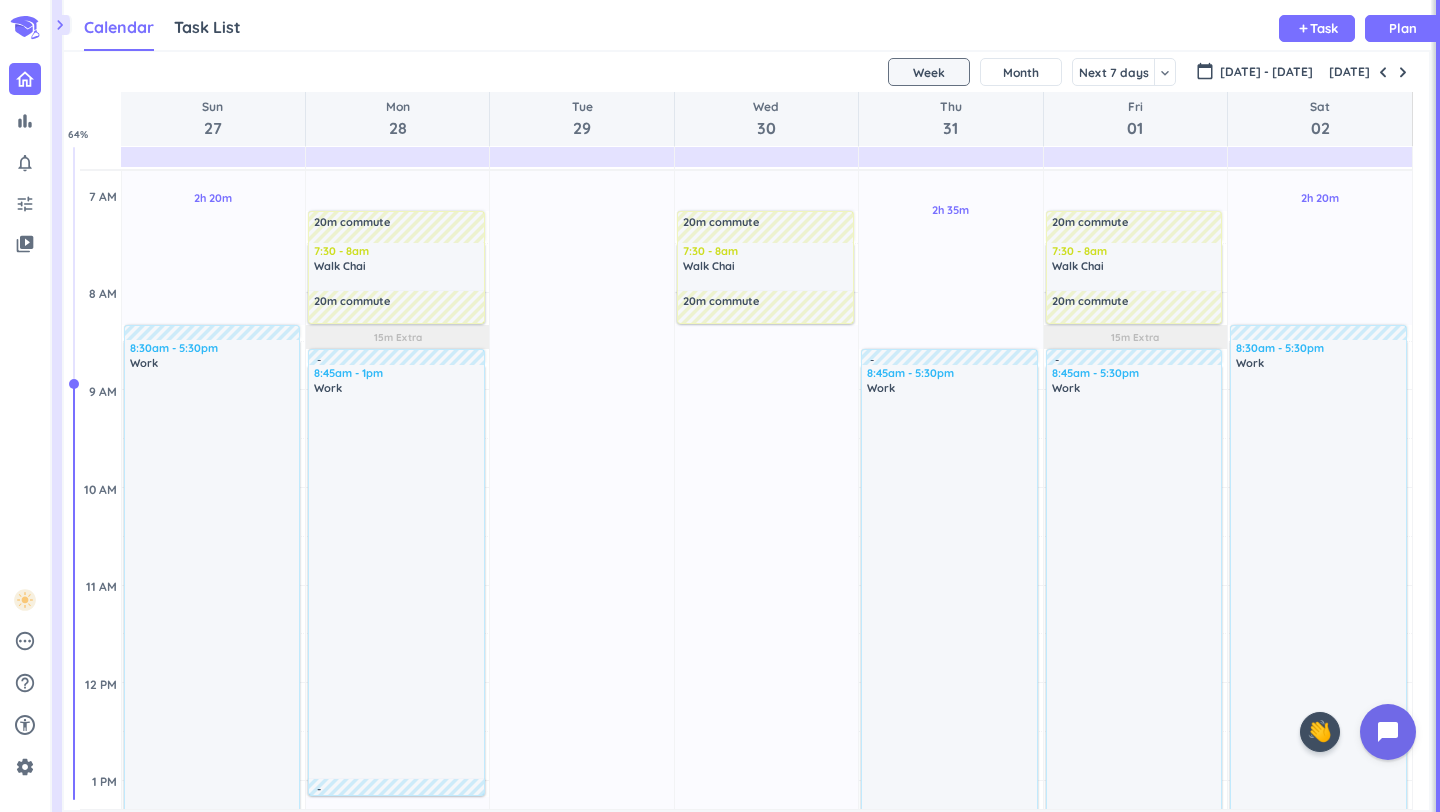 click on "chevron_right" at bounding box center [60, 25] 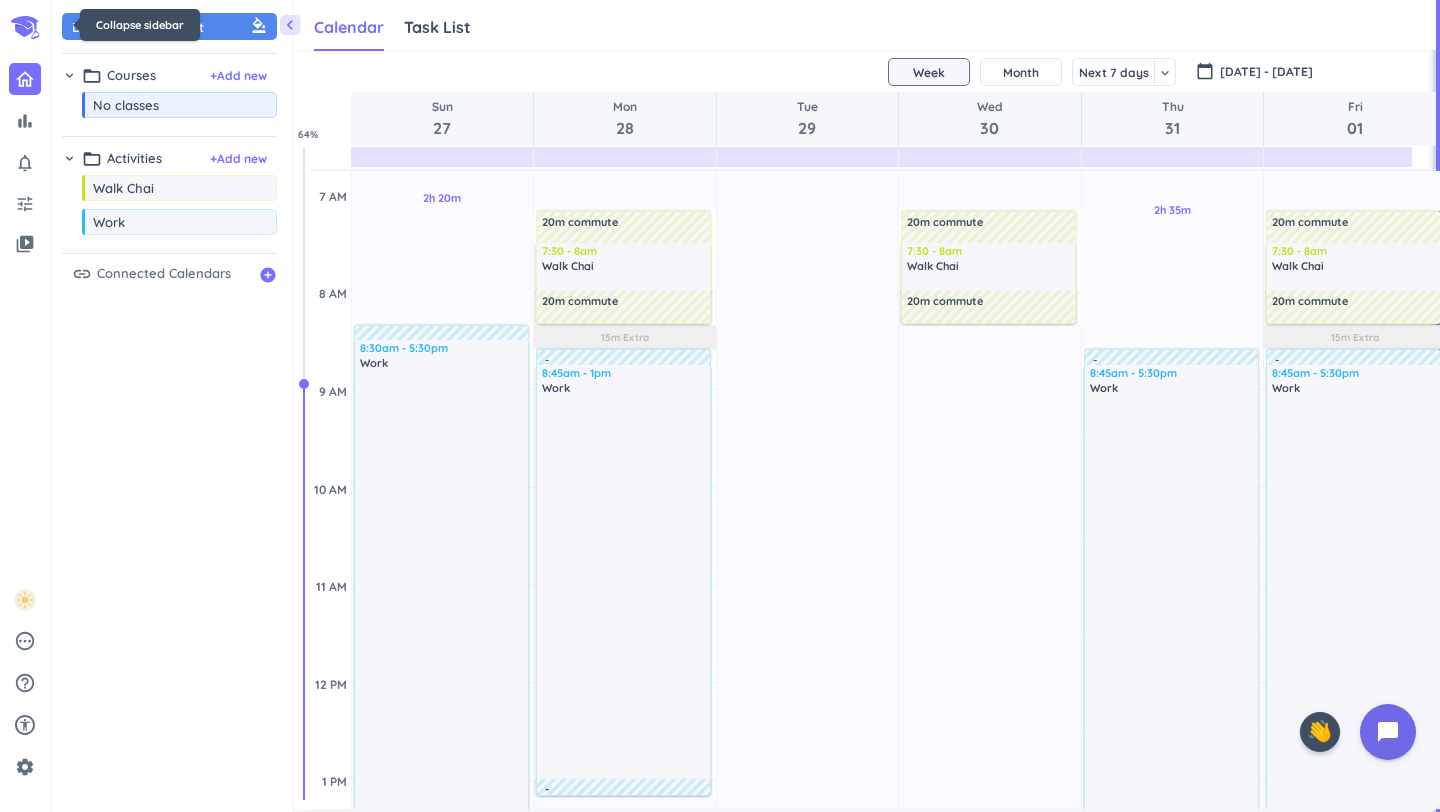 scroll, scrollTop: 50, scrollLeft: 1148, axis: both 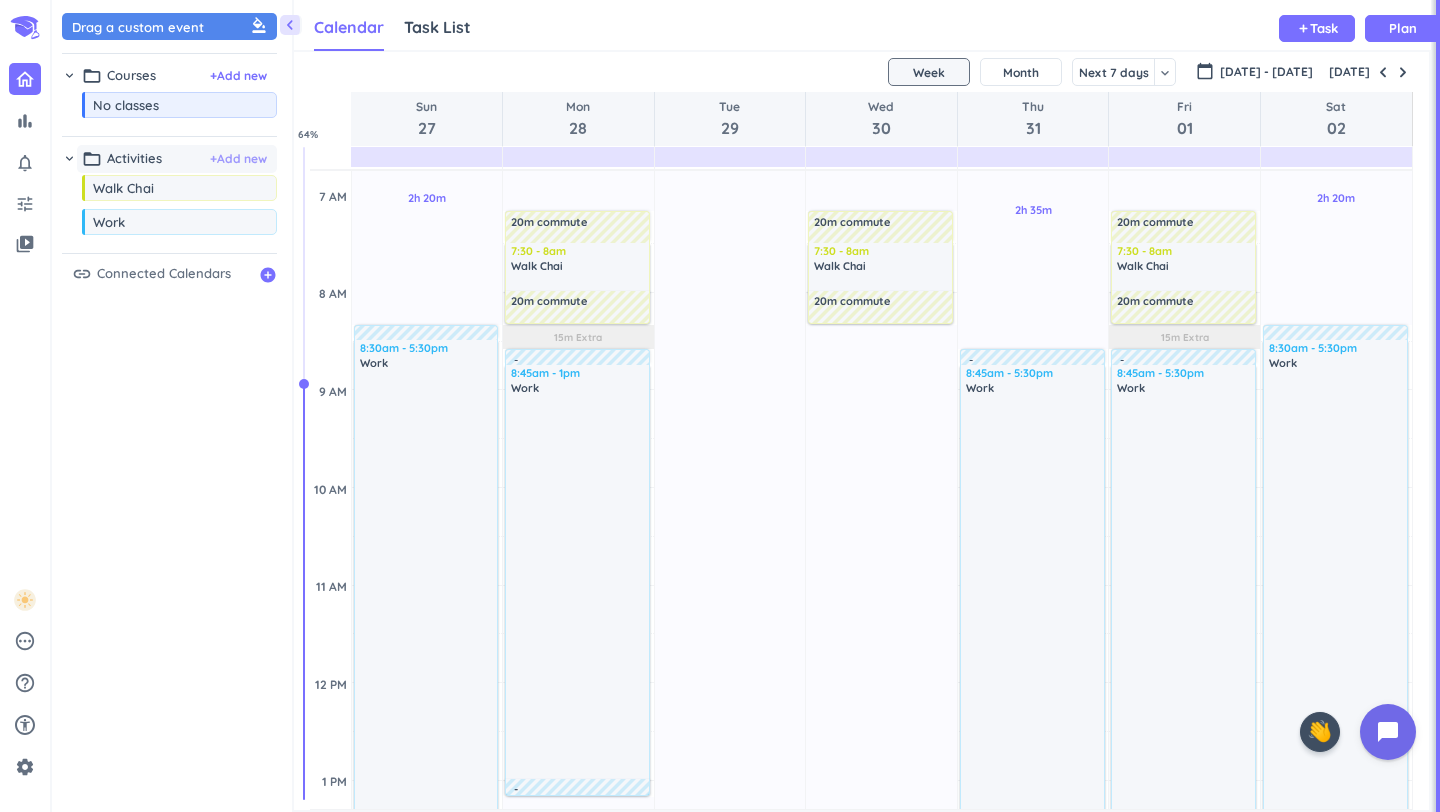 click on "+  Add new" at bounding box center (238, 159) 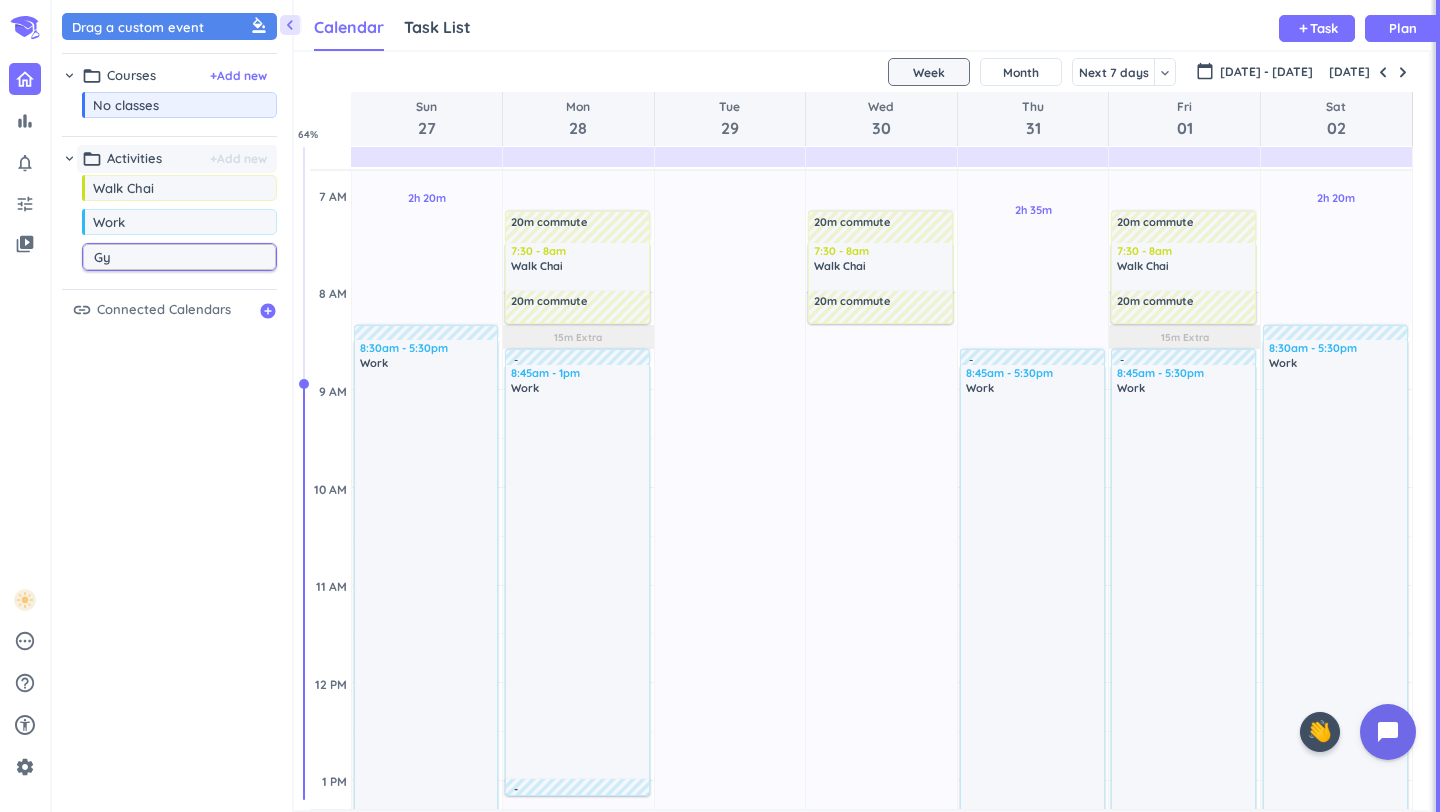 type on "Gym" 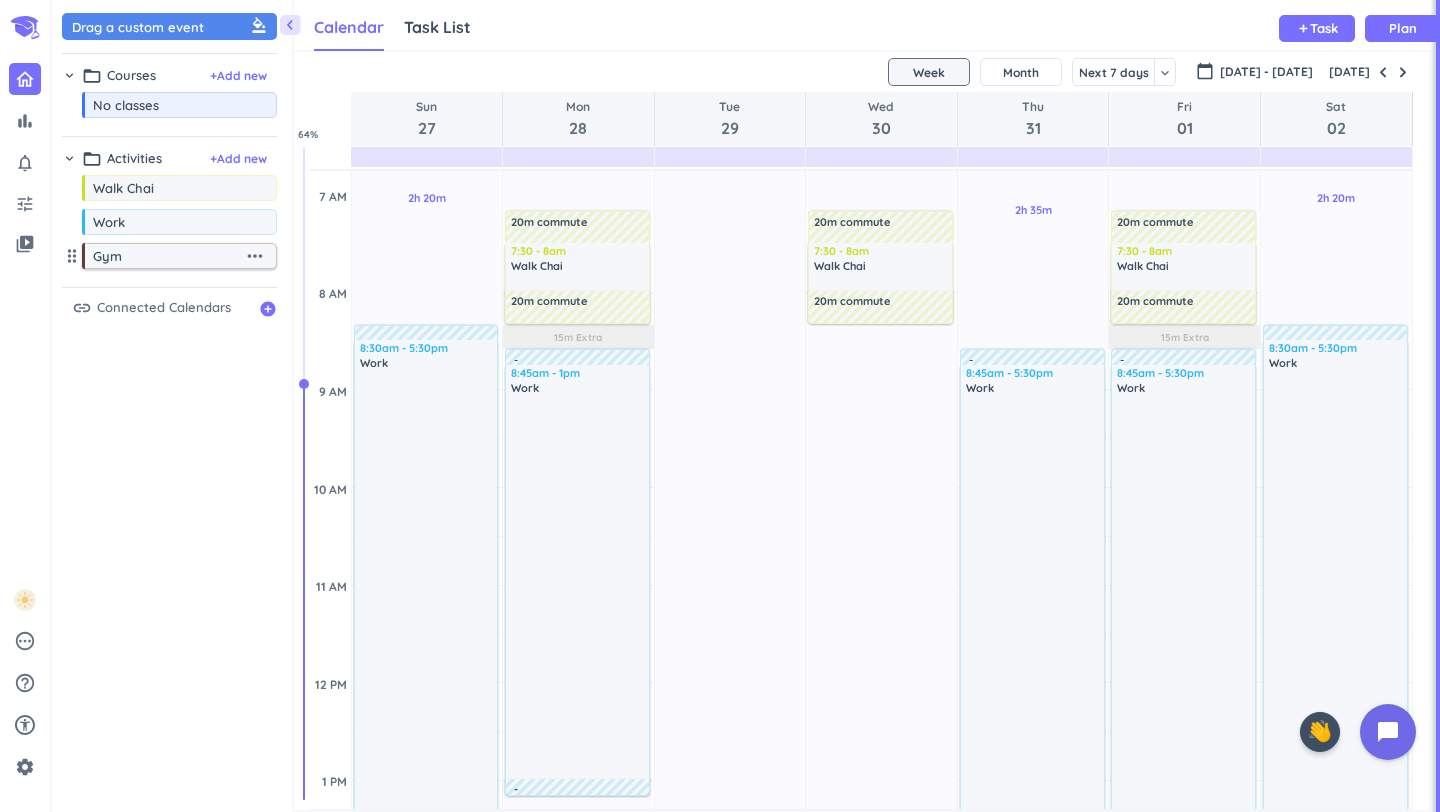 click on "more_horiz" at bounding box center [255, 256] 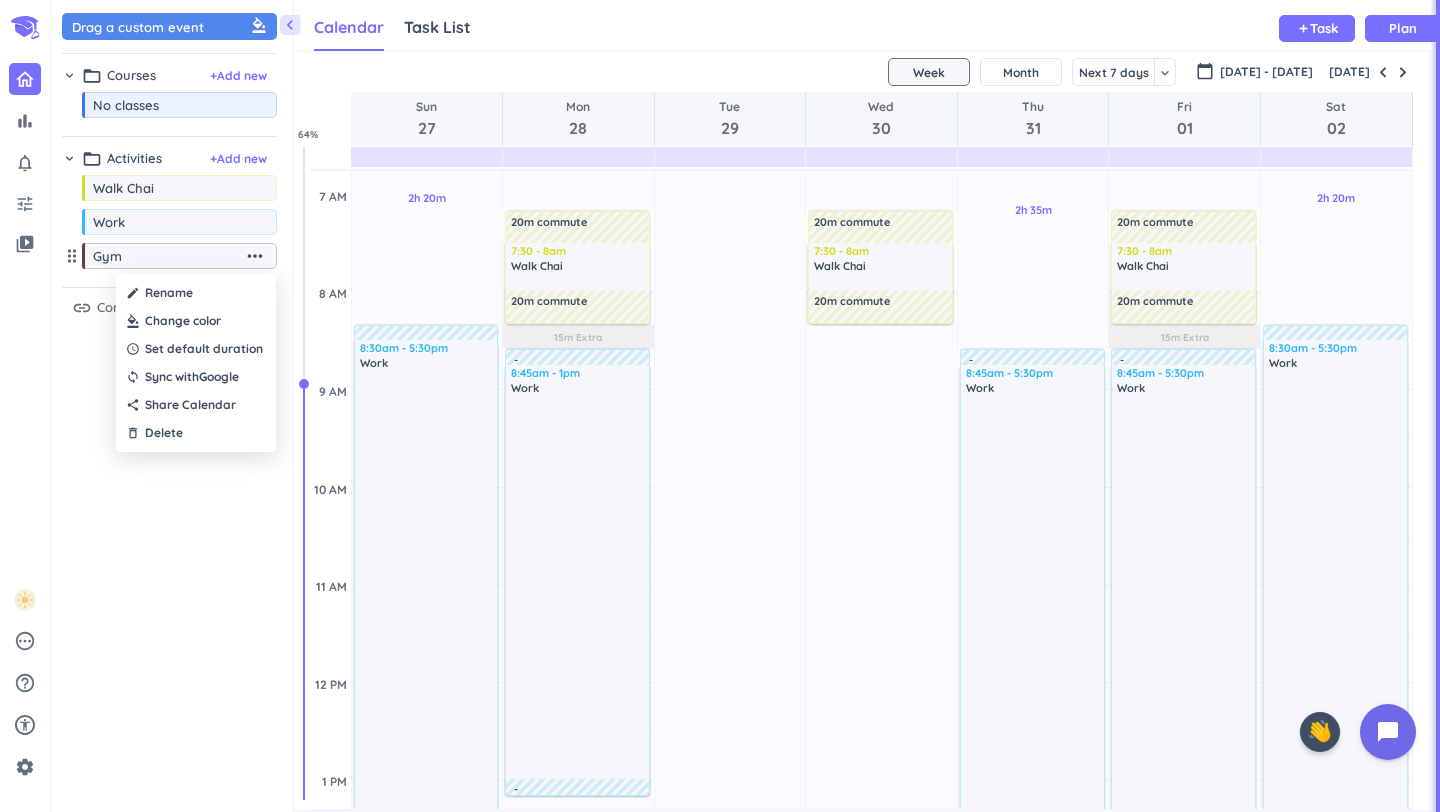 click at bounding box center [196, 321] 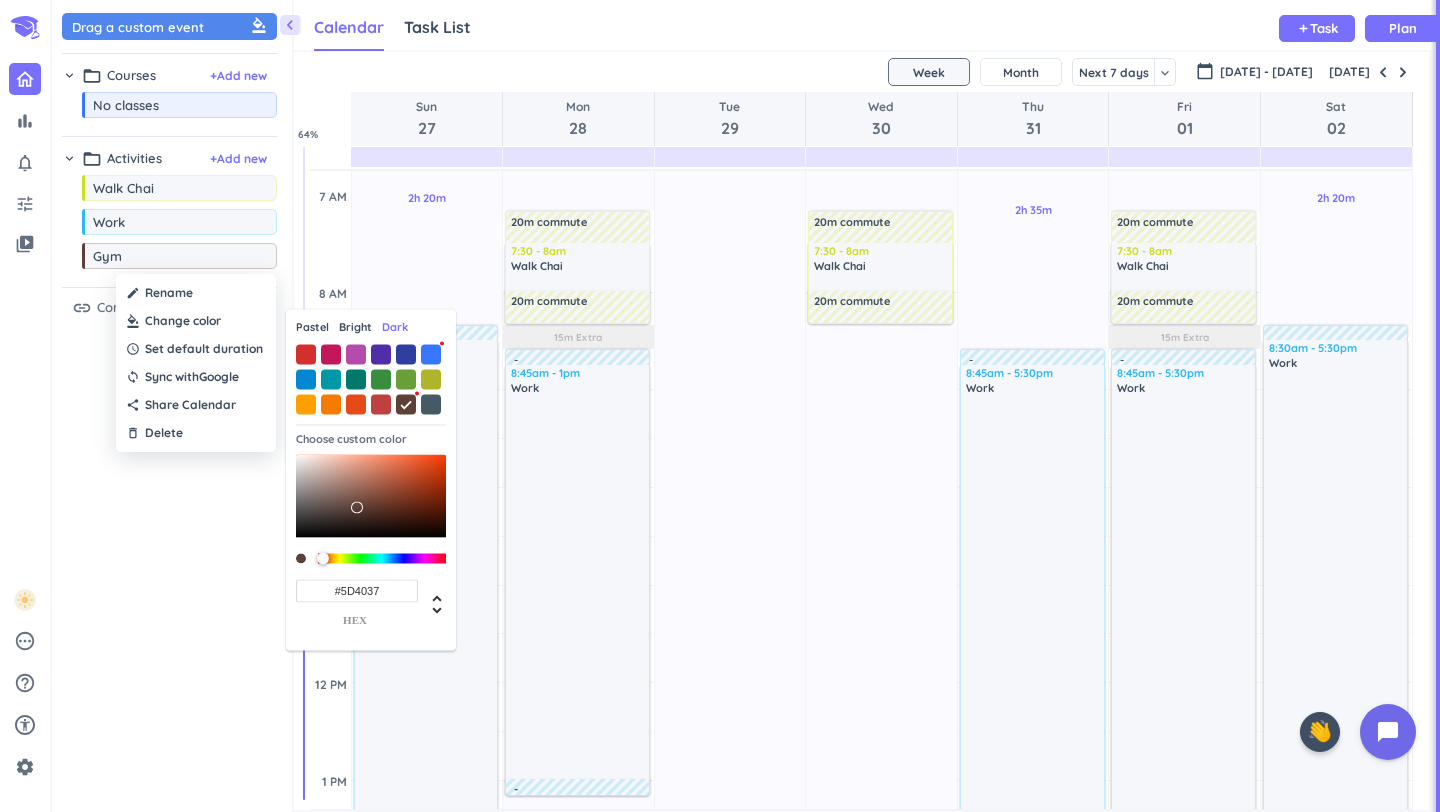 click on "Bright" at bounding box center (355, 327) 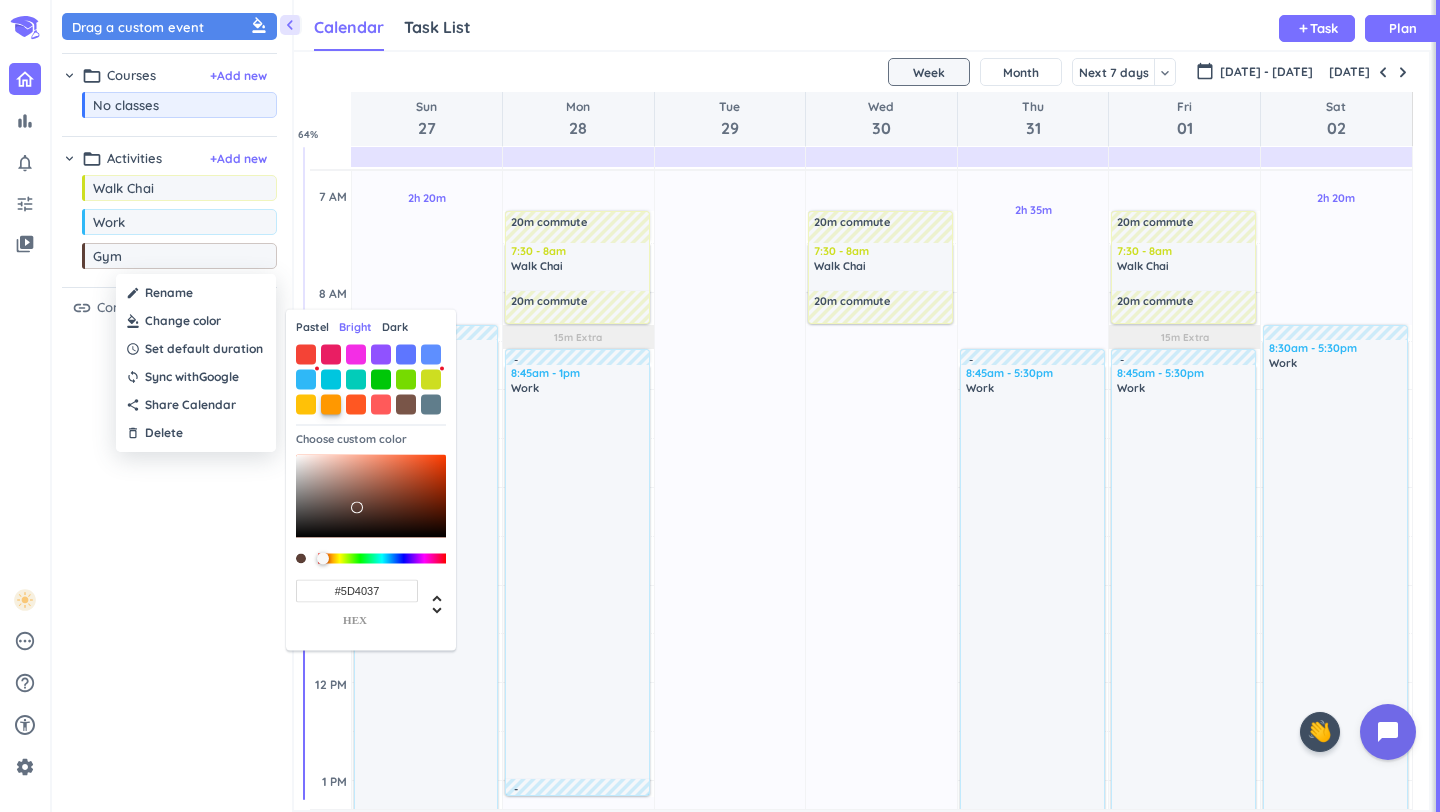 click at bounding box center (331, 404) 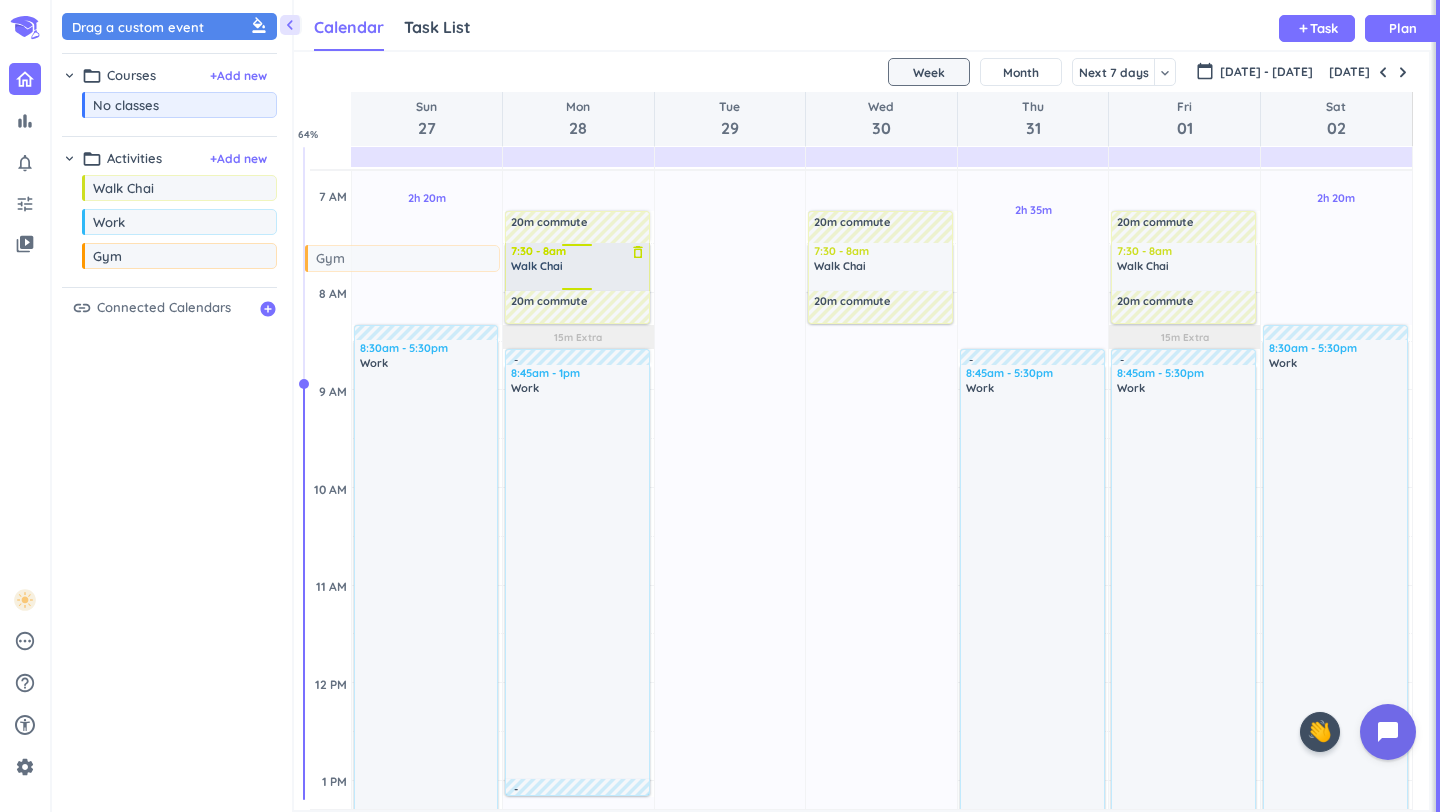 scroll, scrollTop: 268, scrollLeft: 0, axis: vertical 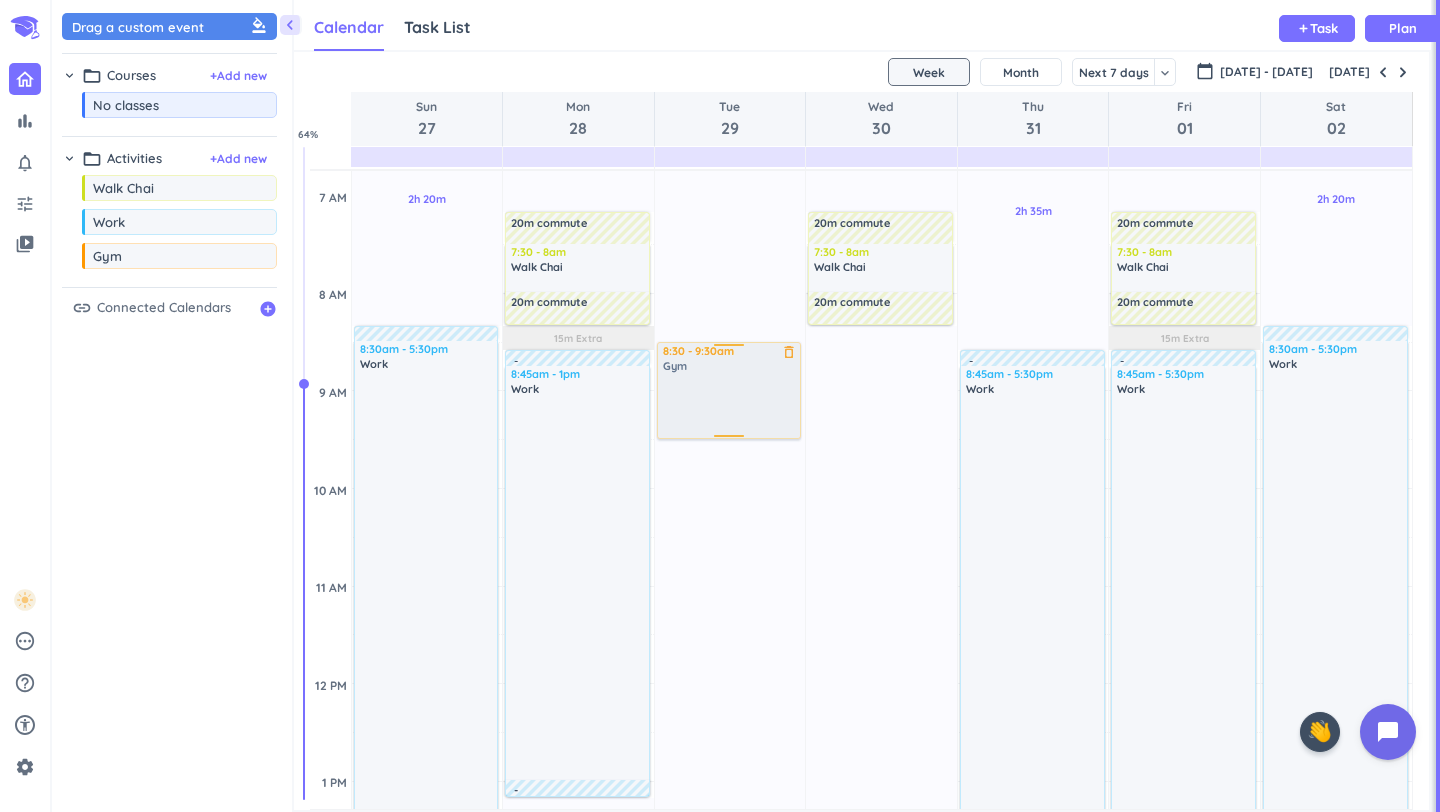 drag, startPoint x: 92, startPoint y: 261, endPoint x: 748, endPoint y: 346, distance: 661.48395 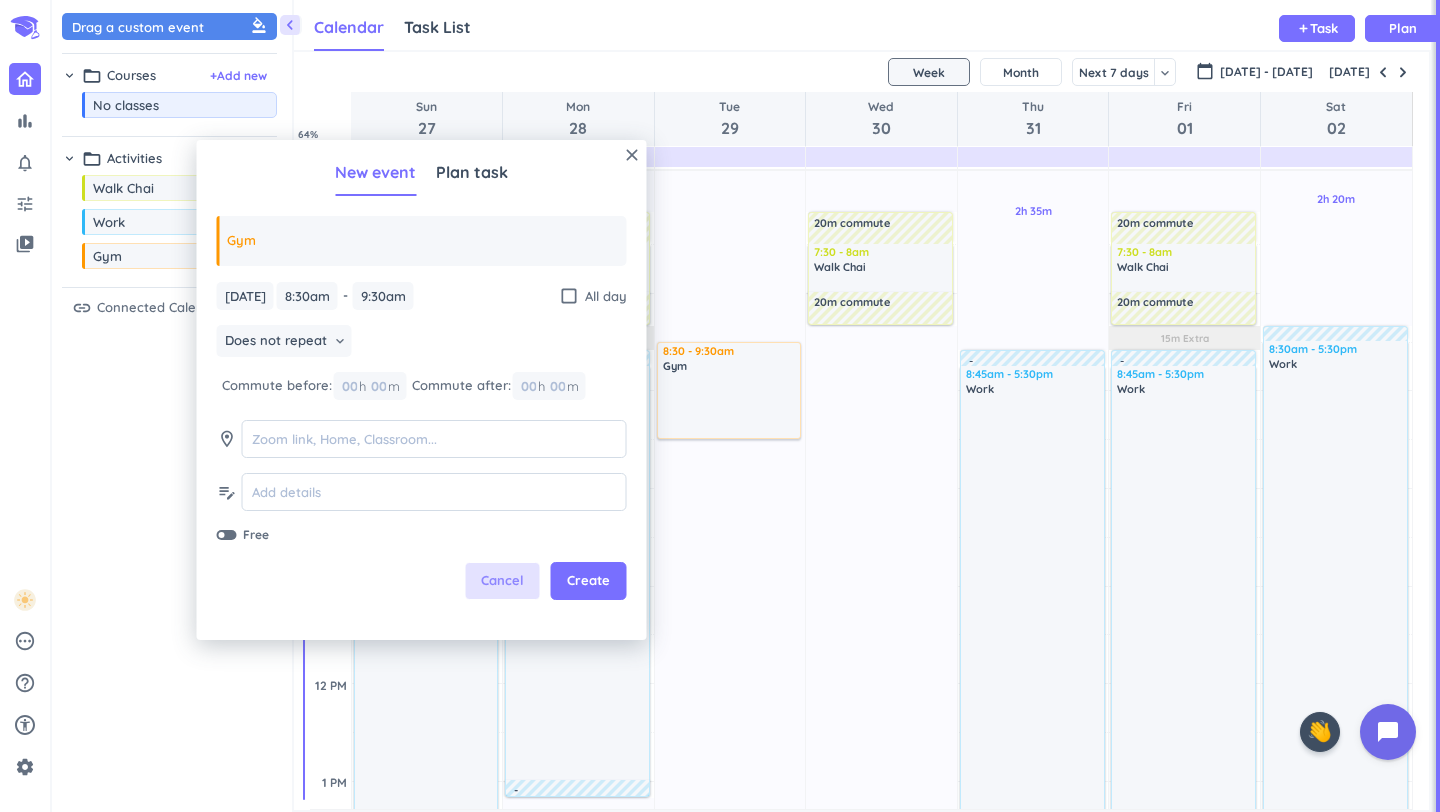 click on "Cancel" at bounding box center (502, 581) 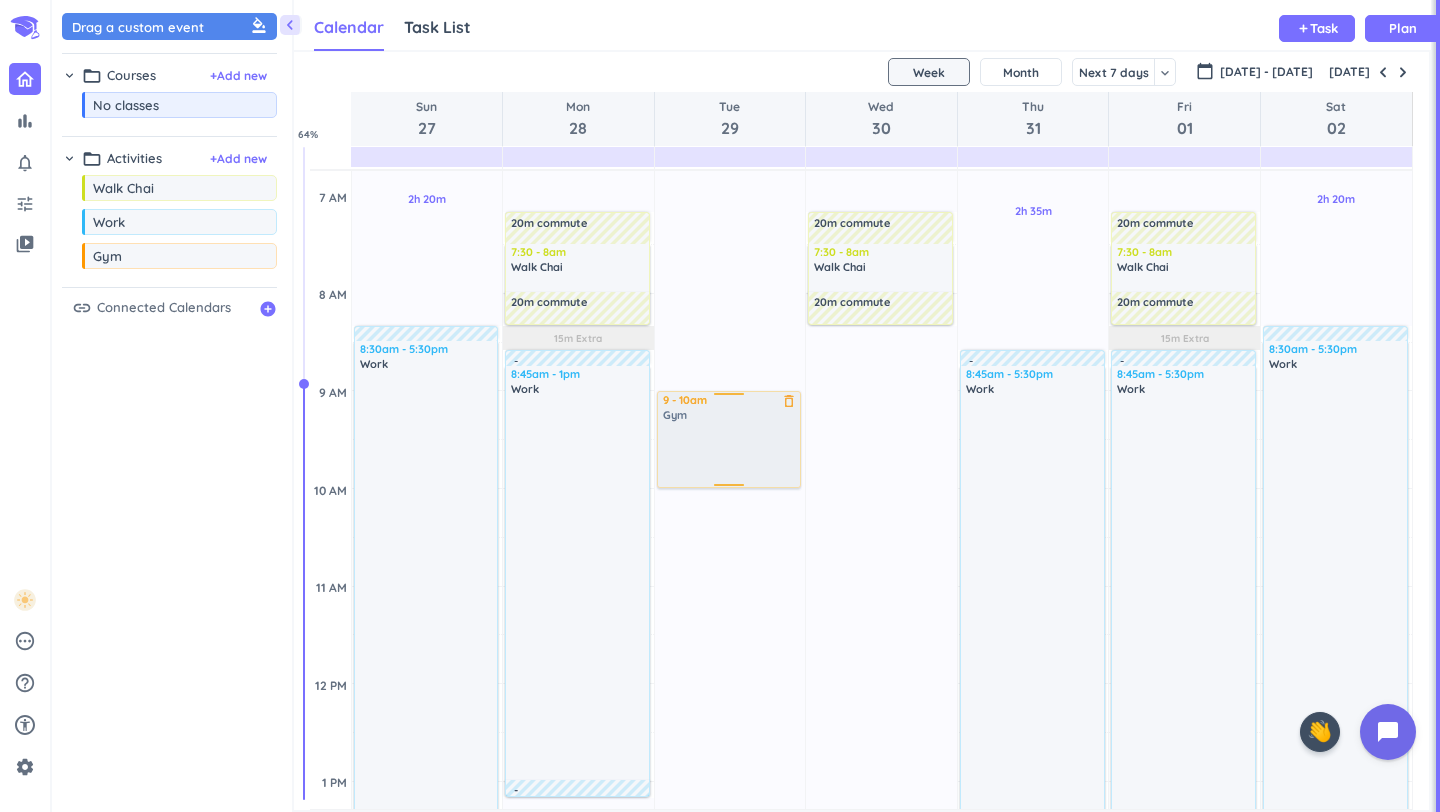 drag, startPoint x: 86, startPoint y: 261, endPoint x: 743, endPoint y: 397, distance: 670.92847 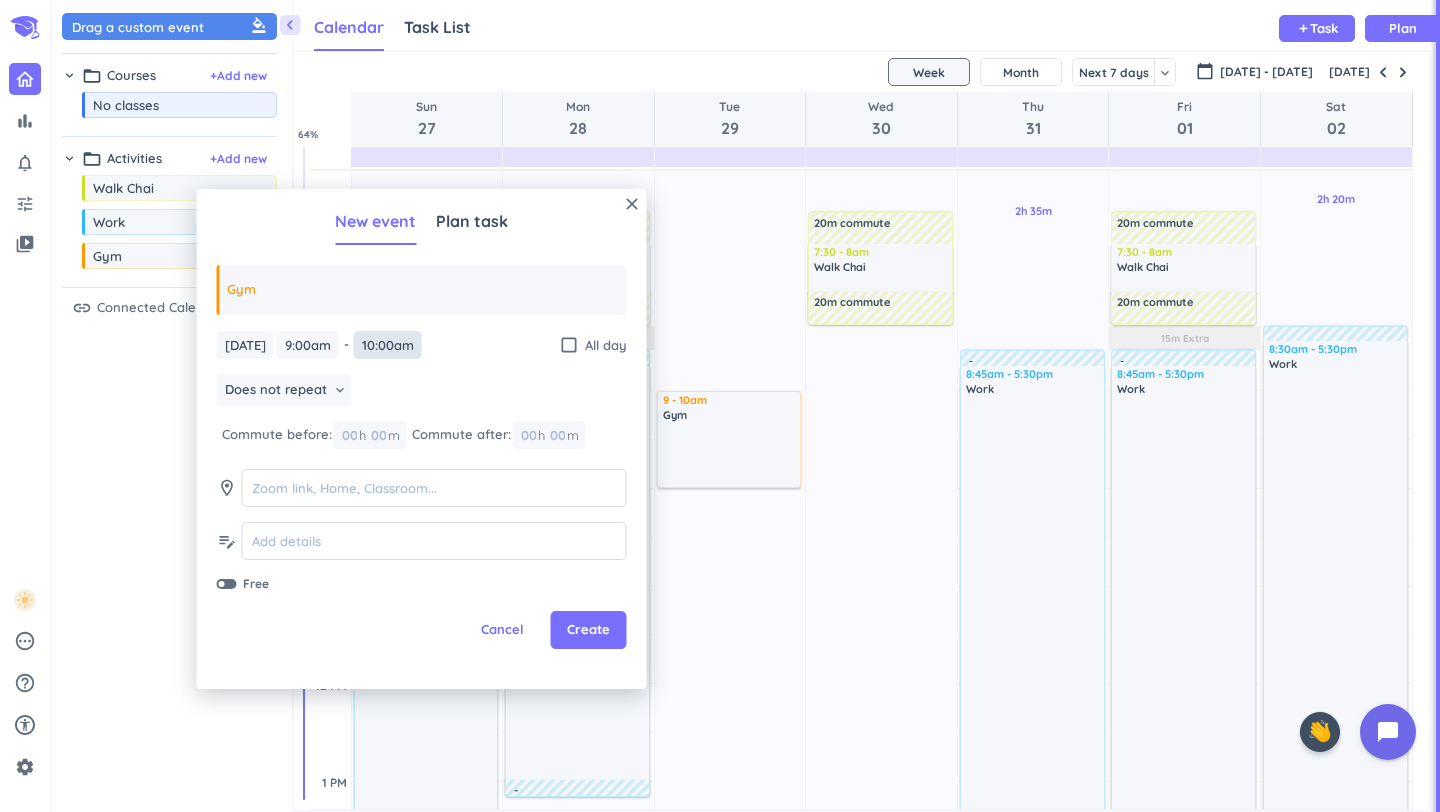 click on "10:00am" at bounding box center (388, 345) 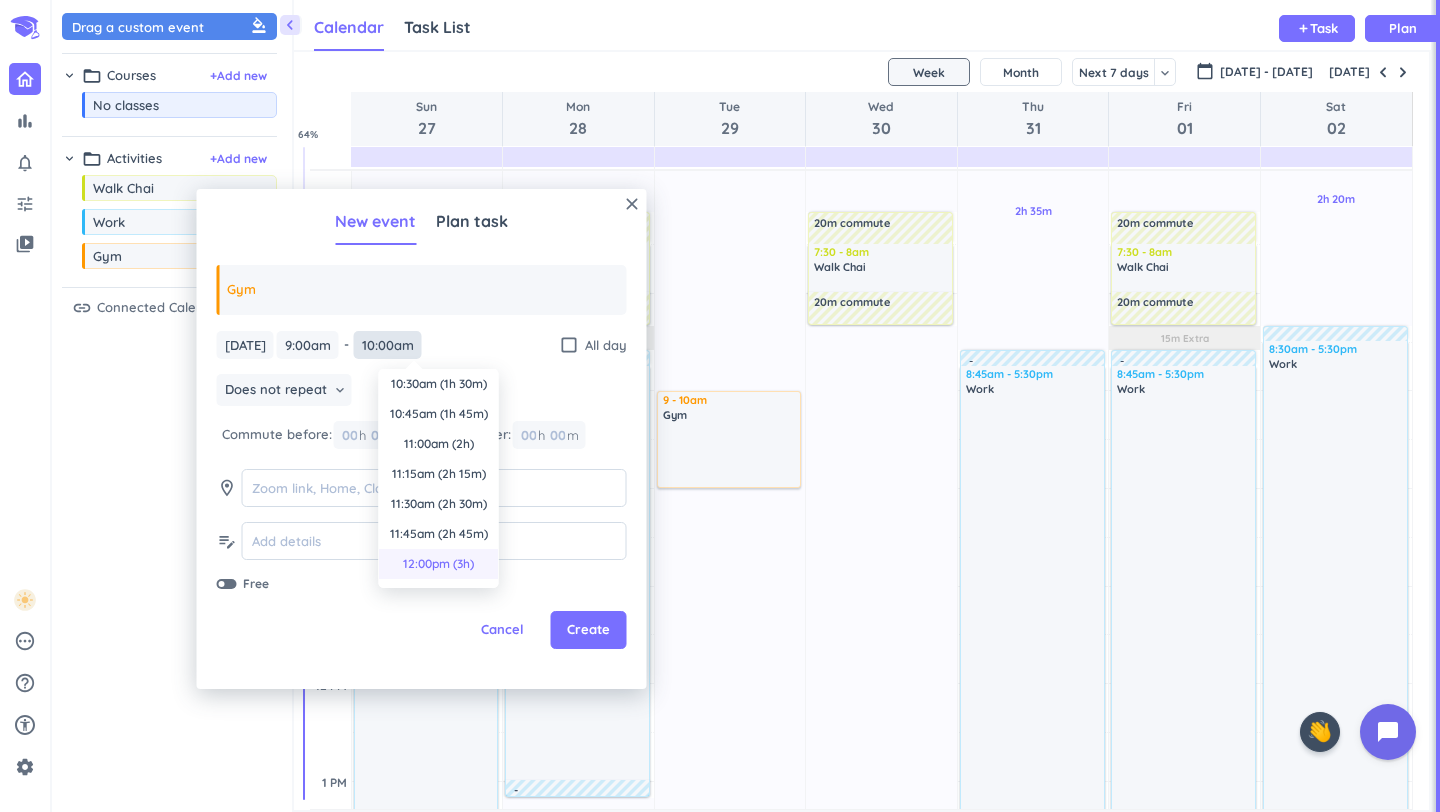 scroll, scrollTop: 149, scrollLeft: 0, axis: vertical 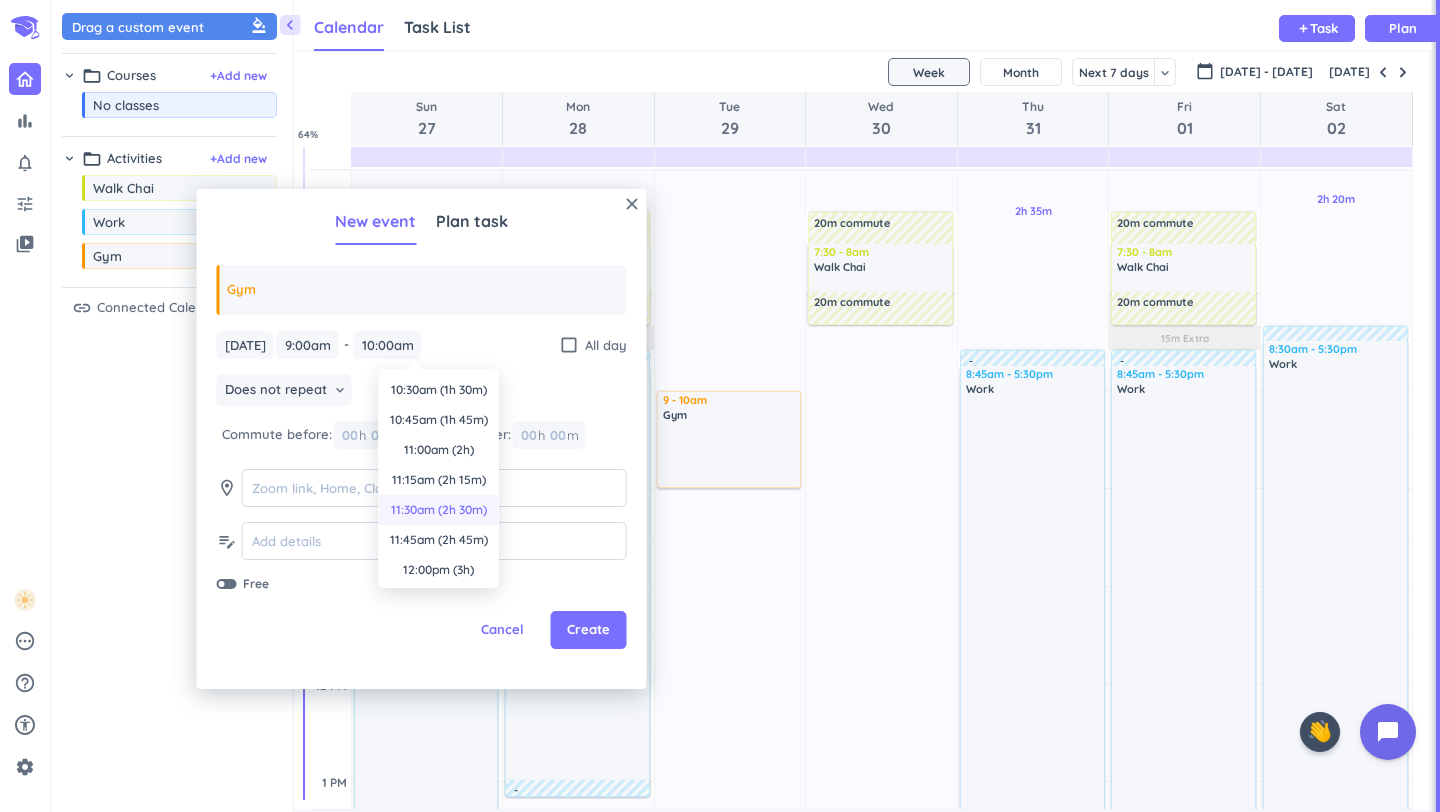 click on "11:30am (2h 30m)" at bounding box center [439, 510] 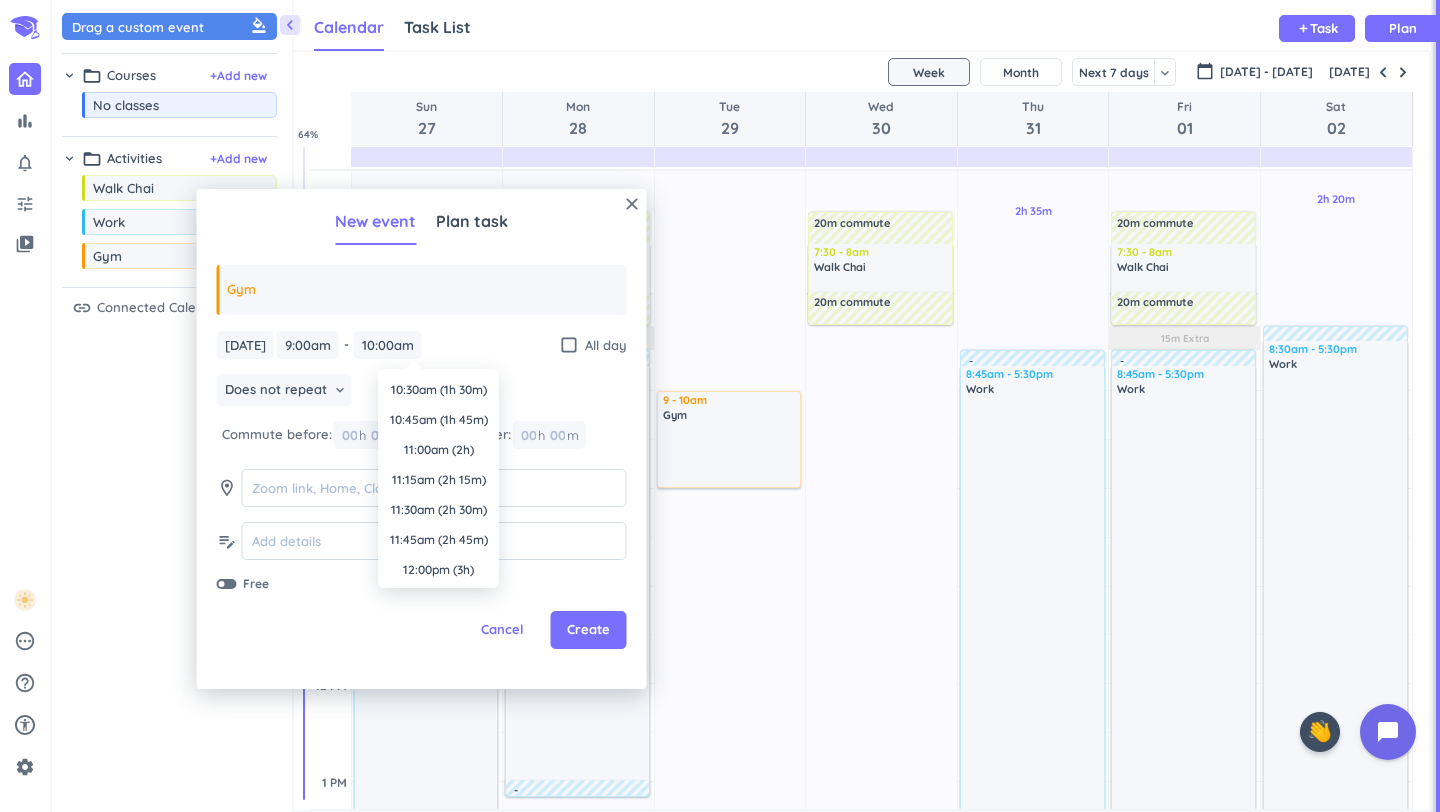 type on "11:30am" 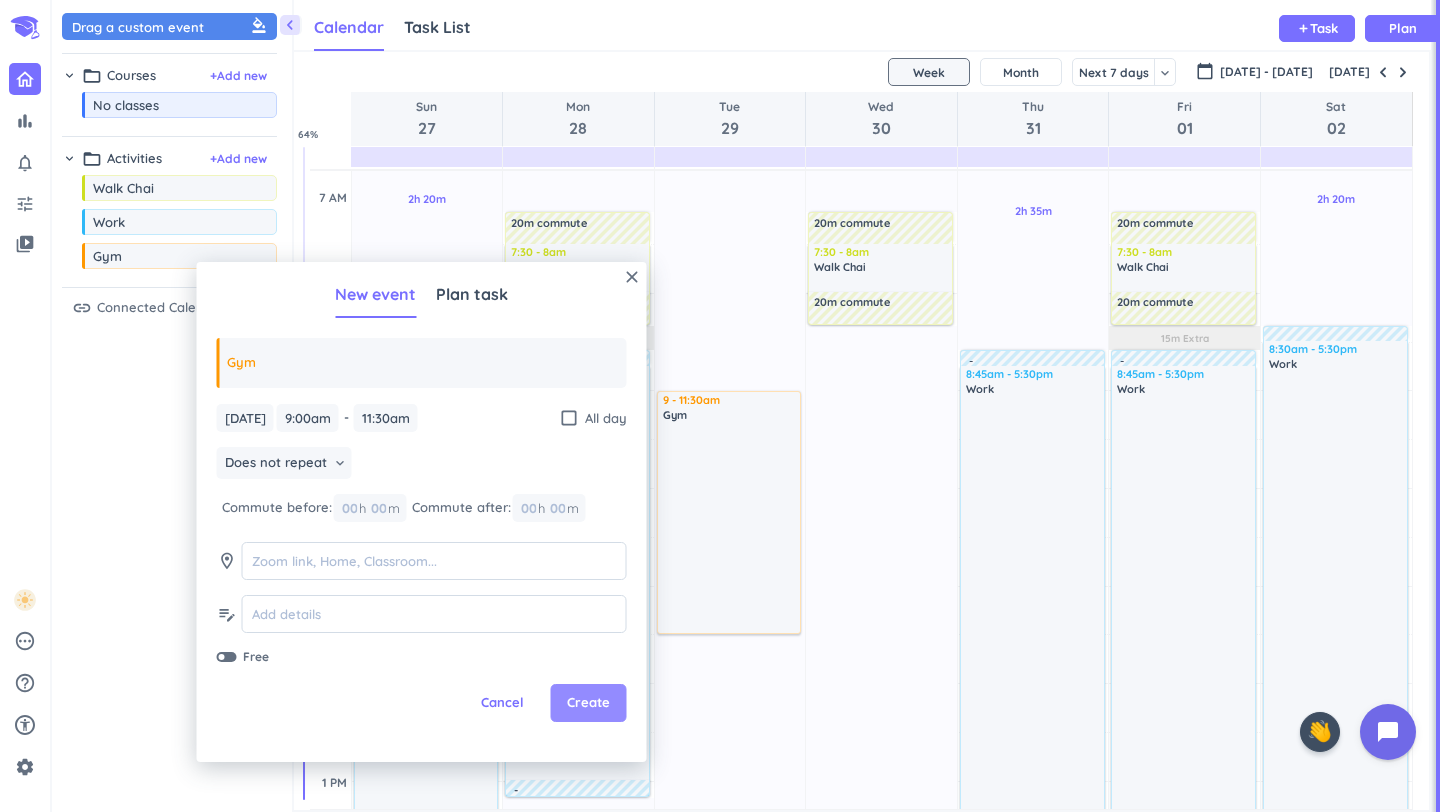 click on "Create" at bounding box center [588, 703] 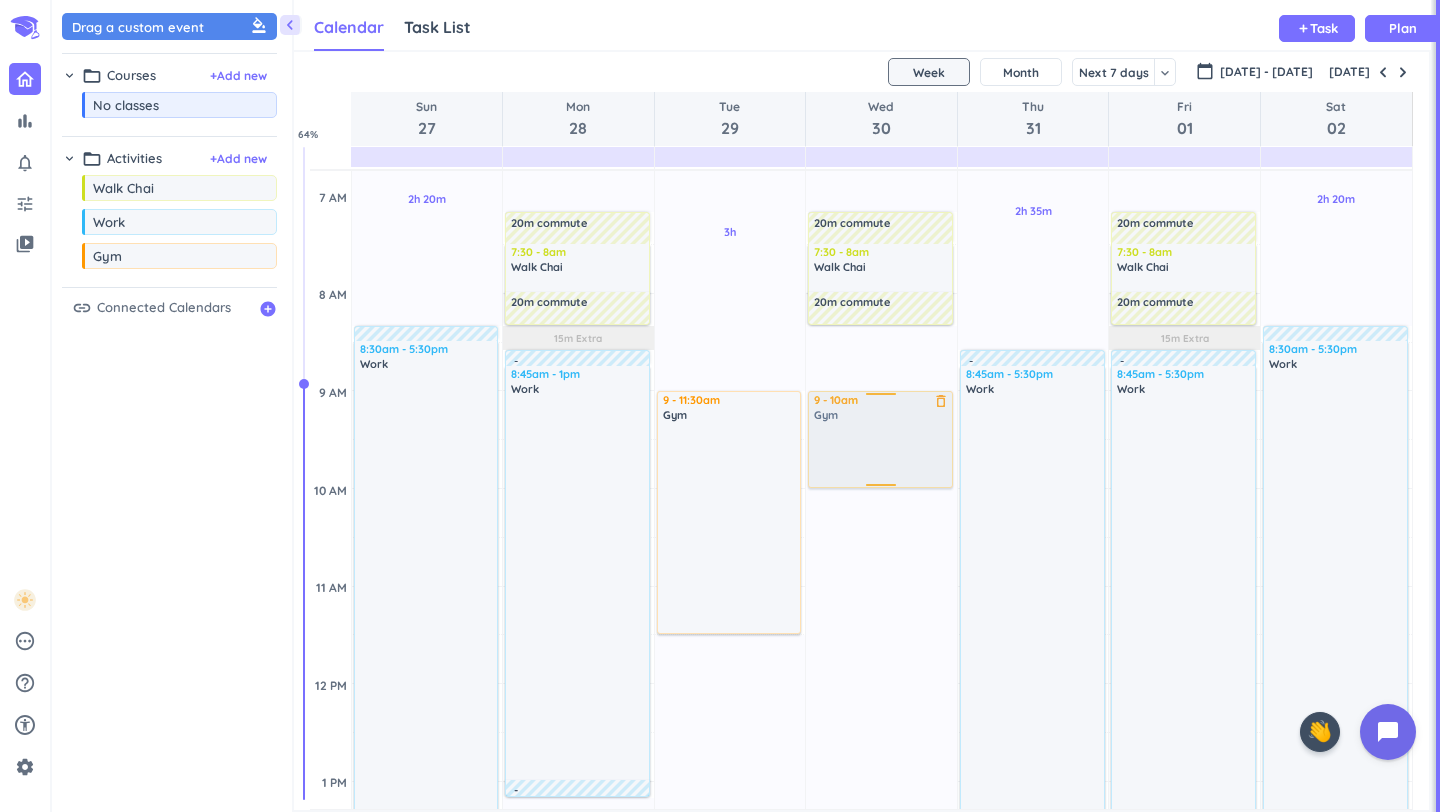 drag, startPoint x: 95, startPoint y: 258, endPoint x: 921, endPoint y: 396, distance: 837.4485 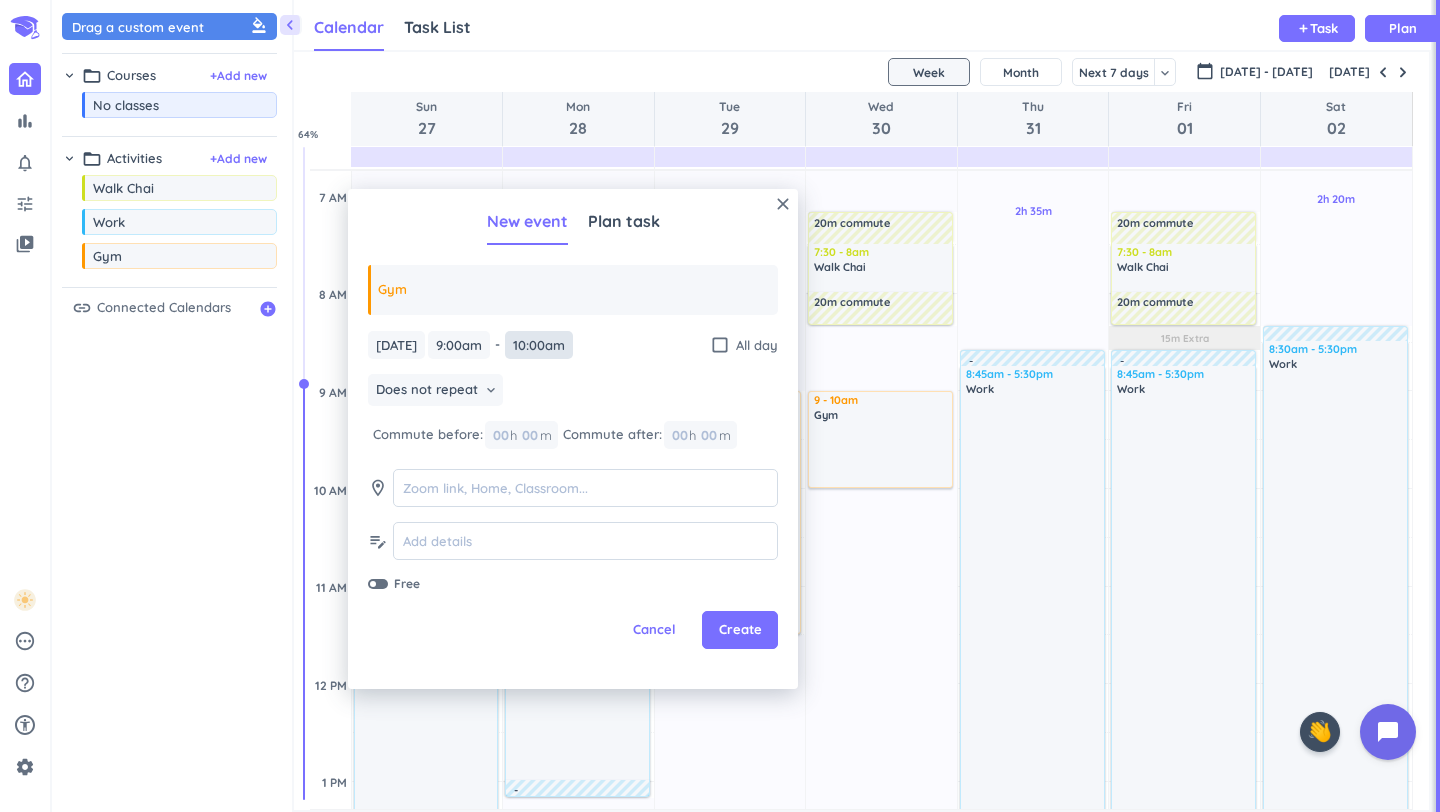 click on "10:00am" at bounding box center (539, 345) 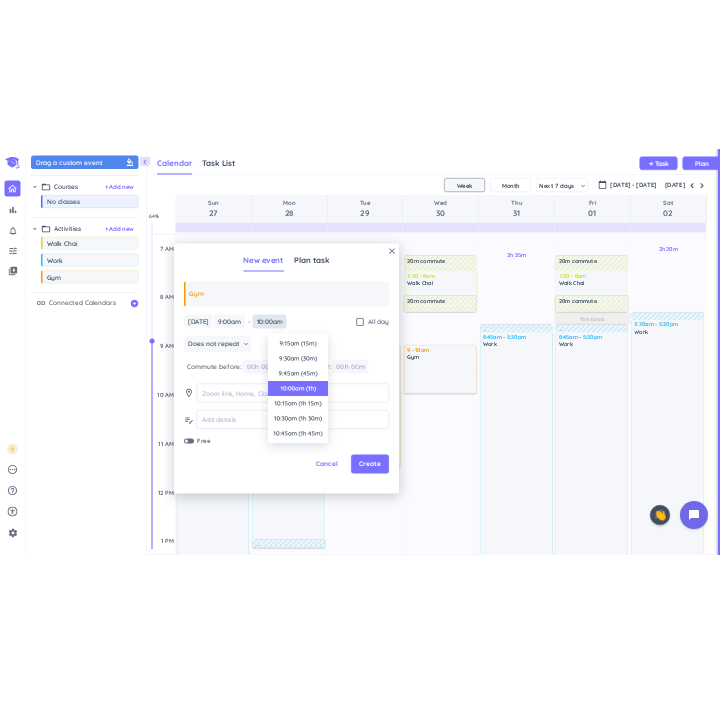 scroll, scrollTop: 90, scrollLeft: 0, axis: vertical 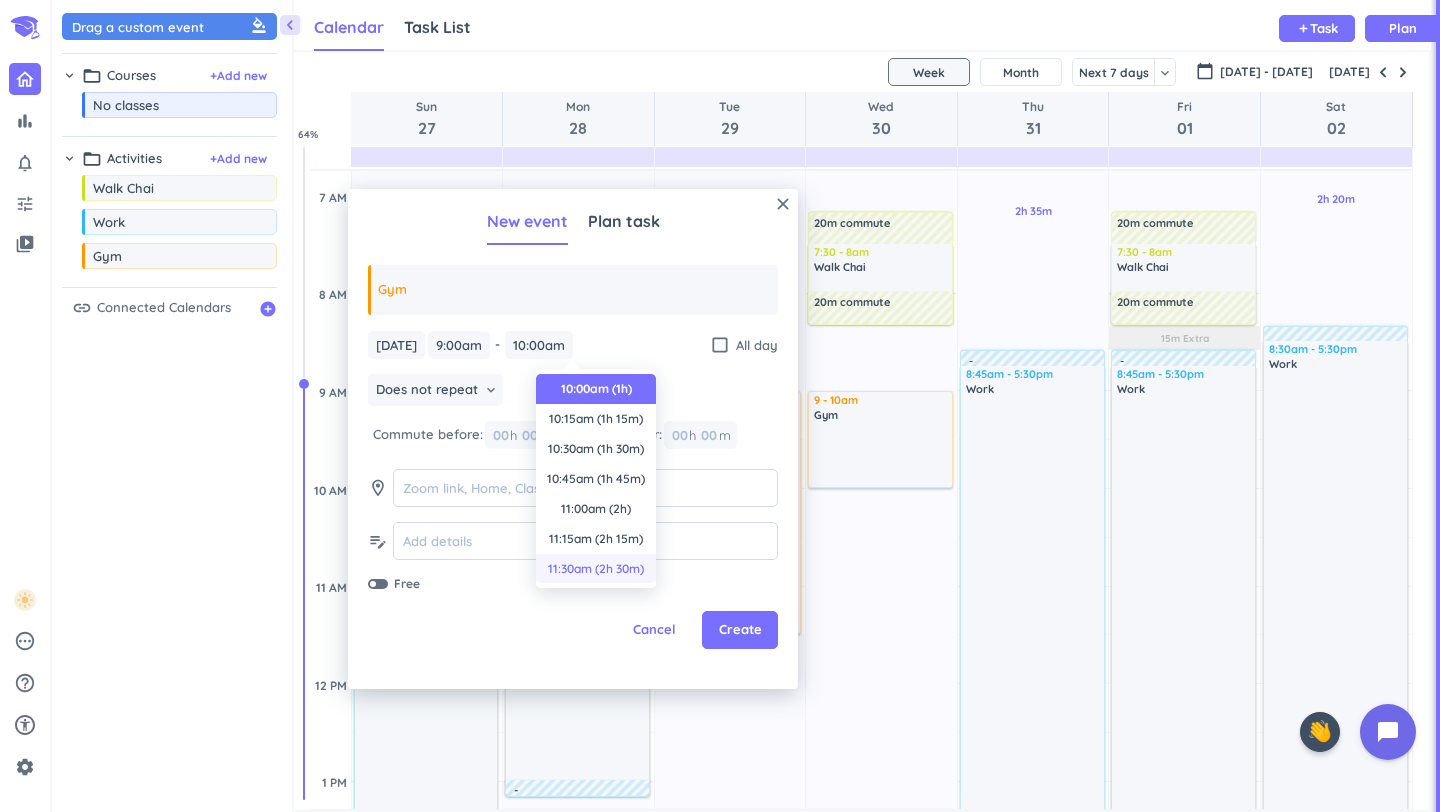 click on "11:30am (2h 30m)" at bounding box center (596, 569) 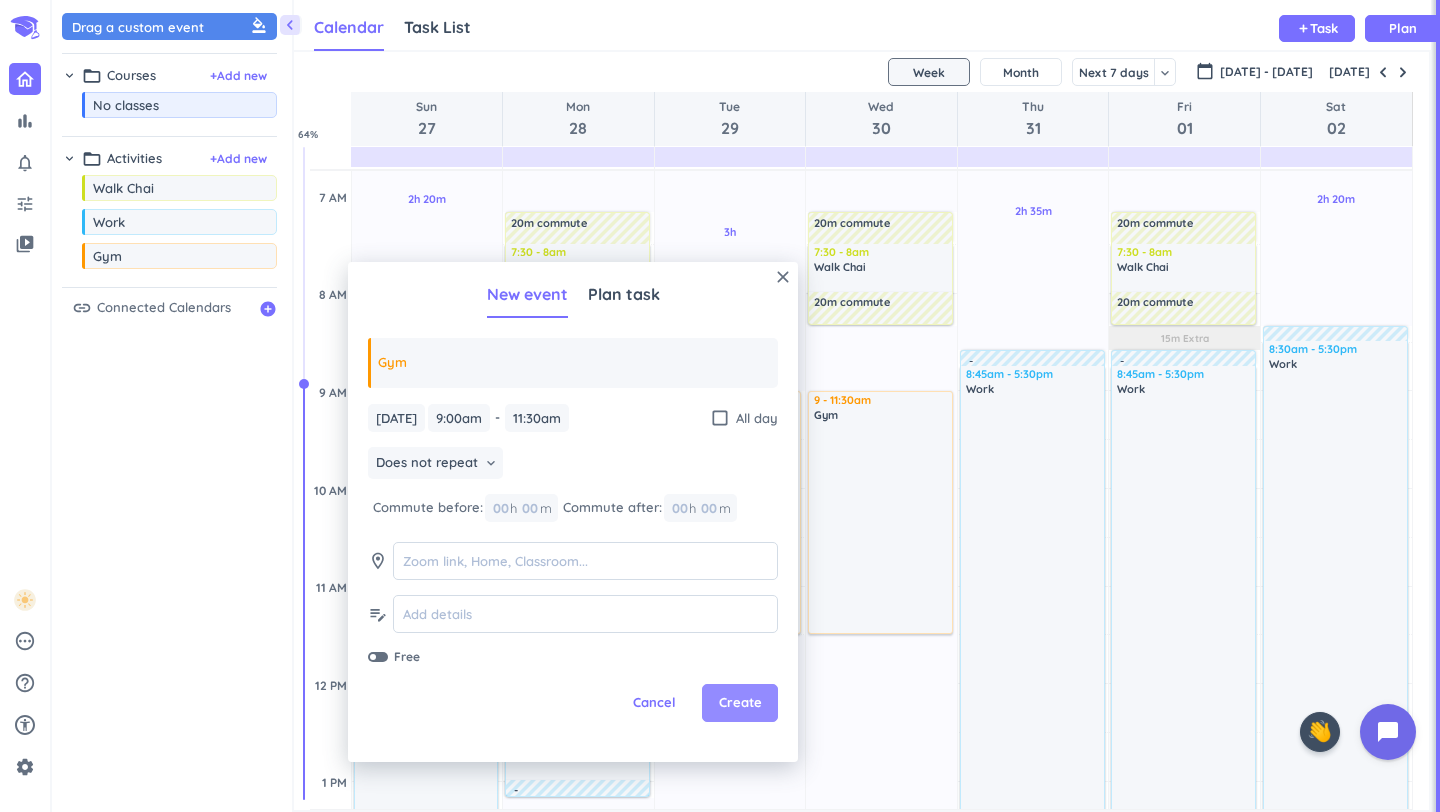 click on "Create" at bounding box center (740, 703) 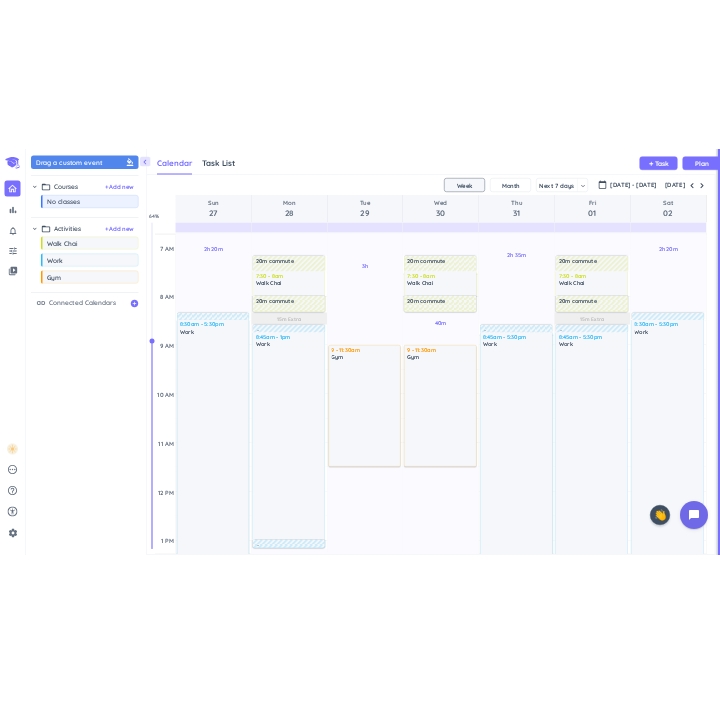 scroll, scrollTop: 650, scrollLeft: 415, axis: both 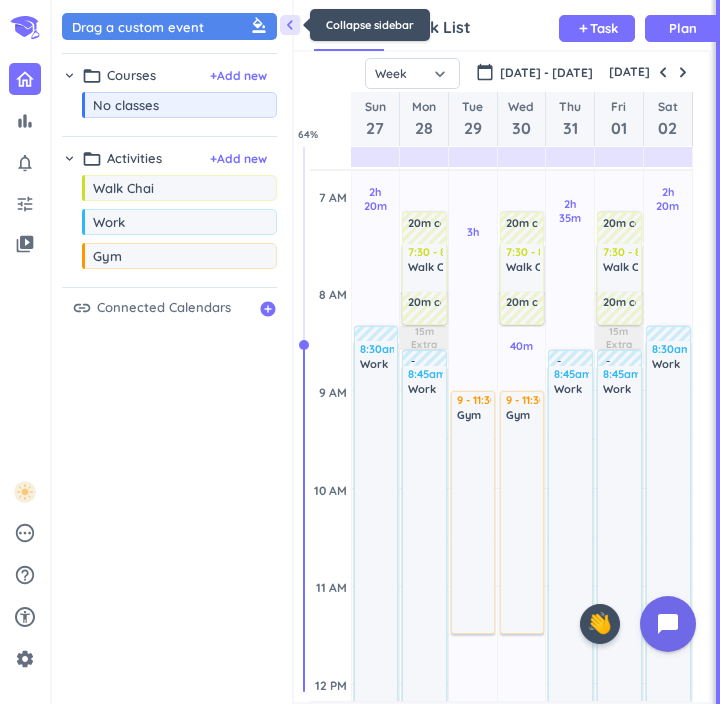 click on "chevron_left" at bounding box center [290, 25] 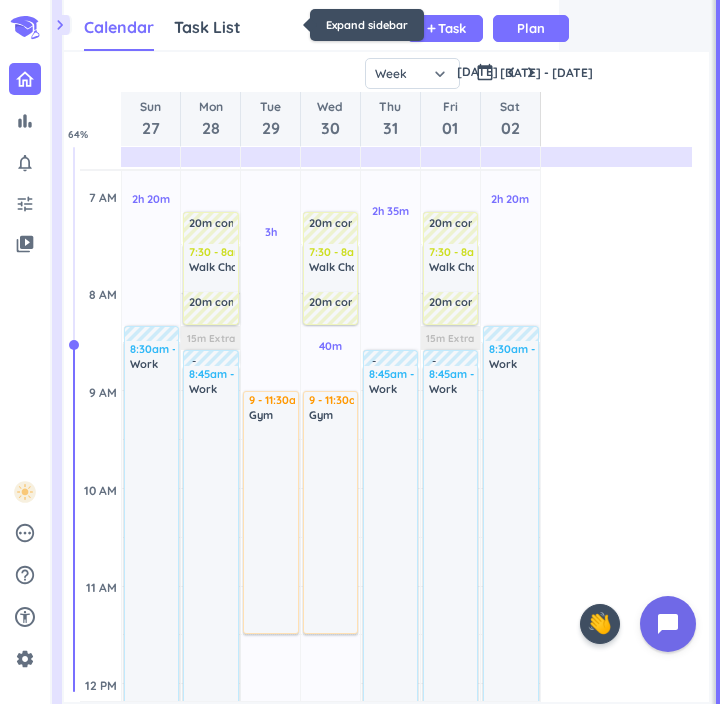 scroll, scrollTop: 1, scrollLeft: 0, axis: vertical 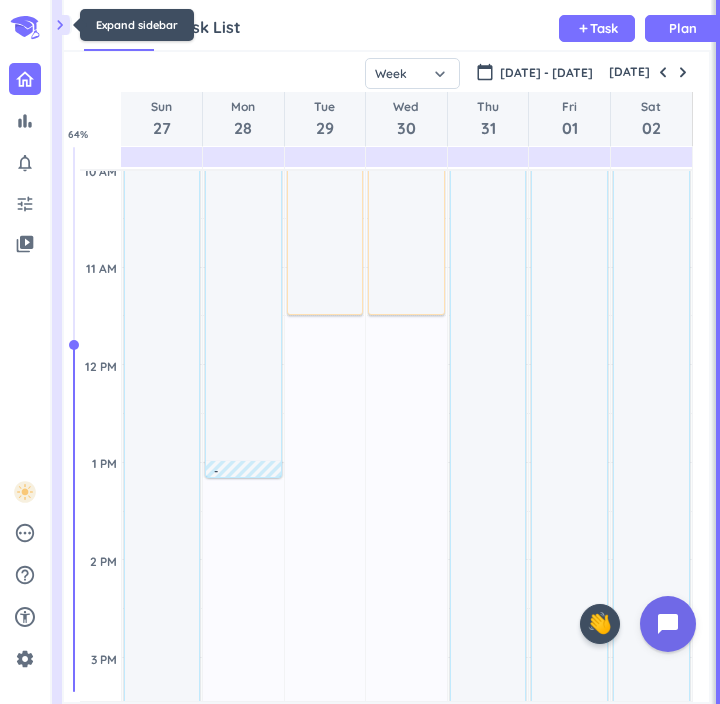 click on "chevron_right" at bounding box center (60, 25) 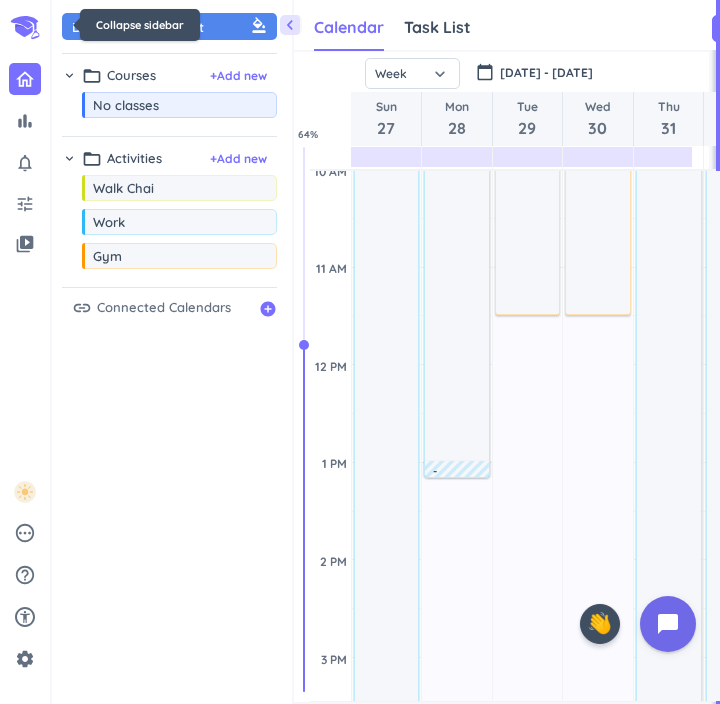 scroll, scrollTop: 50, scrollLeft: 425, axis: both 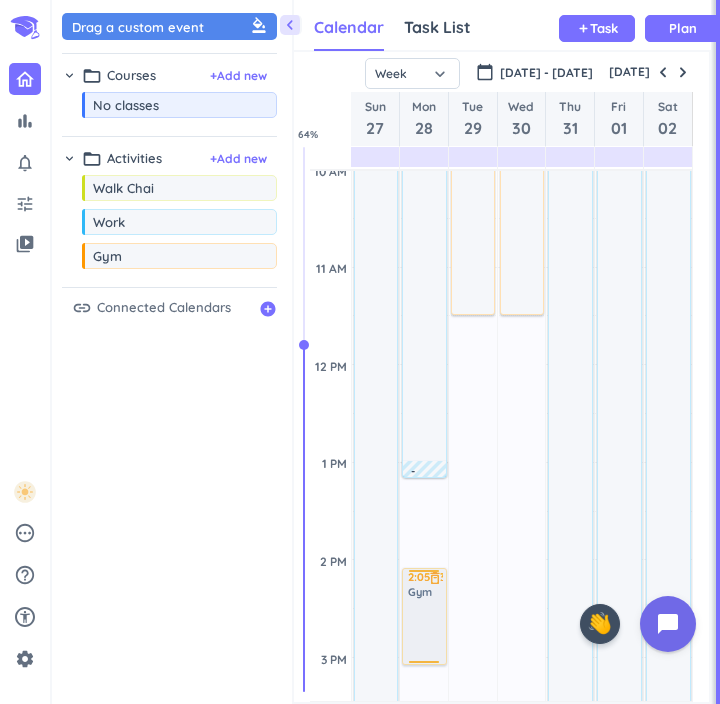 drag, startPoint x: 91, startPoint y: 266, endPoint x: 422, endPoint y: 571, distance: 450.09555 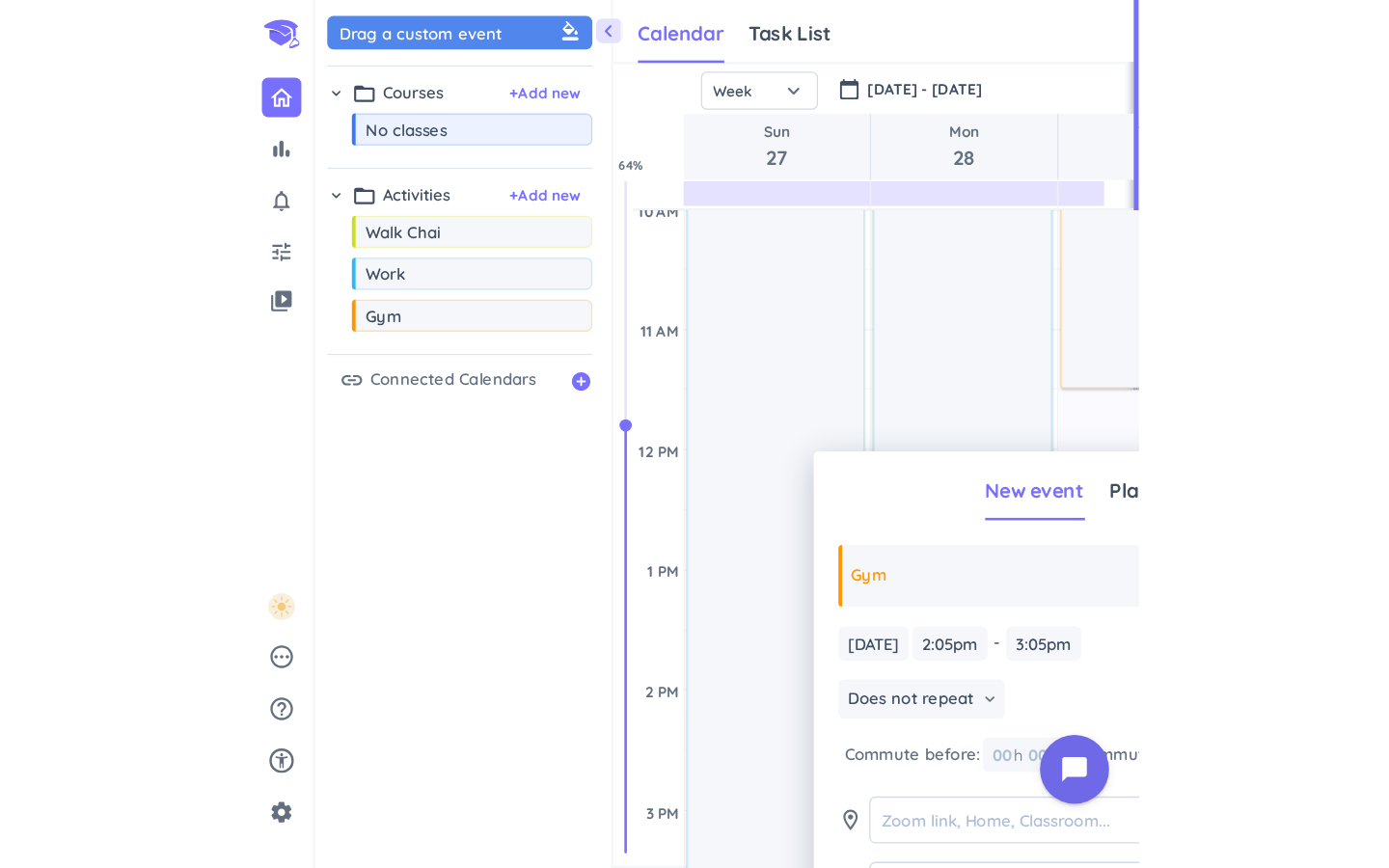 scroll, scrollTop: 1, scrollLeft: 1, axis: both 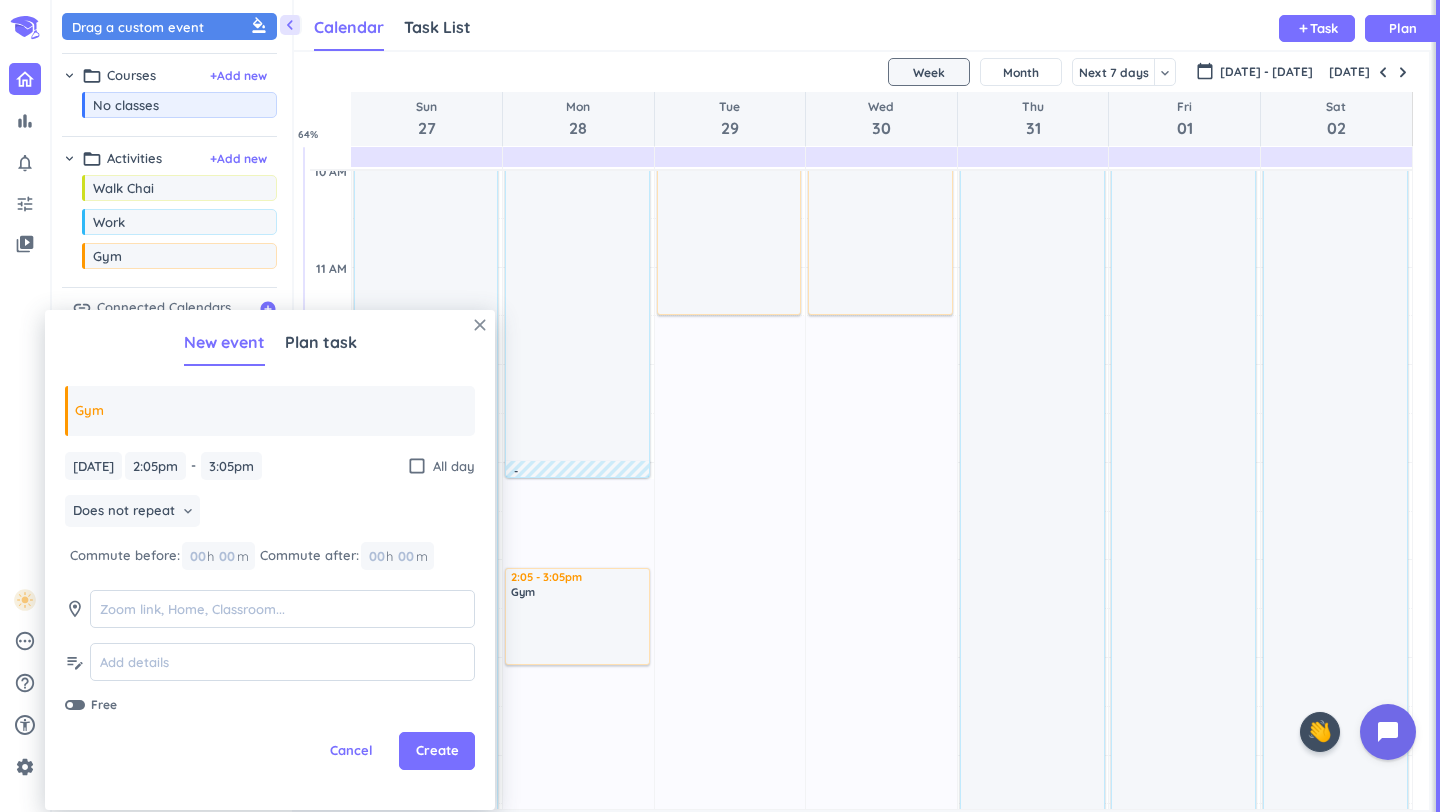 click on "close" at bounding box center [480, 325] 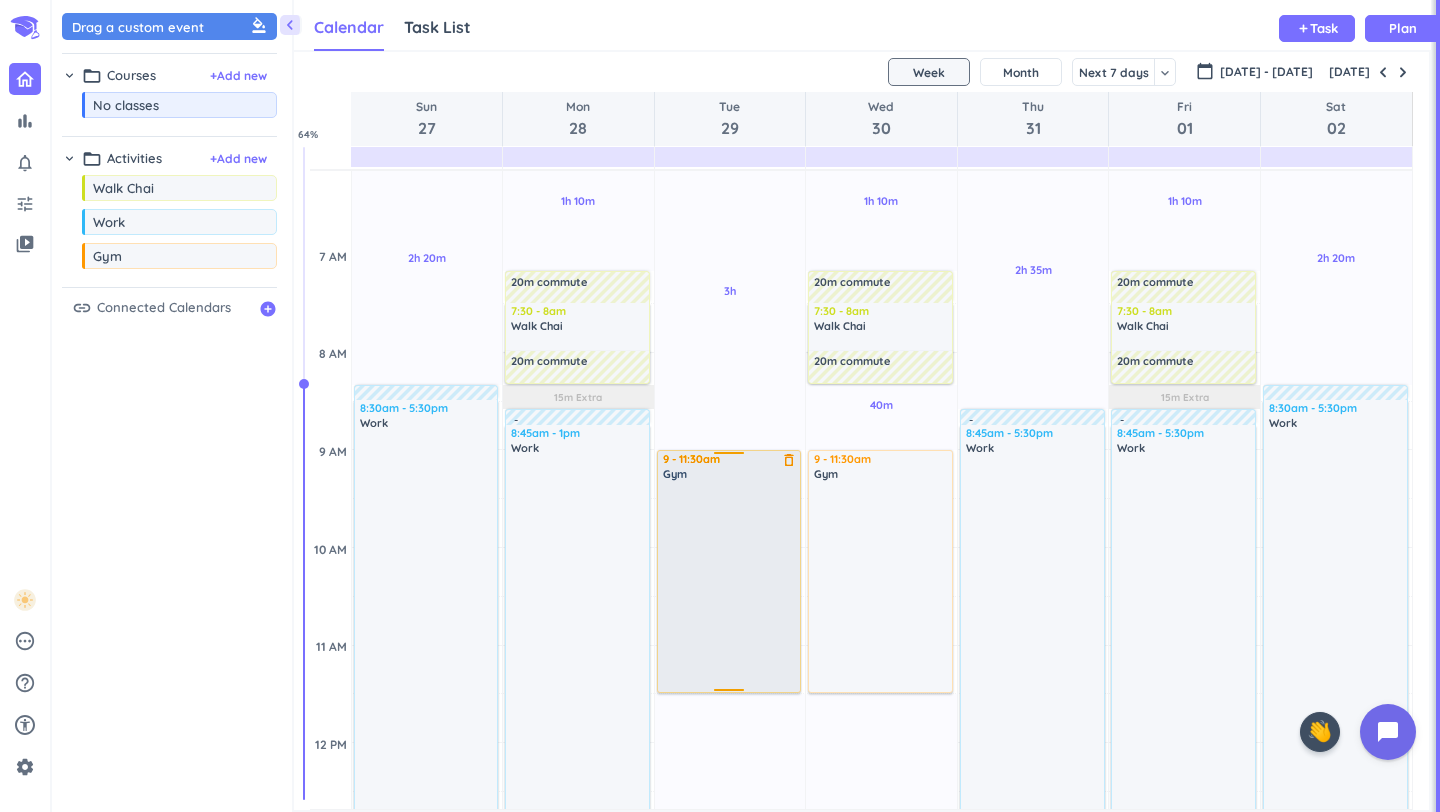 scroll, scrollTop: 215, scrollLeft: 0, axis: vertical 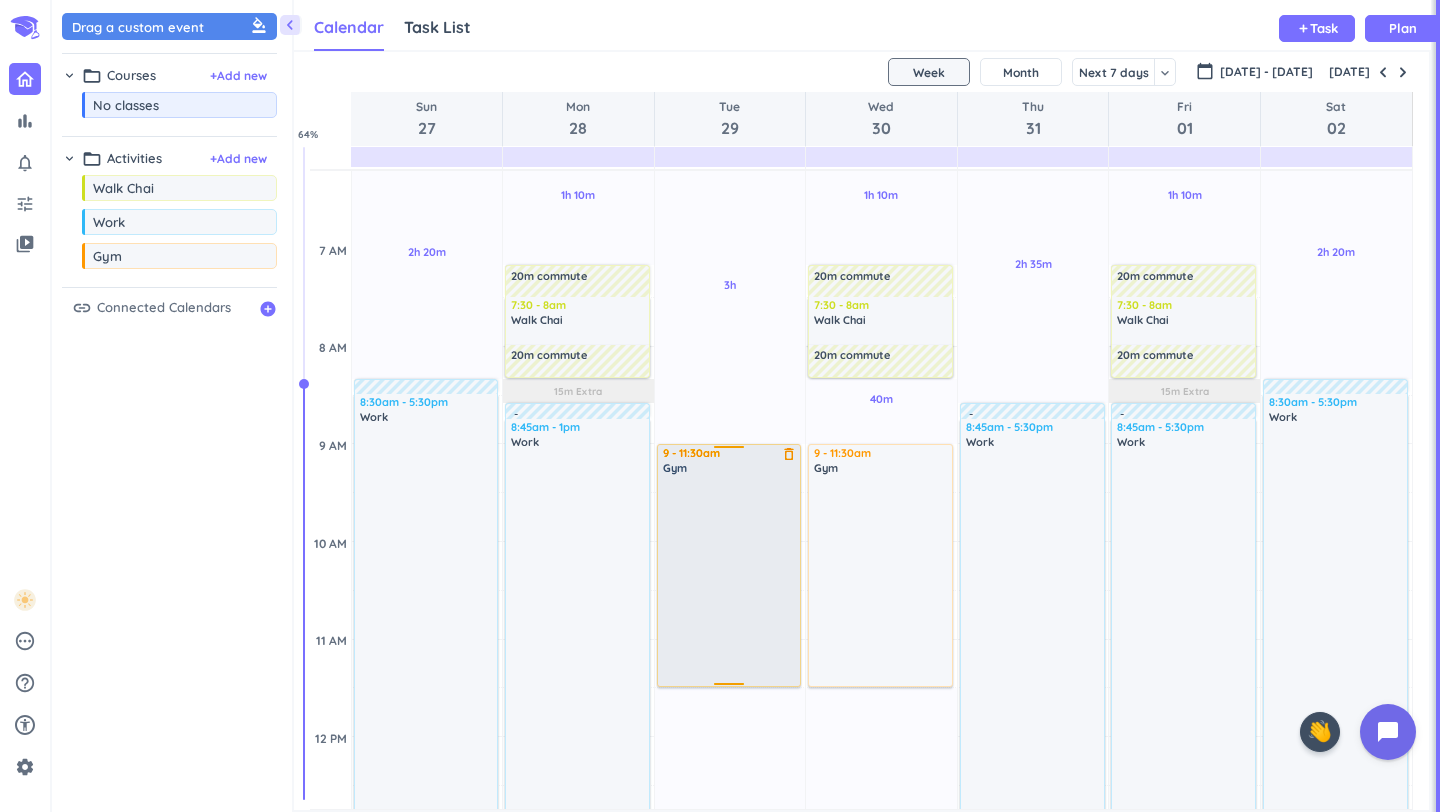 click at bounding box center [730, 580] 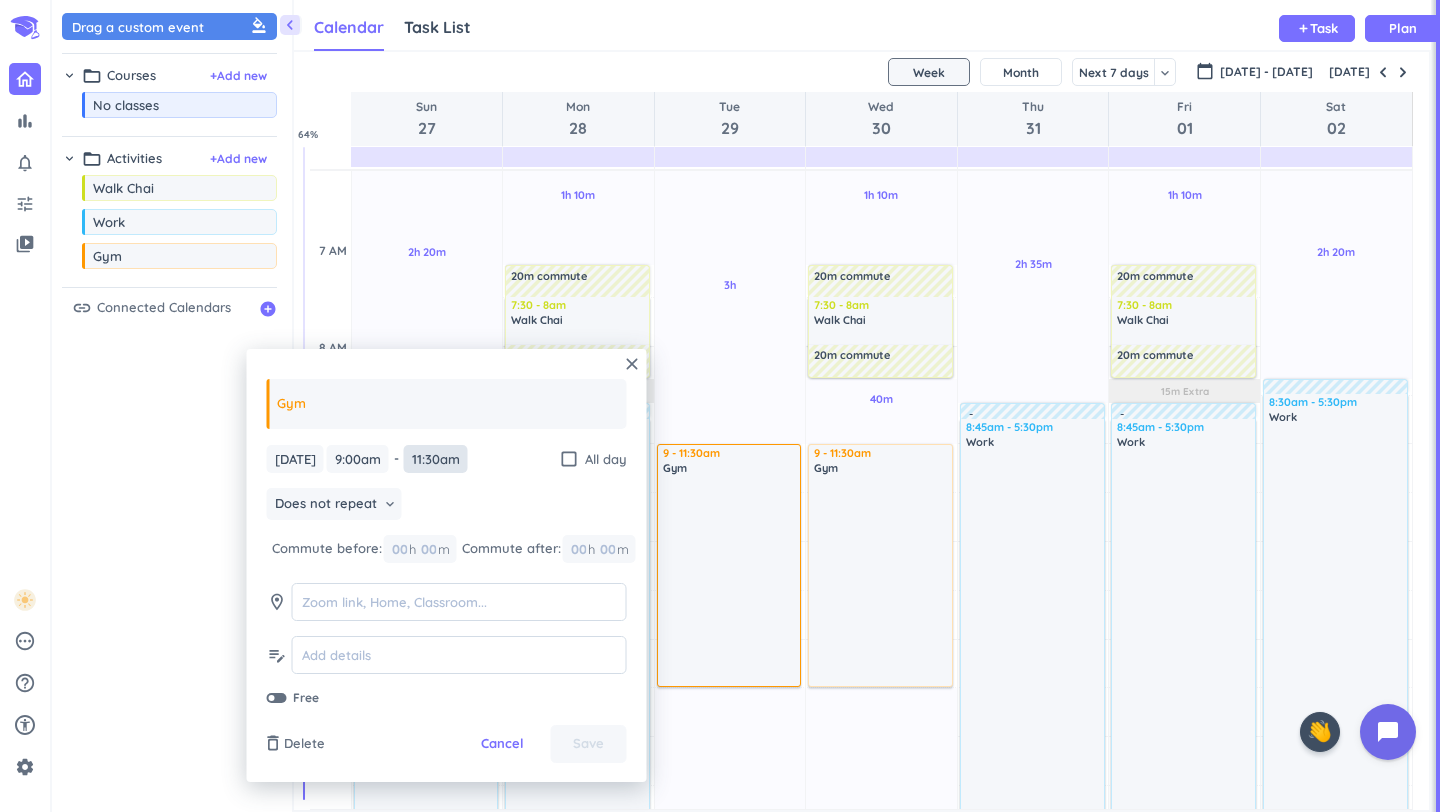click on "11:30am" at bounding box center [436, 459] 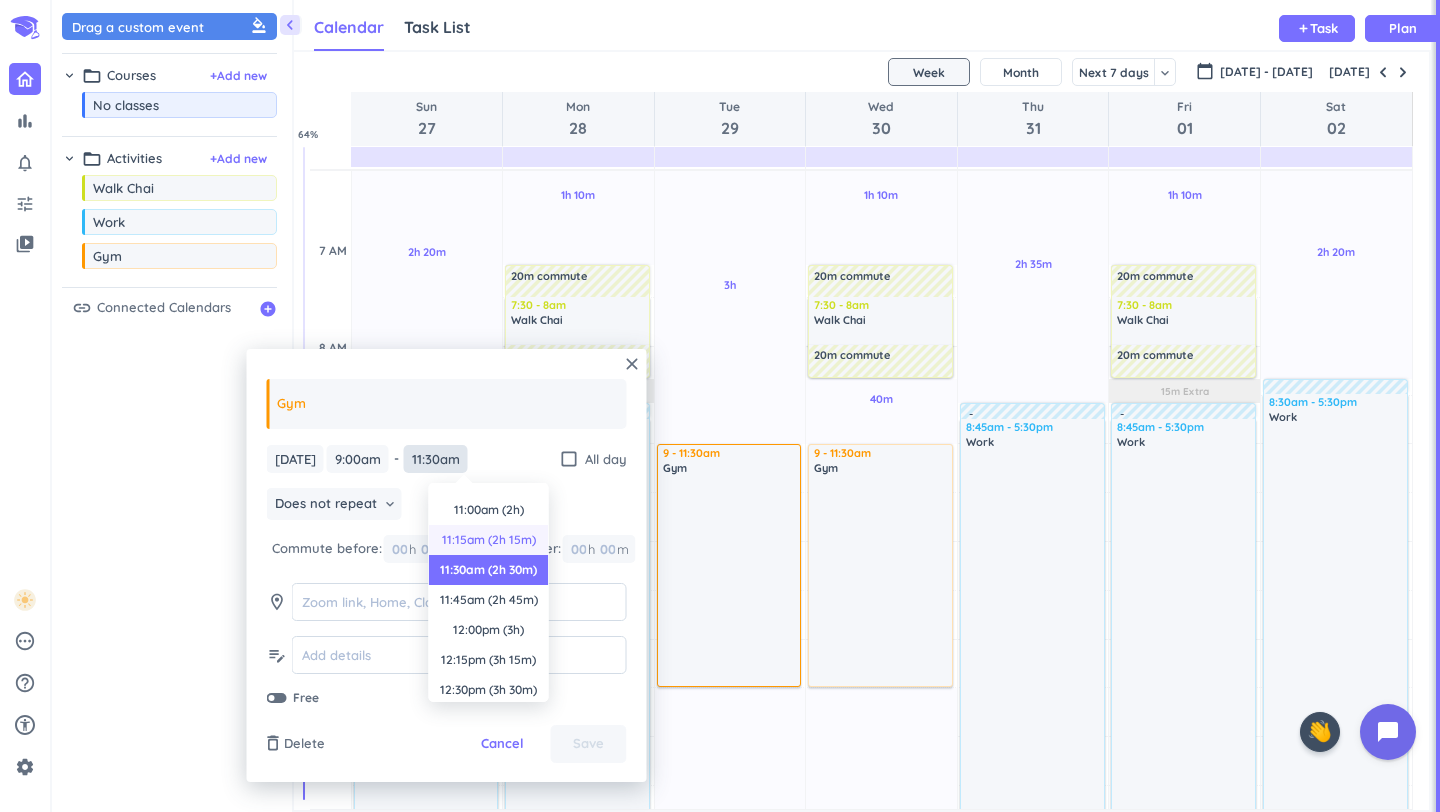 scroll, scrollTop: 183, scrollLeft: 0, axis: vertical 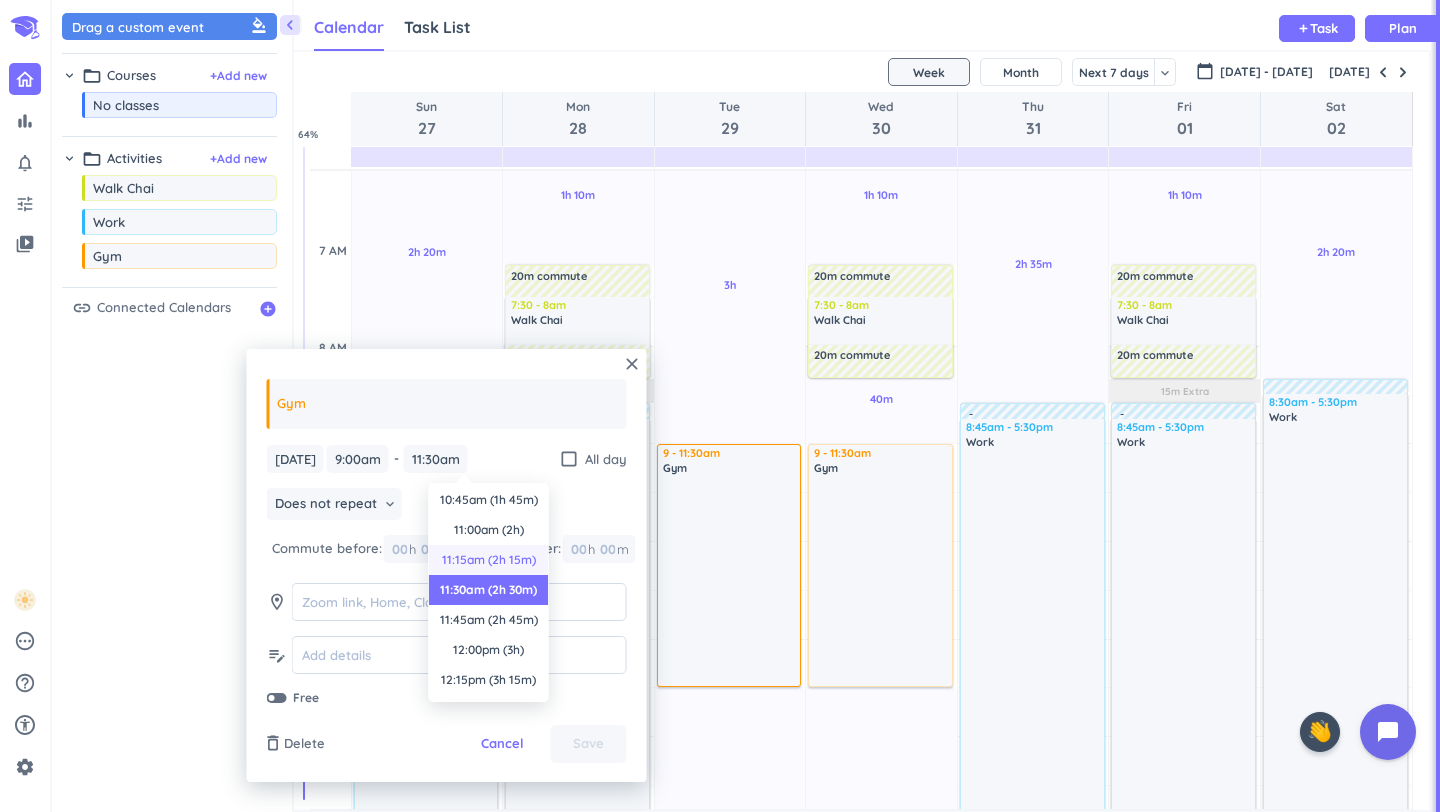 click on "11:00am (2h)" at bounding box center [489, 530] 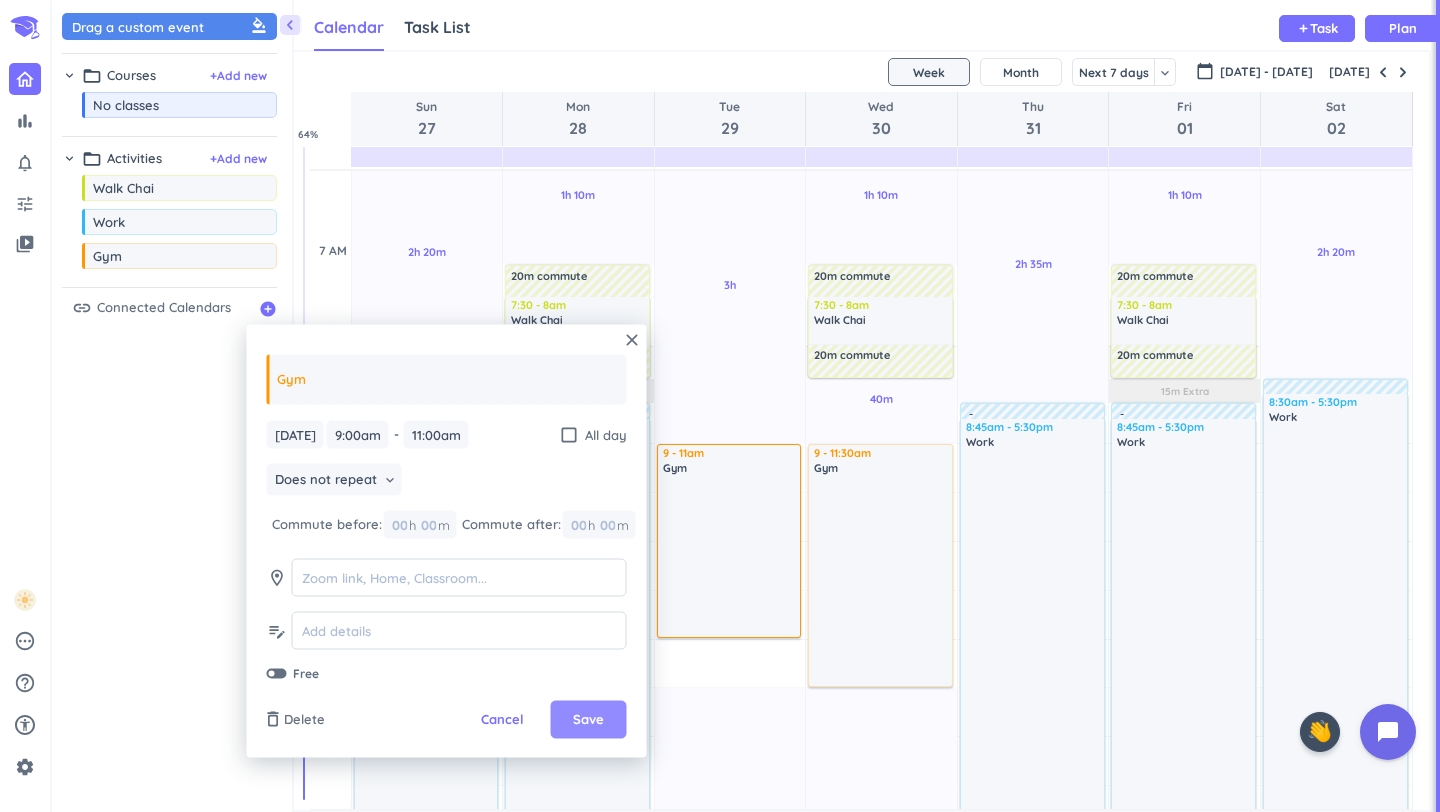 click on "Save" at bounding box center (589, 720) 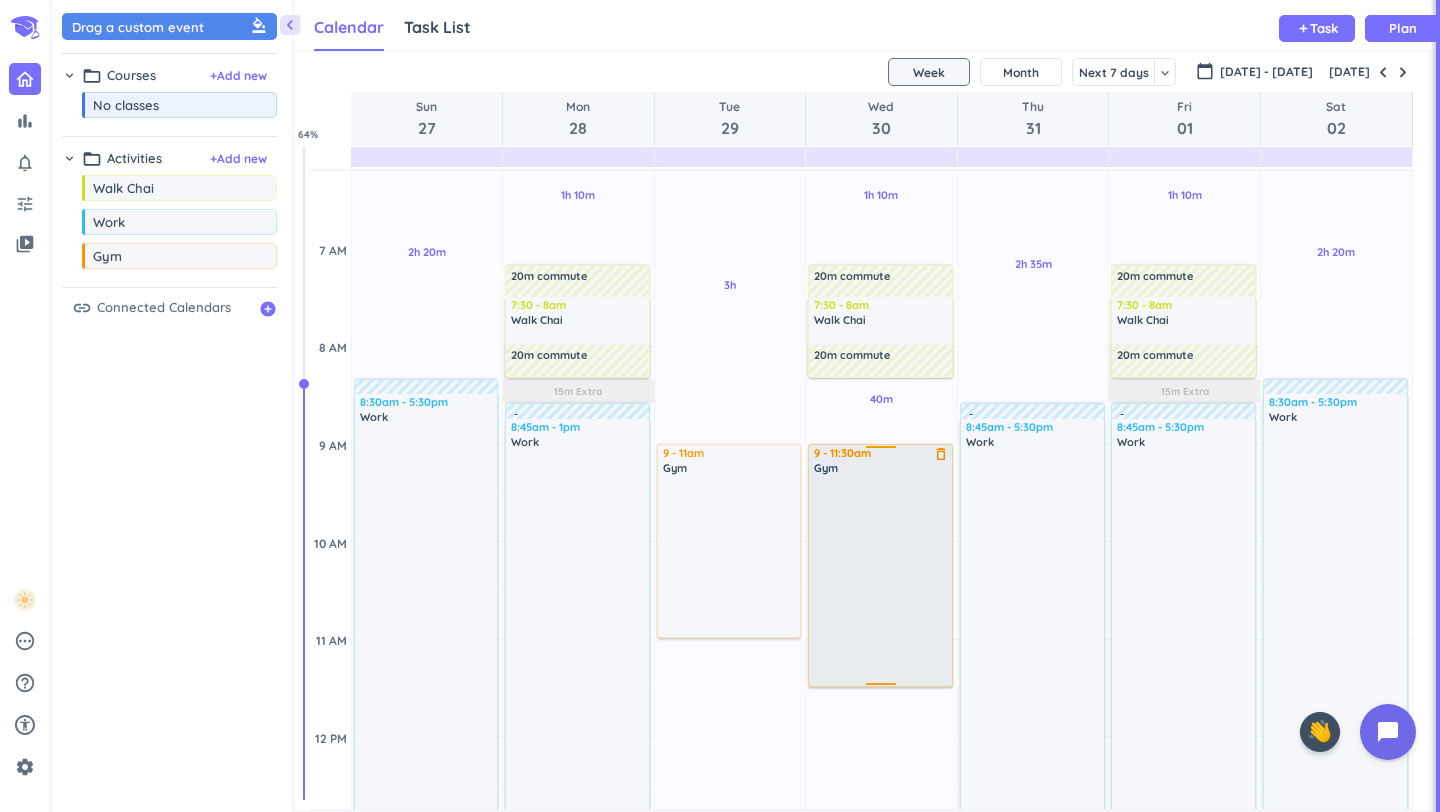 click at bounding box center (881, 580) 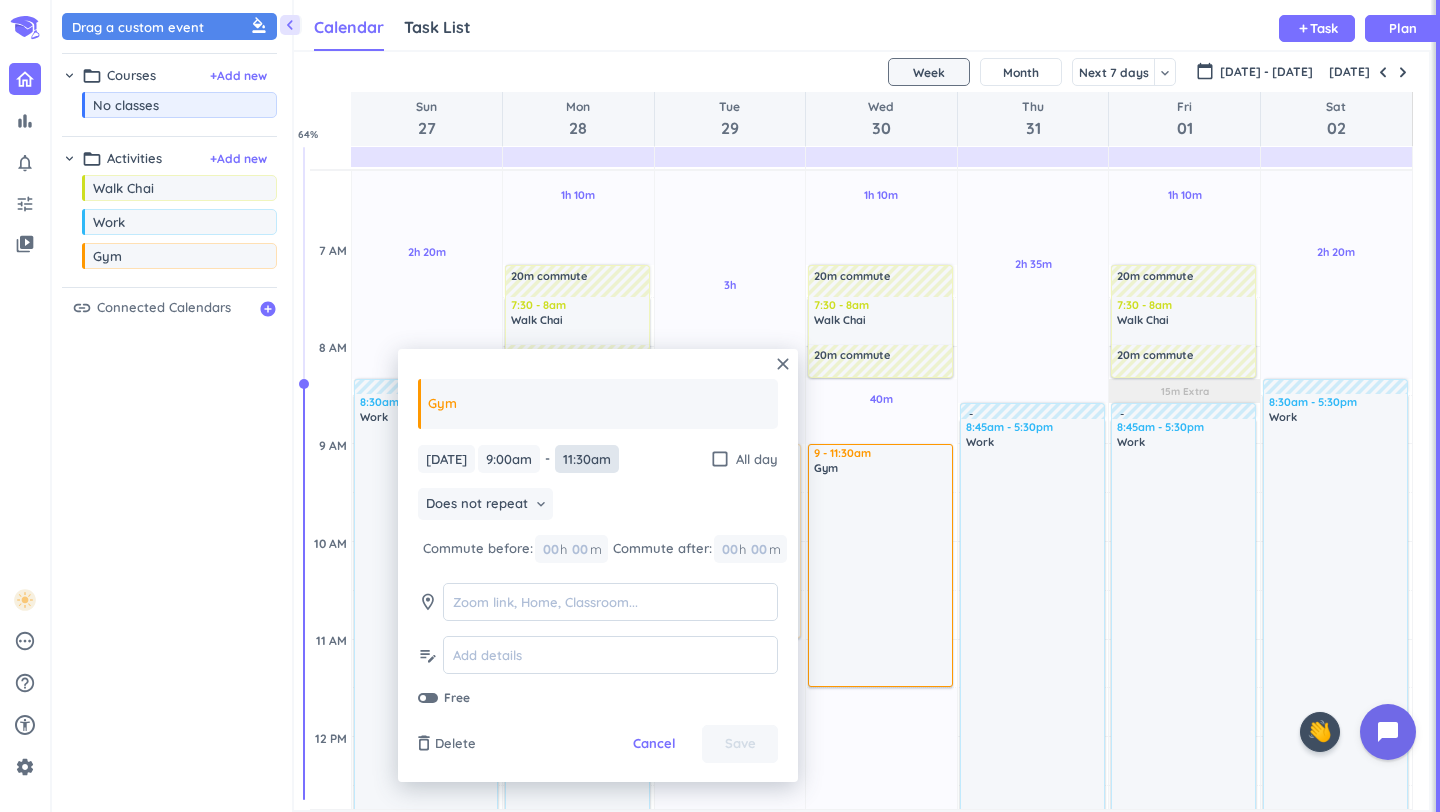 click on "11:30am" at bounding box center [587, 459] 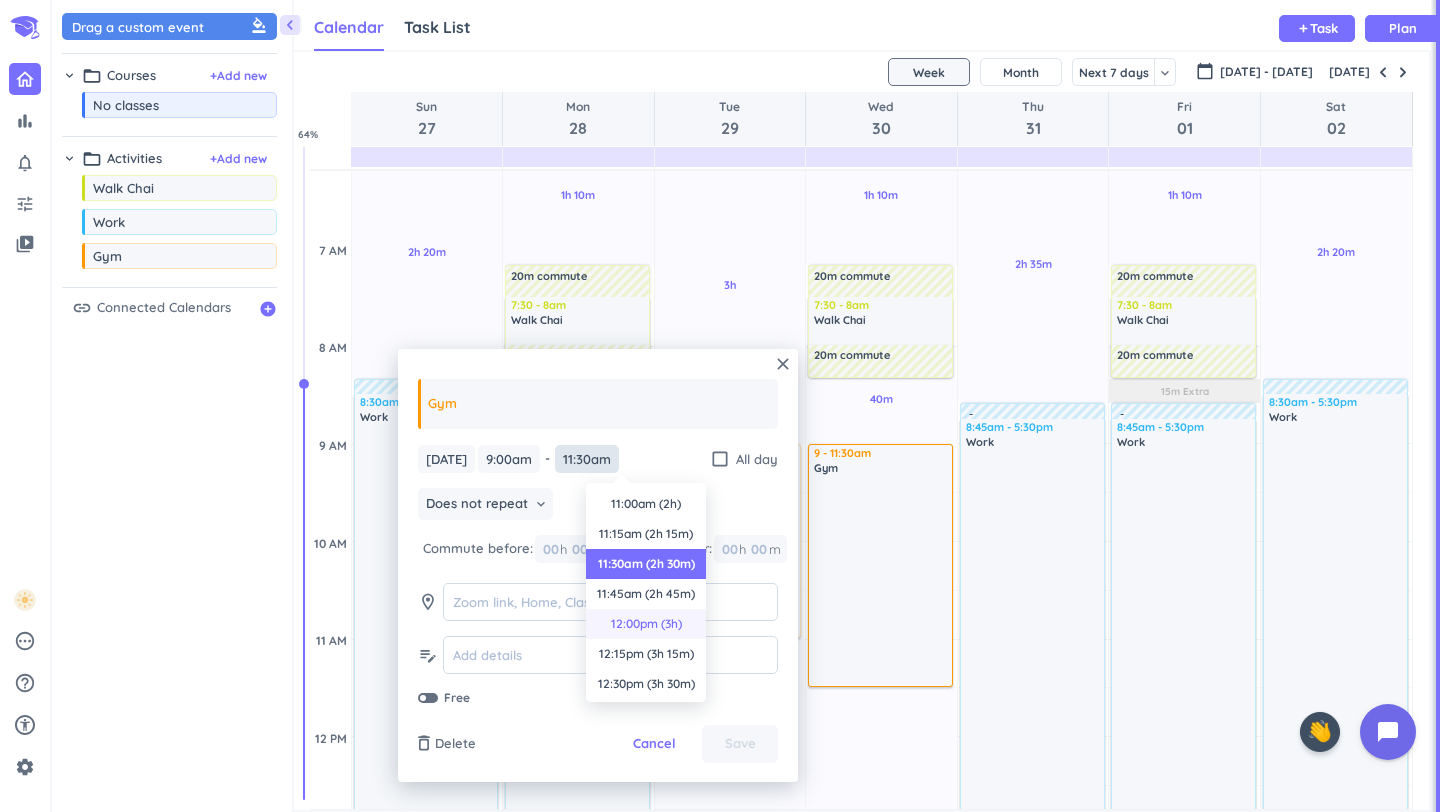 scroll, scrollTop: 202, scrollLeft: 0, axis: vertical 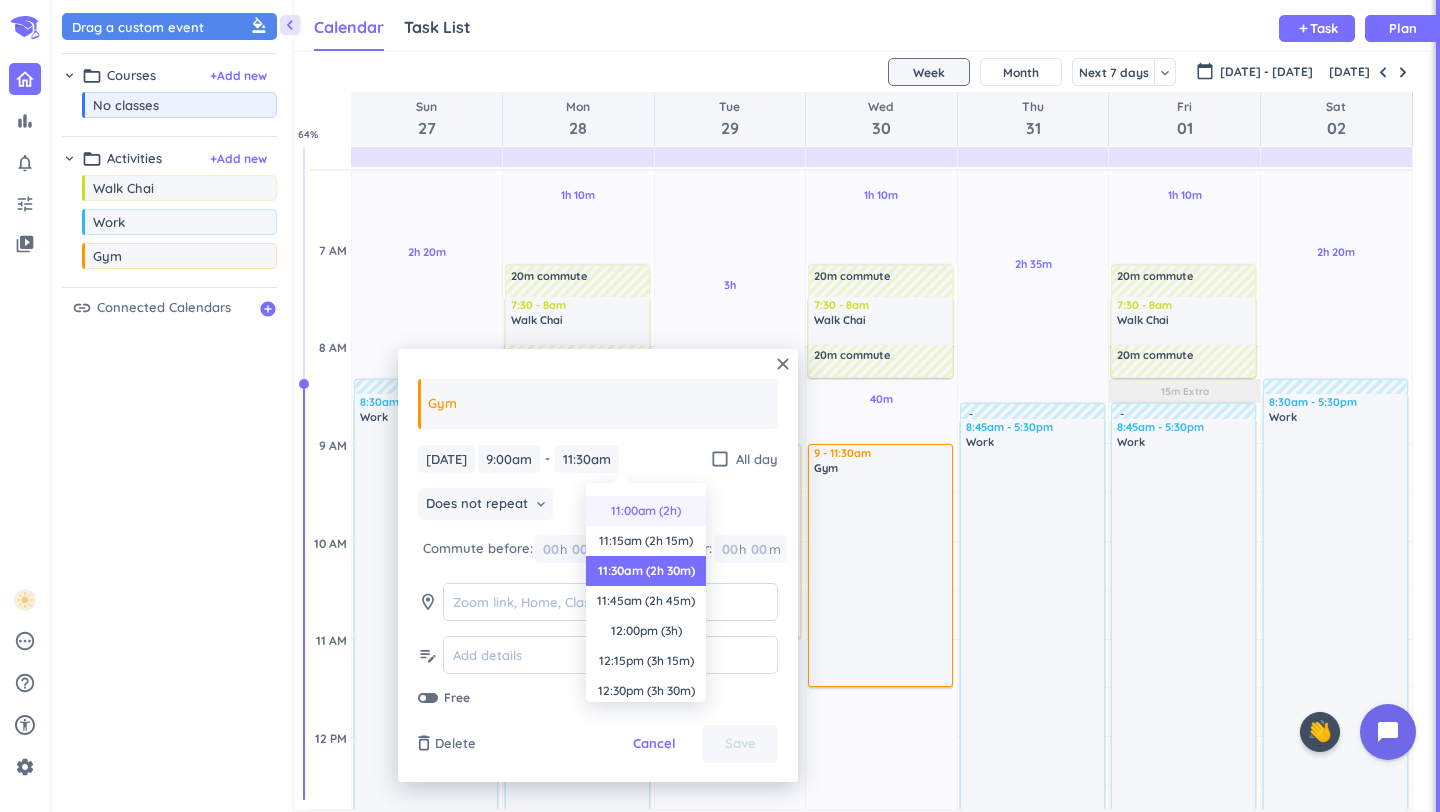 click on "11:00am (2h)" at bounding box center (646, 511) 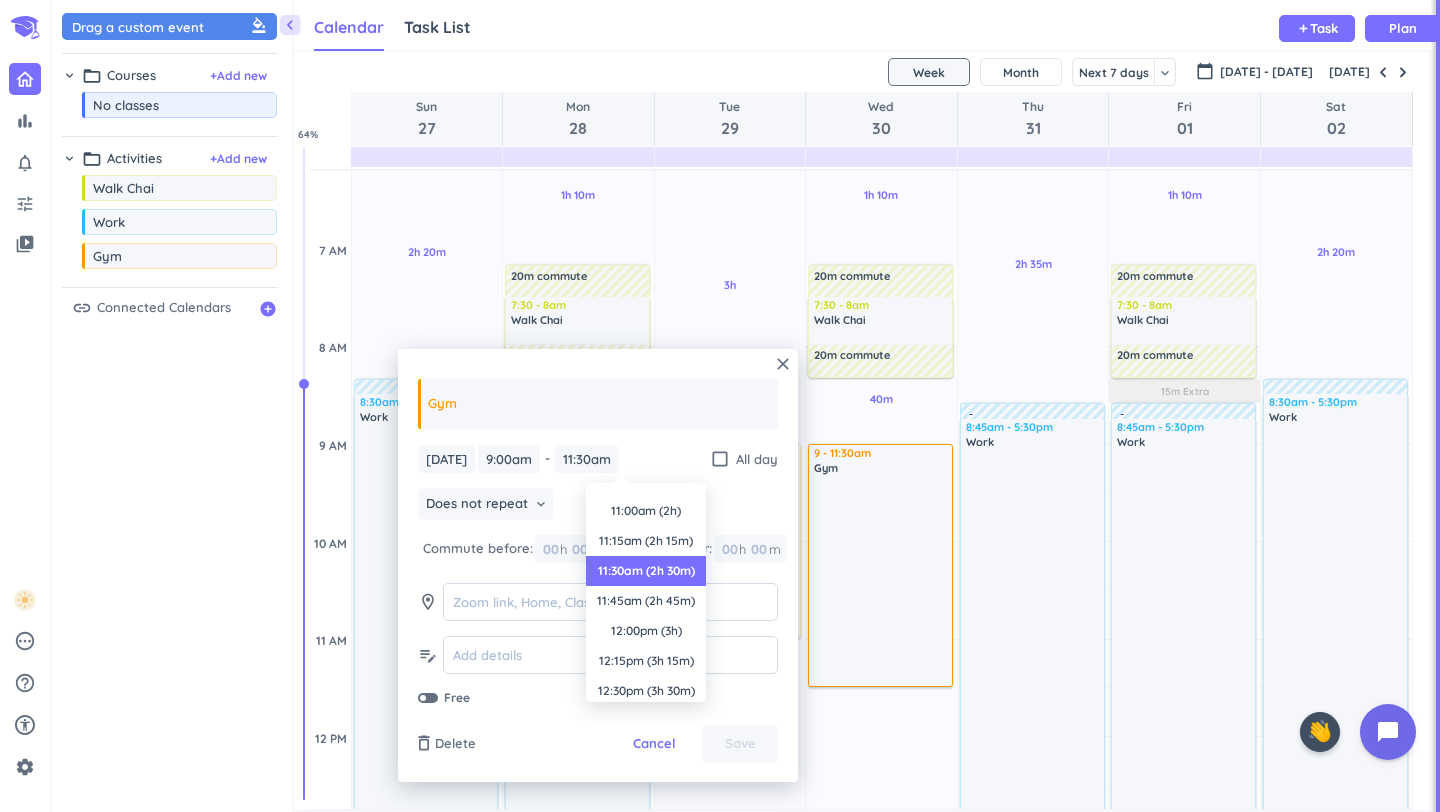 type on "11:00am" 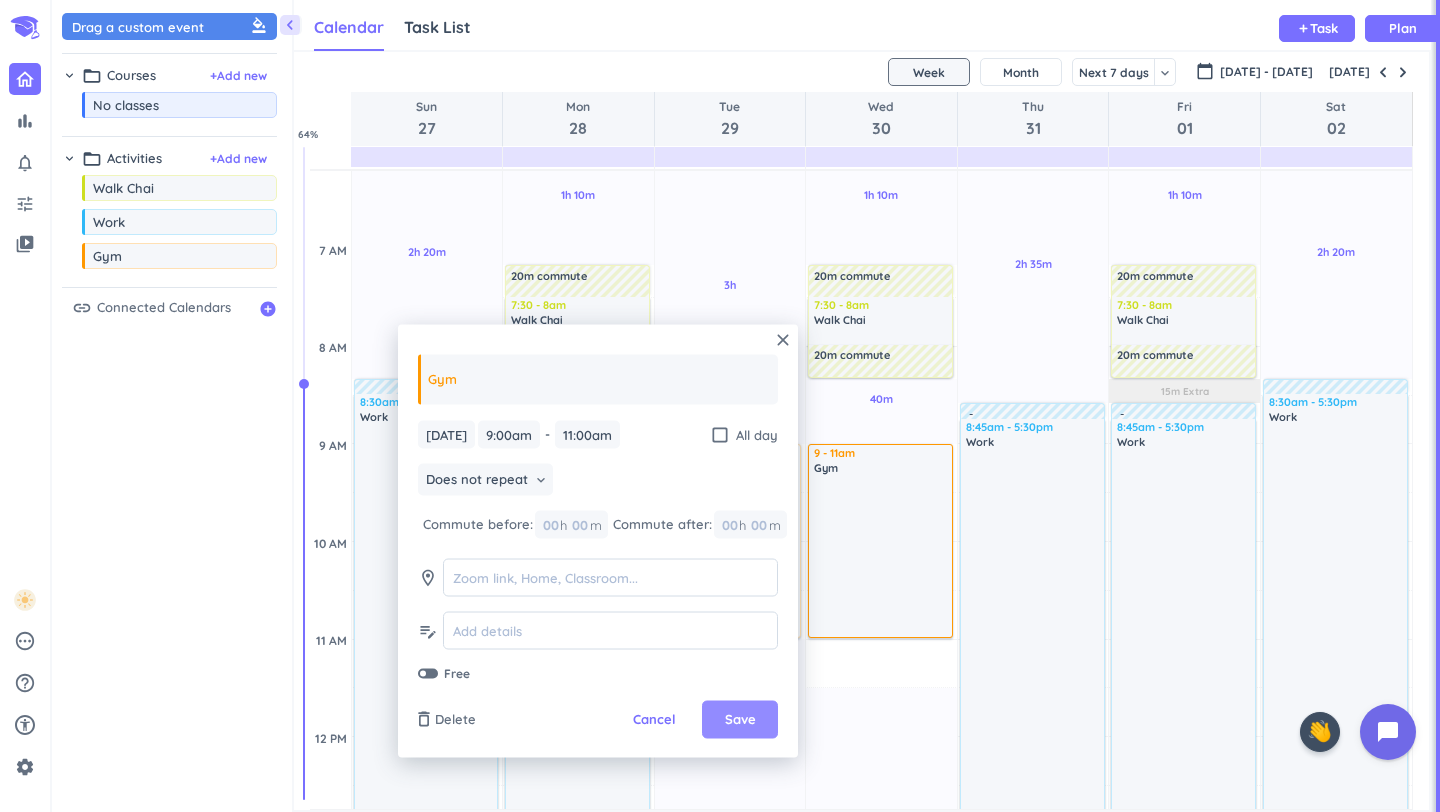 click on "Save" at bounding box center [740, 720] 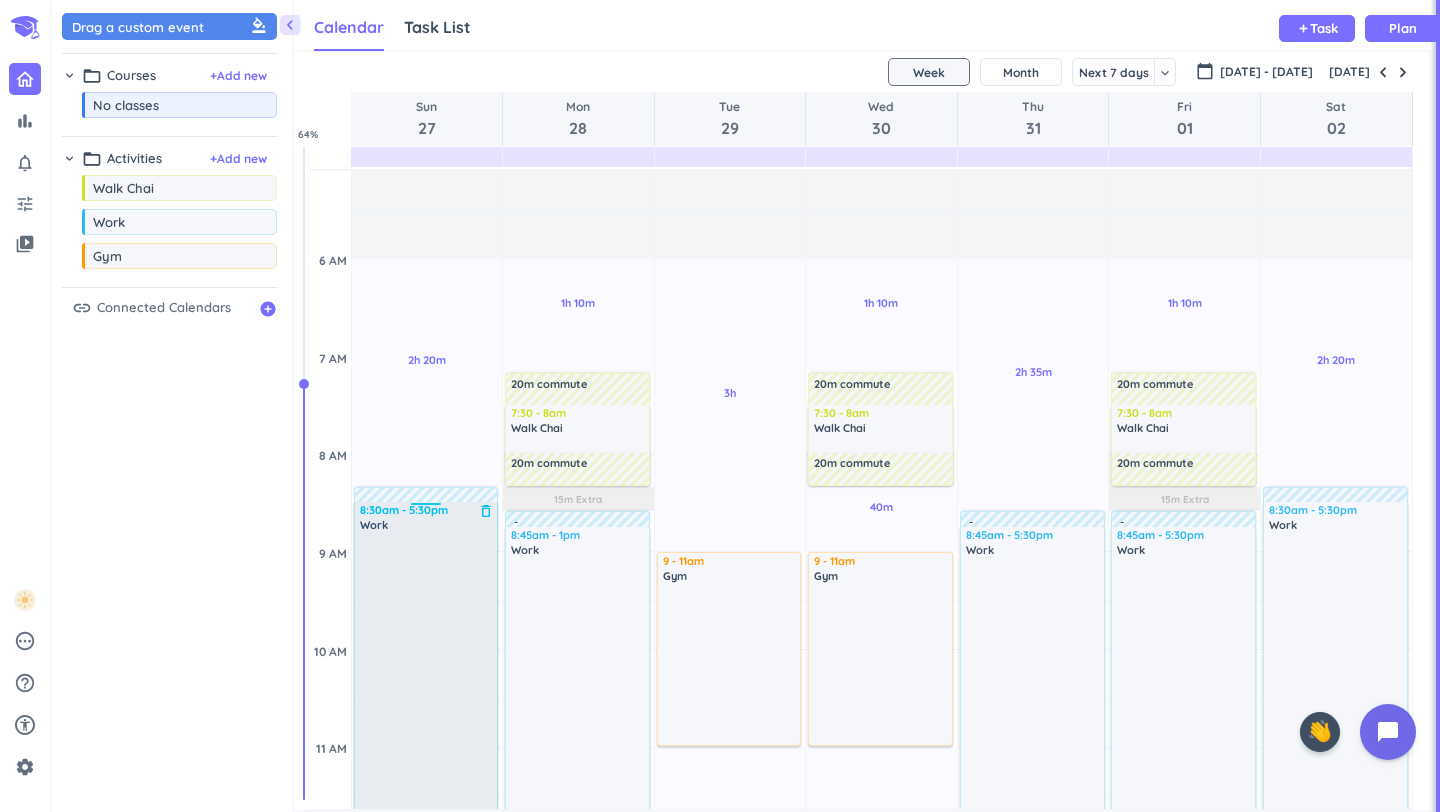 scroll, scrollTop: 78, scrollLeft: 0, axis: vertical 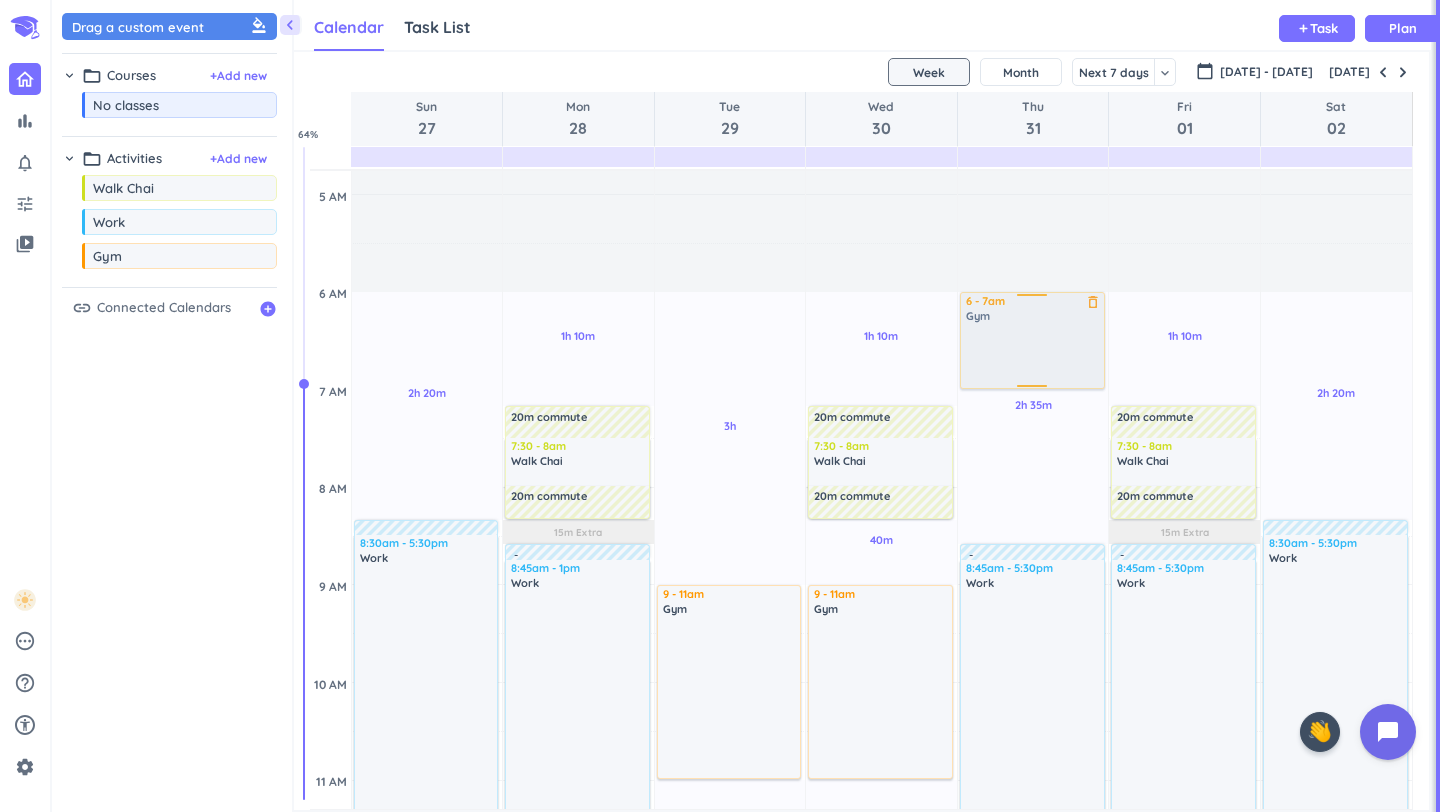 drag, startPoint x: 130, startPoint y: 267, endPoint x: 1039, endPoint y: 295, distance: 909.43115 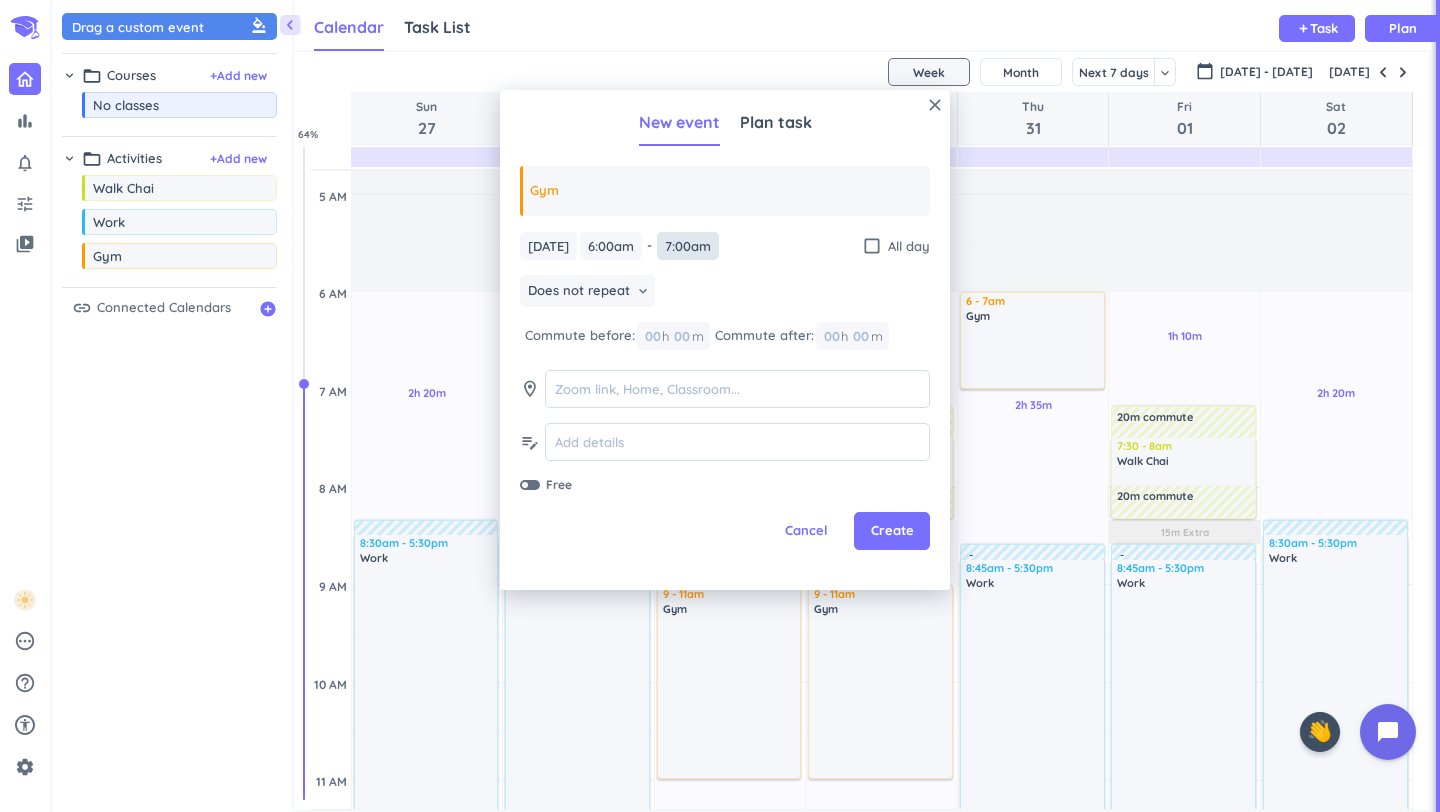 click on "7:00am" at bounding box center (688, 246) 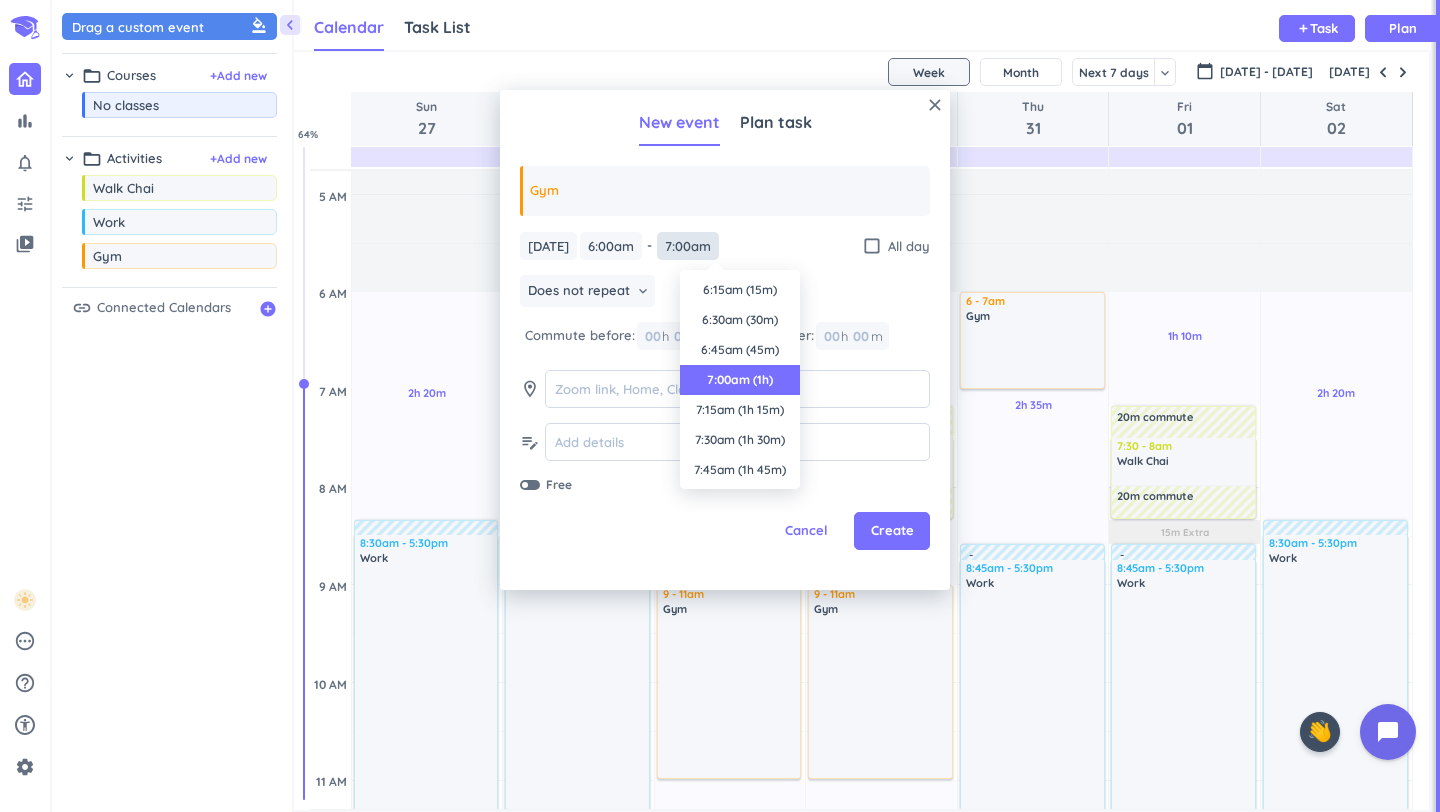scroll, scrollTop: 90, scrollLeft: 0, axis: vertical 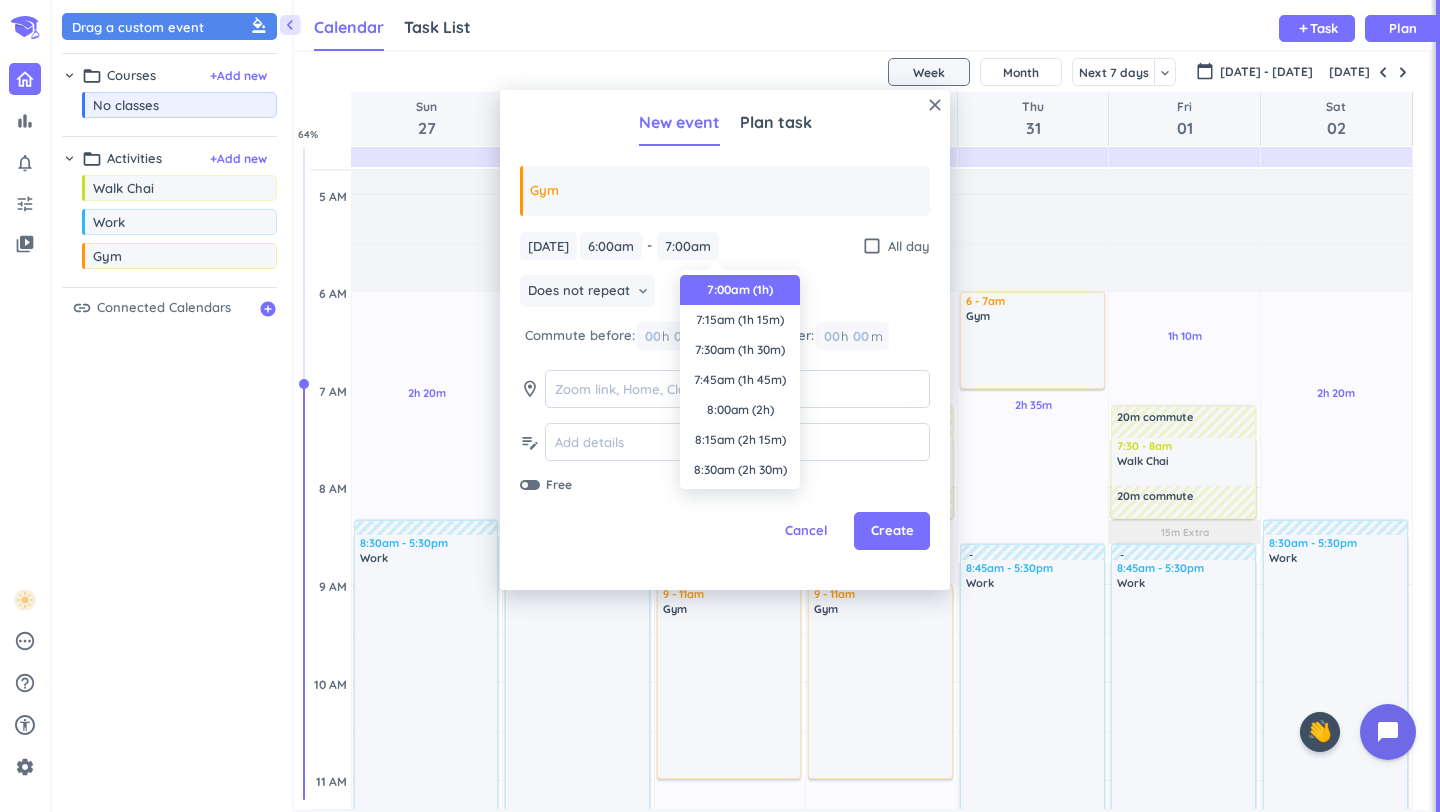 click on "7:00am (1h)" at bounding box center (740, 290) 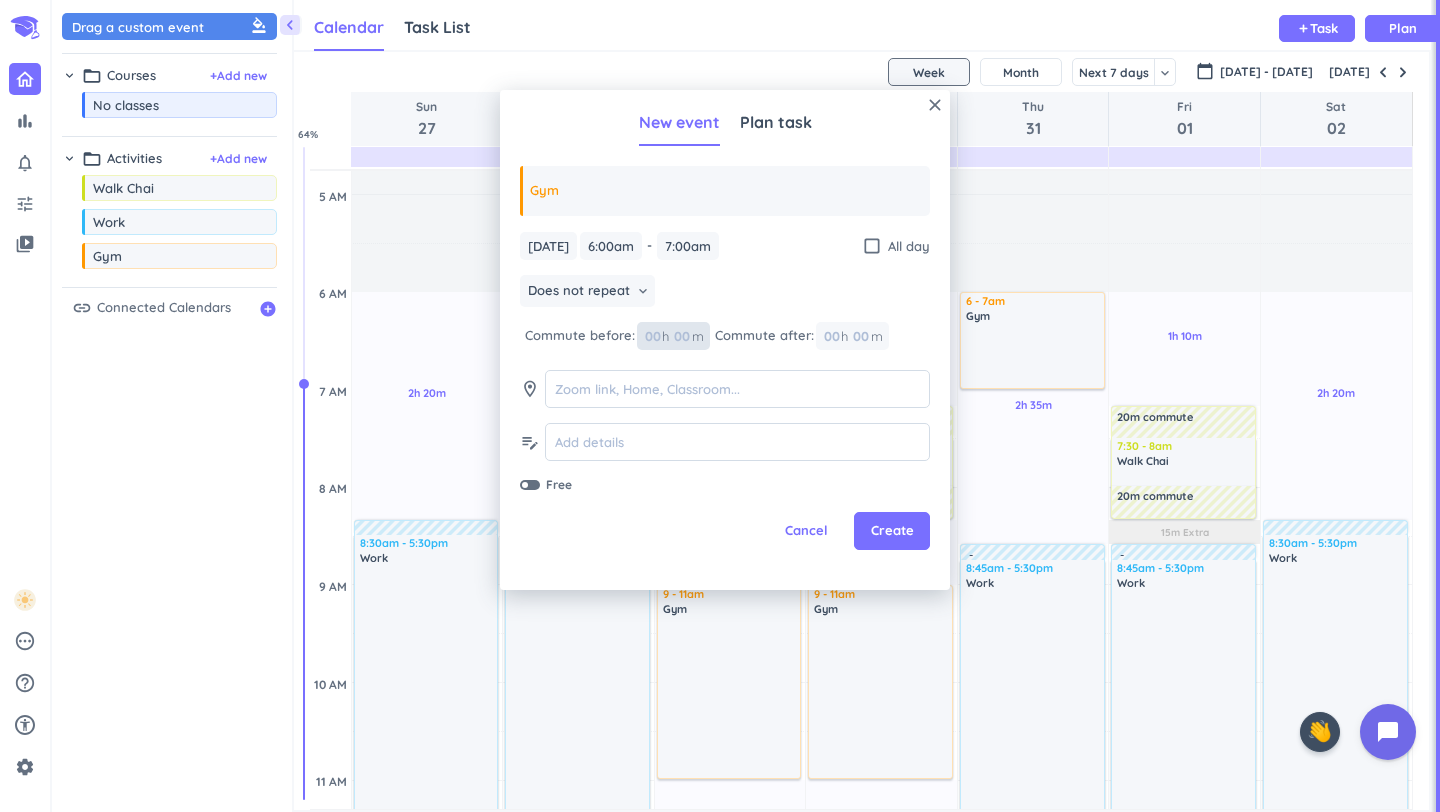 click at bounding box center [681, 336] 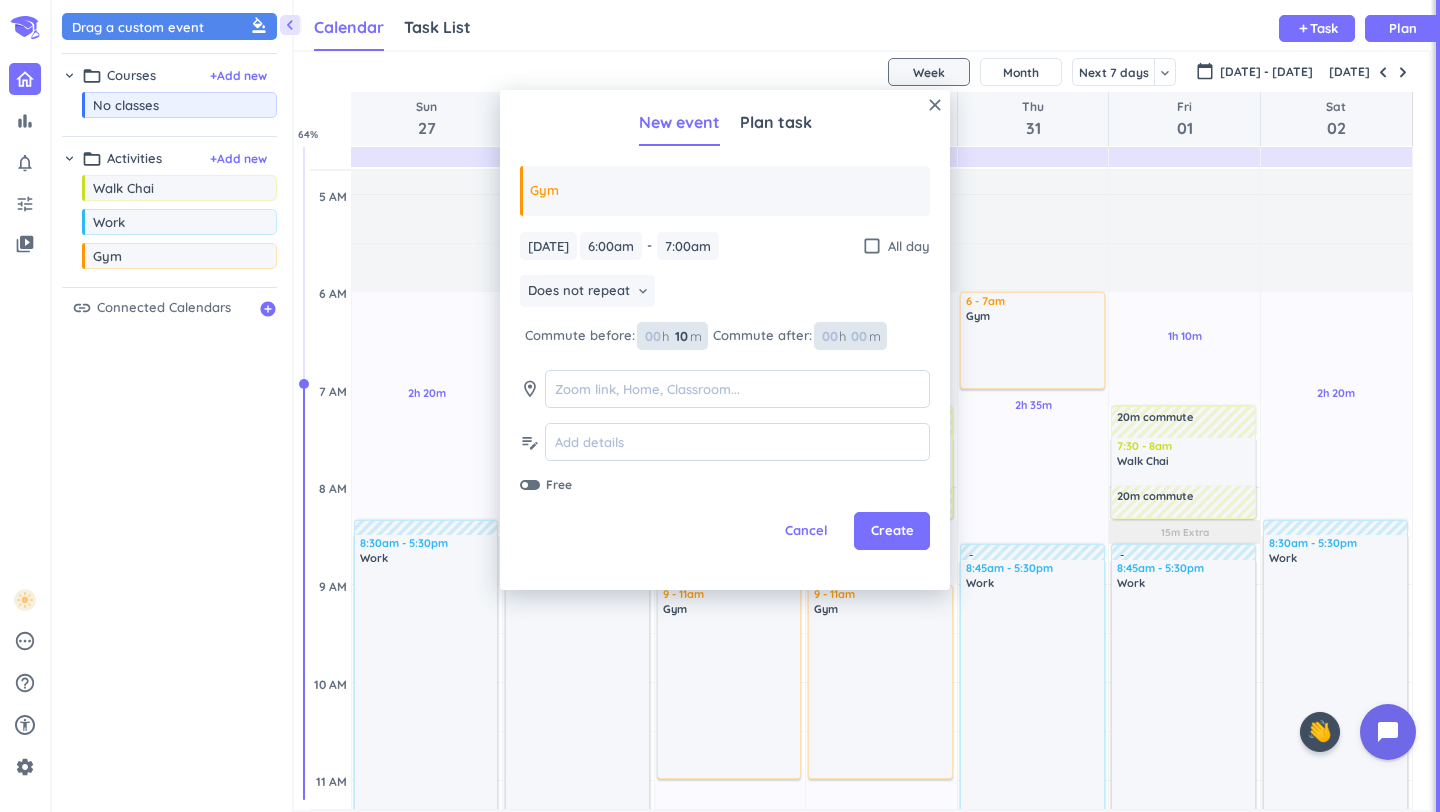 type on "10" 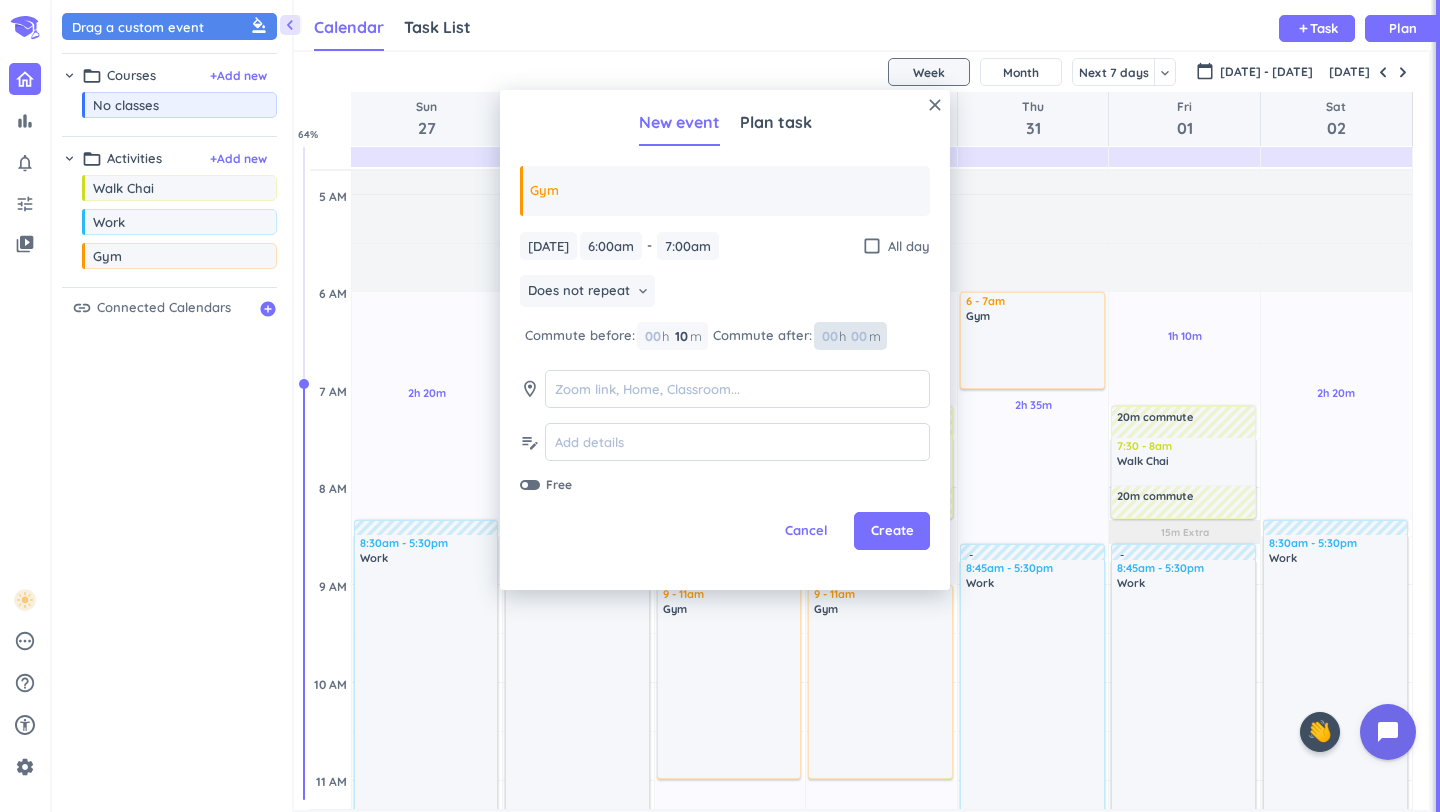 click at bounding box center (858, 336) 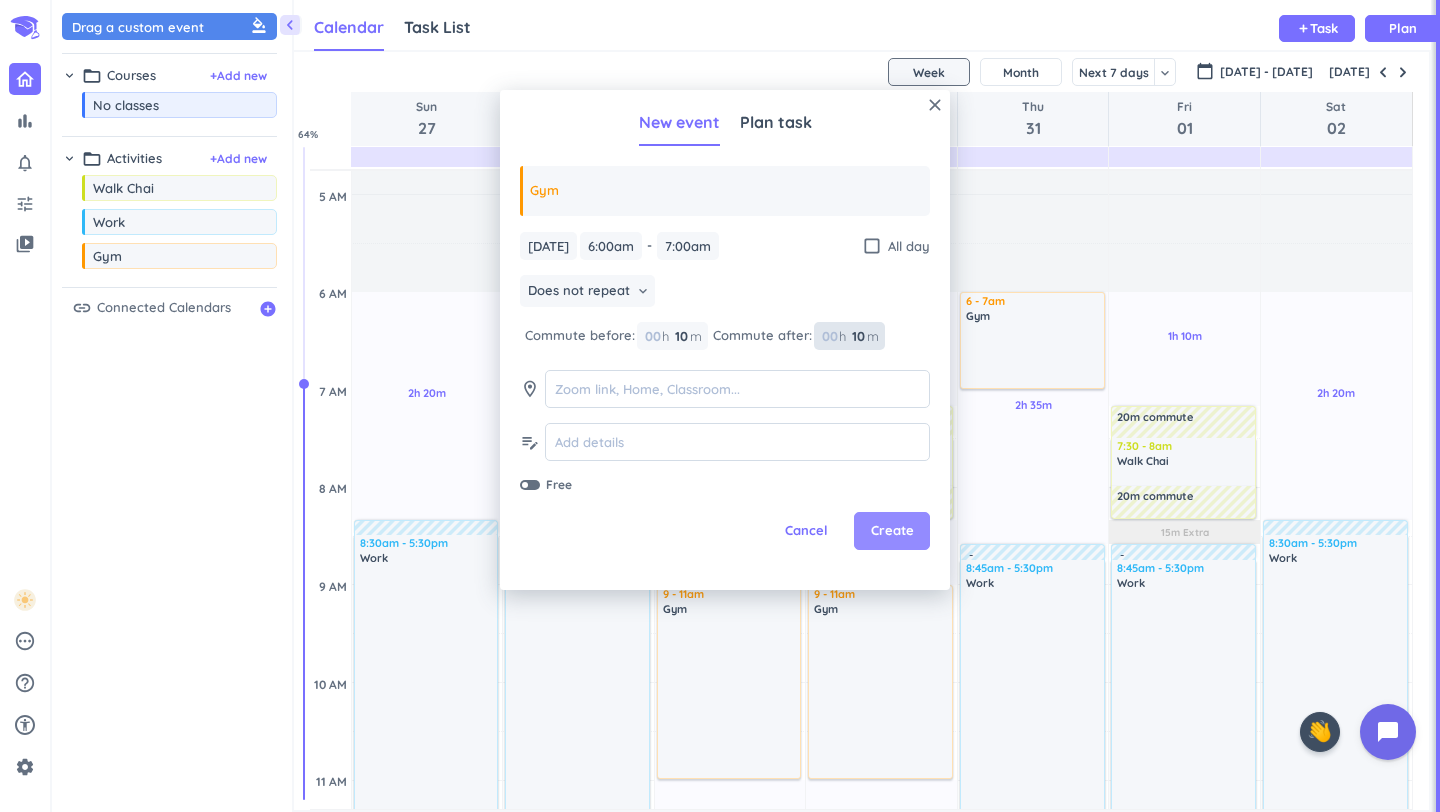 type on "10" 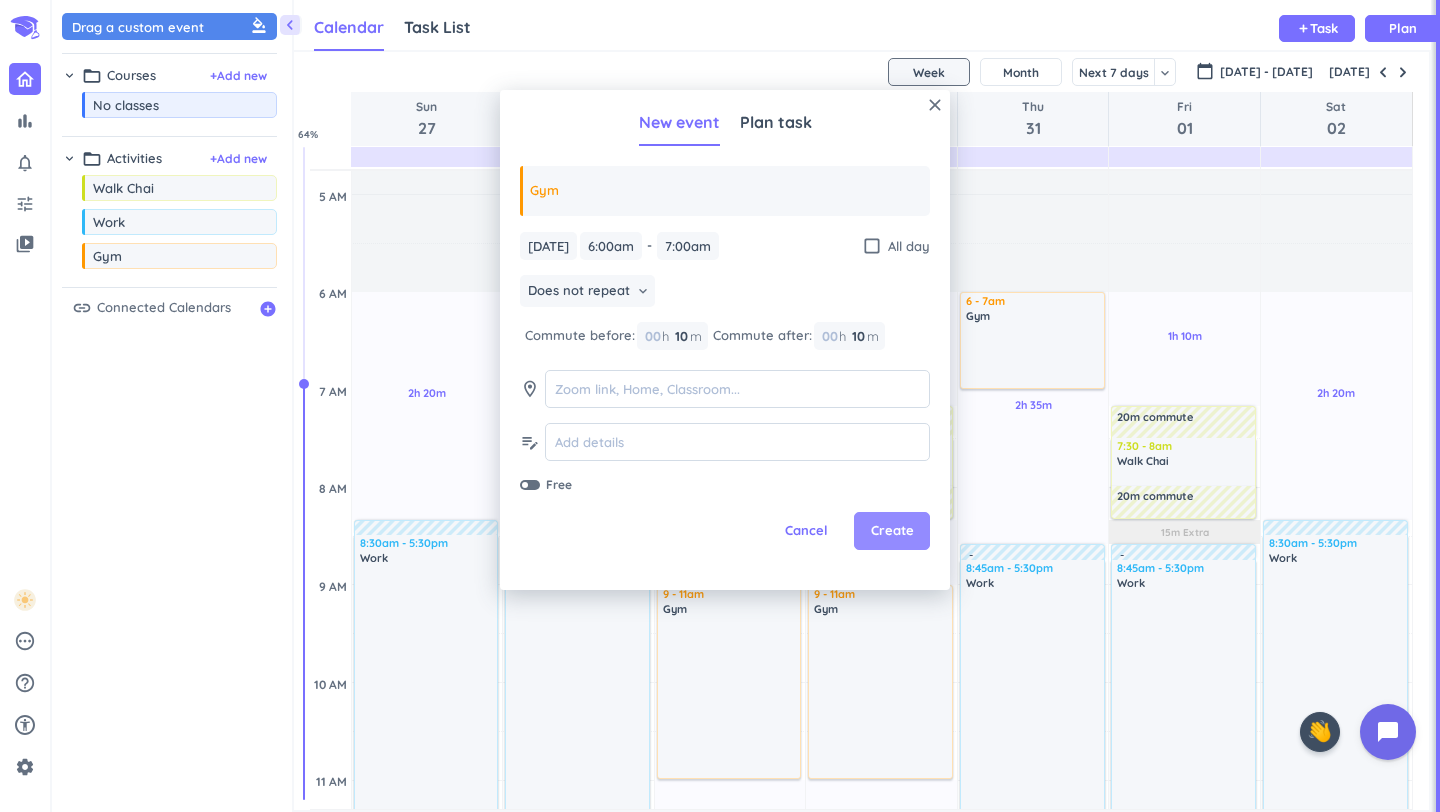 click on "Create" at bounding box center [892, 531] 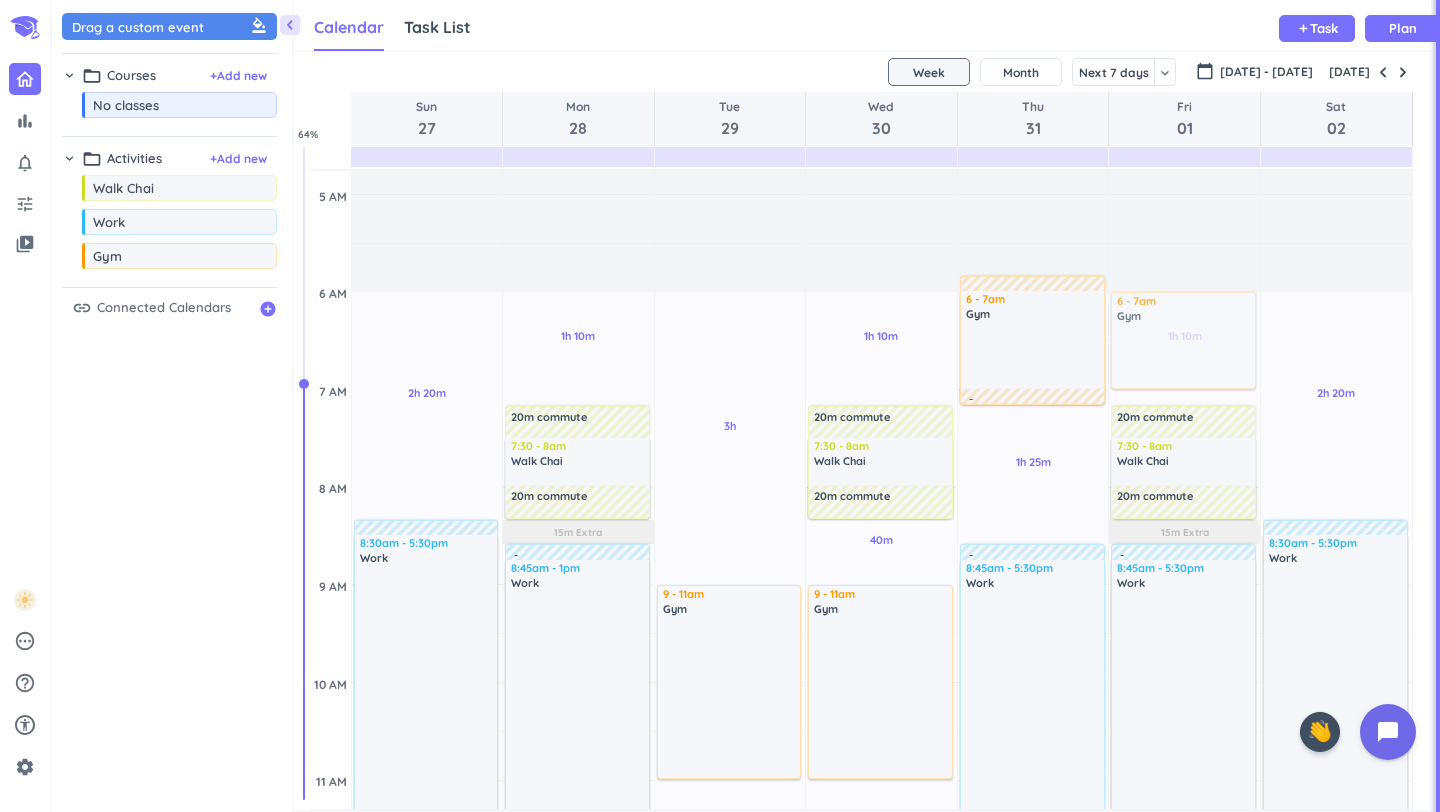 drag, startPoint x: 96, startPoint y: 267, endPoint x: 1218, endPoint y: 293, distance: 1122.3011 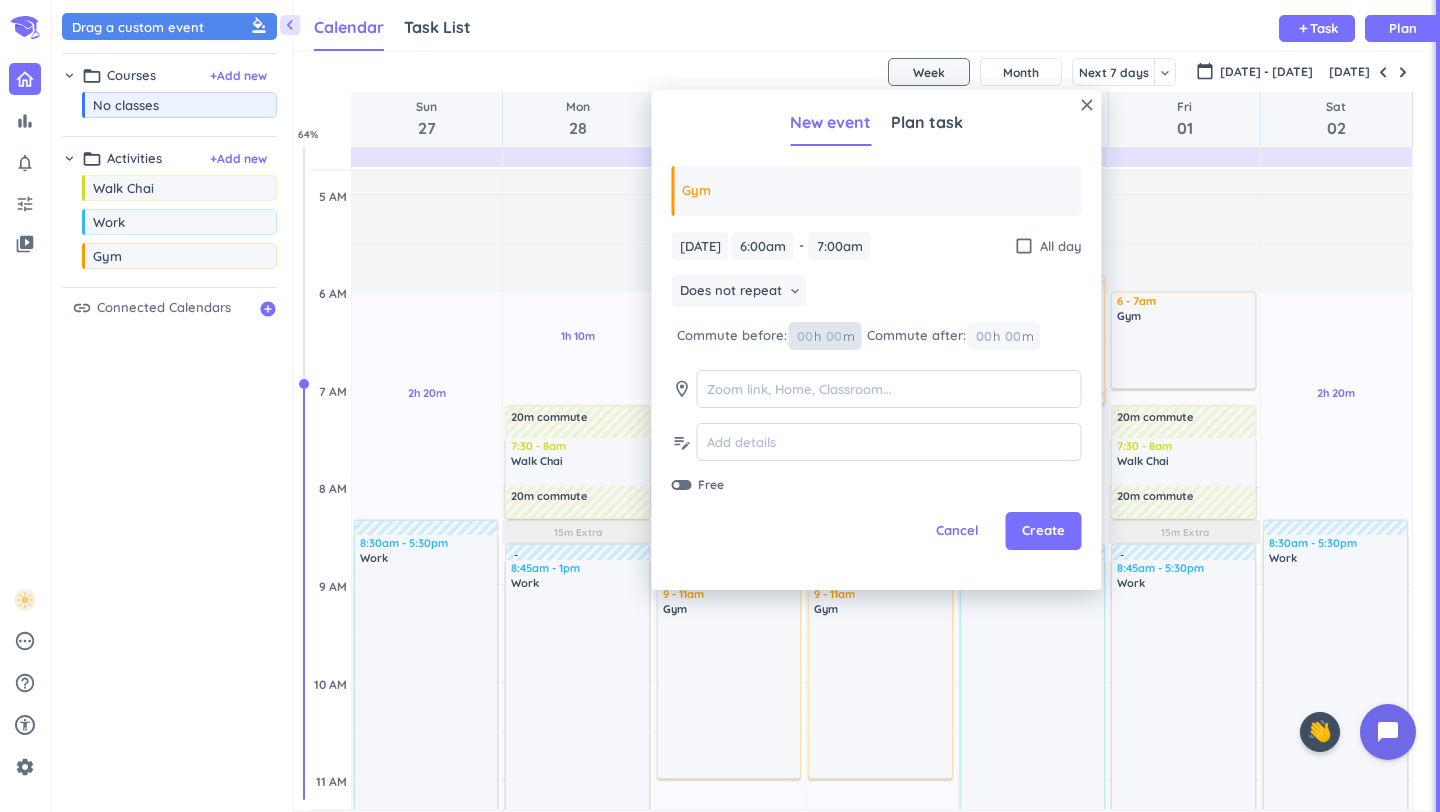 click at bounding box center [833, 336] 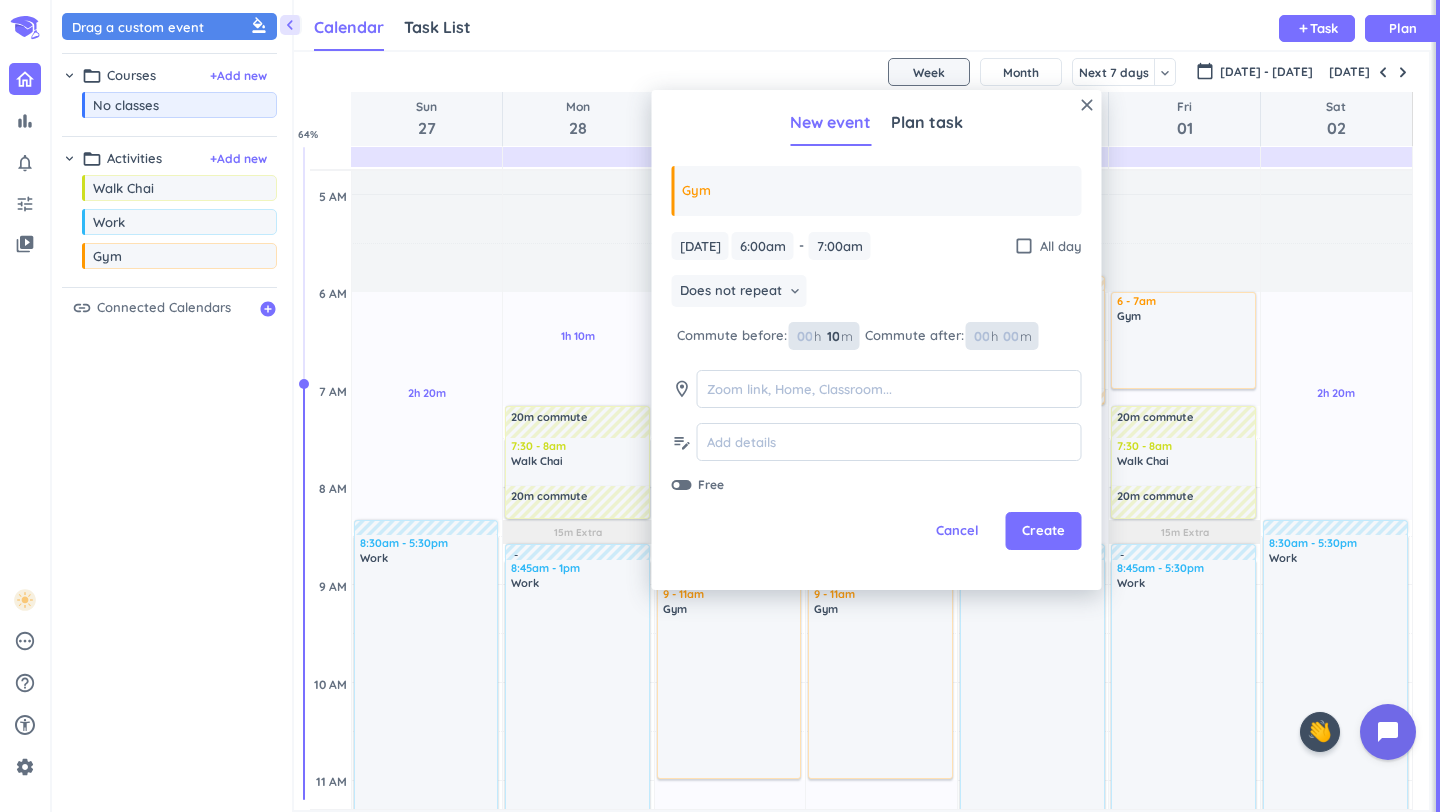 type on "10" 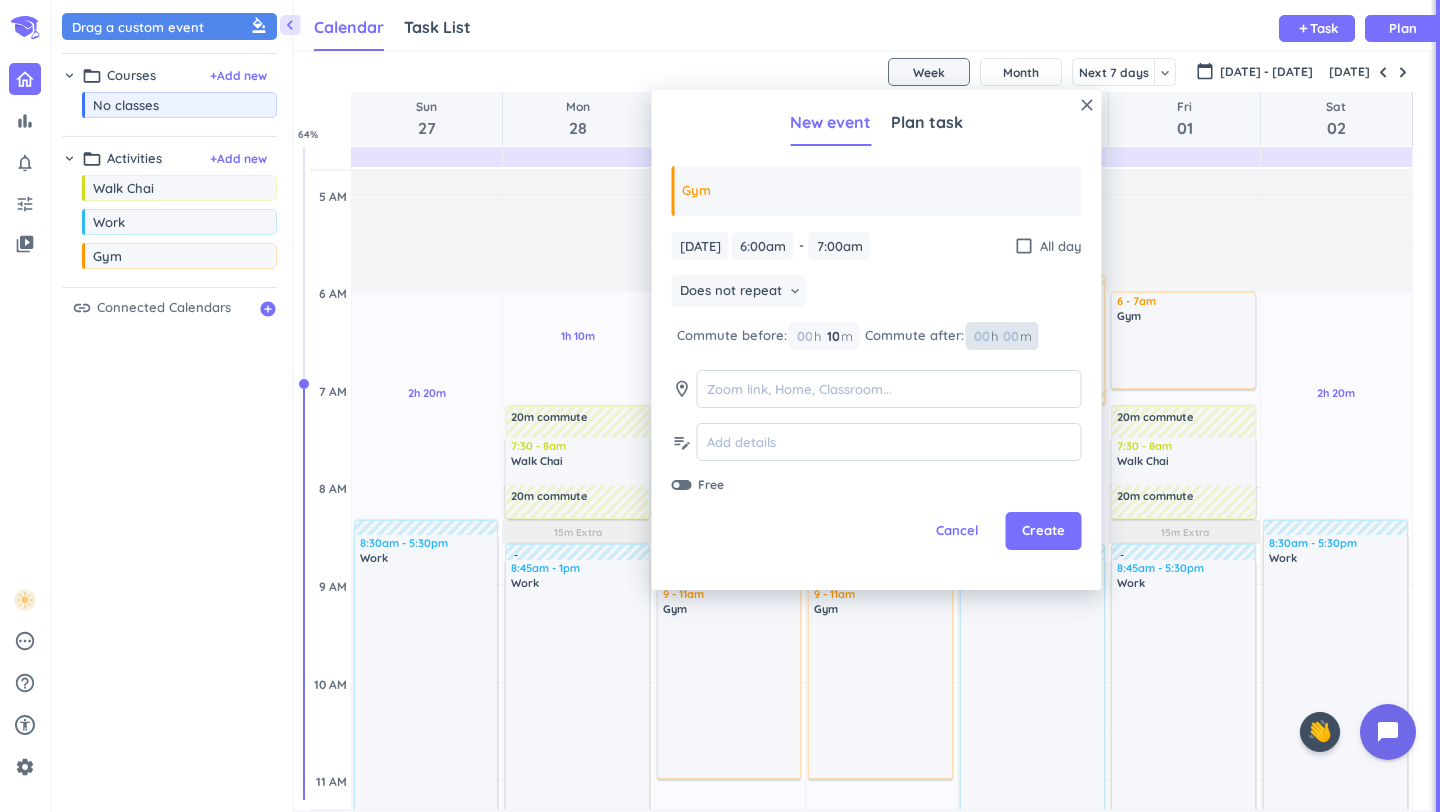 click on "00" at bounding box center [1017, 336] 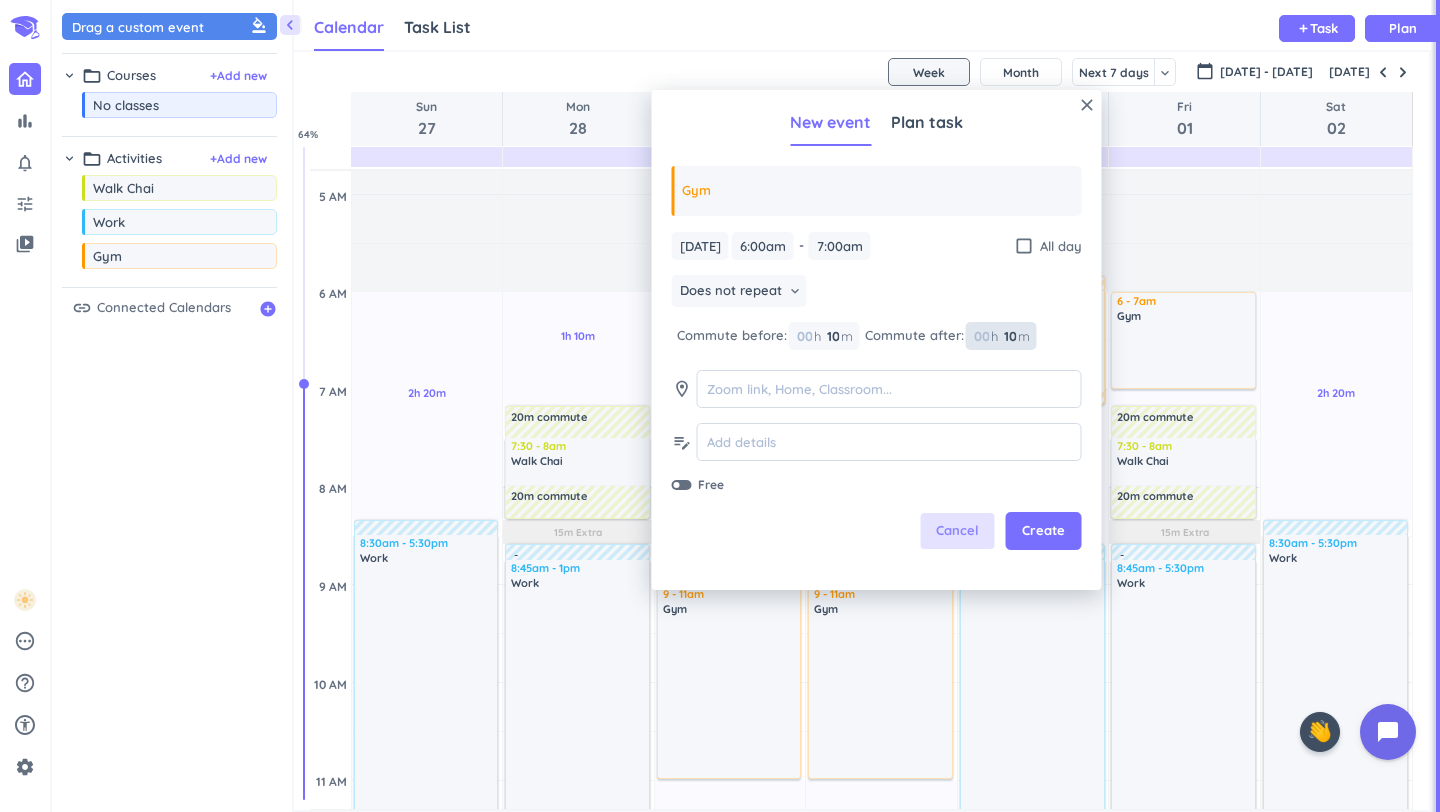 type on "10" 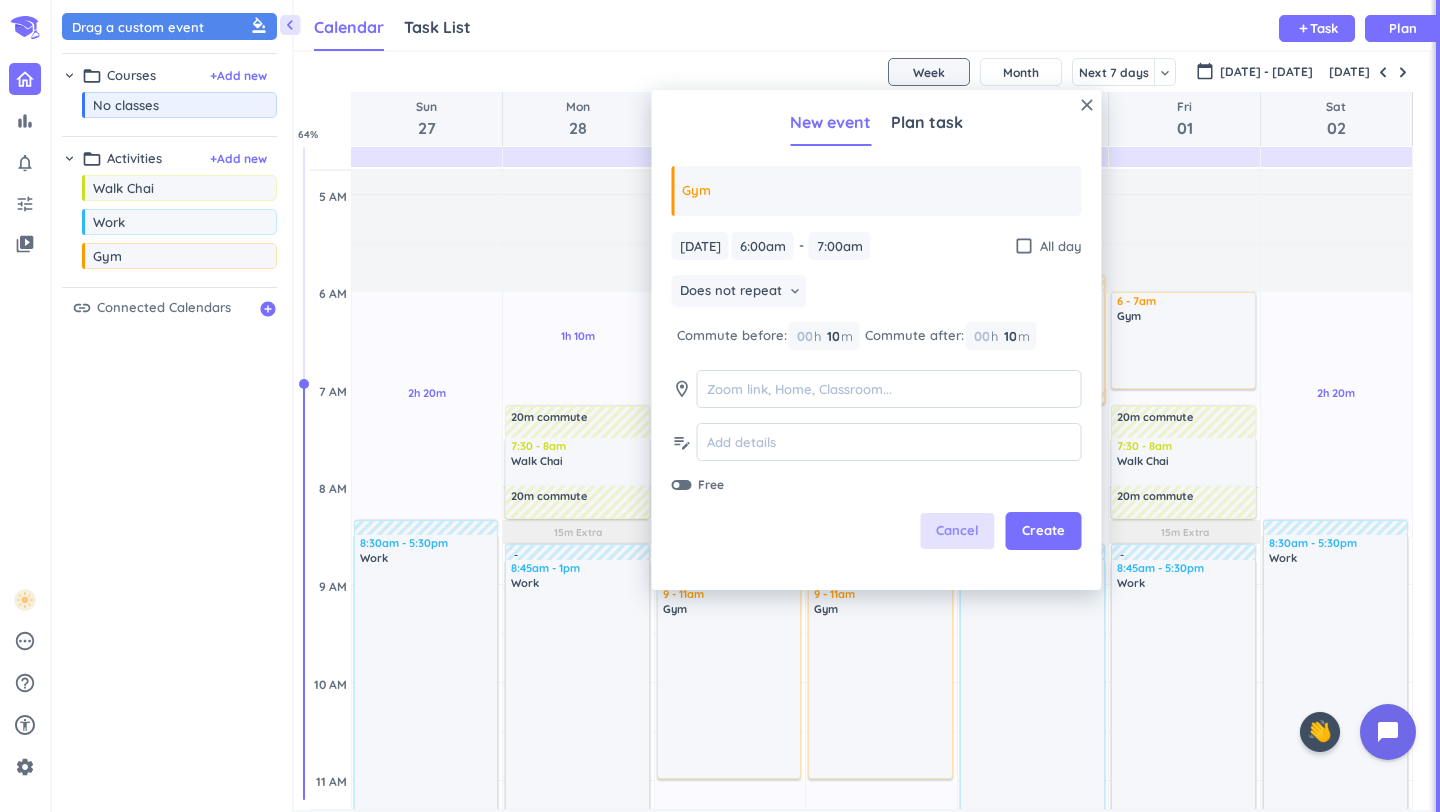 click on "Cancel" at bounding box center (958, 531) 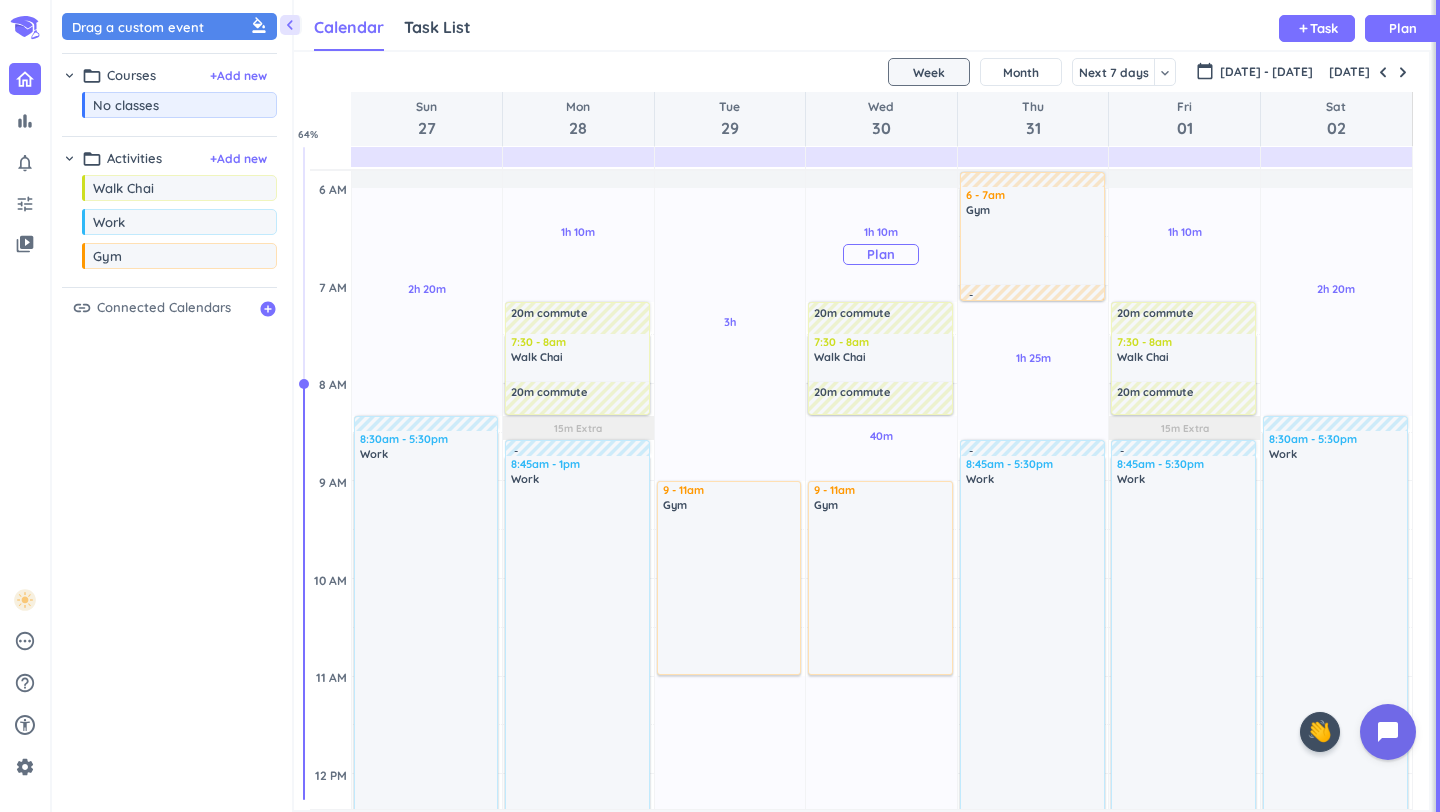 scroll, scrollTop: 190, scrollLeft: 0, axis: vertical 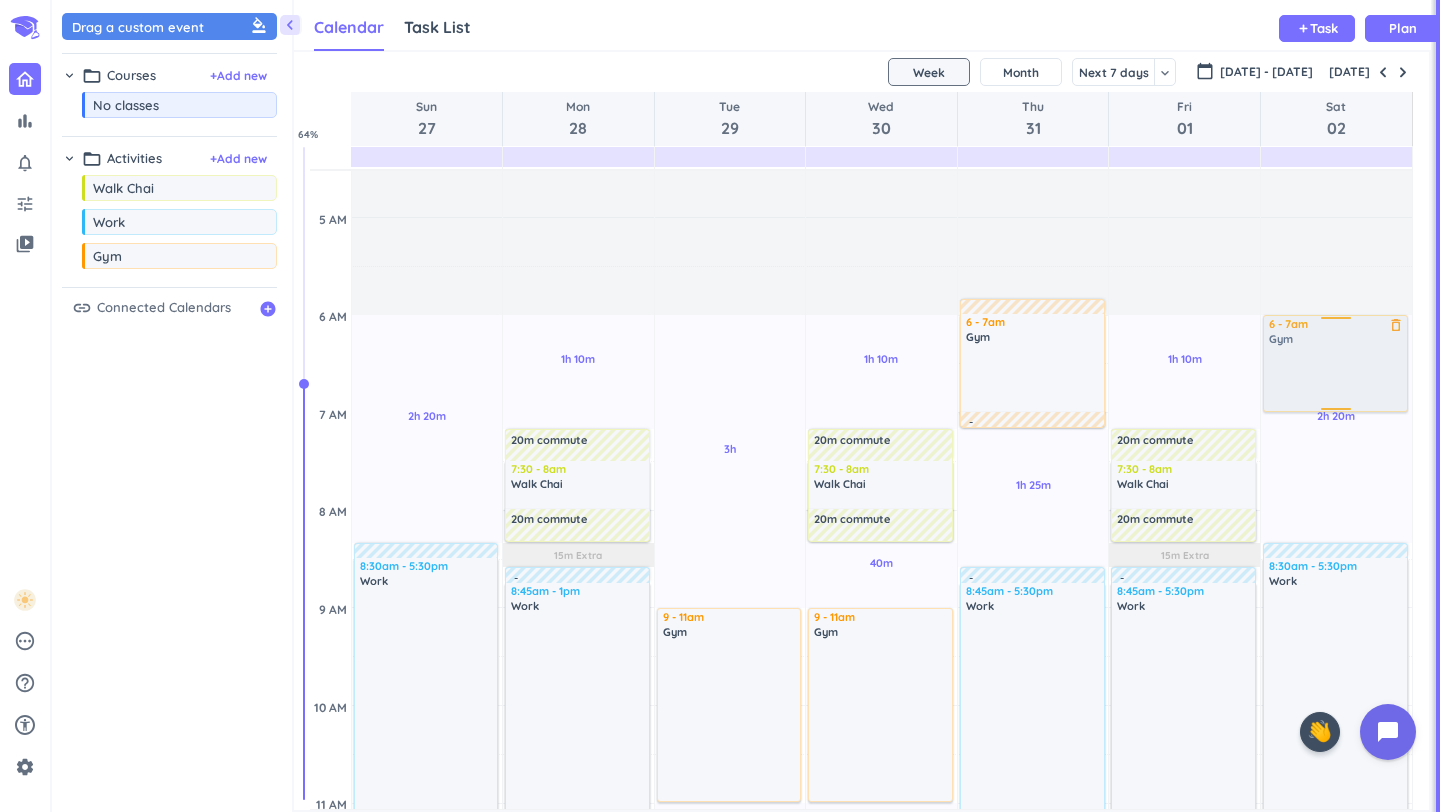 drag, startPoint x: 87, startPoint y: 265, endPoint x: 1317, endPoint y: 317, distance: 1231.0988 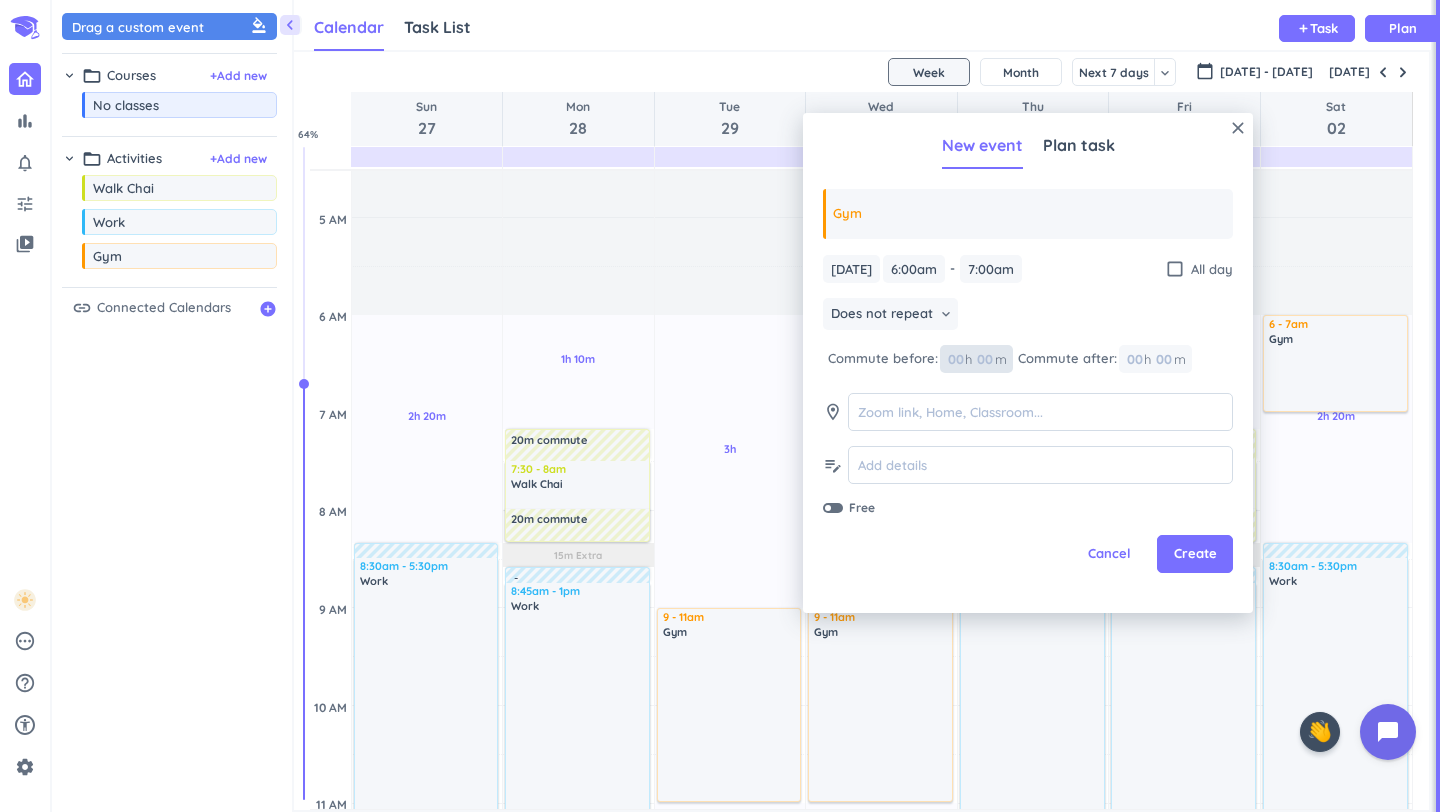 click at bounding box center (984, 359) 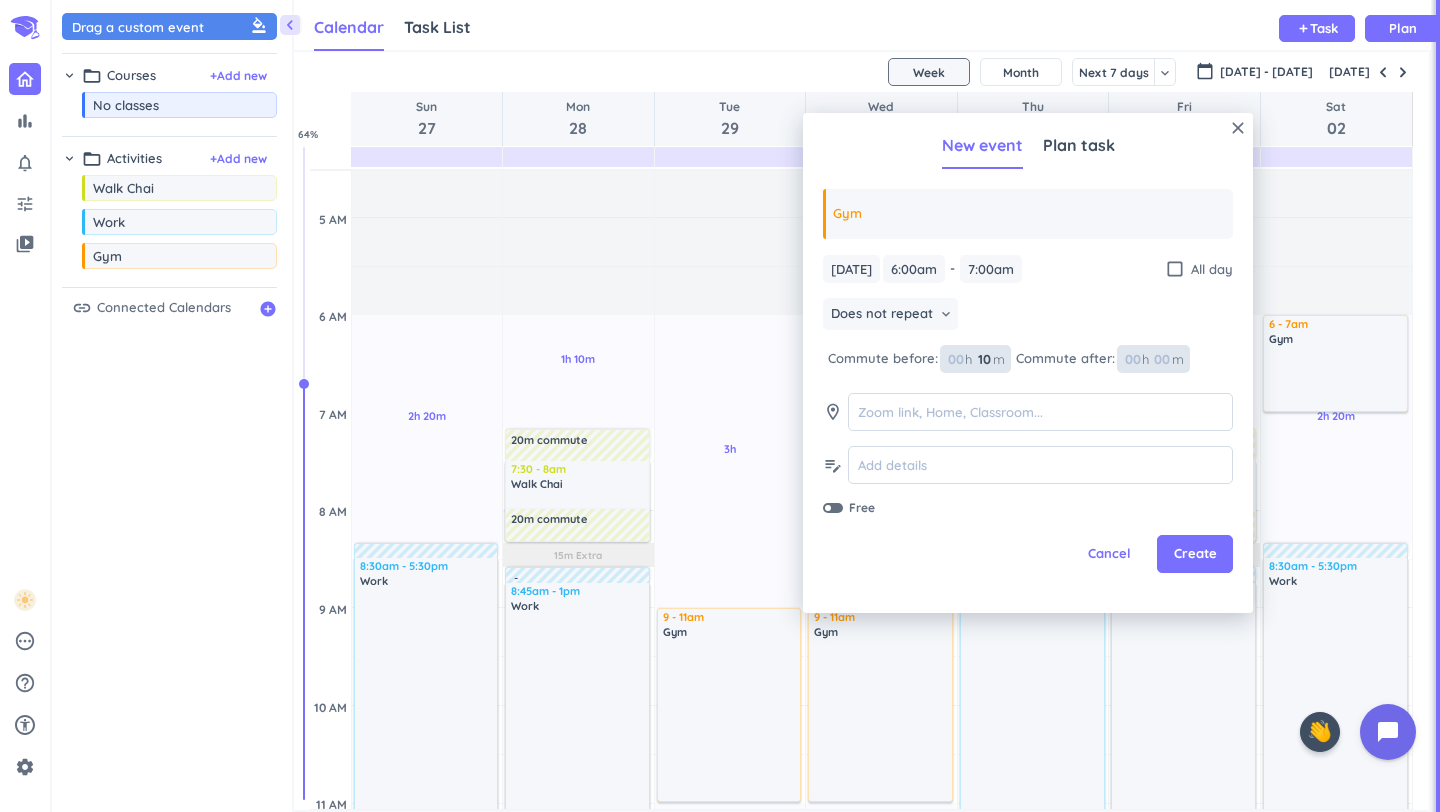 type on "10" 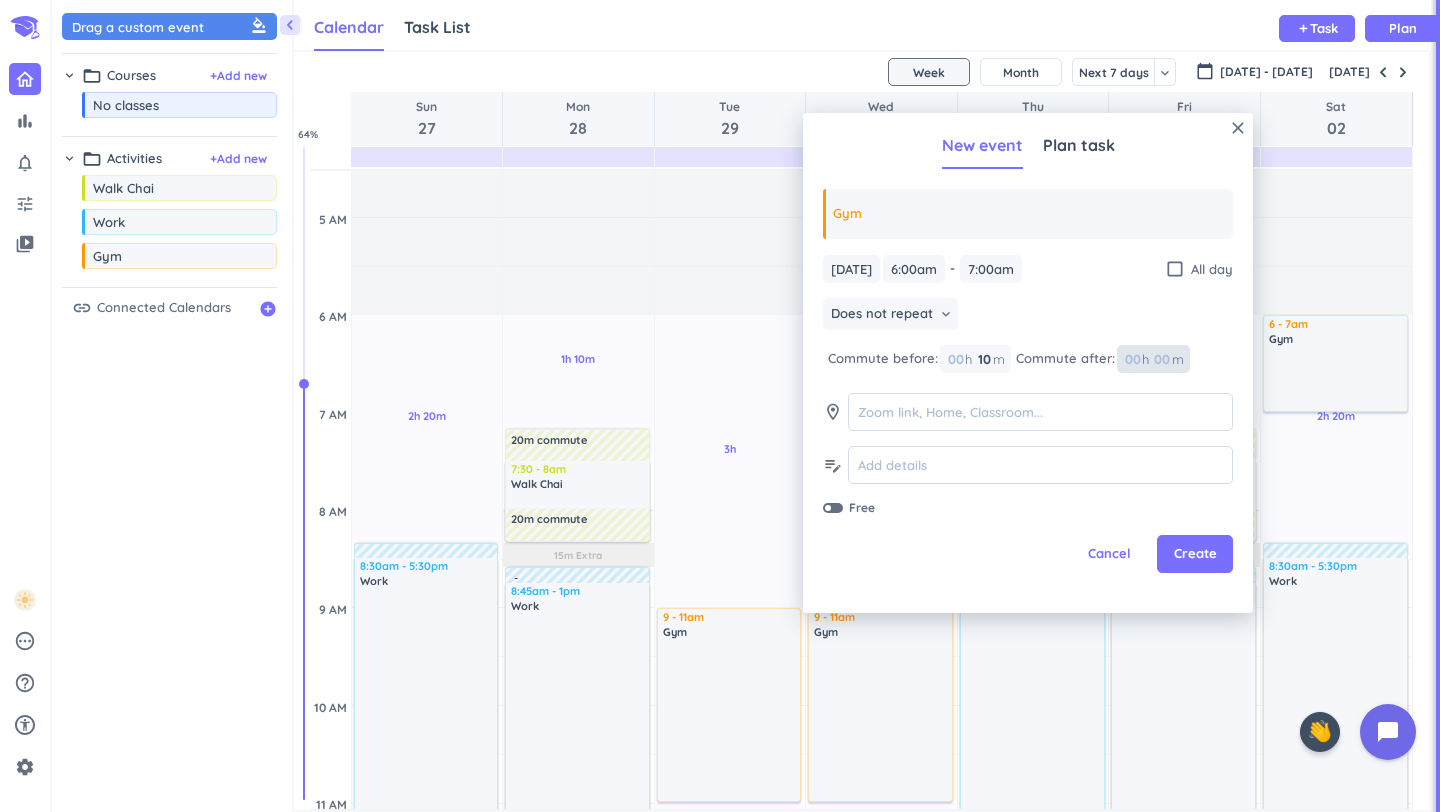 click at bounding box center (1161, 359) 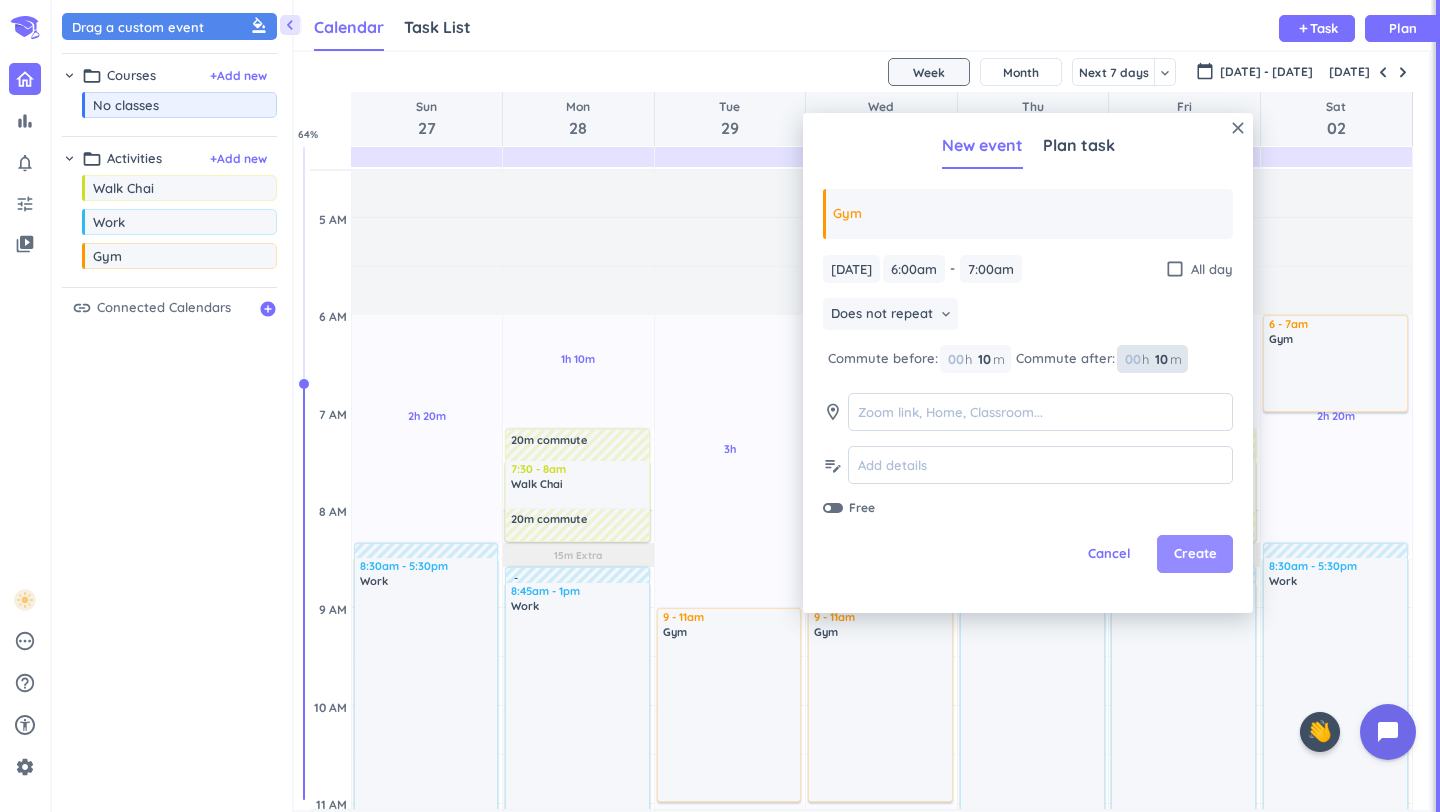 type on "10" 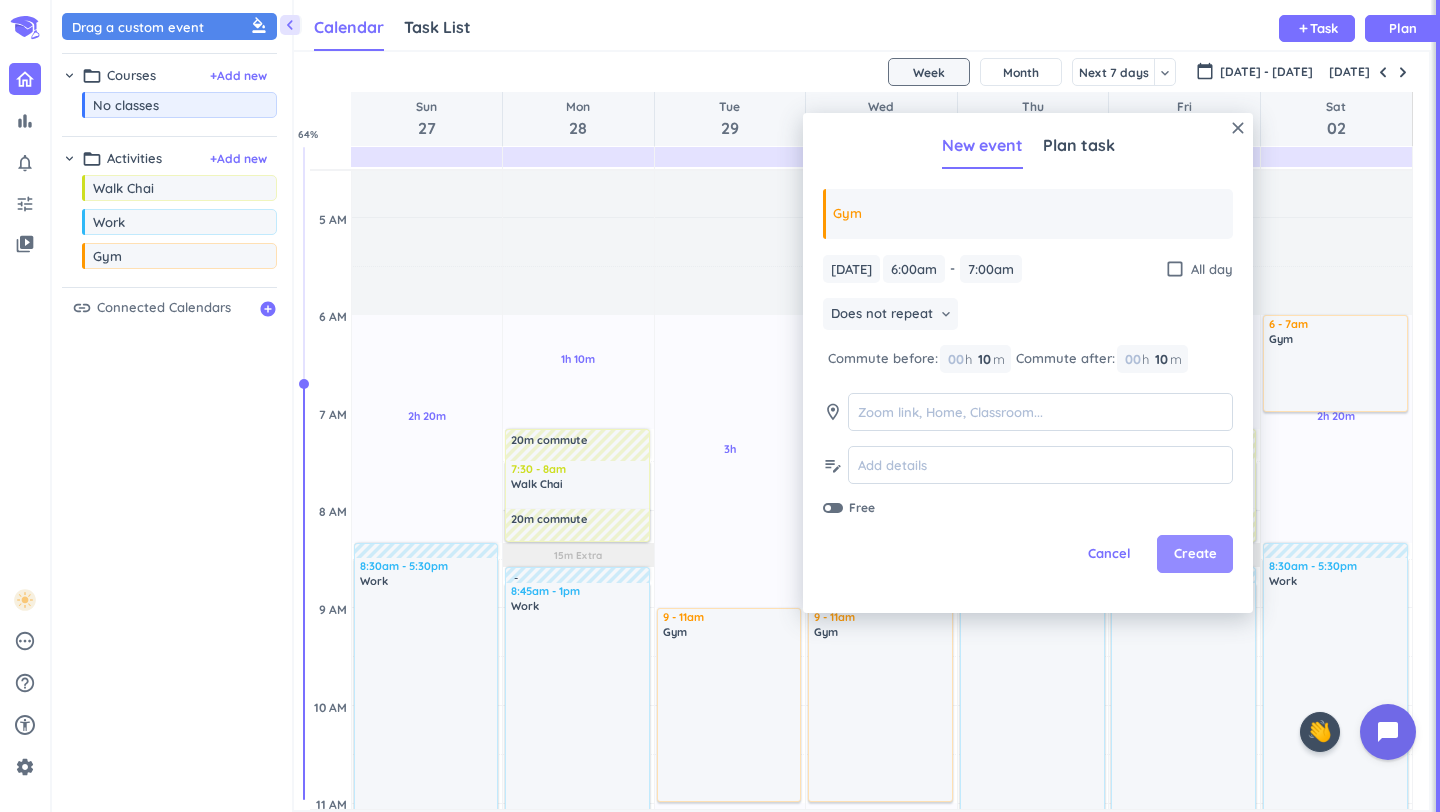 click on "Create" at bounding box center (1195, 554) 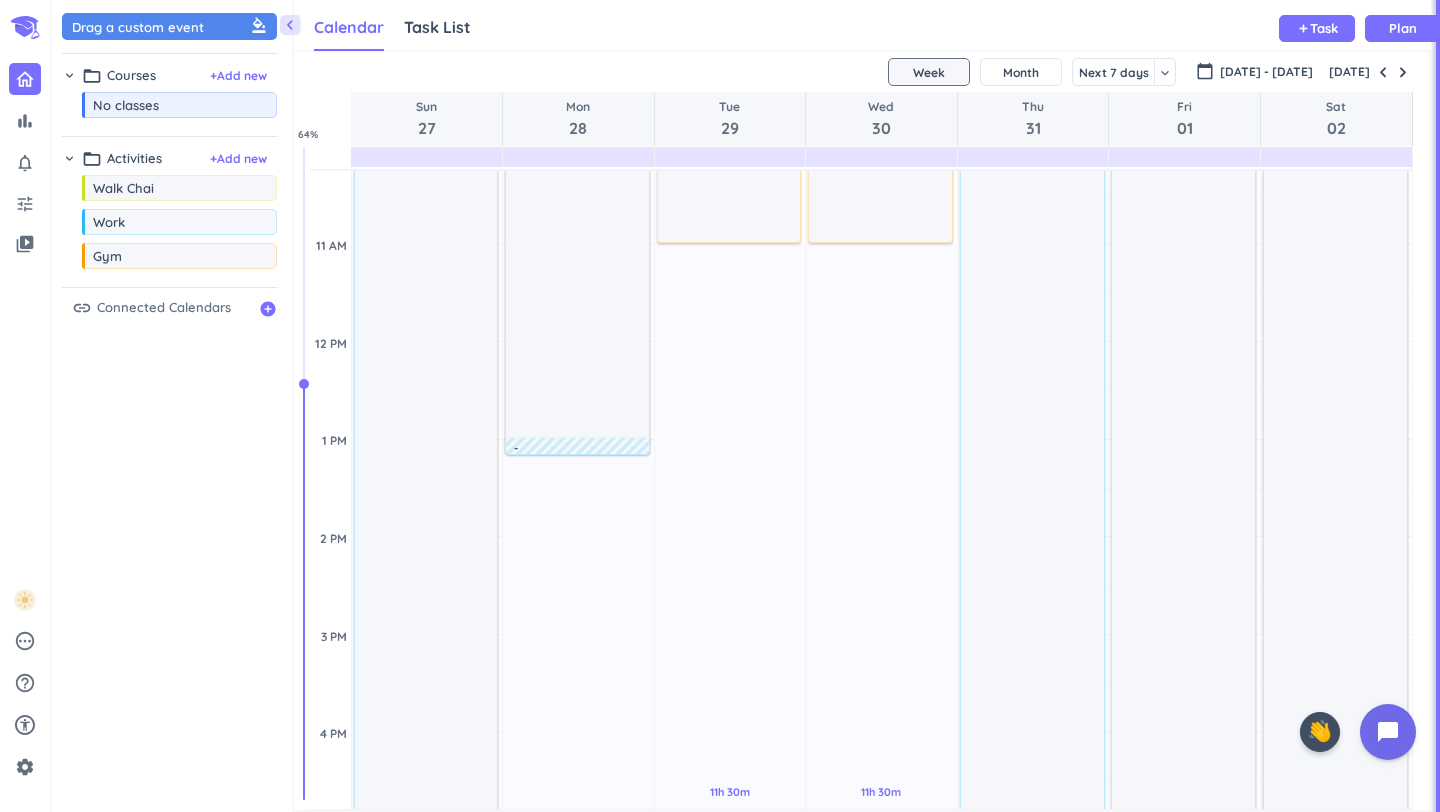 scroll, scrollTop: 652, scrollLeft: 0, axis: vertical 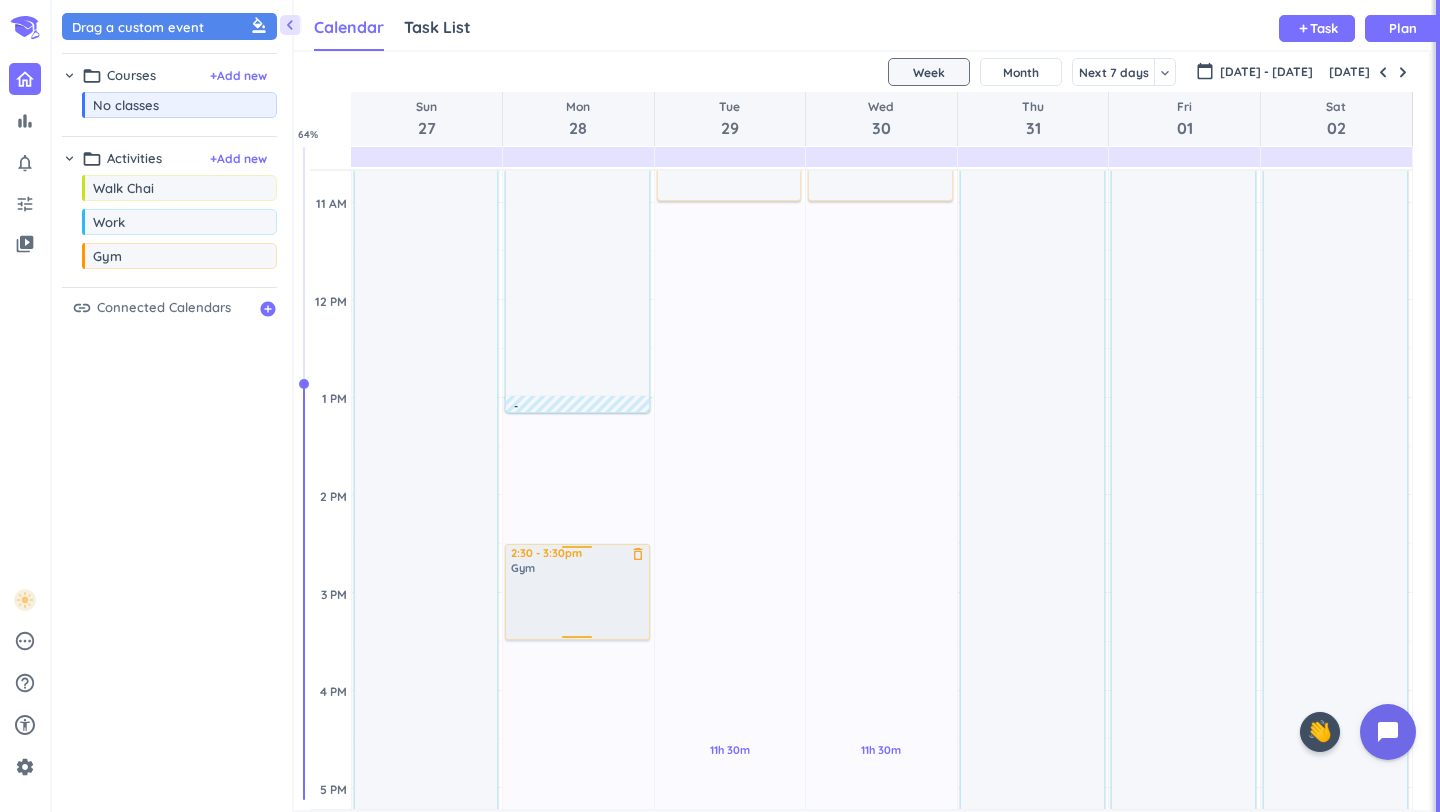 drag, startPoint x: 85, startPoint y: 264, endPoint x: 582, endPoint y: 545, distance: 570.9378 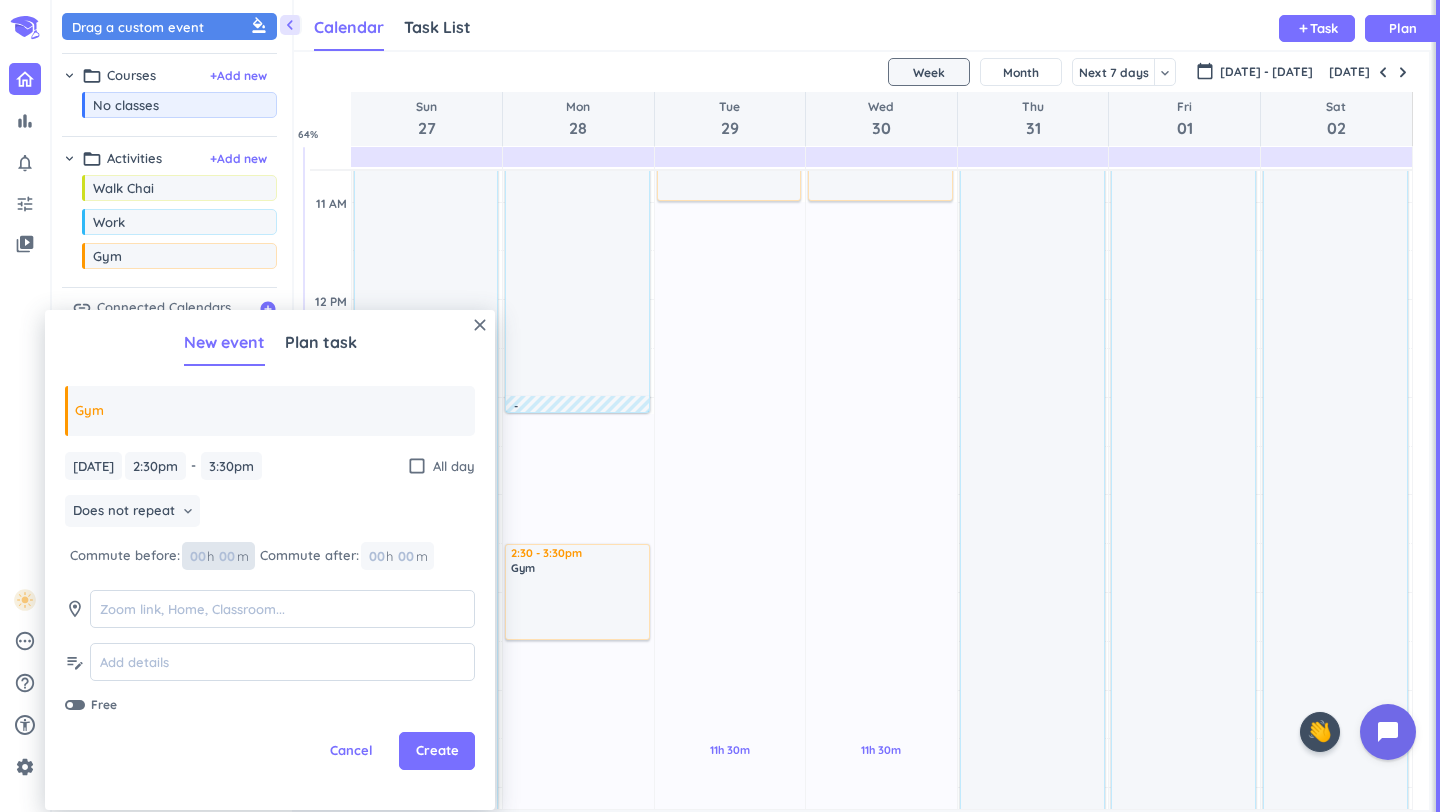 click at bounding box center [226, 556] 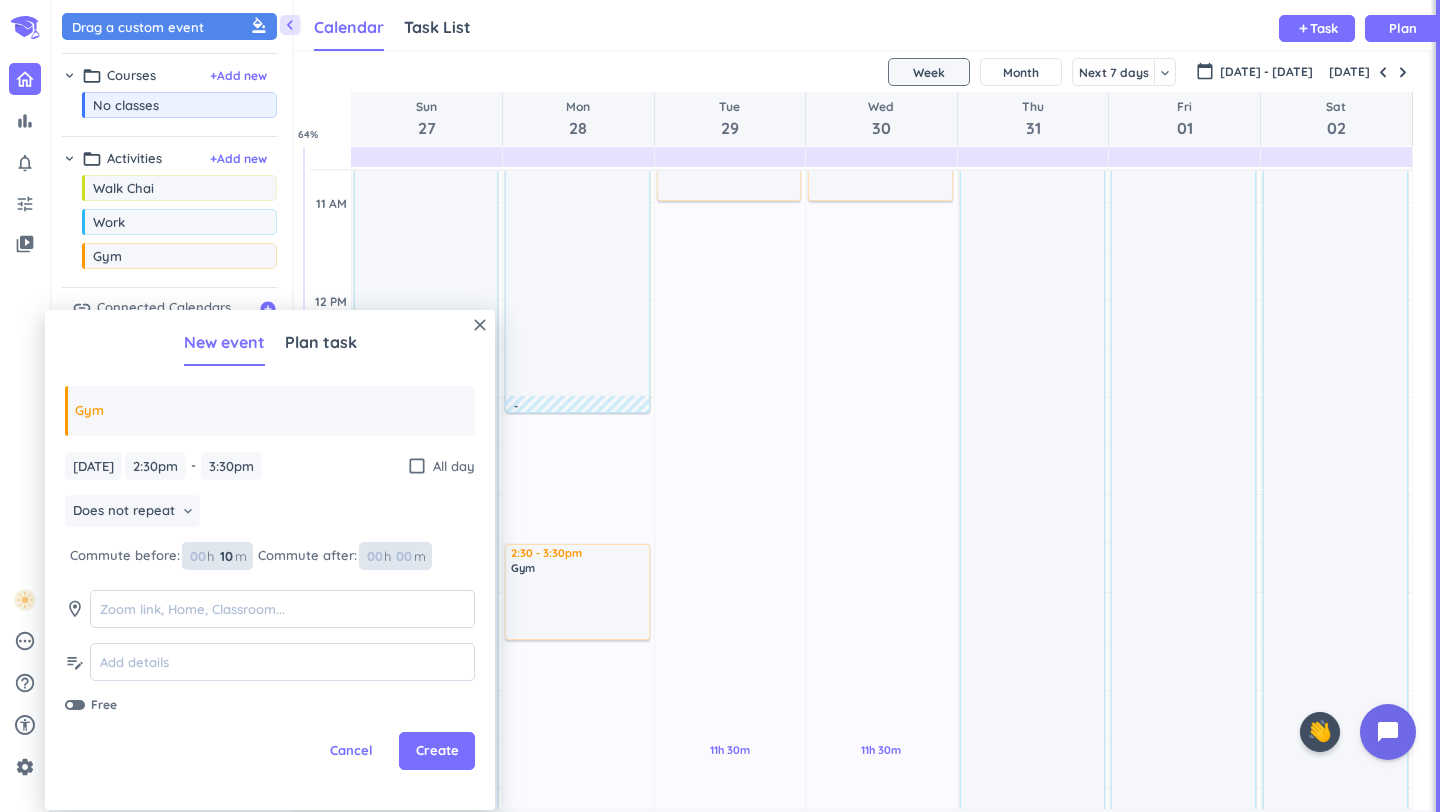 type on "10" 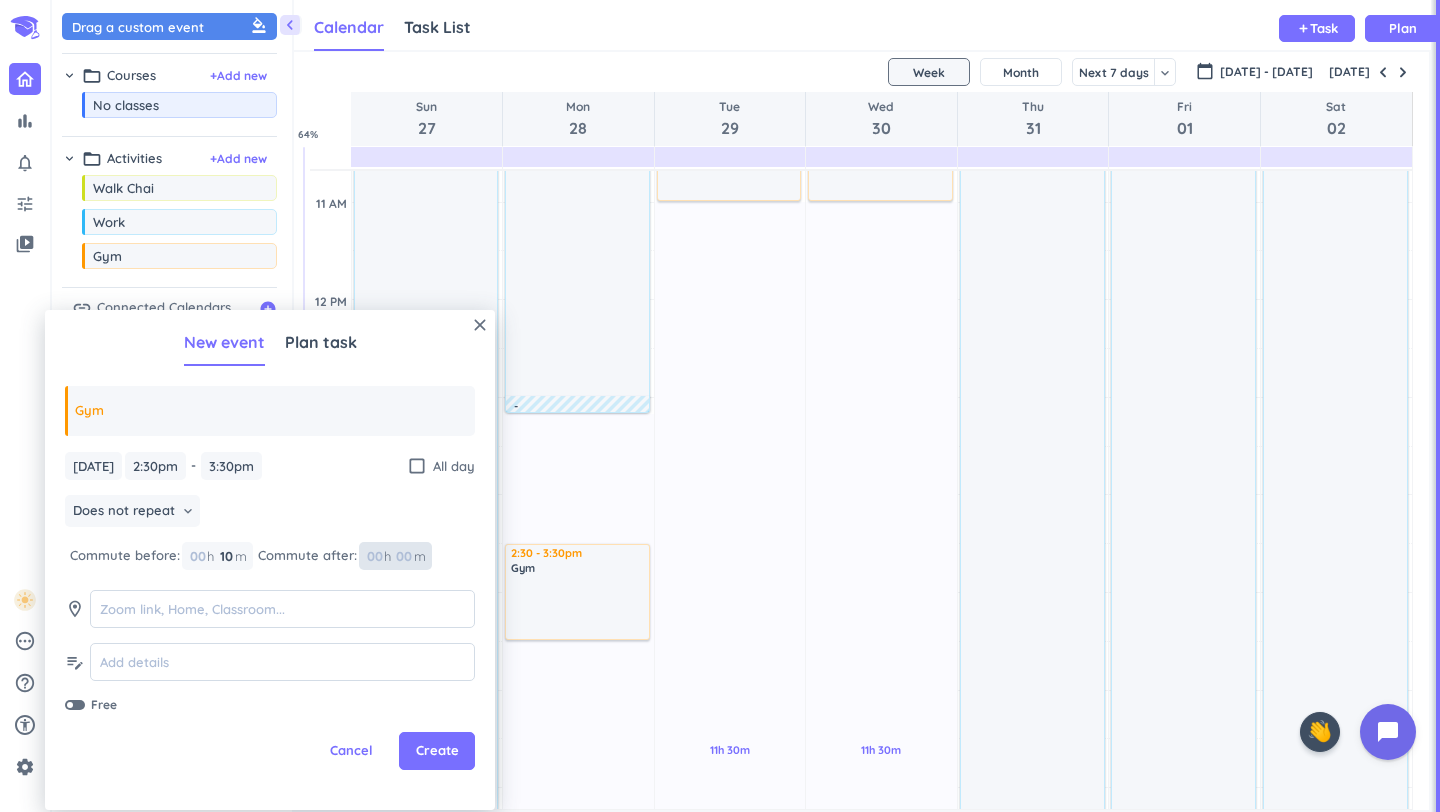 click at bounding box center [403, 556] 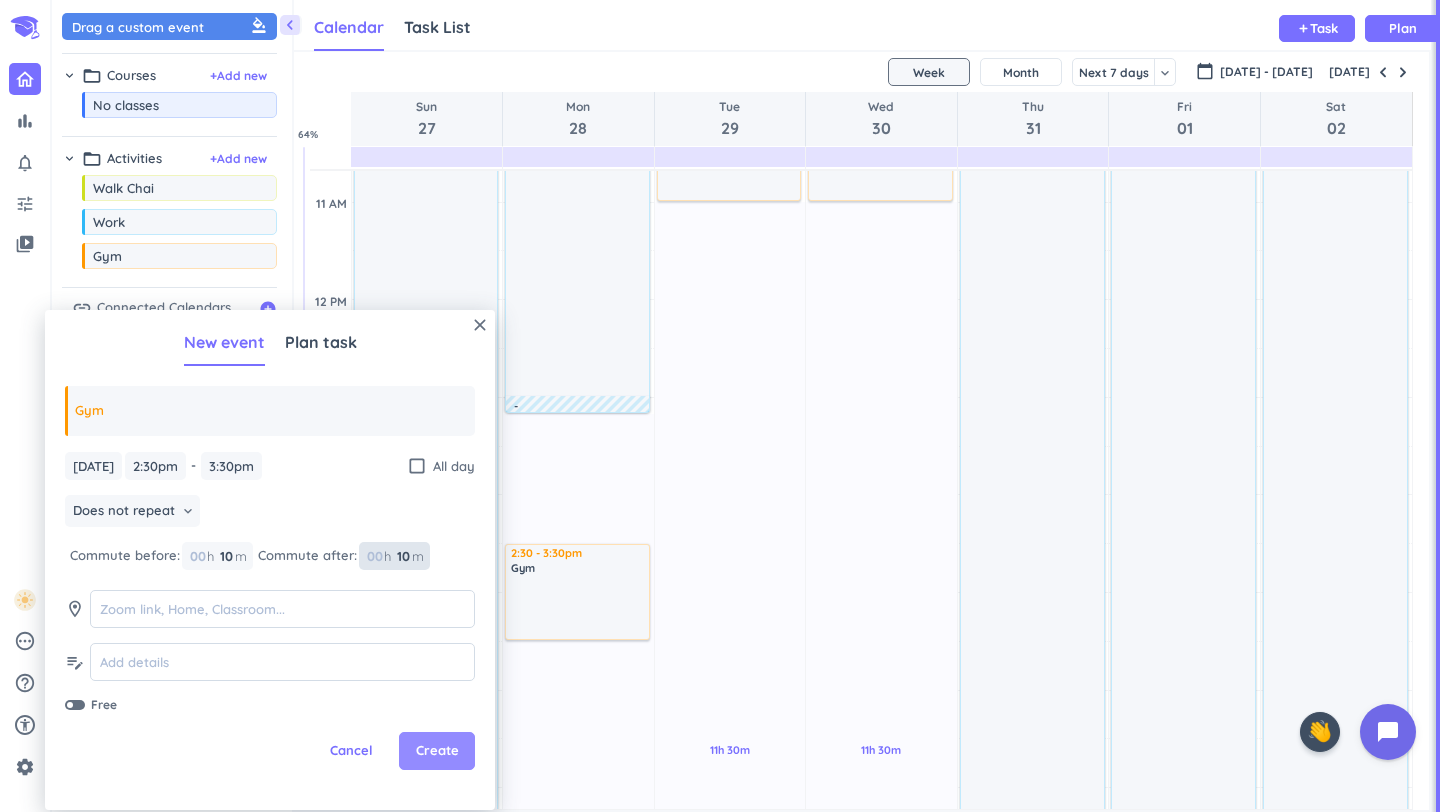 type on "10" 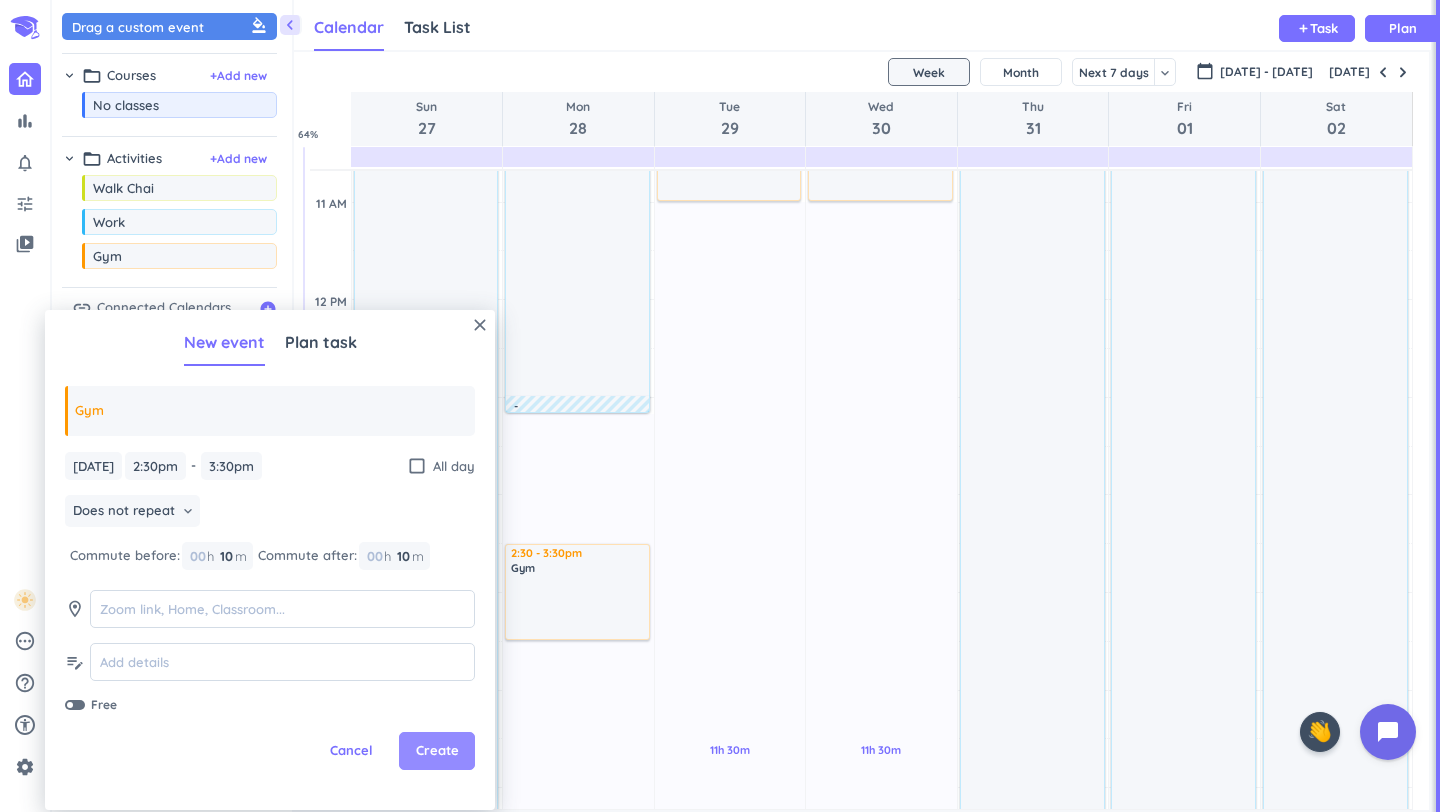 click on "Create" at bounding box center [437, 751] 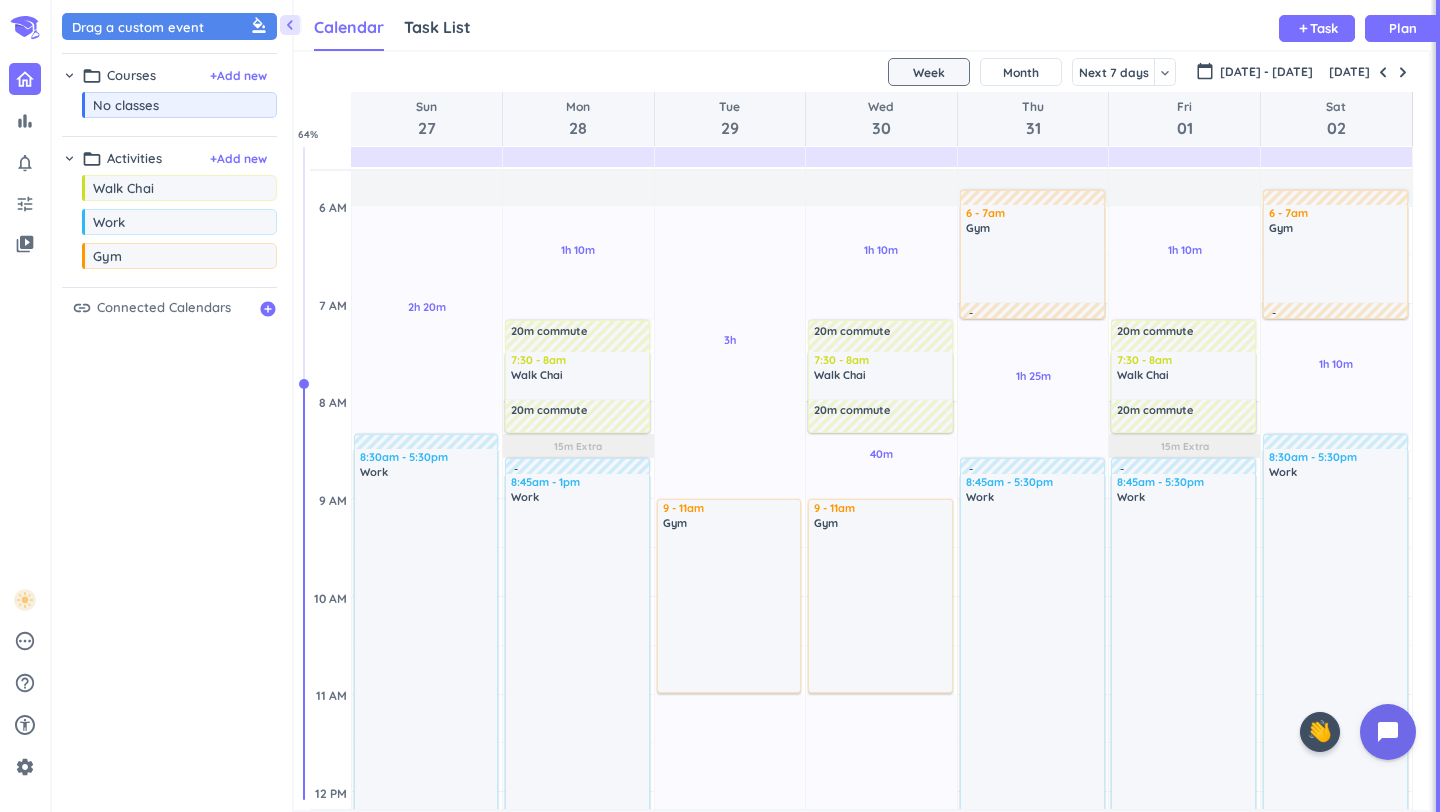 scroll, scrollTop: 153, scrollLeft: 0, axis: vertical 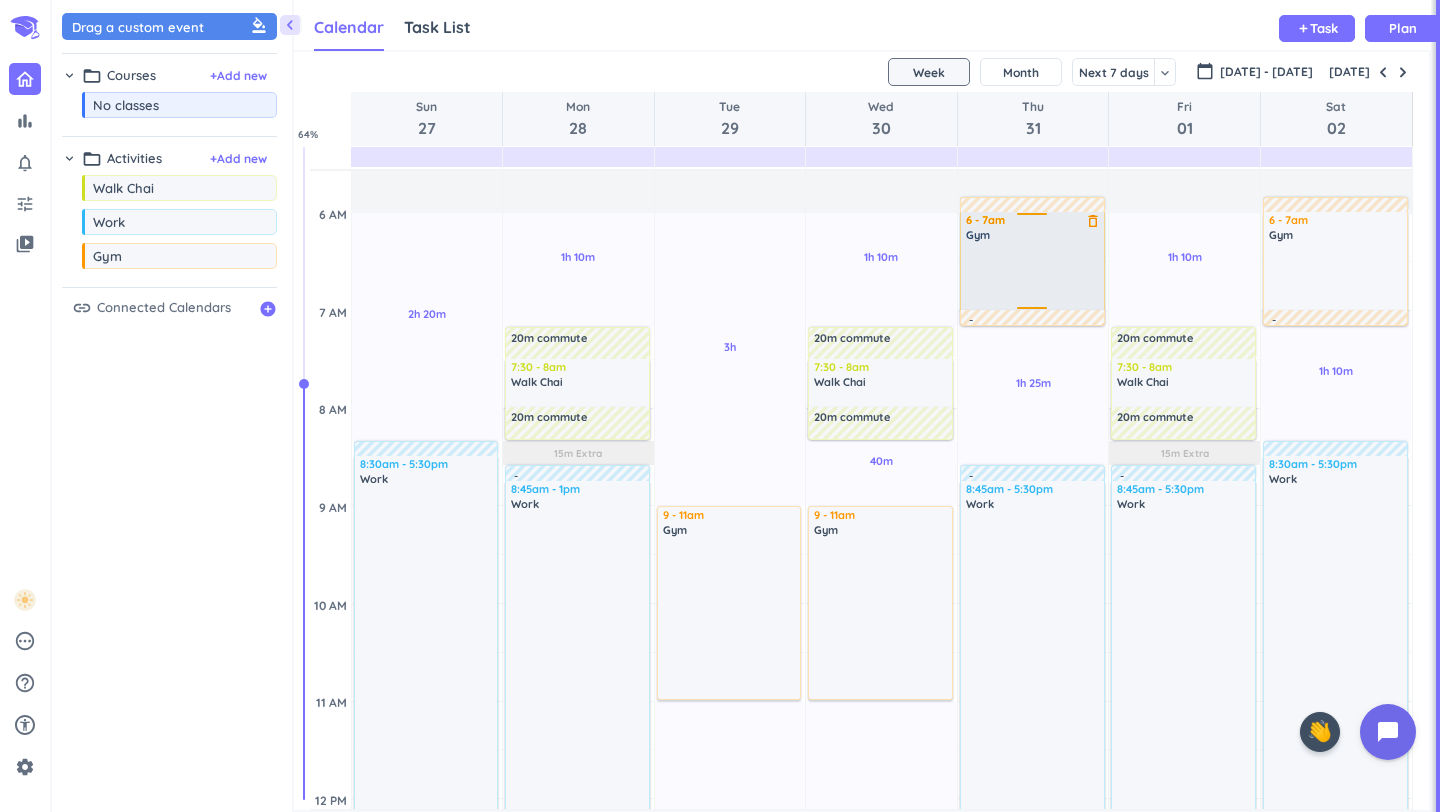 click at bounding box center [1033, 275] 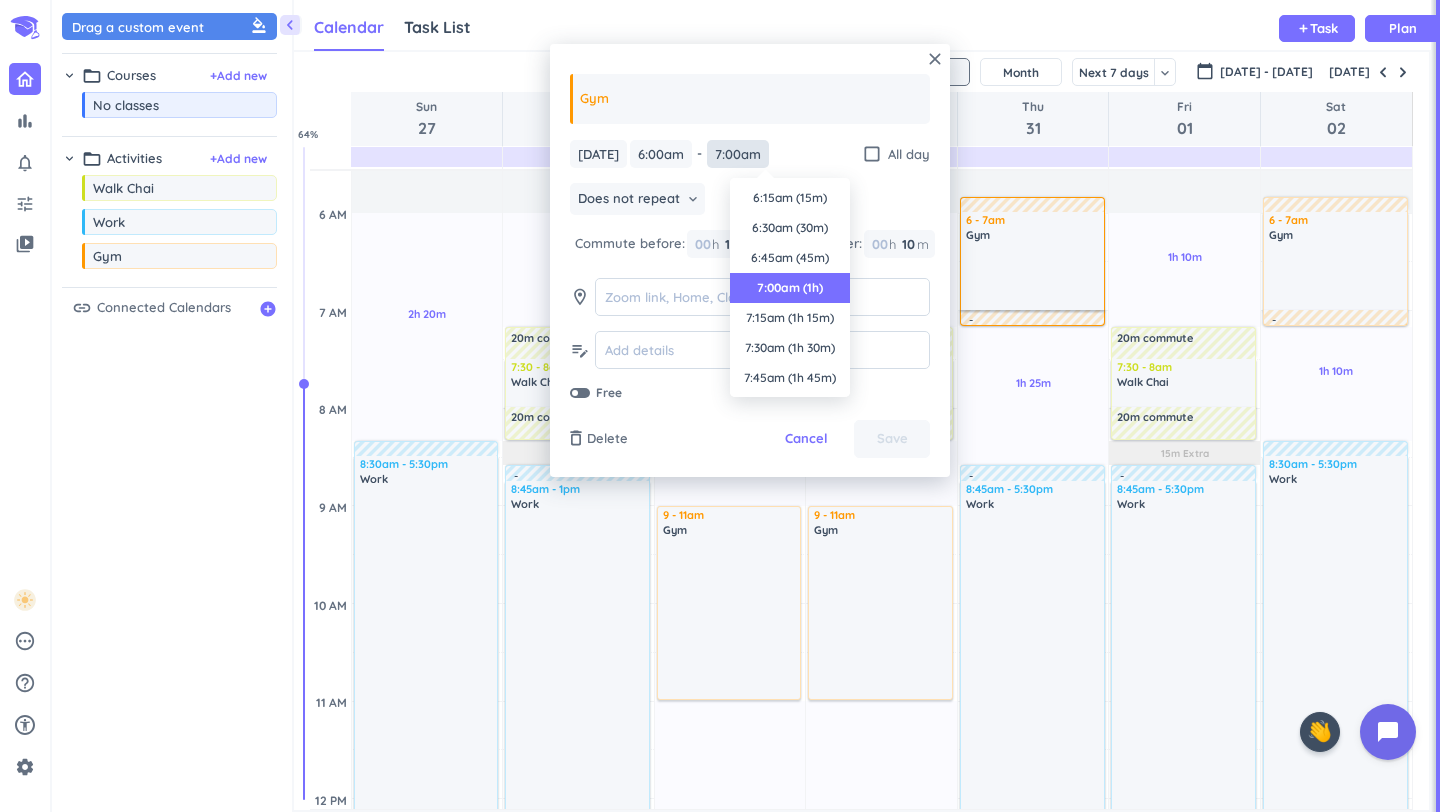 click on "7:00am" at bounding box center (738, 154) 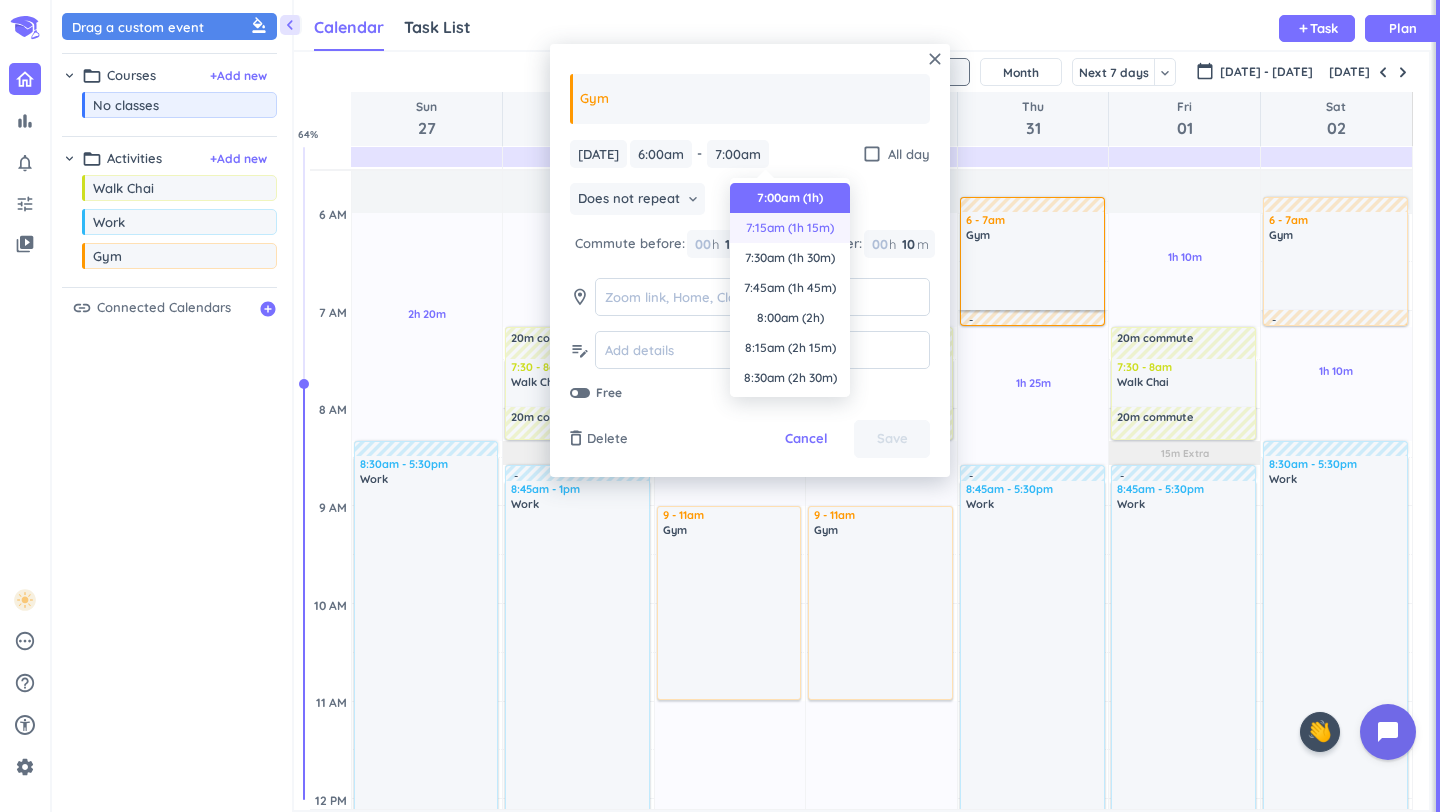 click on "7:15am (1h 15m)" at bounding box center (790, 228) 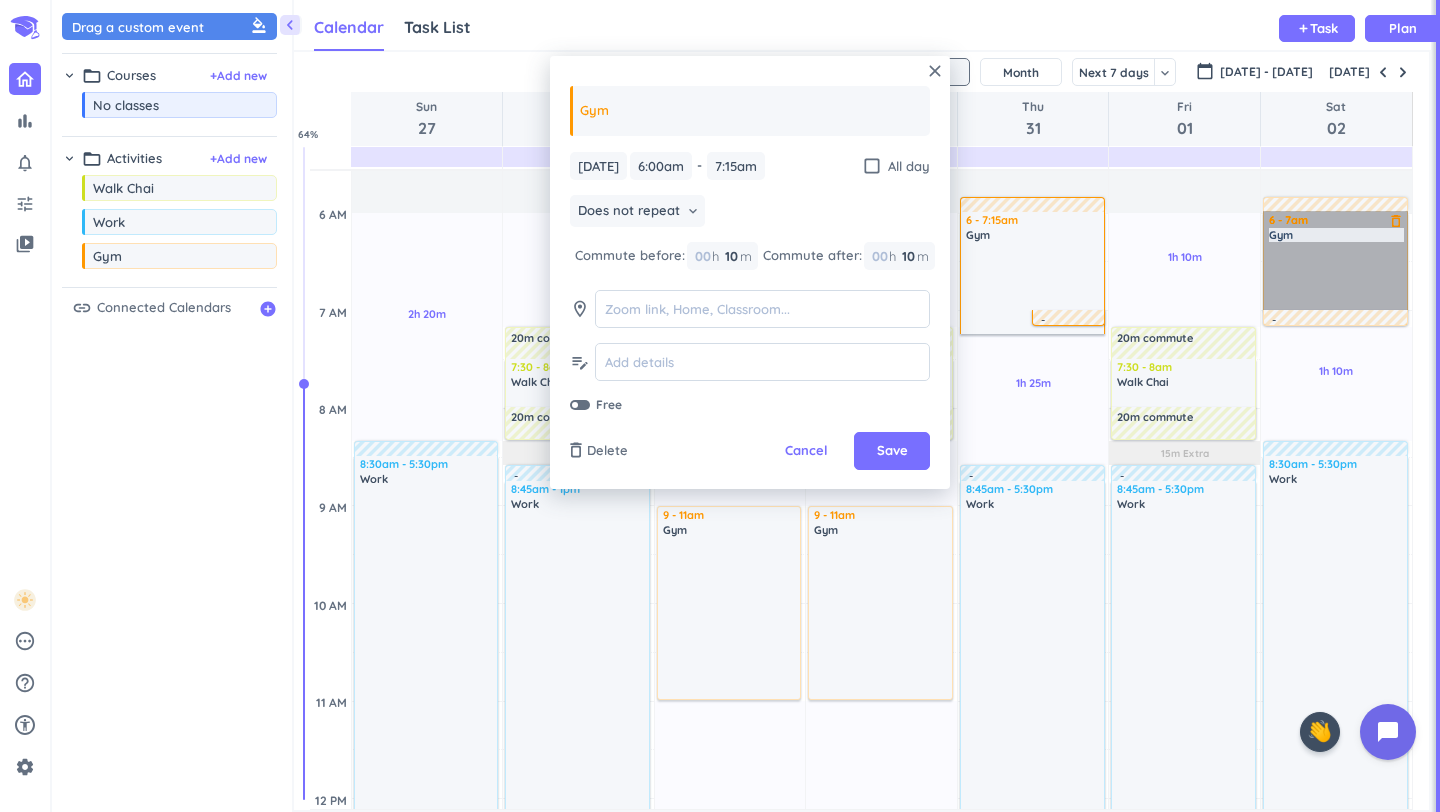 click on "6 - 7am Gym delete_outline" at bounding box center [1335, 261] 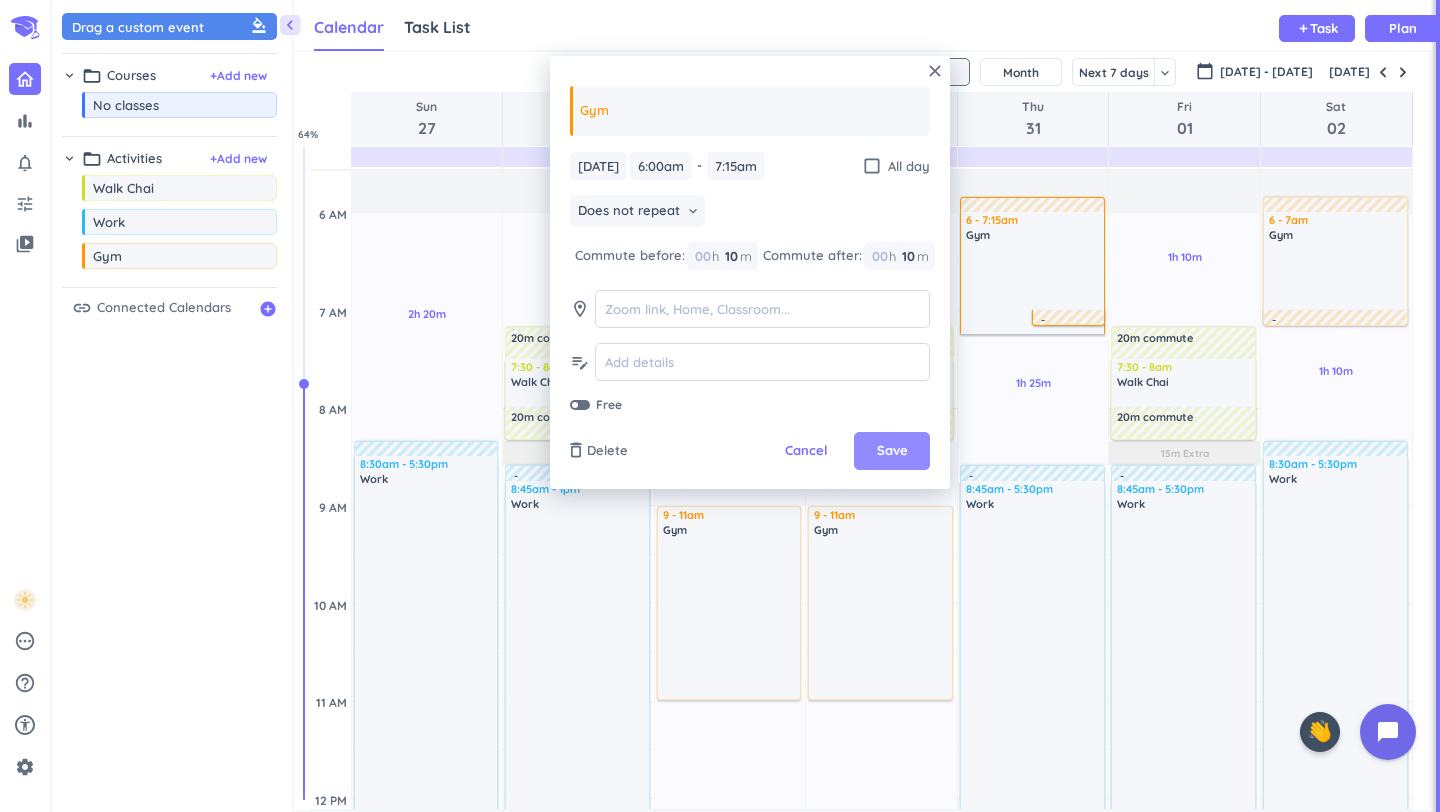 click on "Save" at bounding box center [892, 451] 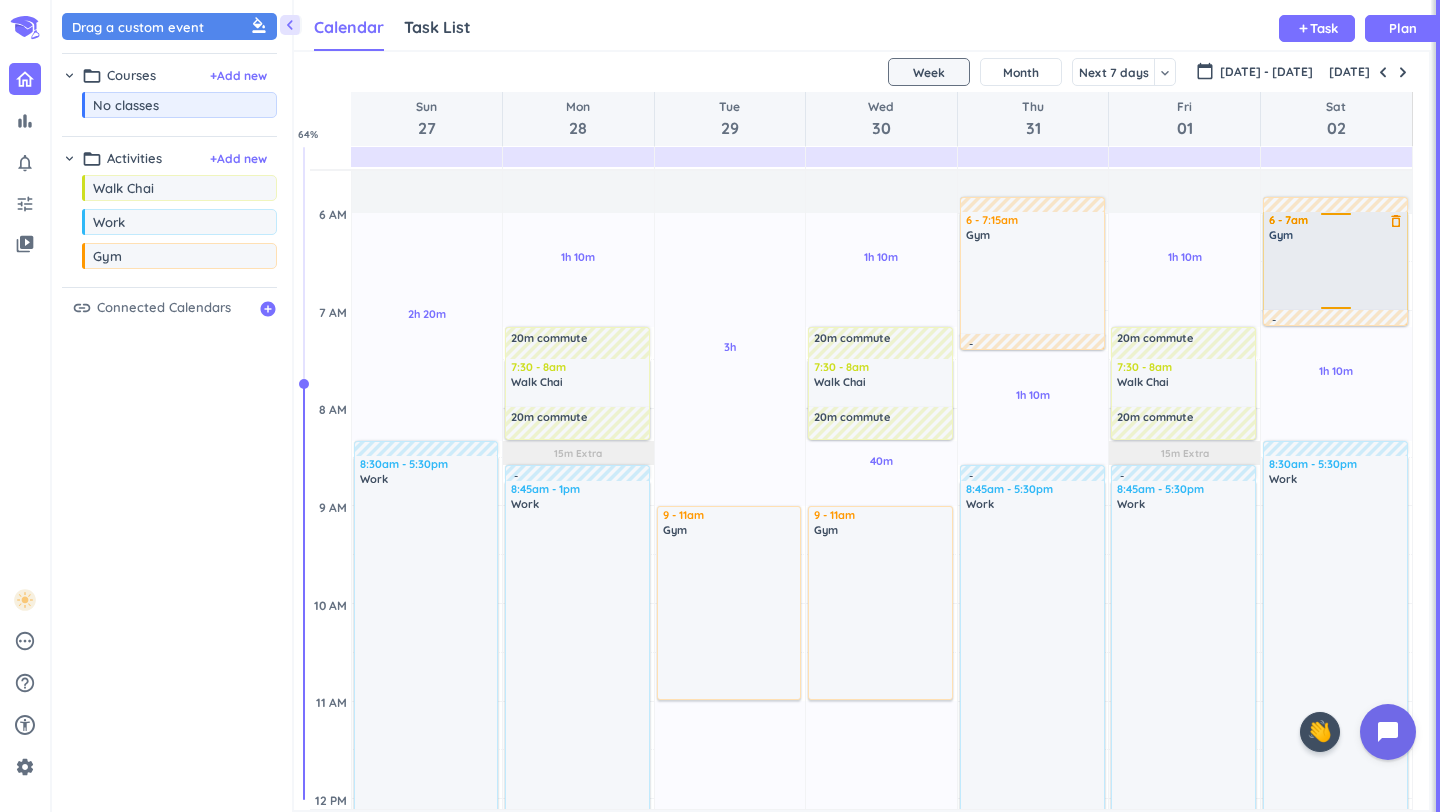 click at bounding box center (1336, 275) 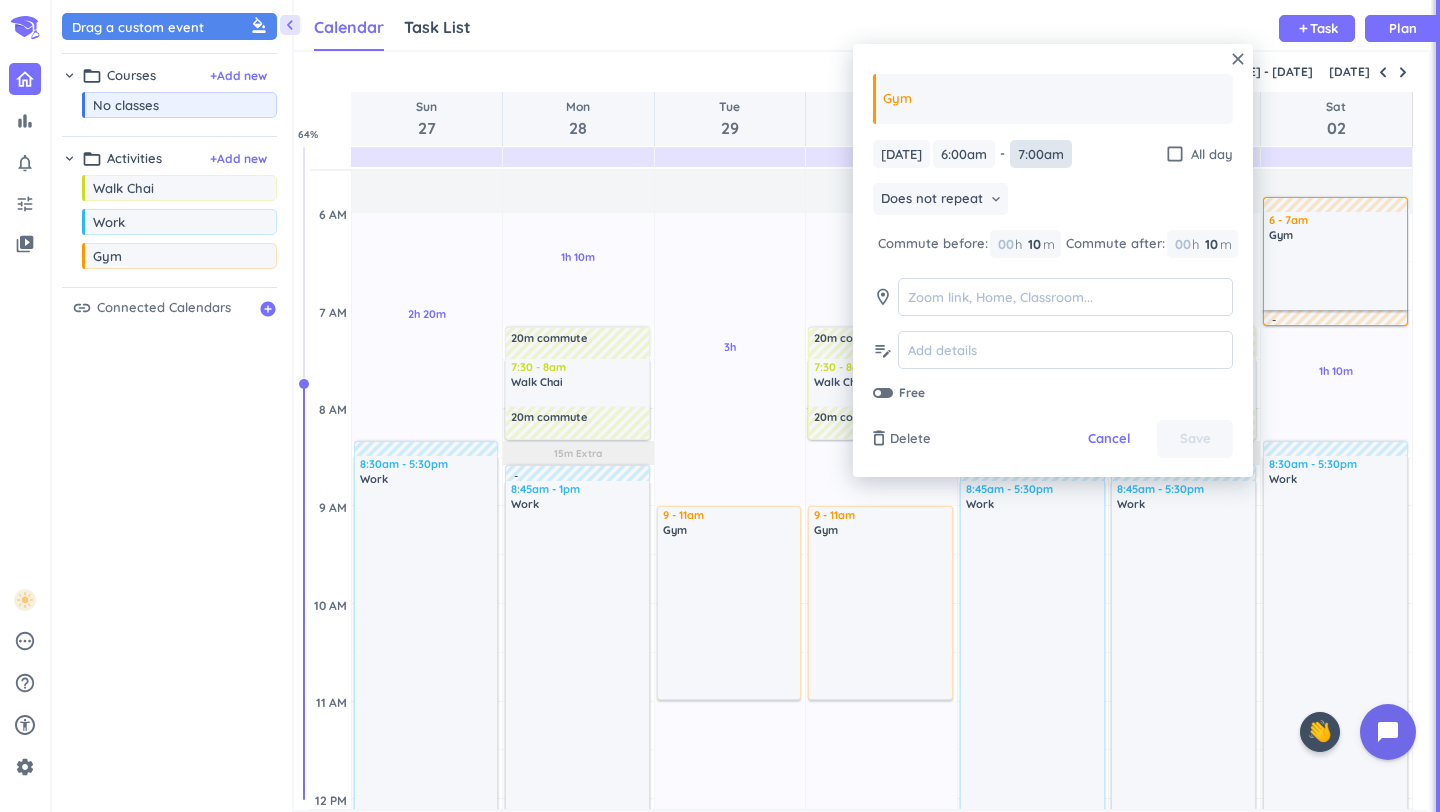 click on "7:00am" at bounding box center (1041, 154) 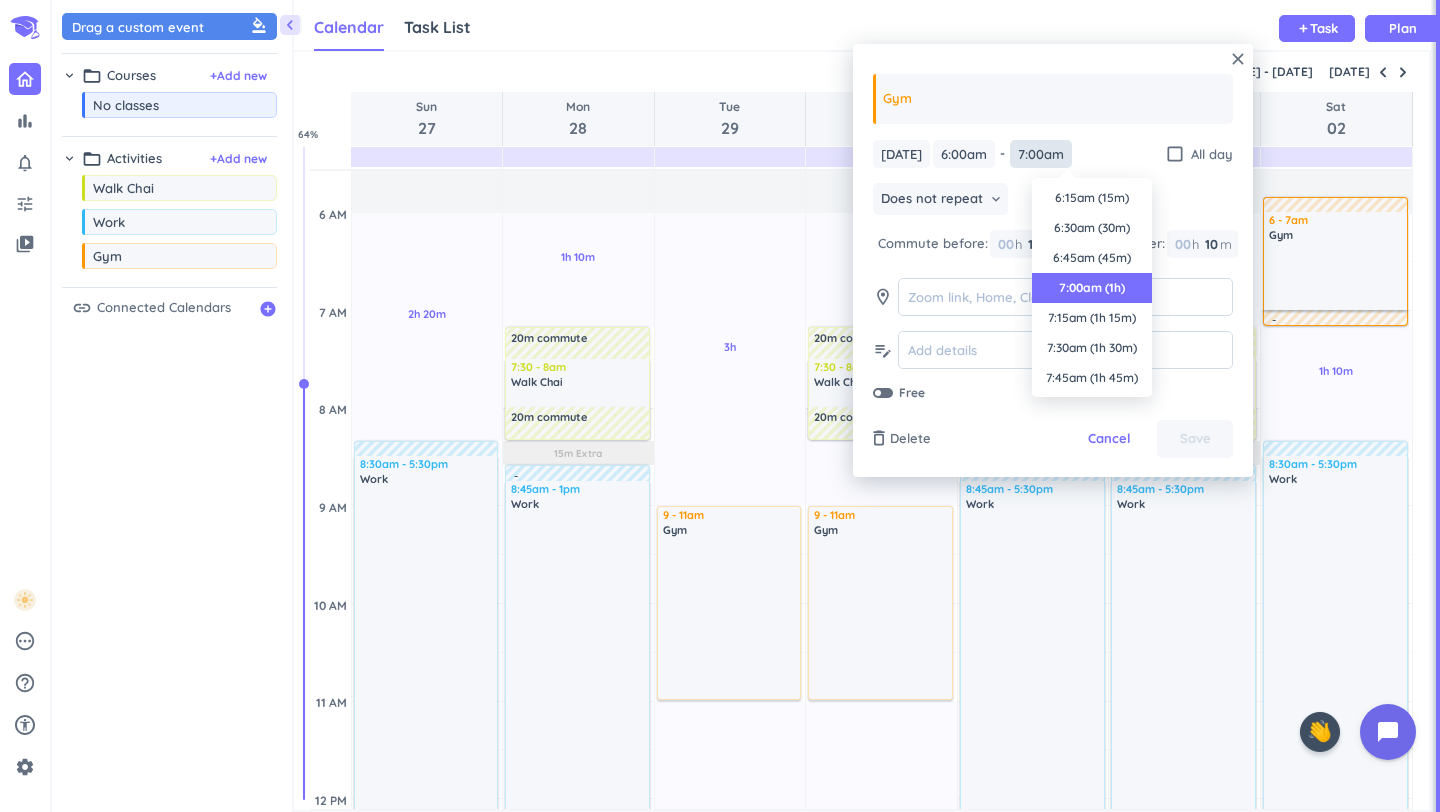scroll, scrollTop: 90, scrollLeft: 0, axis: vertical 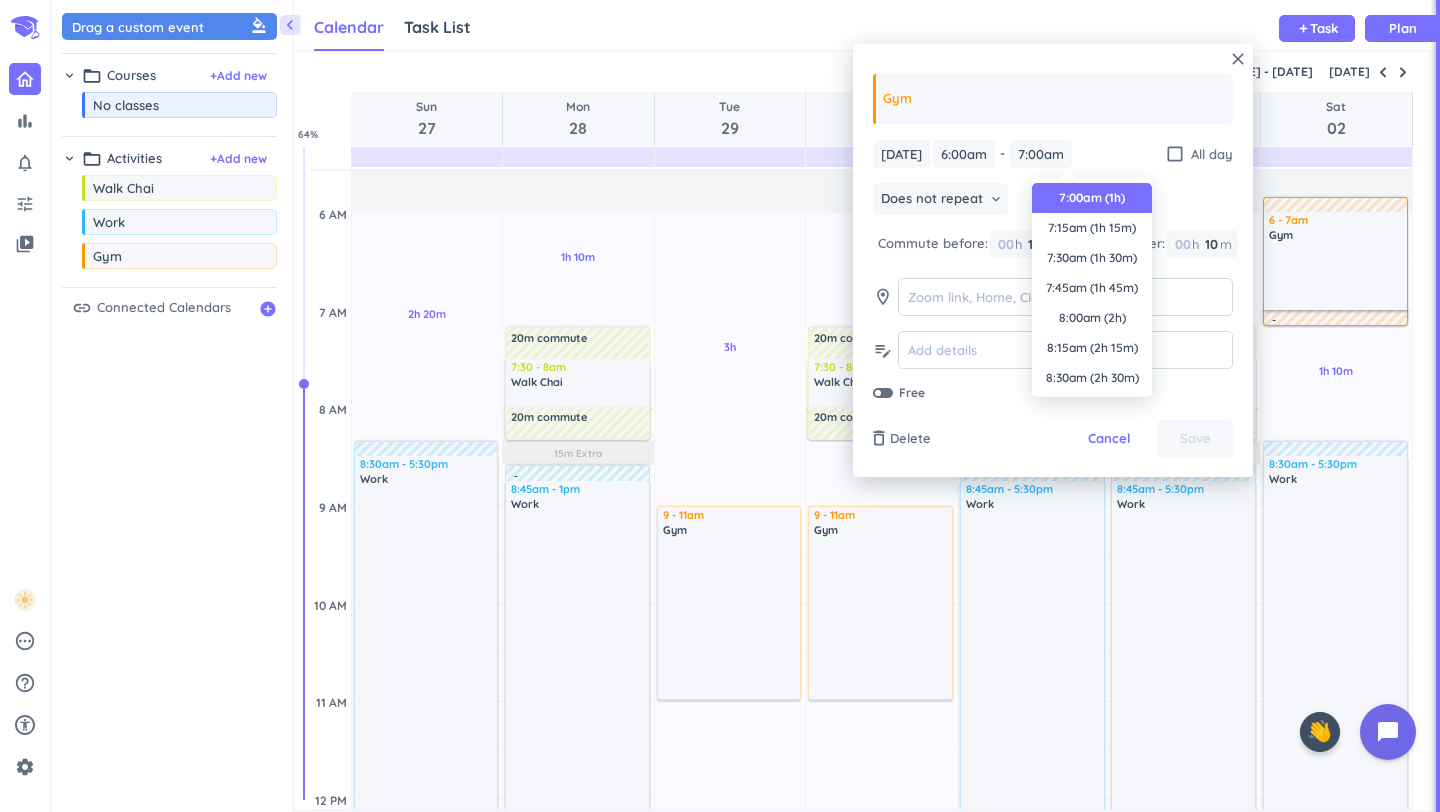 click on "7:15am (1h 15m)" at bounding box center [1092, 228] 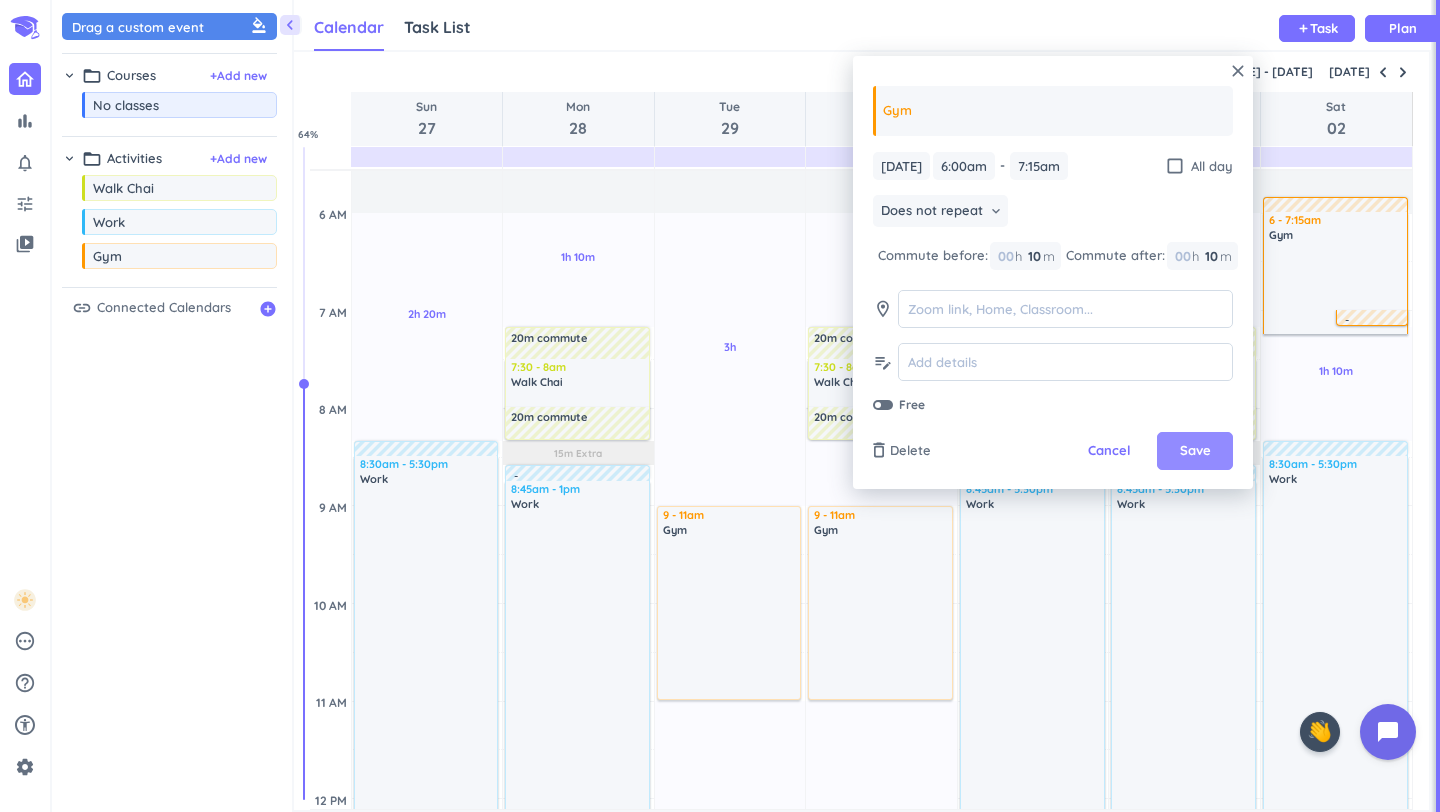 click on "Save" at bounding box center [1195, 451] 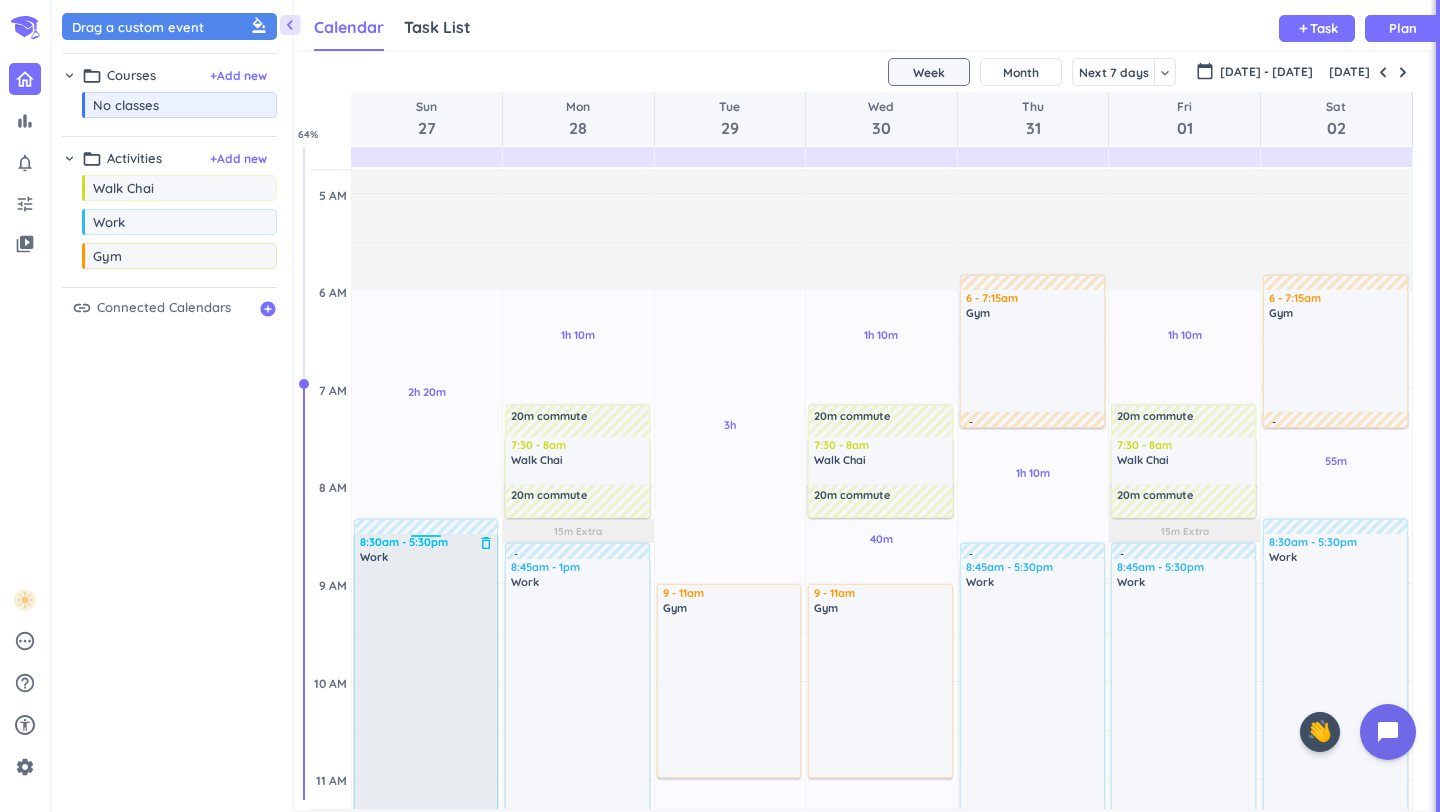 scroll, scrollTop: 74, scrollLeft: 0, axis: vertical 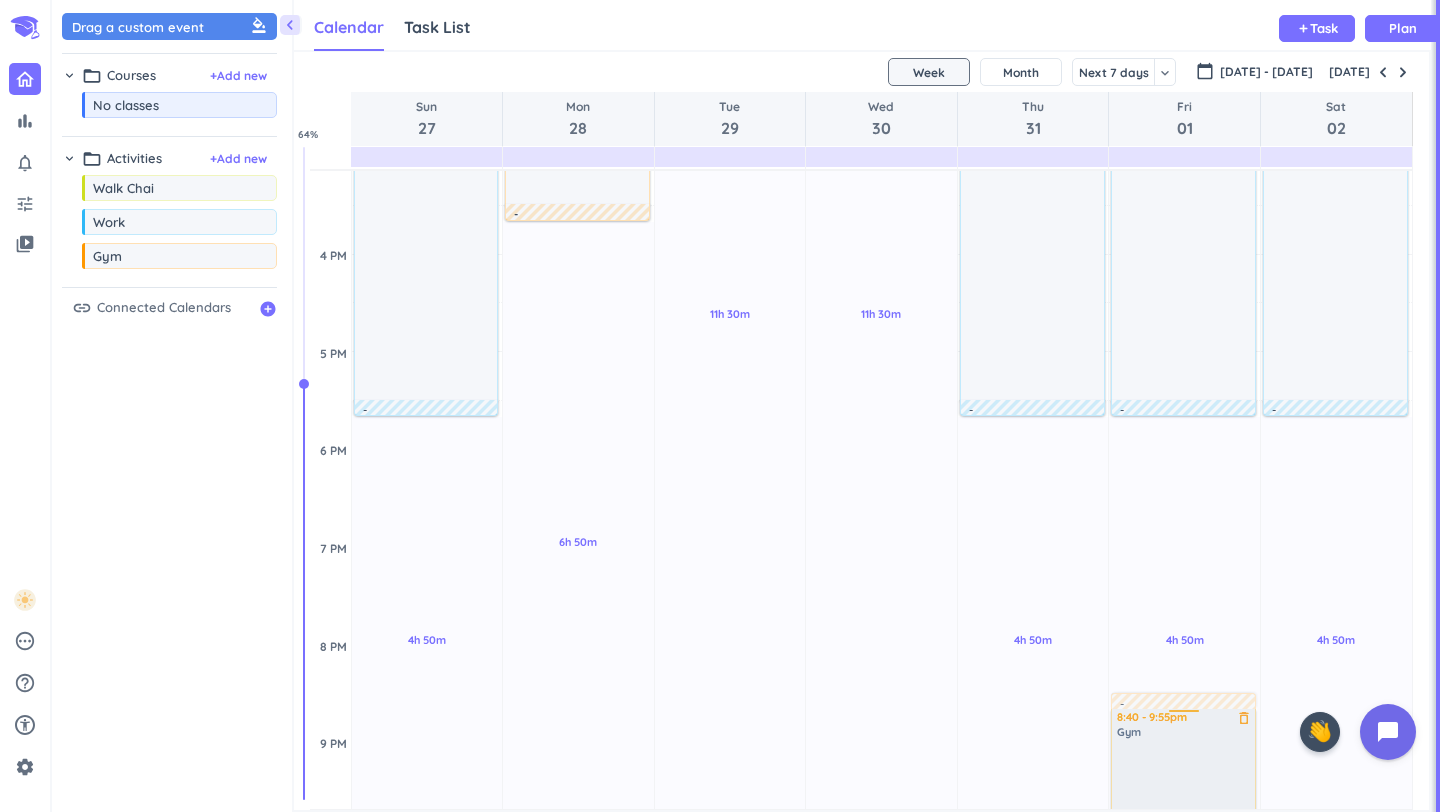 drag, startPoint x: 987, startPoint y: 318, endPoint x: 1114, endPoint y: 758, distance: 457.9618 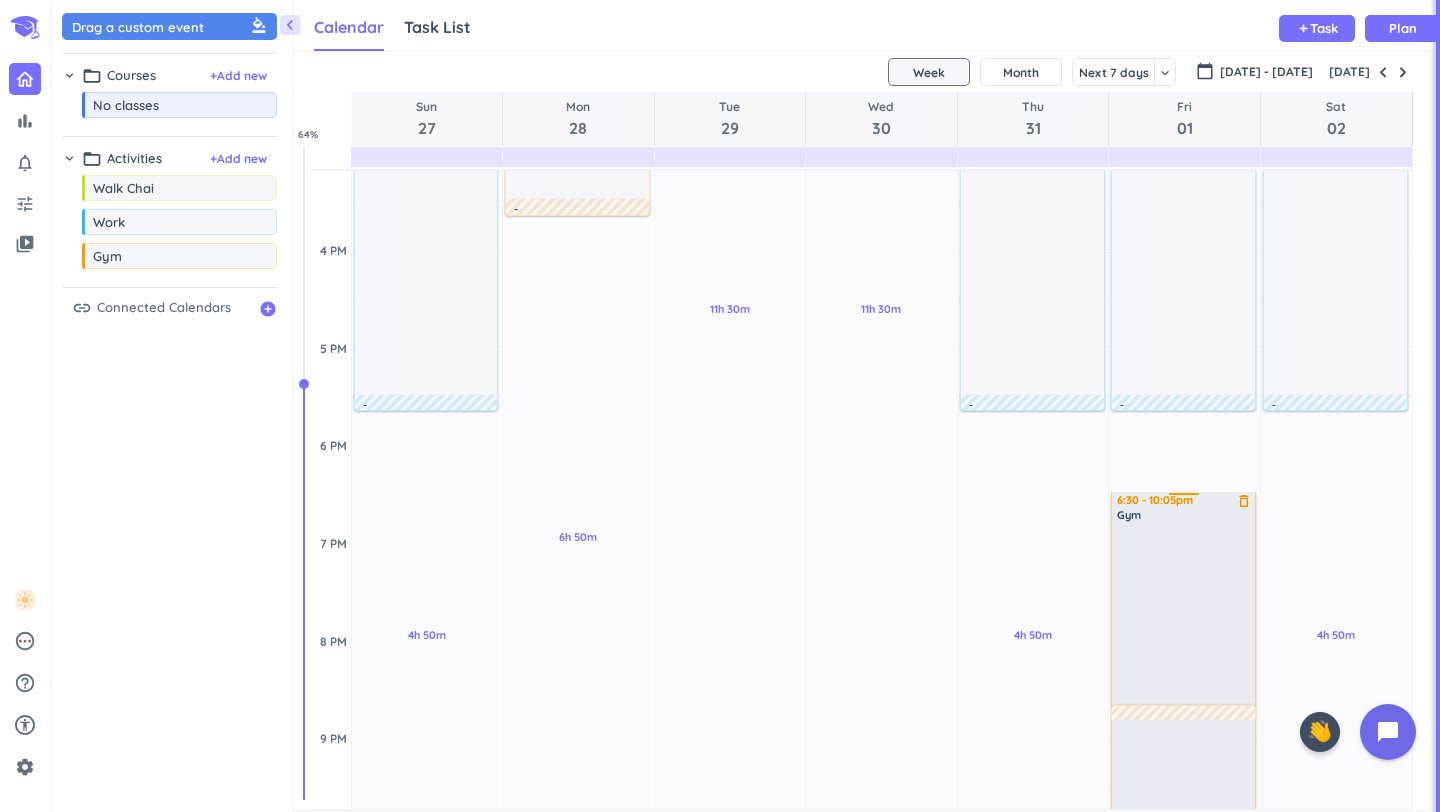 drag, startPoint x: 1182, startPoint y: 722, endPoint x: 1204, endPoint y: 495, distance: 228.06358 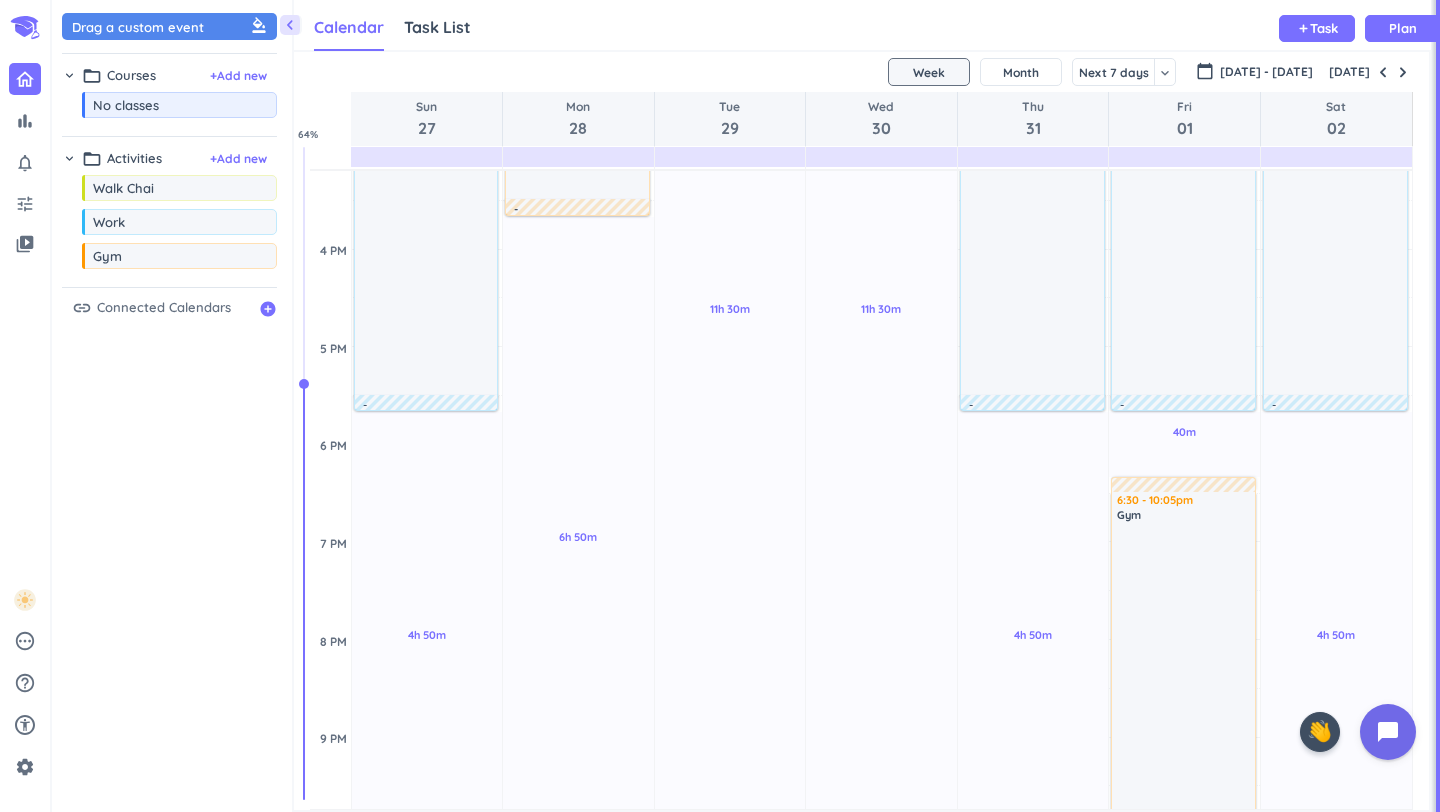 click at bounding box center [1184, 681] 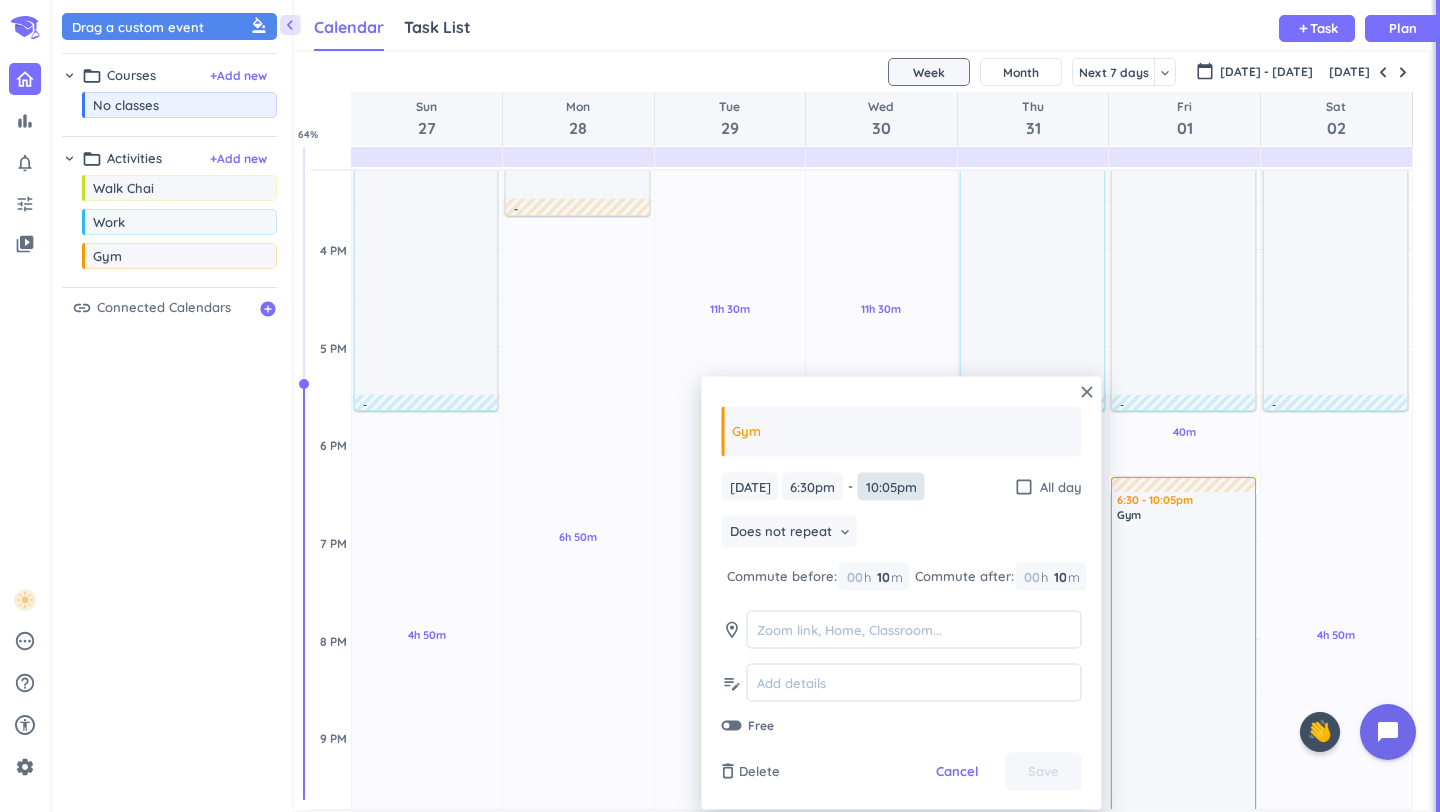 click on "10:05pm" at bounding box center (891, 486) 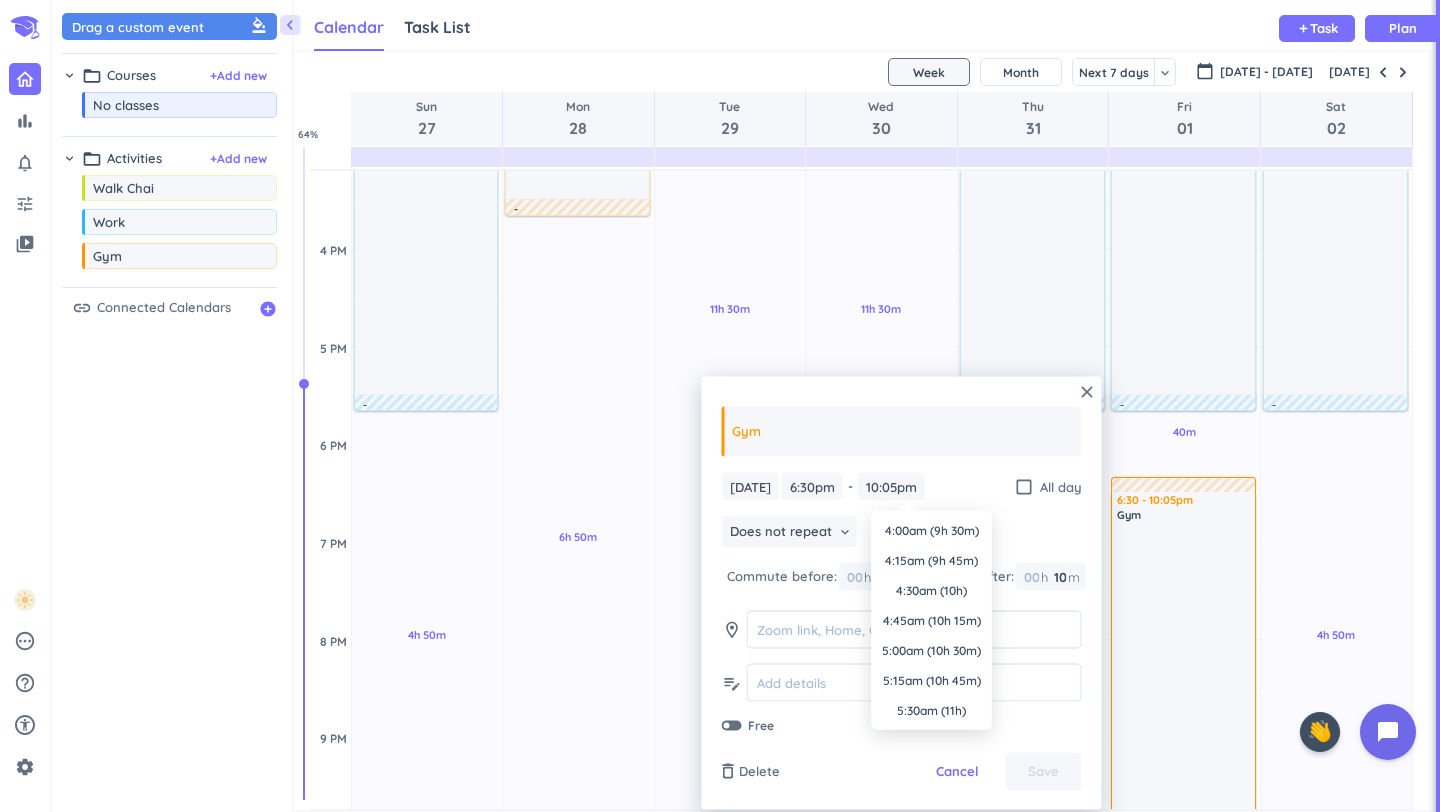 scroll, scrollTop: 0, scrollLeft: 0, axis: both 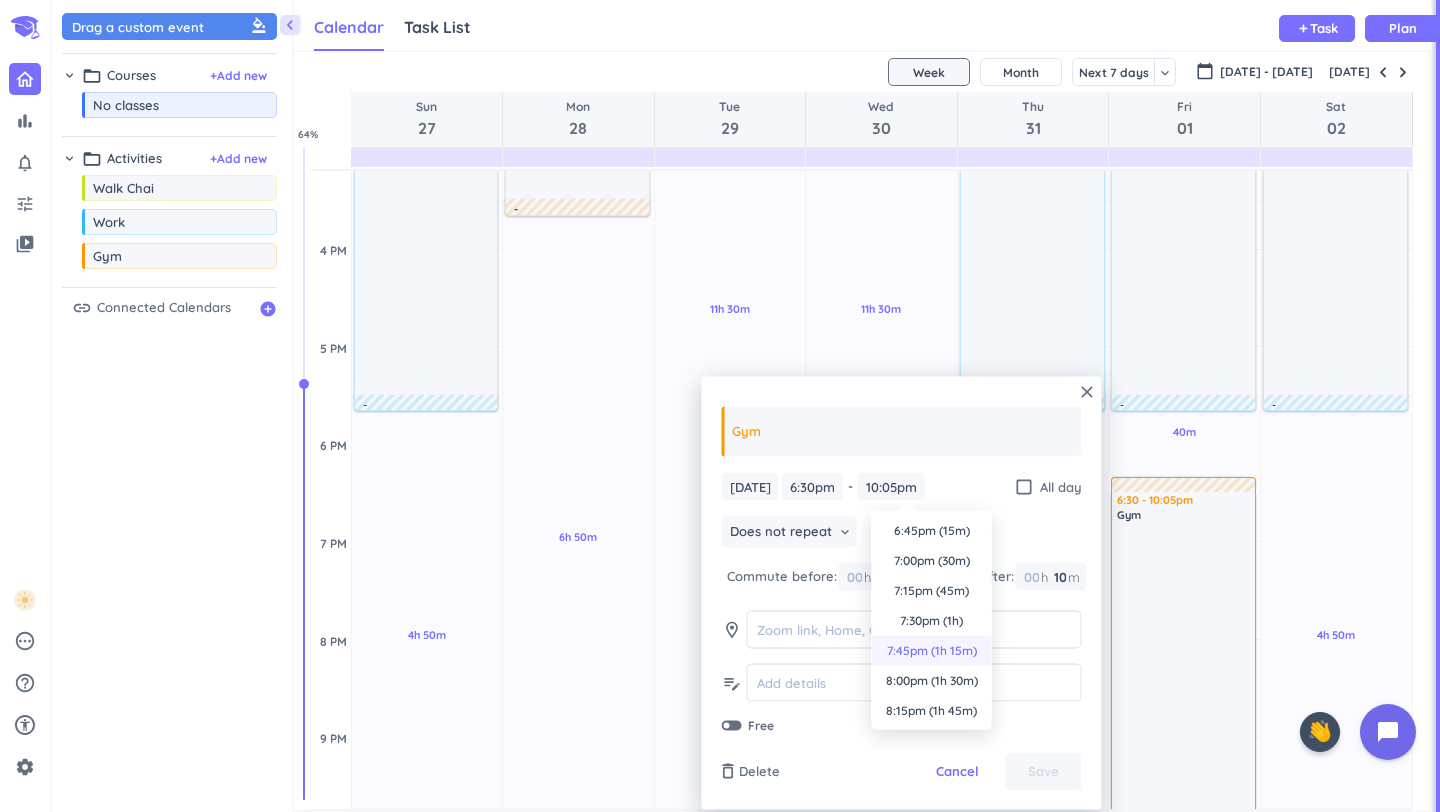 click on "7:45pm (1h 15m)" at bounding box center [932, 651] 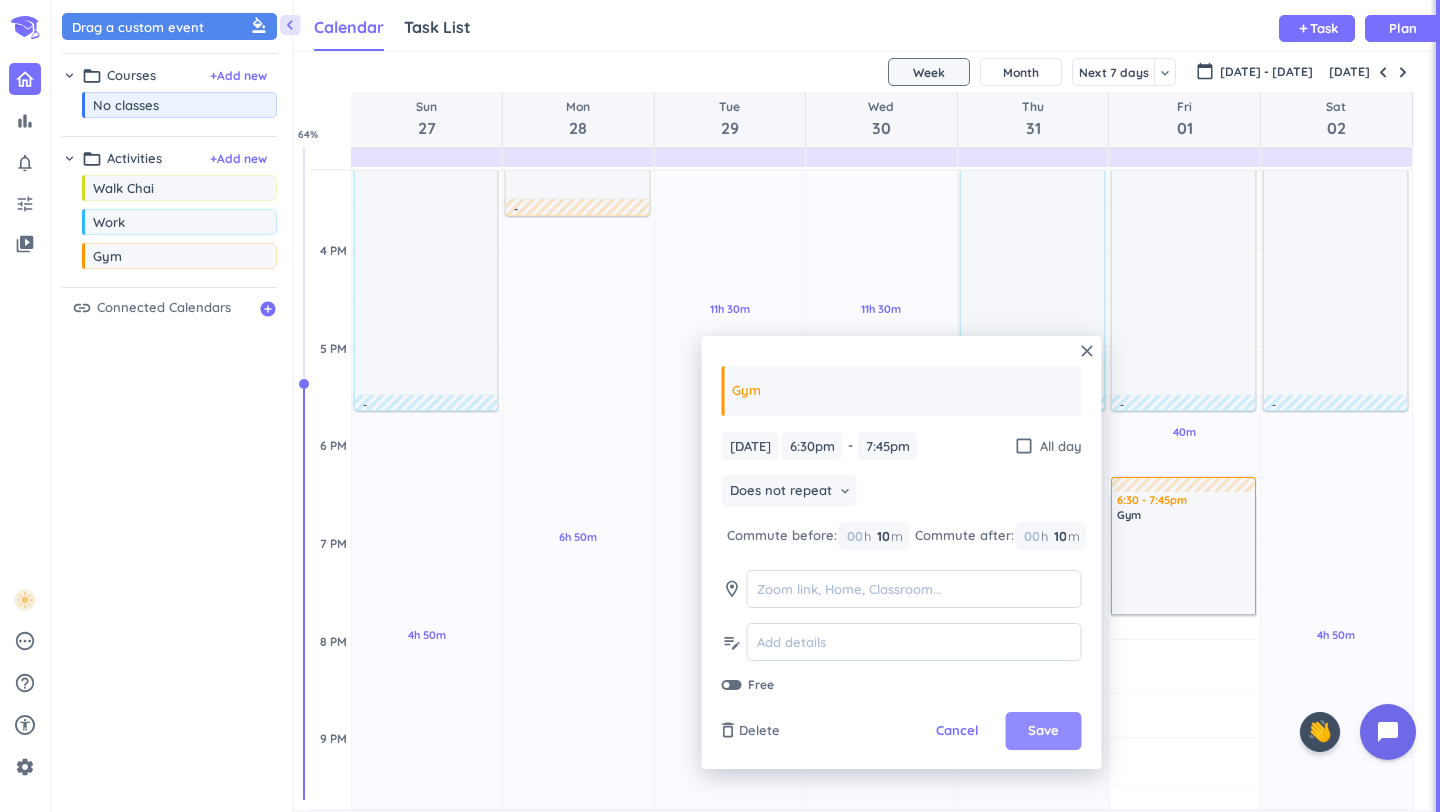 click on "Save" at bounding box center (1043, 731) 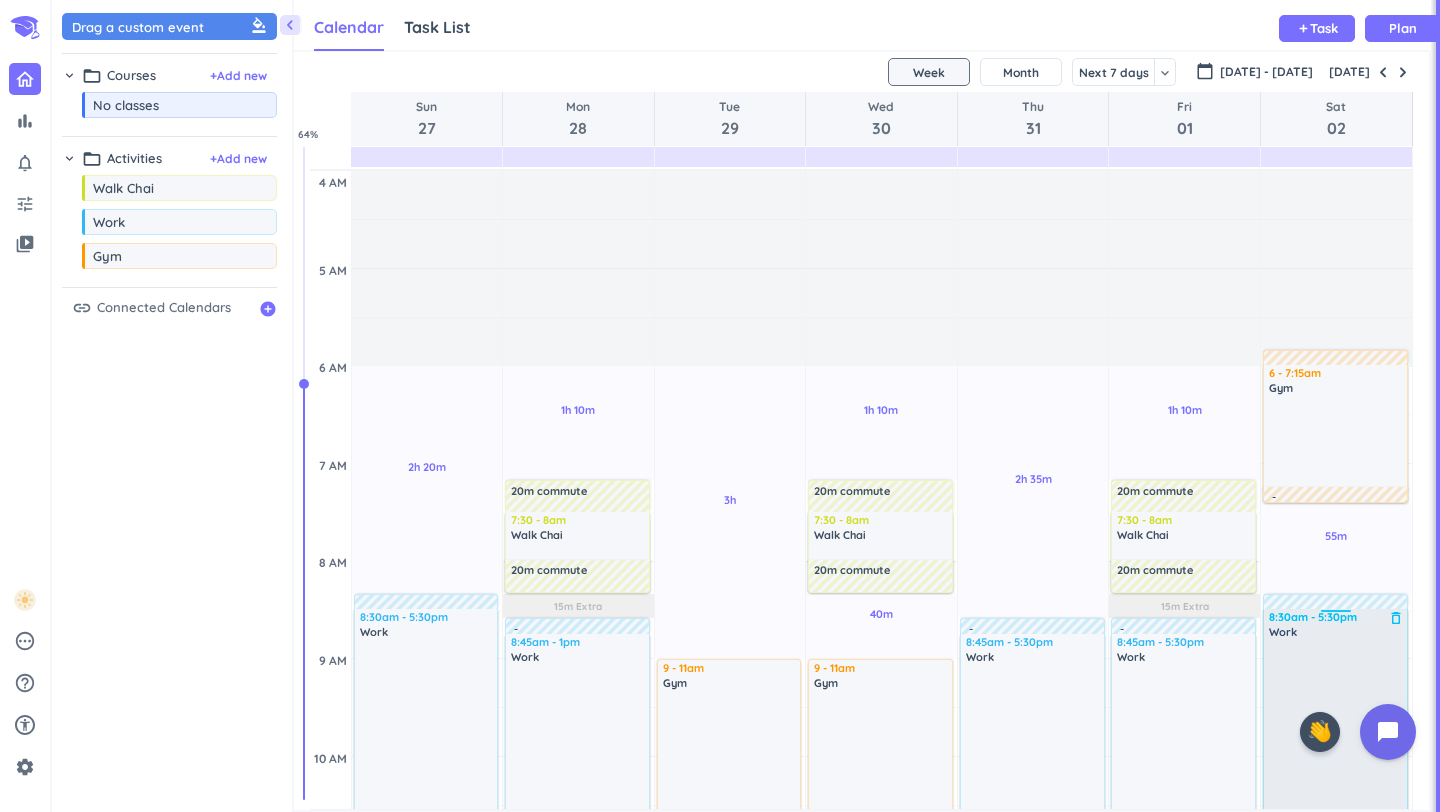 scroll, scrollTop: 84, scrollLeft: 0, axis: vertical 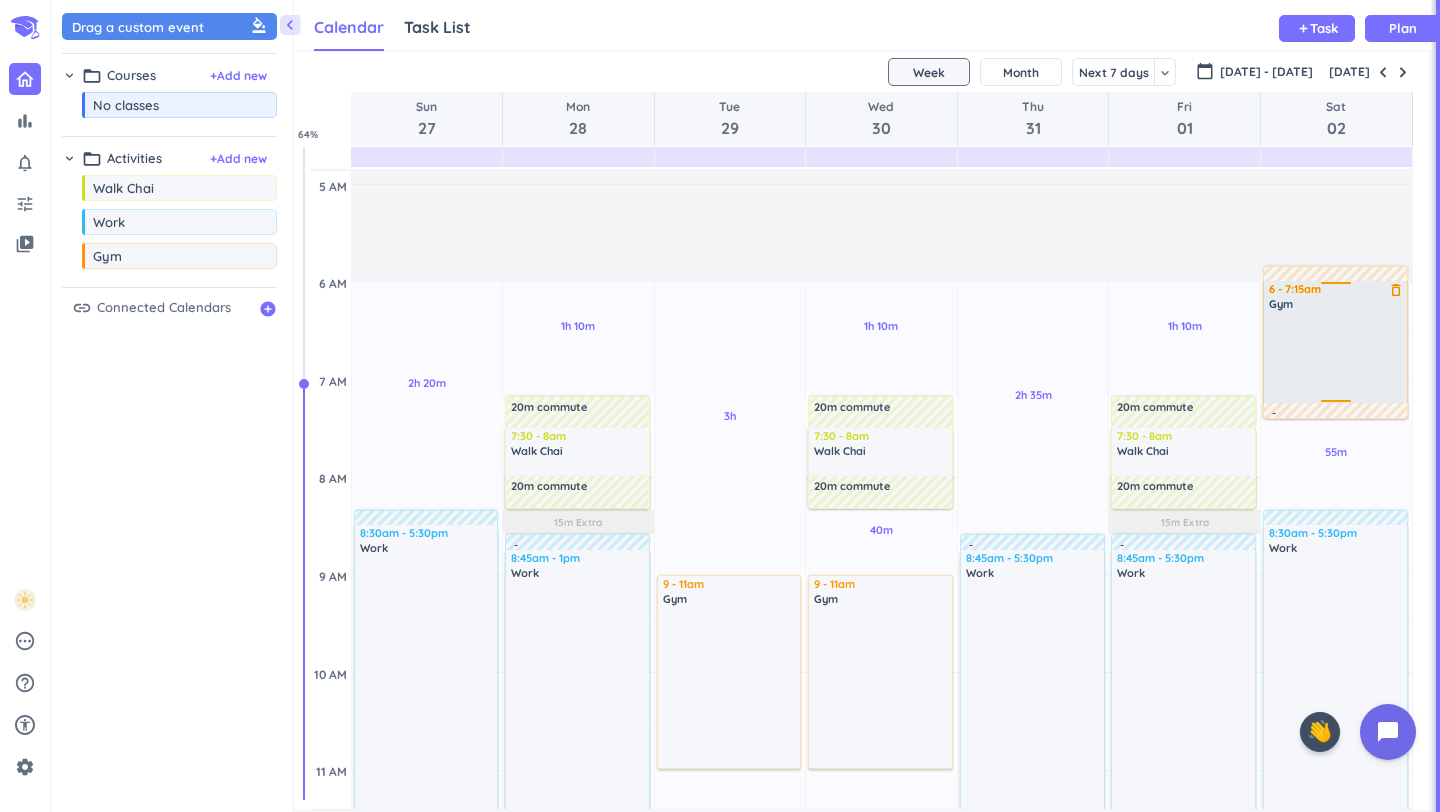 click on "Gym" at bounding box center [1336, 304] 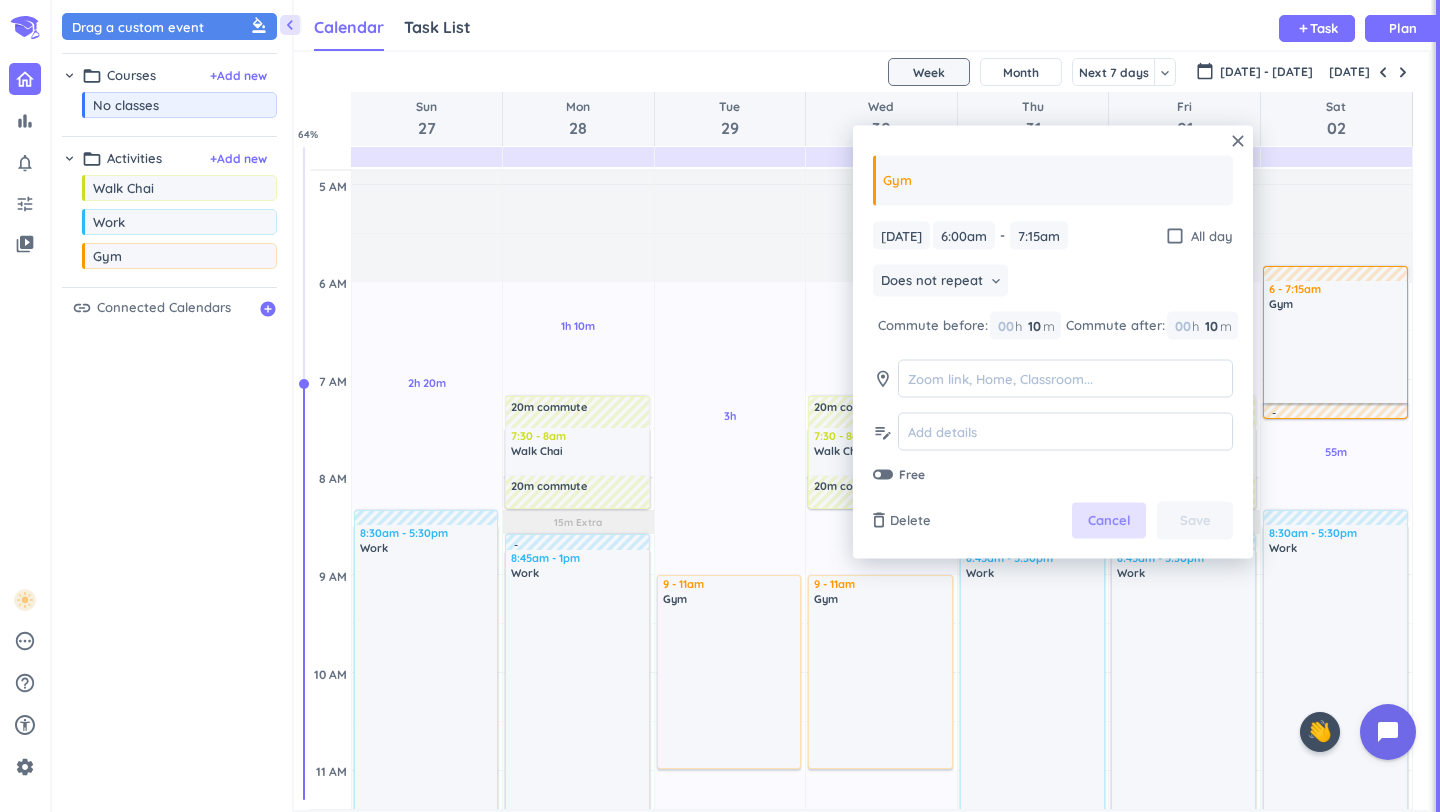 click on "Cancel" at bounding box center (1109, 521) 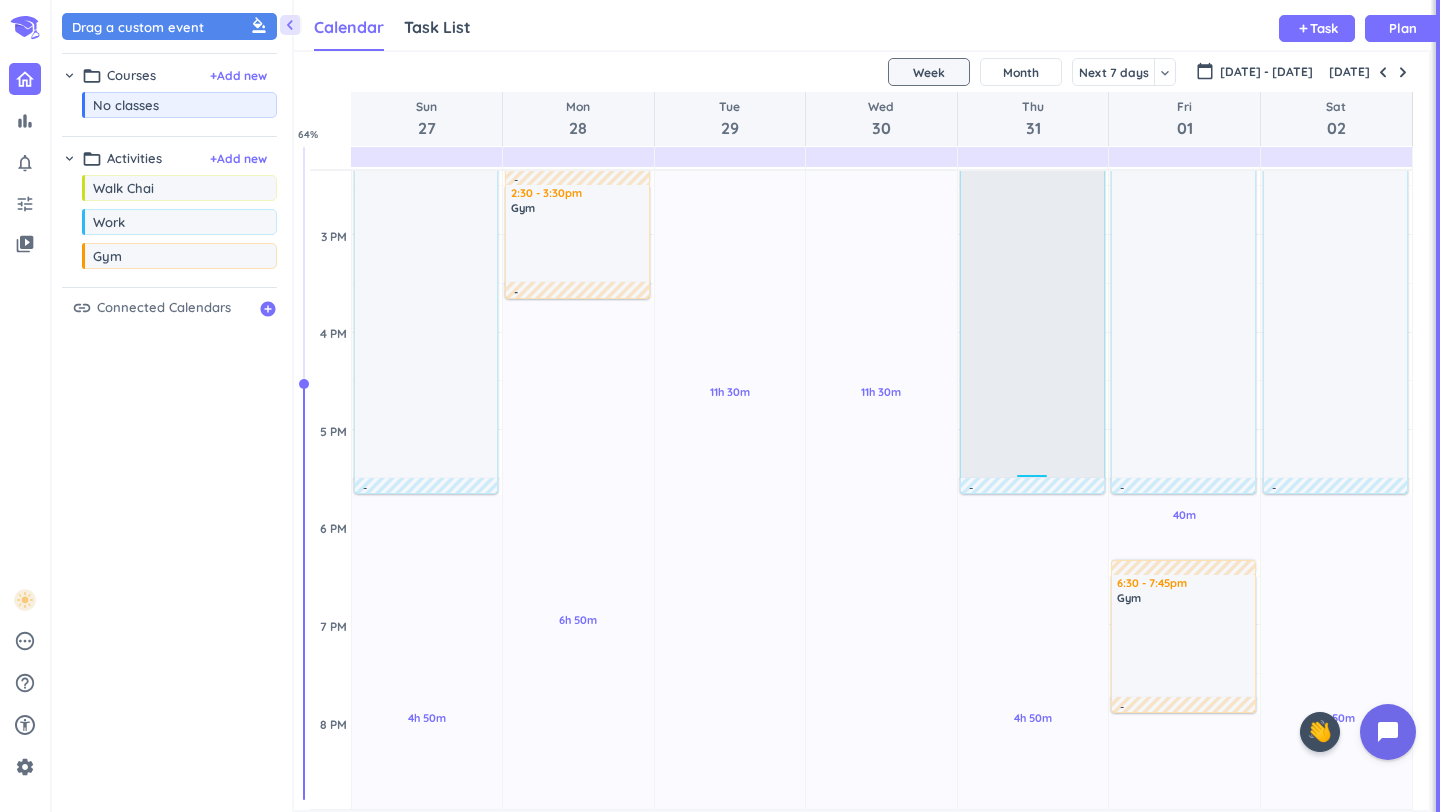 scroll, scrollTop: 1147, scrollLeft: 0, axis: vertical 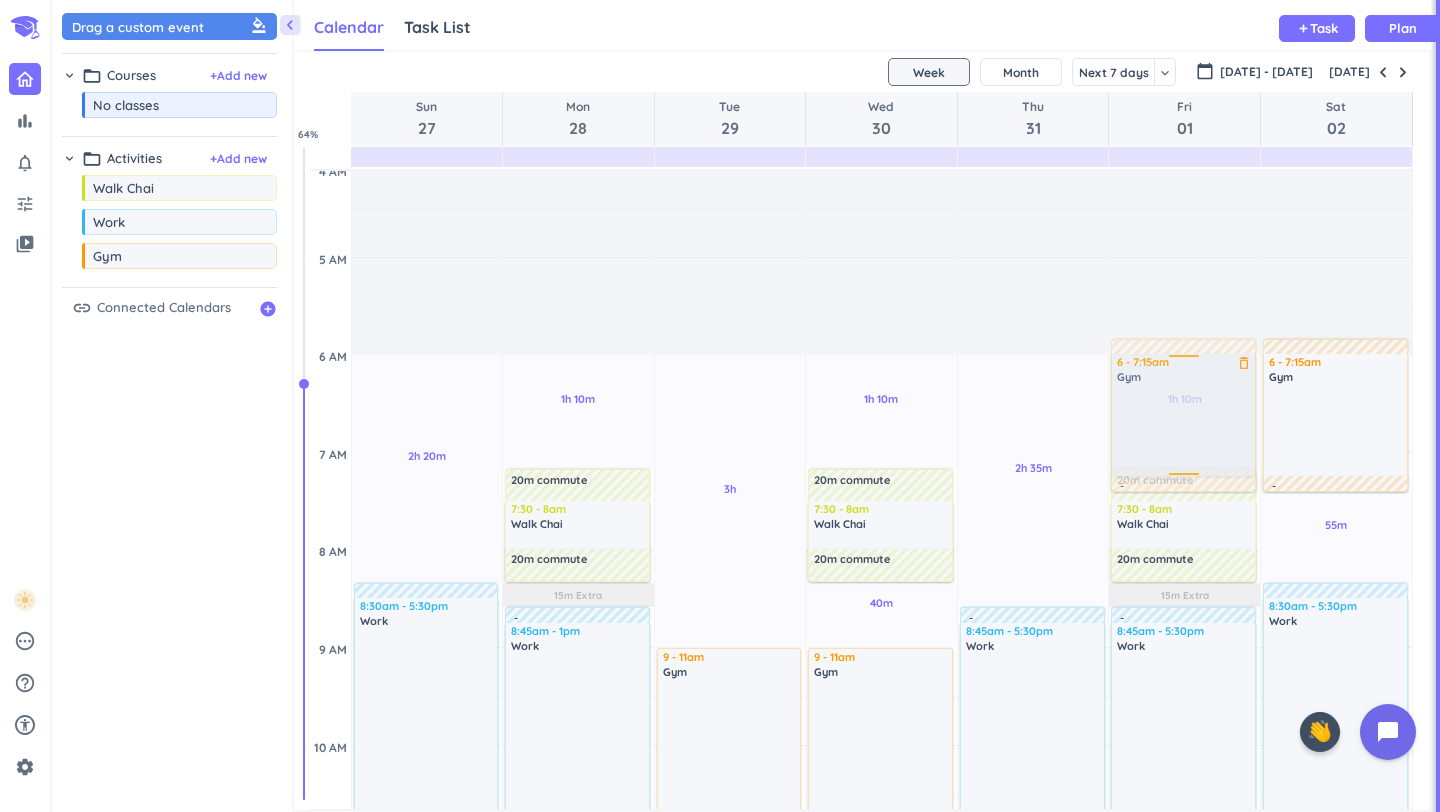 drag, startPoint x: 1162, startPoint y: 552, endPoint x: 1143, endPoint y: 467, distance: 87.09765 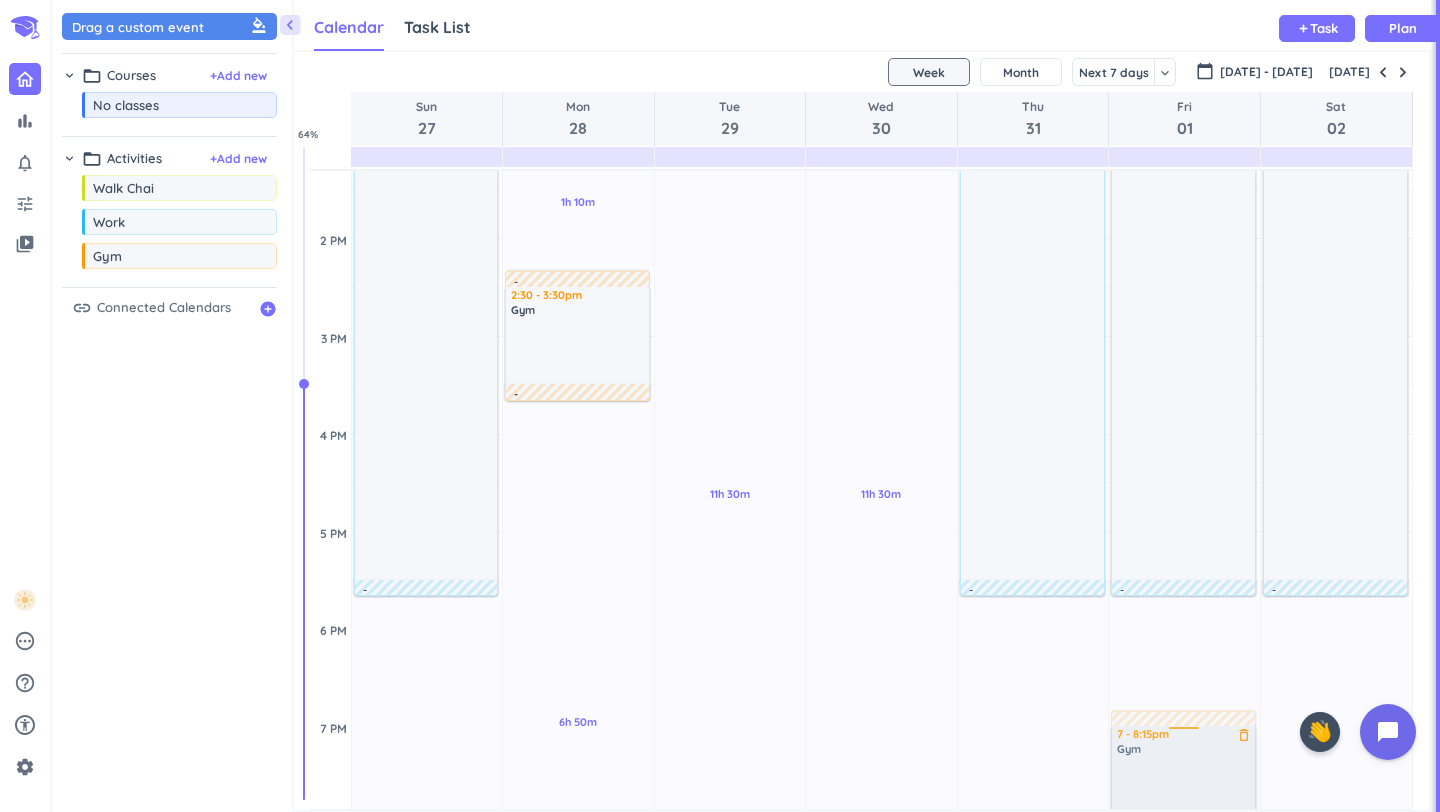 scroll, scrollTop: 972, scrollLeft: 0, axis: vertical 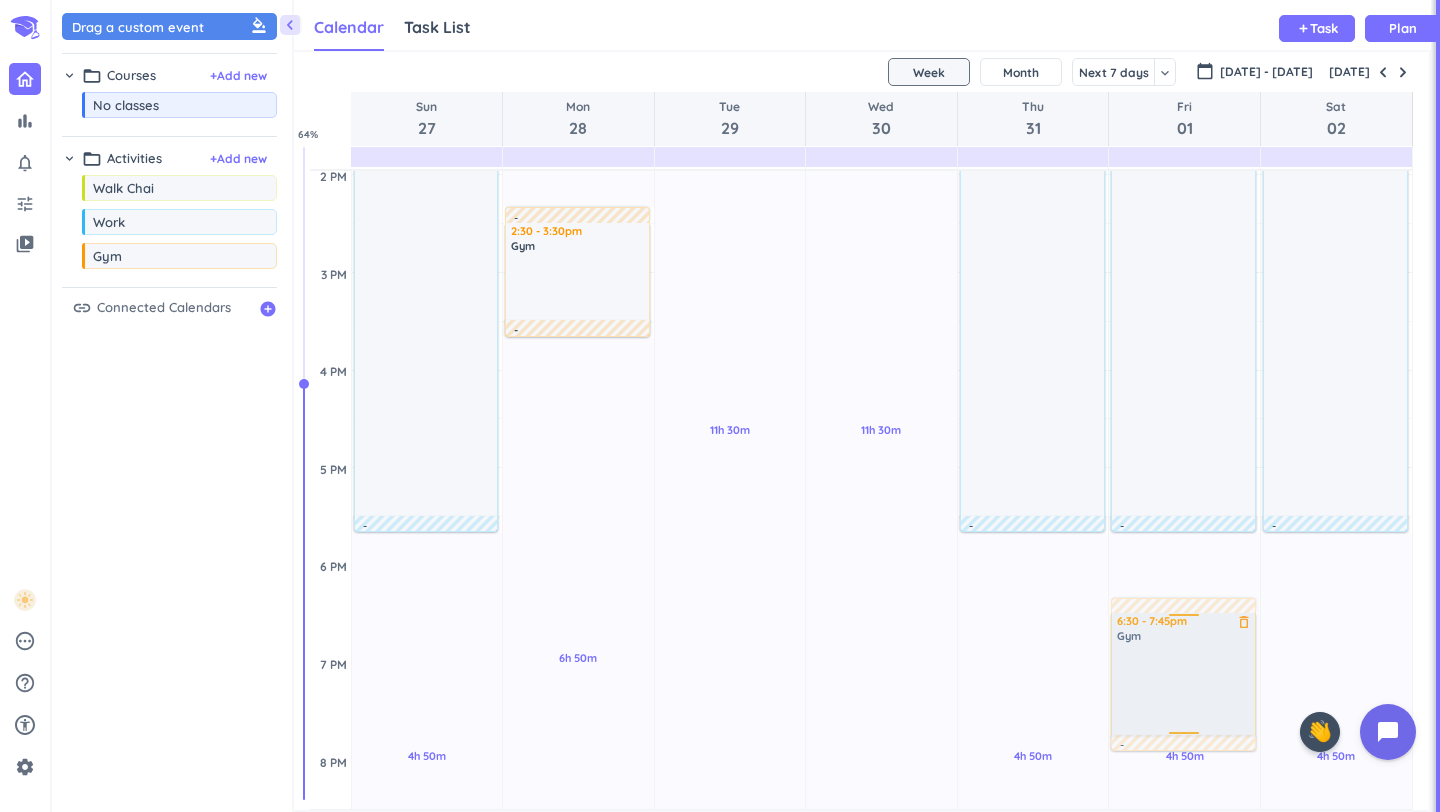 drag, startPoint x: 1181, startPoint y: 380, endPoint x: 1165, endPoint y: 645, distance: 265.48257 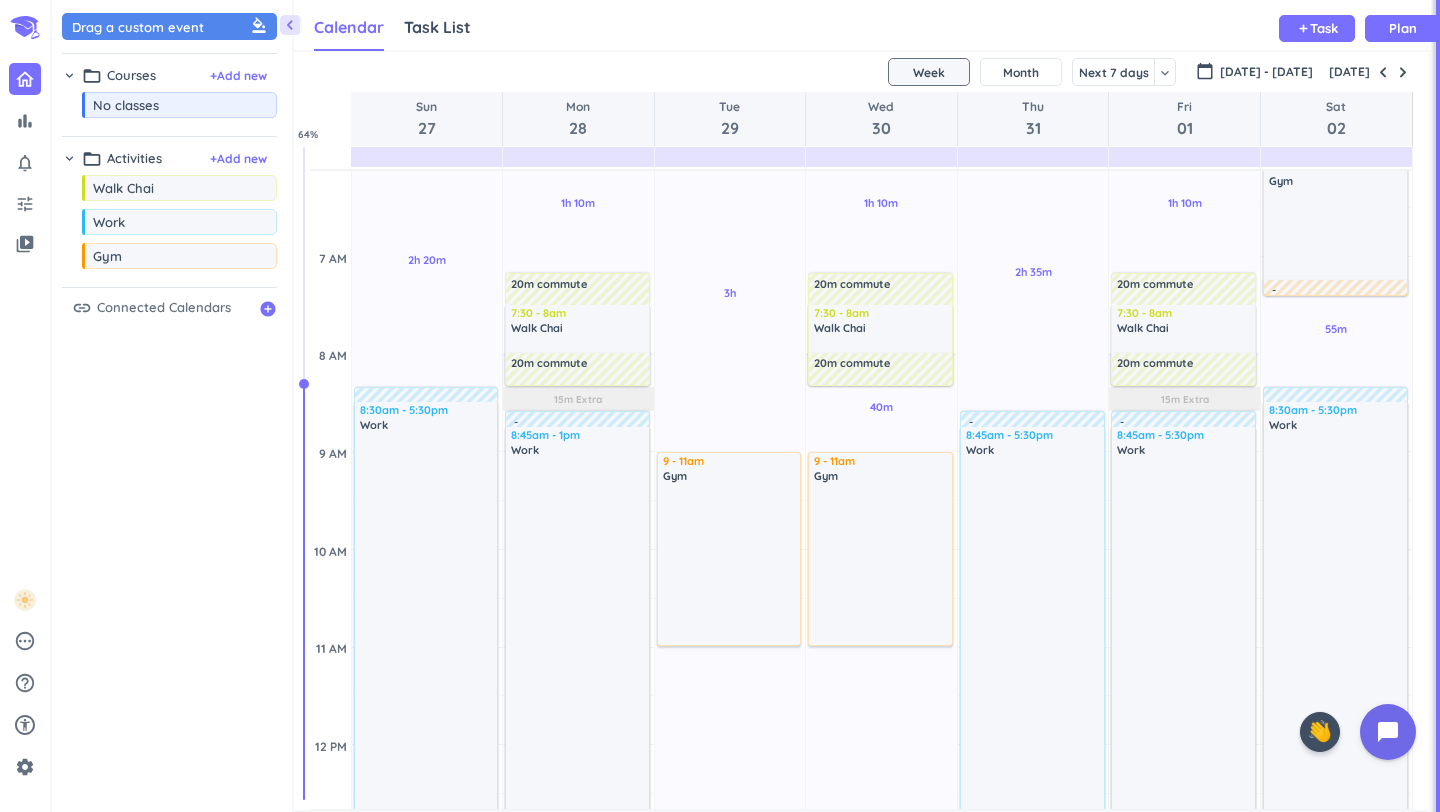 scroll, scrollTop: 173, scrollLeft: 0, axis: vertical 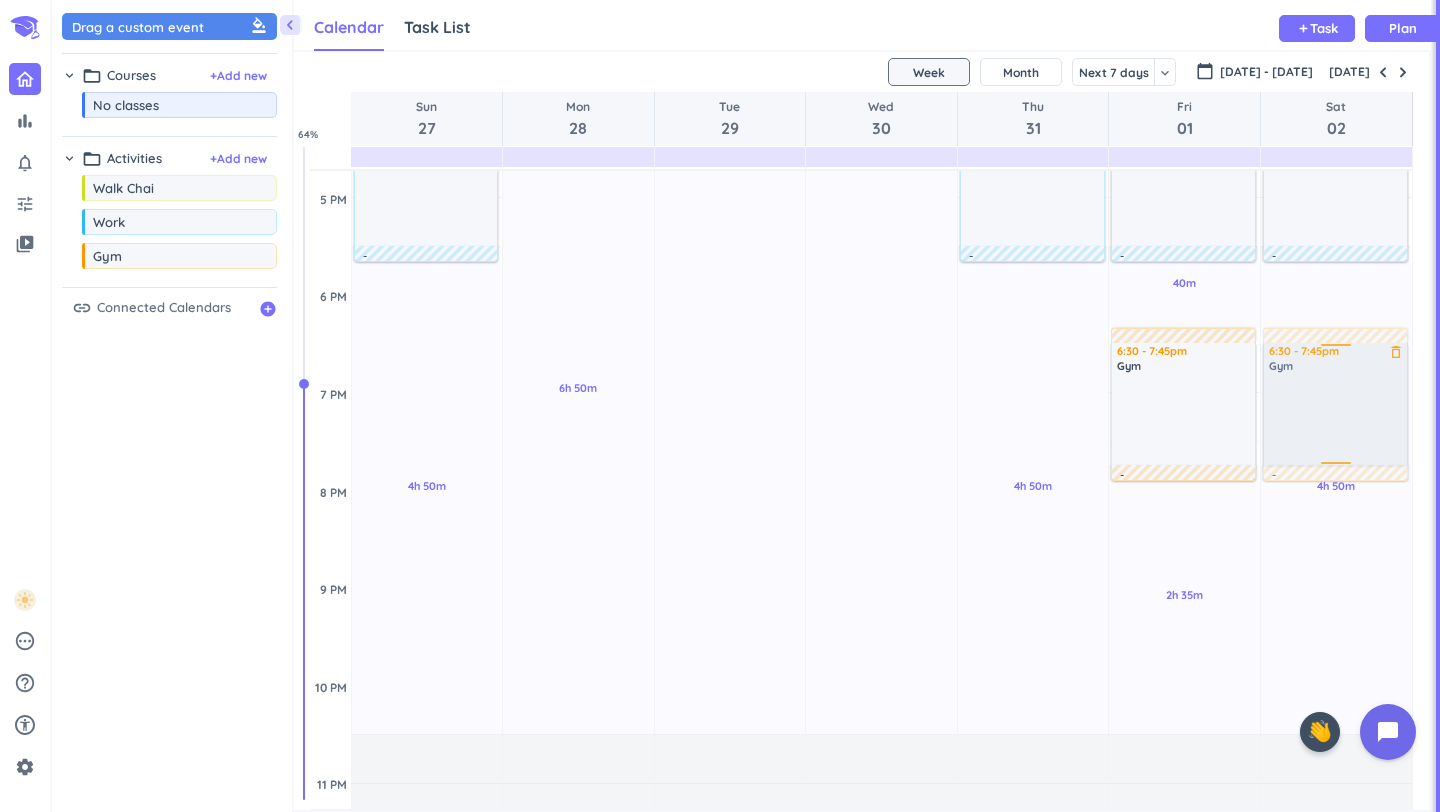 drag, startPoint x: 1352, startPoint y: 263, endPoint x: 1348, endPoint y: 410, distance: 147.05441 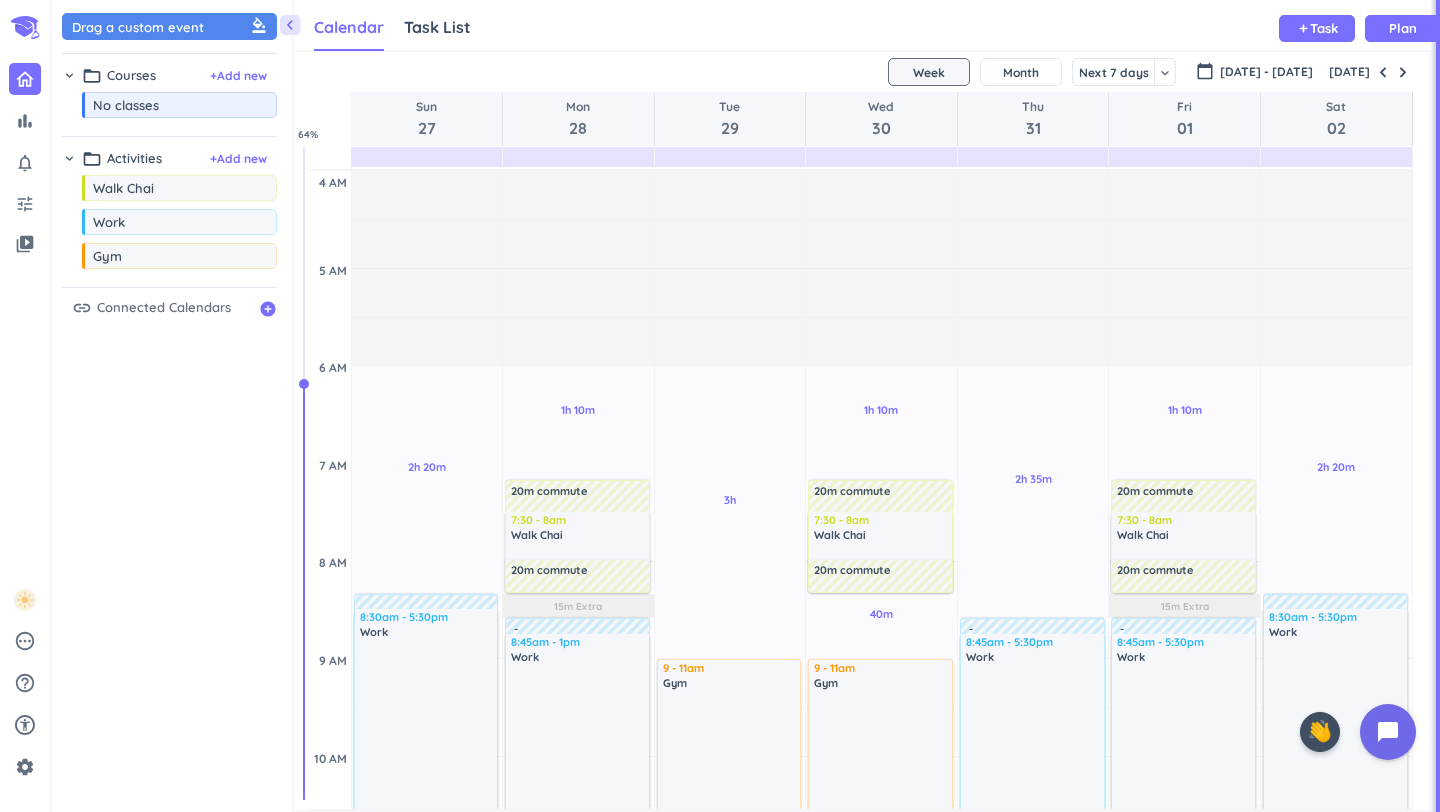 scroll, scrollTop: 28, scrollLeft: 0, axis: vertical 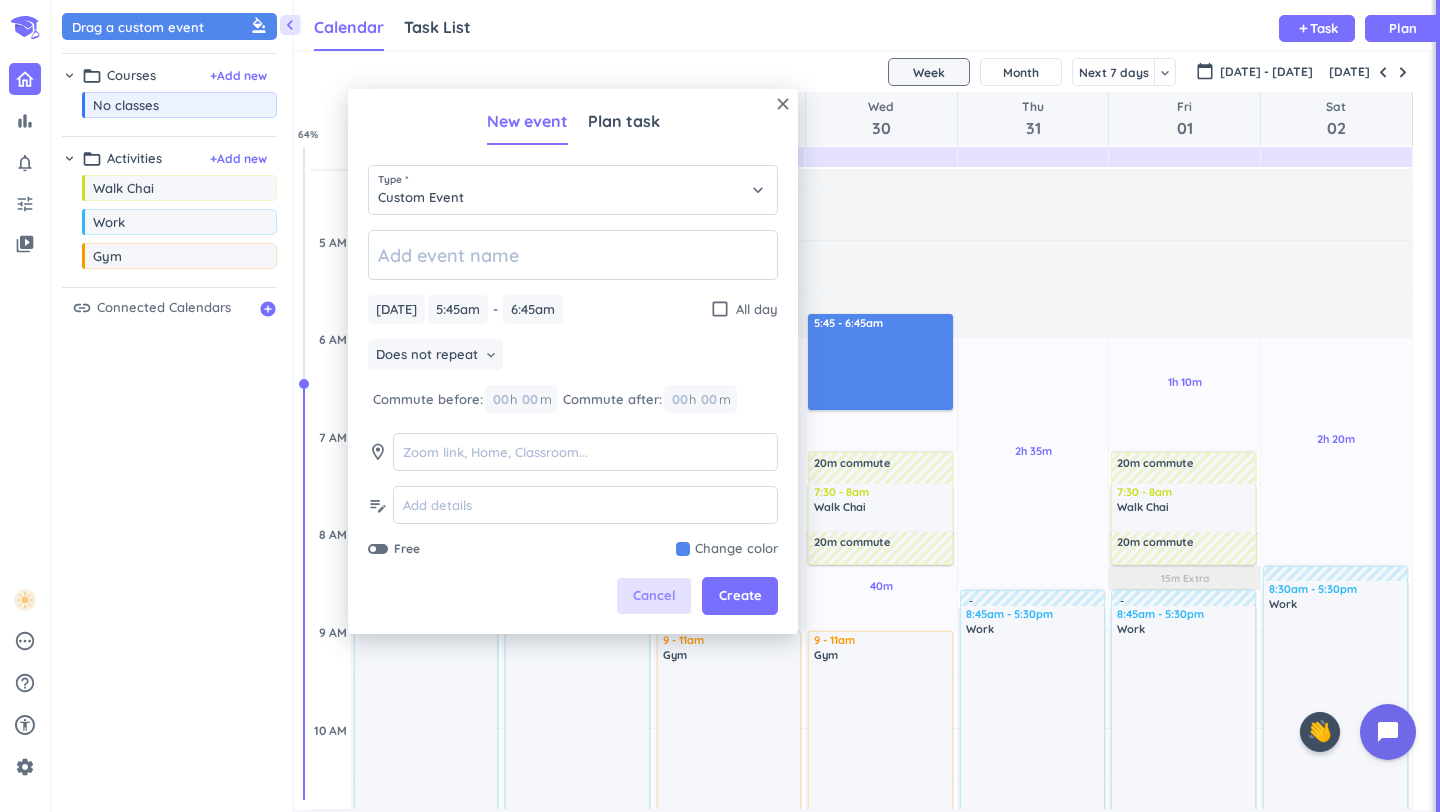click on "Cancel" at bounding box center [654, 596] 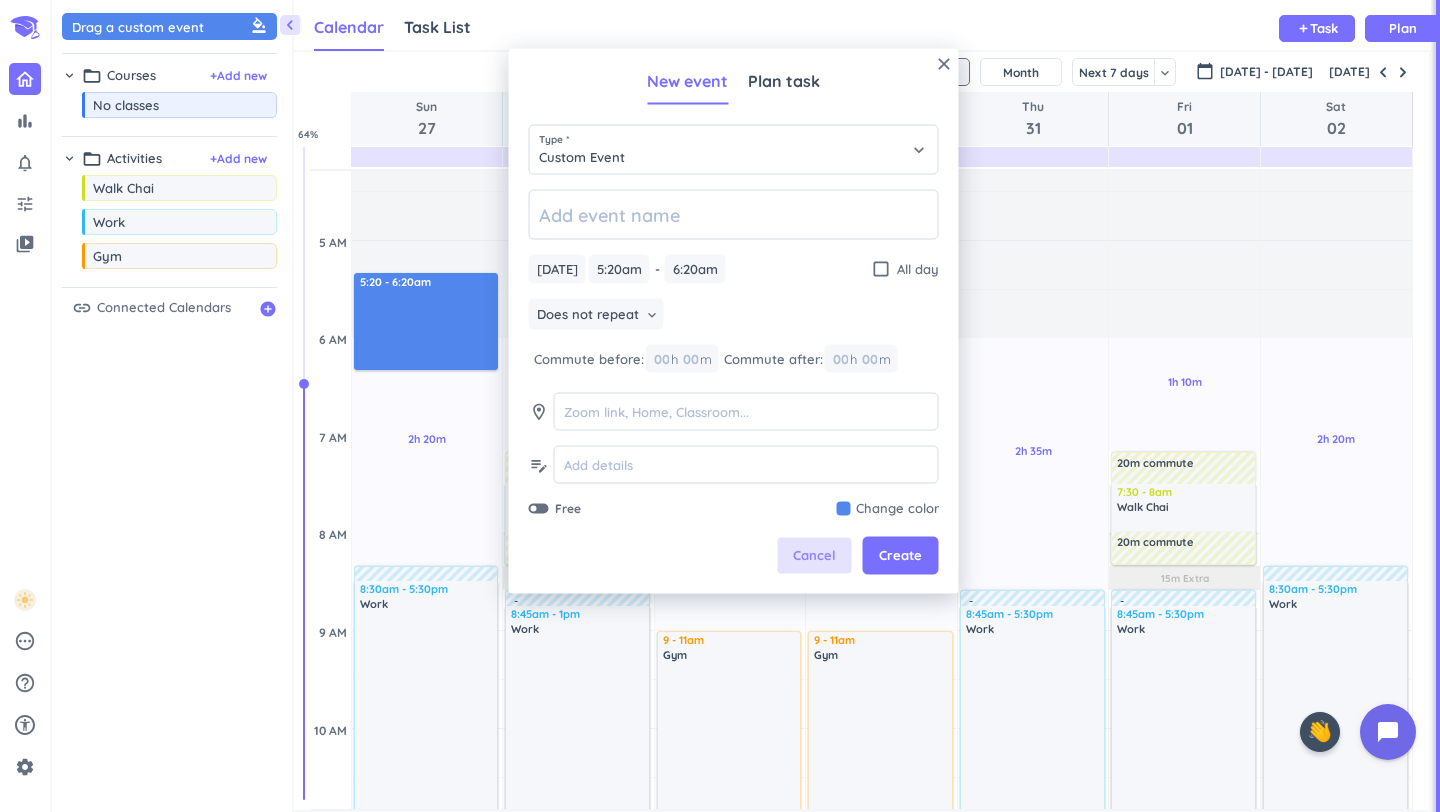 click on "Cancel" at bounding box center [814, 556] 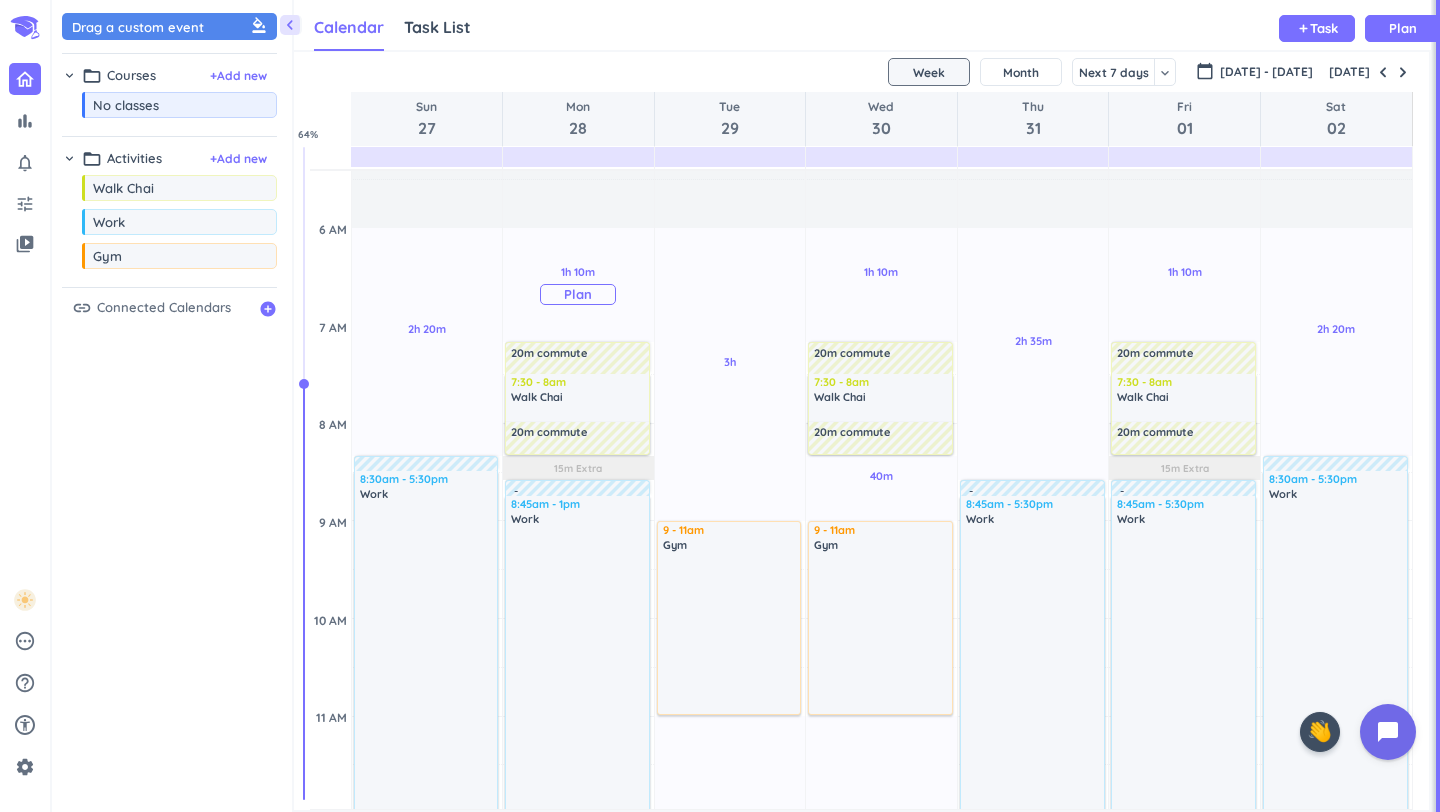 scroll, scrollTop: 0, scrollLeft: 0, axis: both 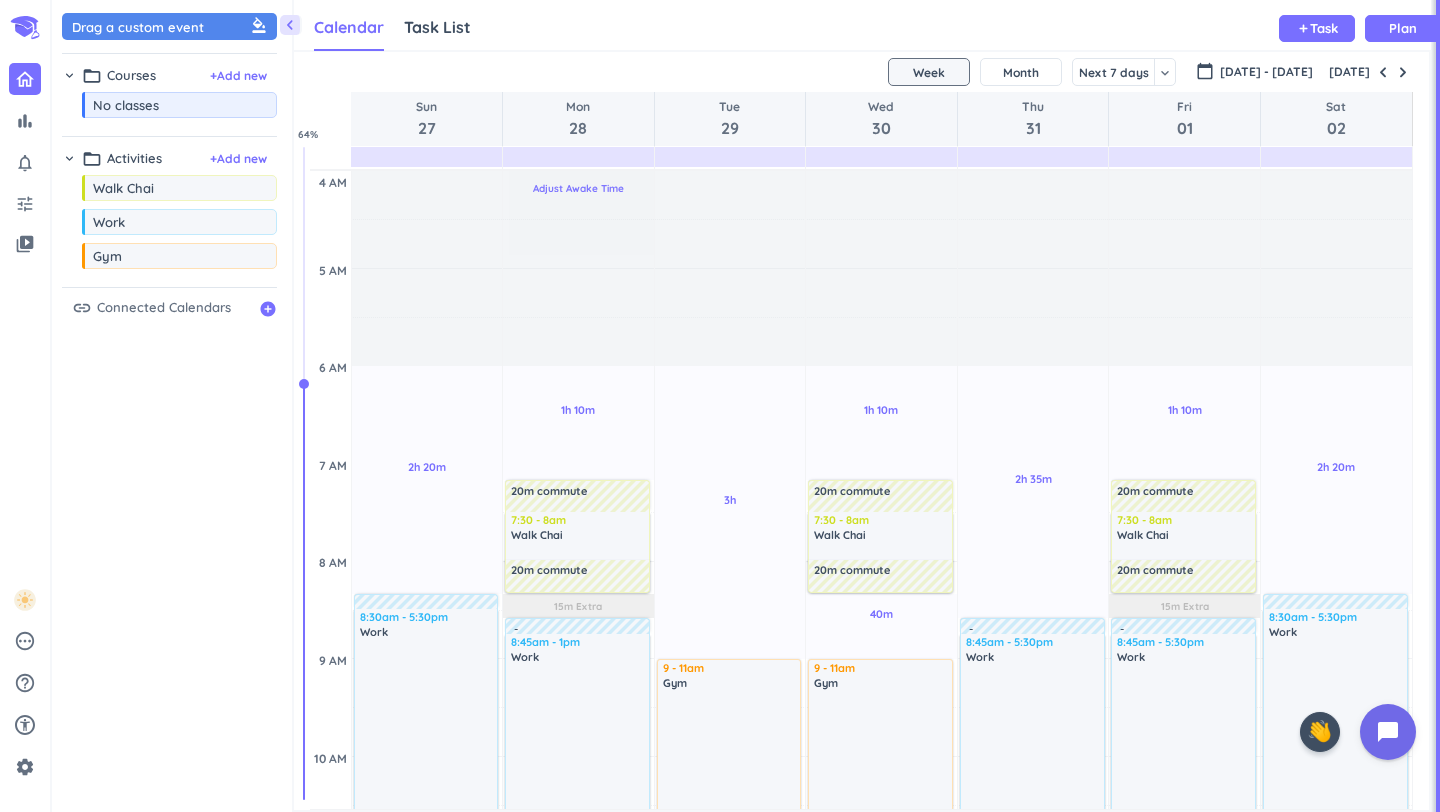 click on "Adjust Awake Time" at bounding box center [578, 188] 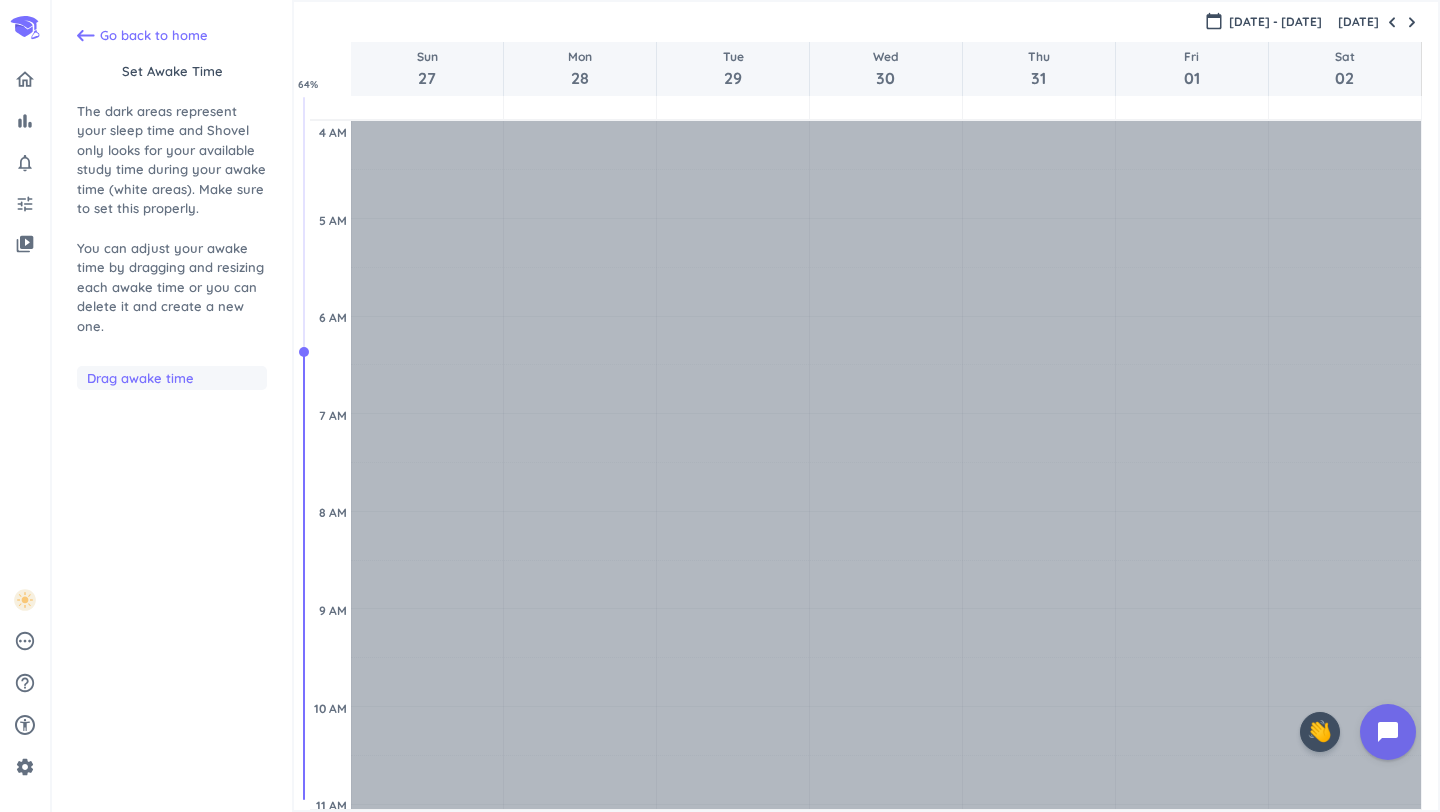 scroll, scrollTop: 197, scrollLeft: 0, axis: vertical 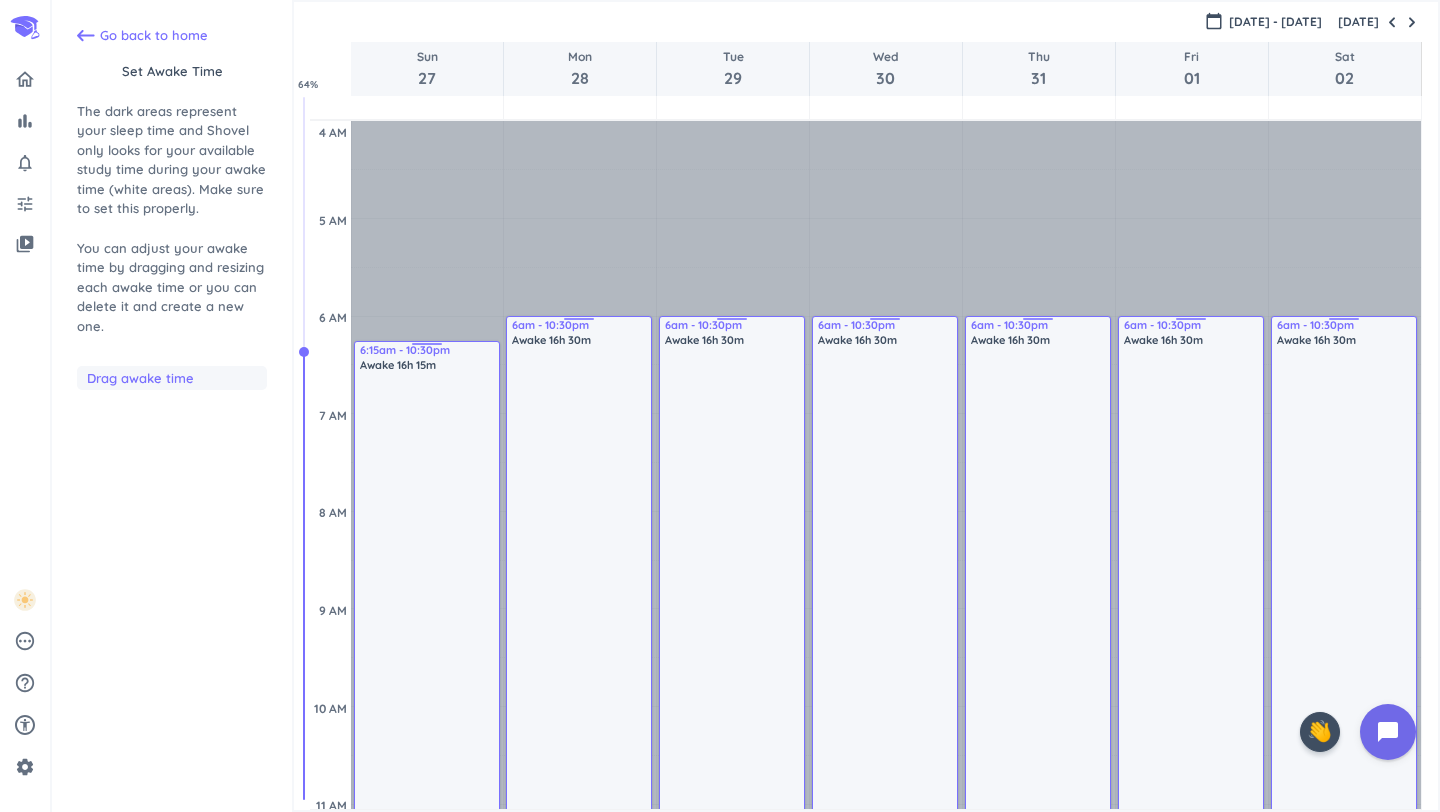 drag, startPoint x: 432, startPoint y: 322, endPoint x: 437, endPoint y: 346, distance: 24.5153 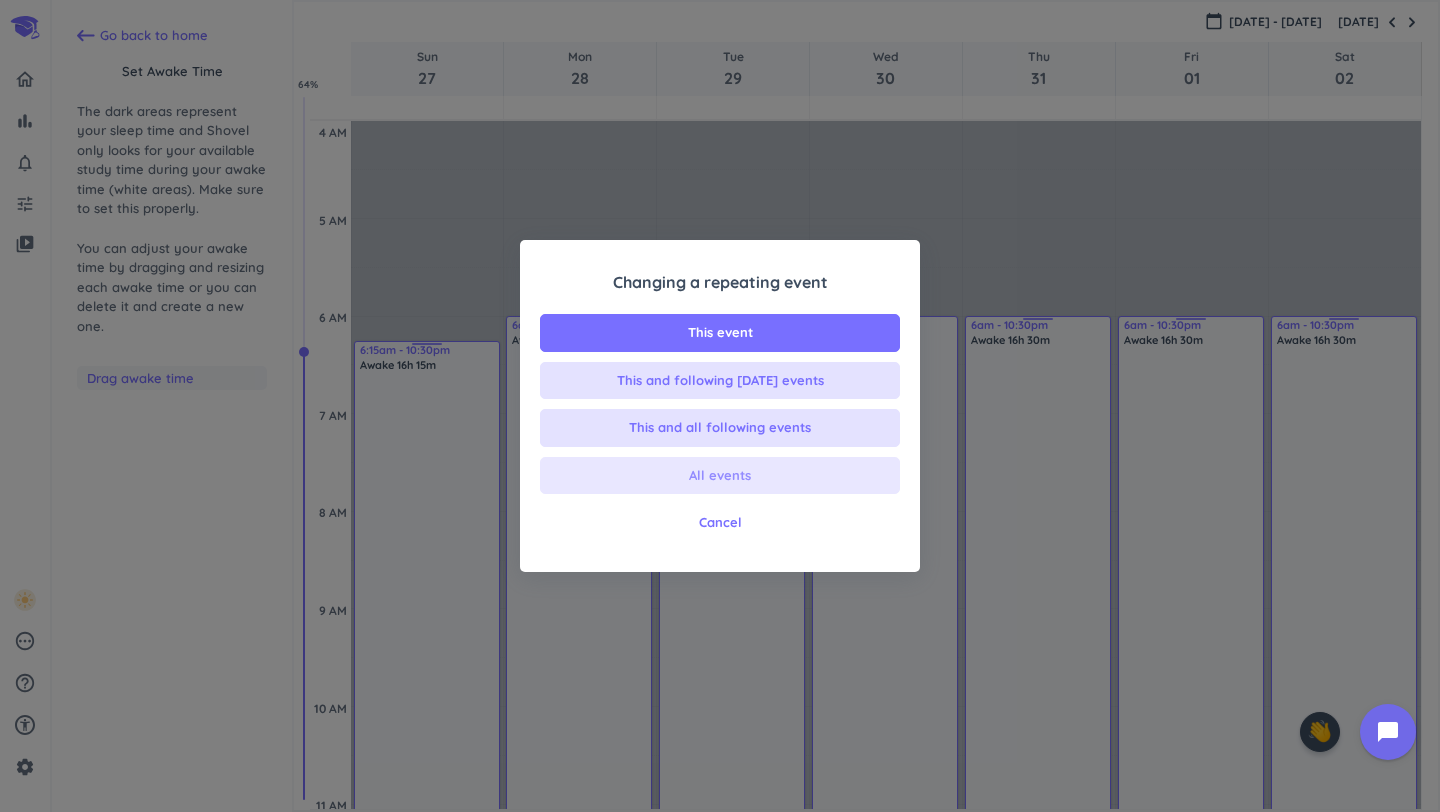 click on "All events" at bounding box center [720, 476] 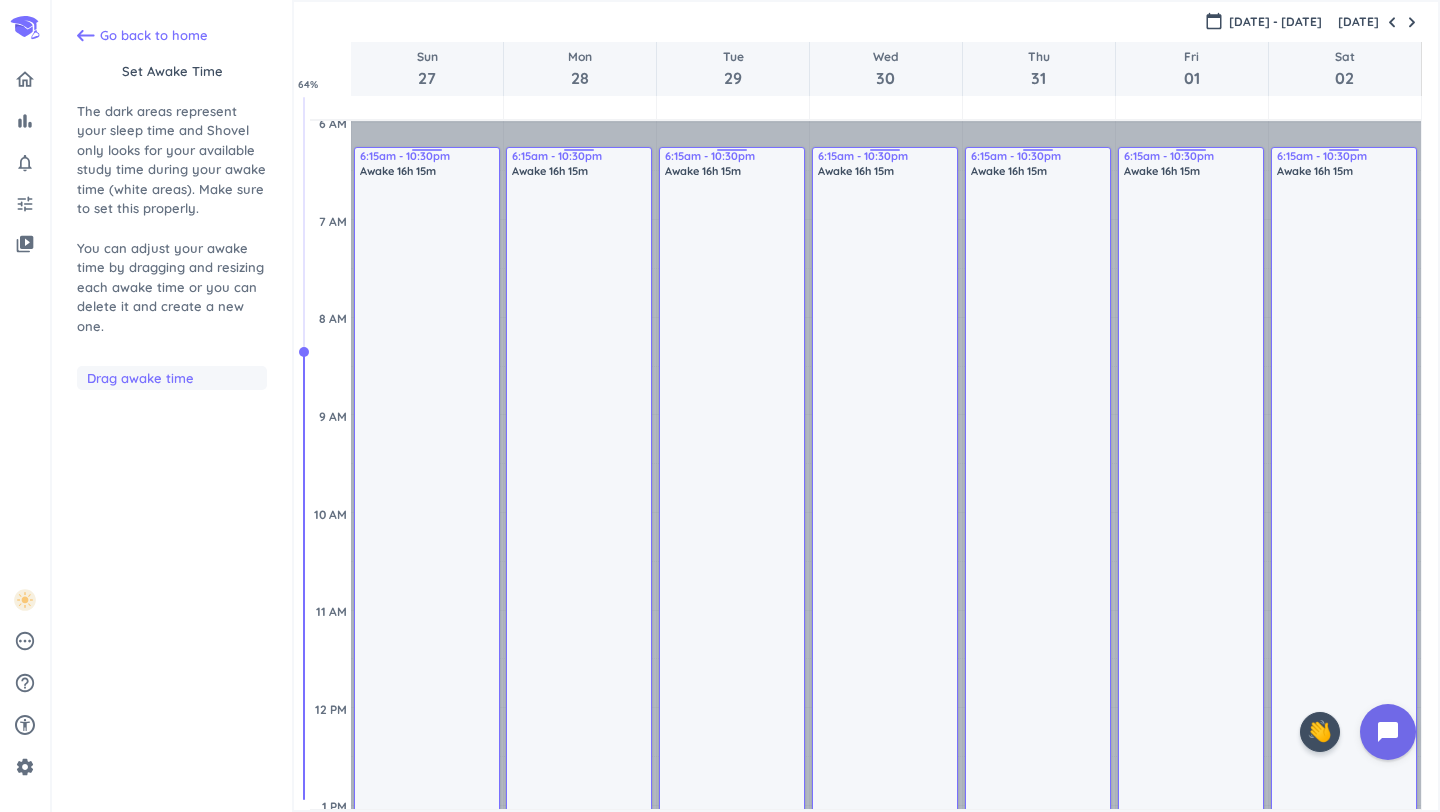 scroll, scrollTop: 145, scrollLeft: 0, axis: vertical 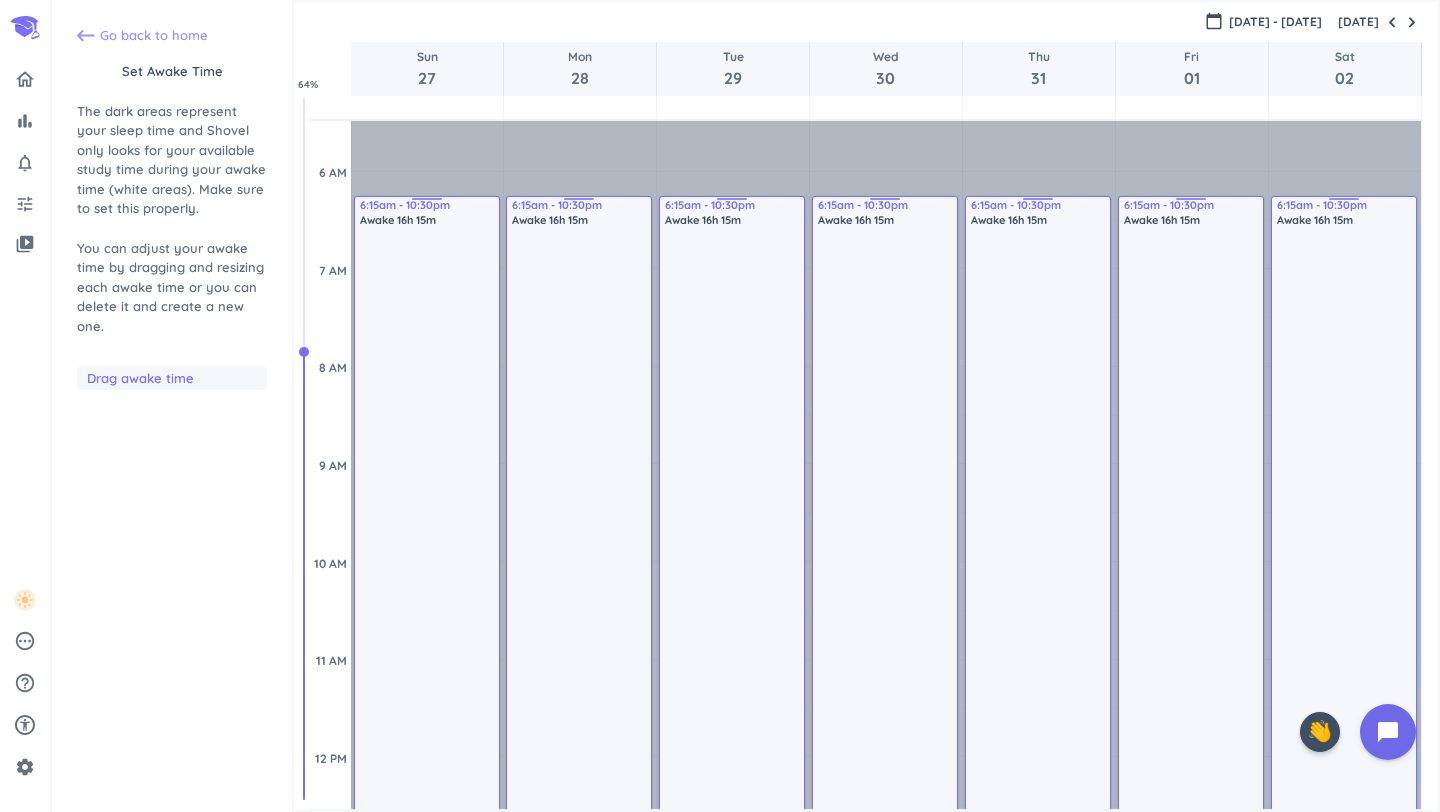 click on "Go back to home" at bounding box center [154, 36] 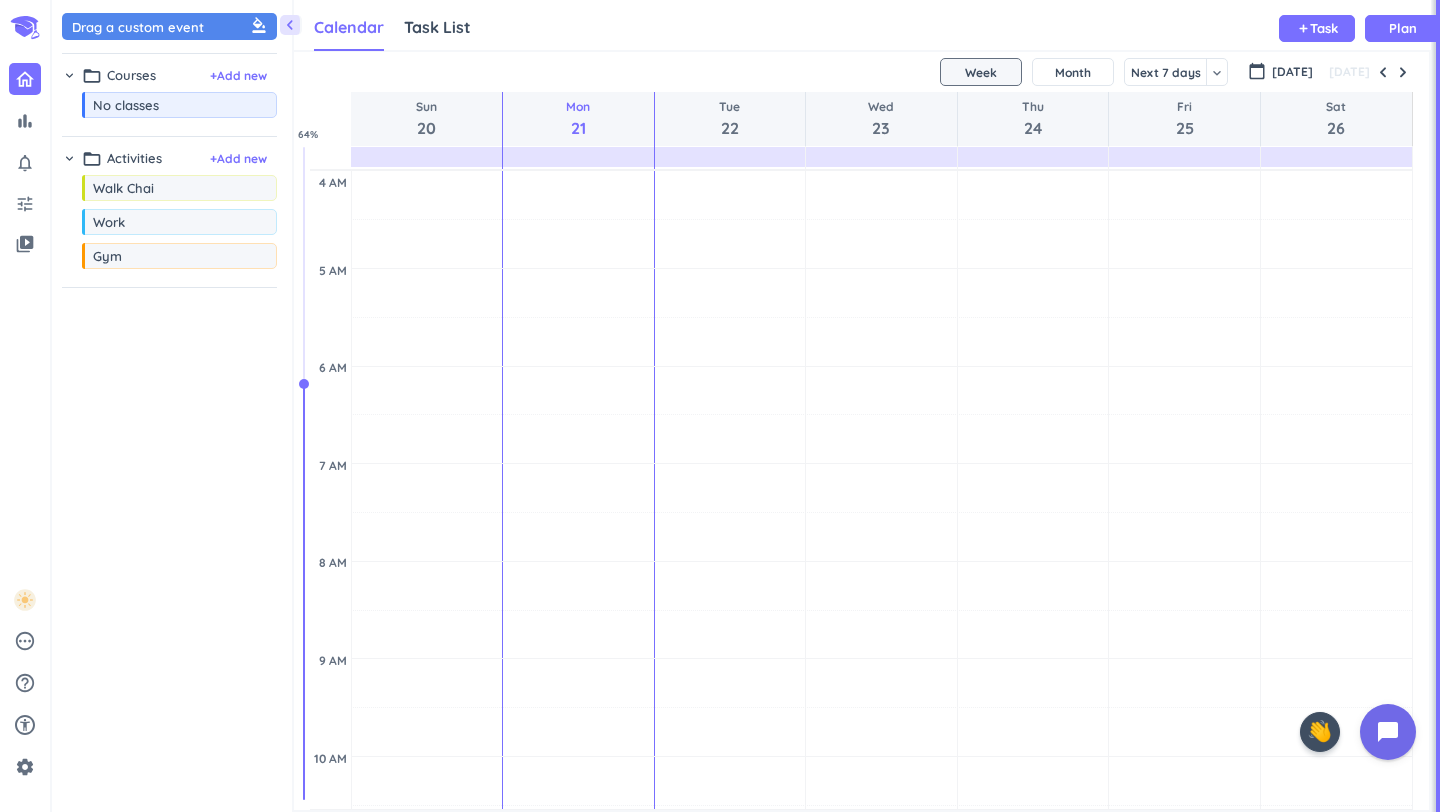 scroll, scrollTop: 1, scrollLeft: 1, axis: both 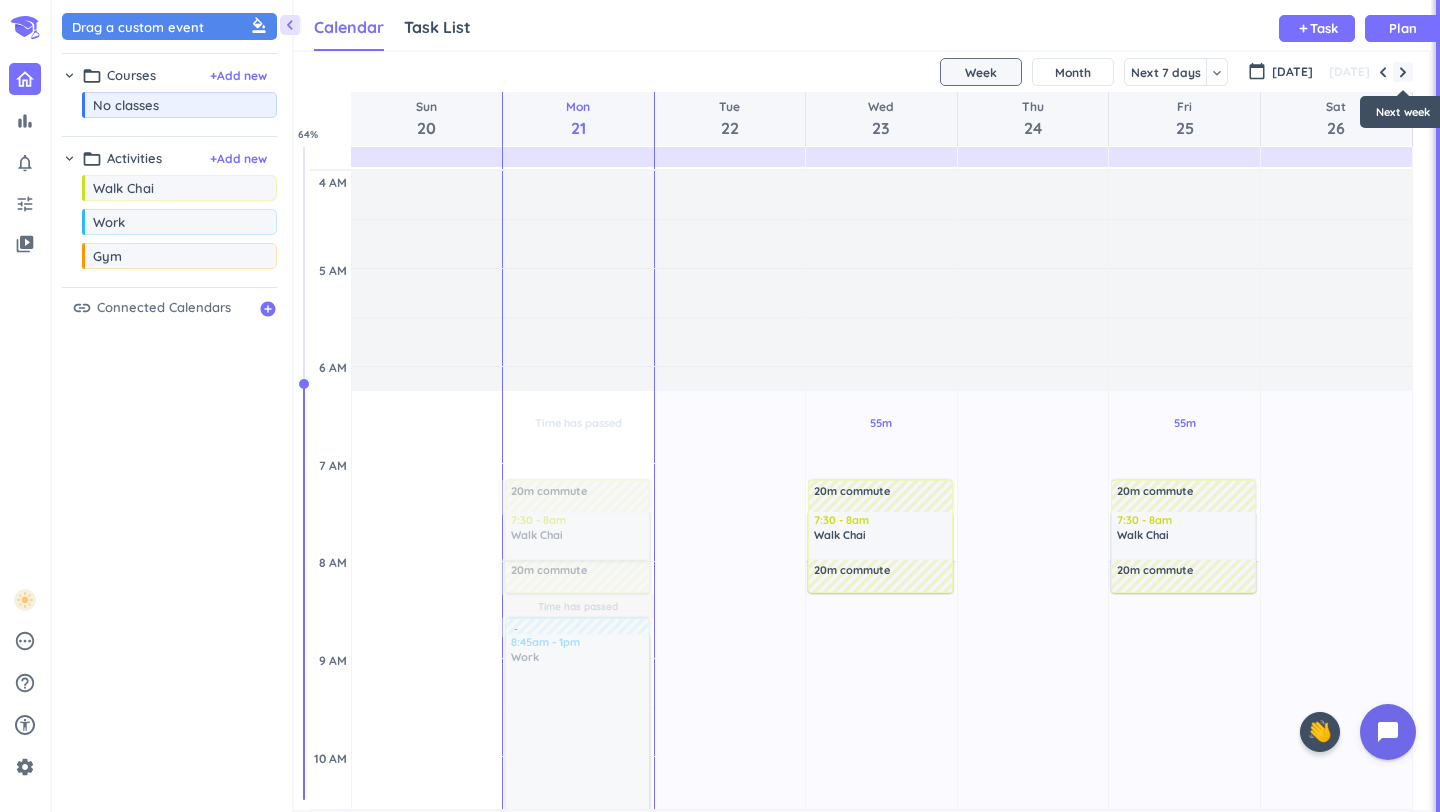 click at bounding box center (1403, 72) 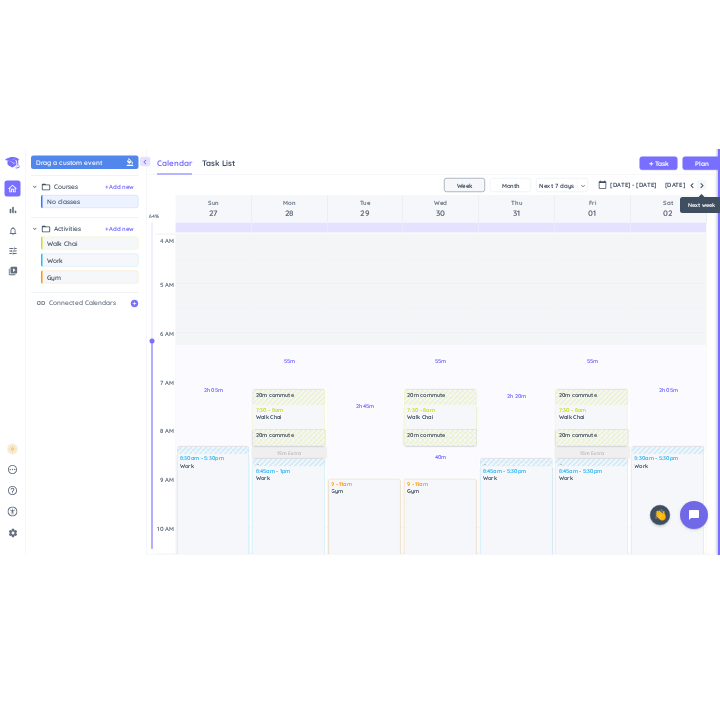 scroll, scrollTop: 197, scrollLeft: 0, axis: vertical 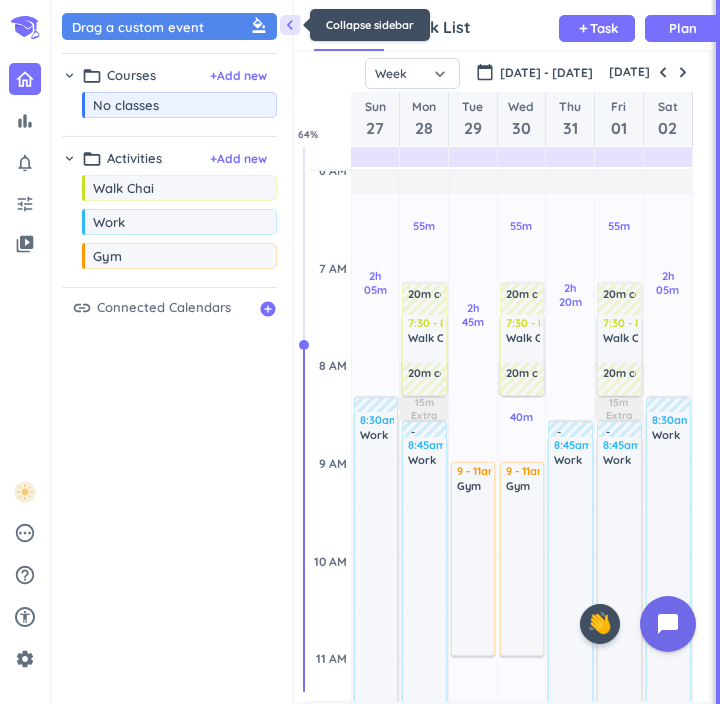 click on "chevron_left" at bounding box center (290, 25) 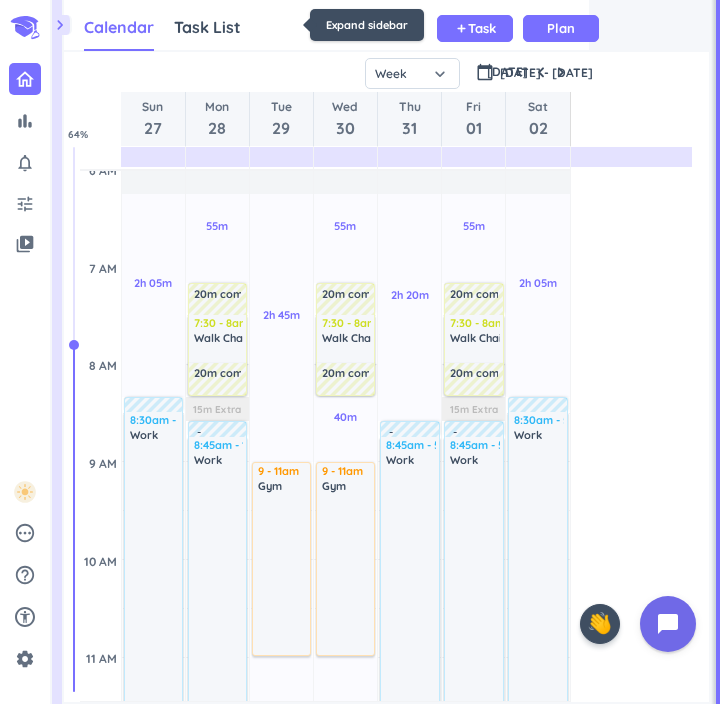scroll, scrollTop: 1, scrollLeft: 0, axis: vertical 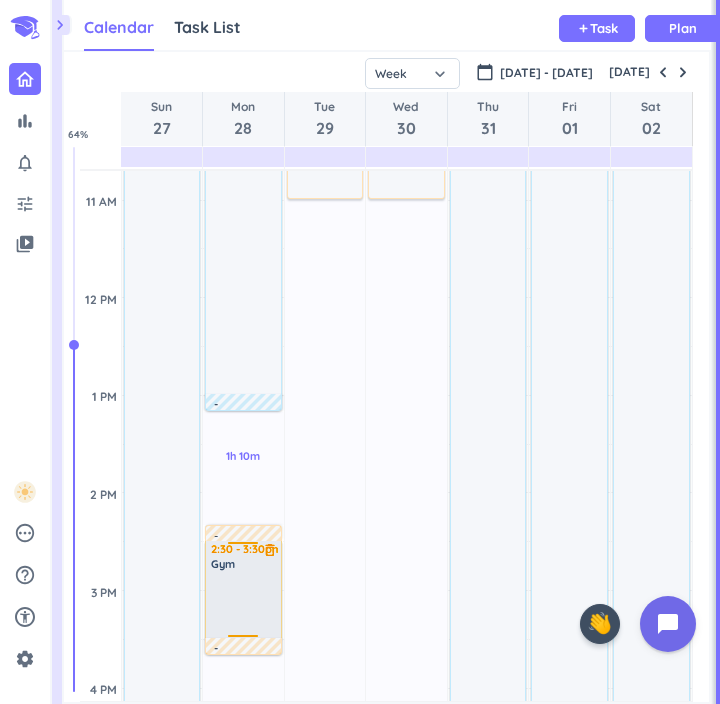 click on "Gym" at bounding box center [244, 564] 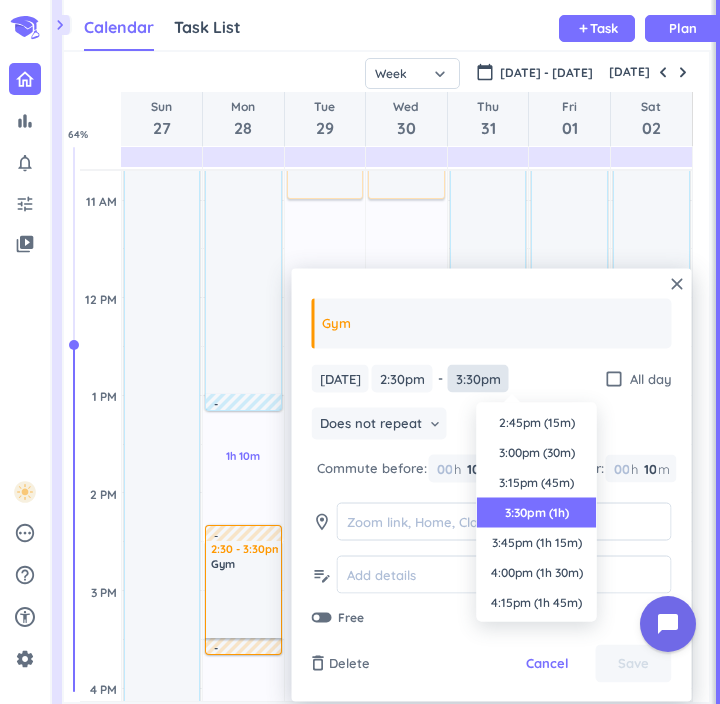 click on "3:30pm" at bounding box center [478, 378] 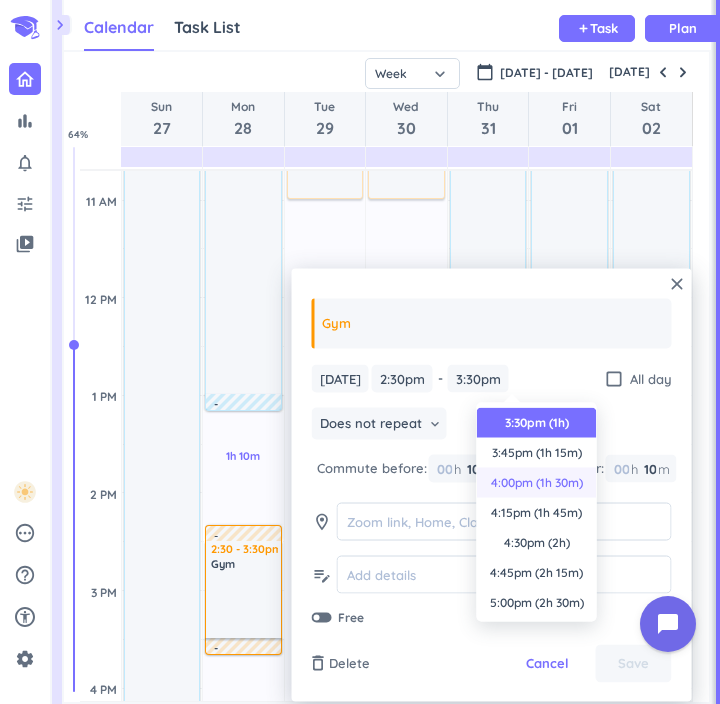 click on "4:00pm (1h 30m)" at bounding box center (537, 483) 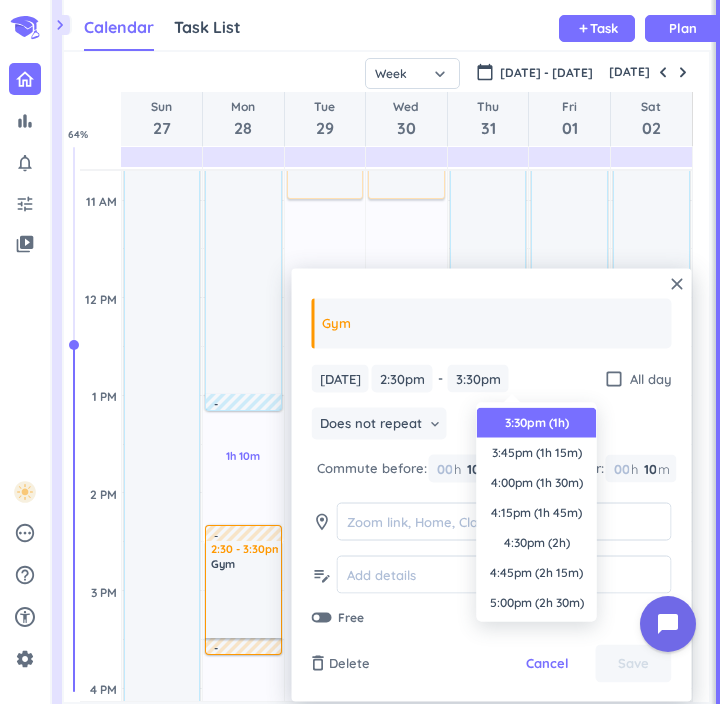 type on "4:00pm" 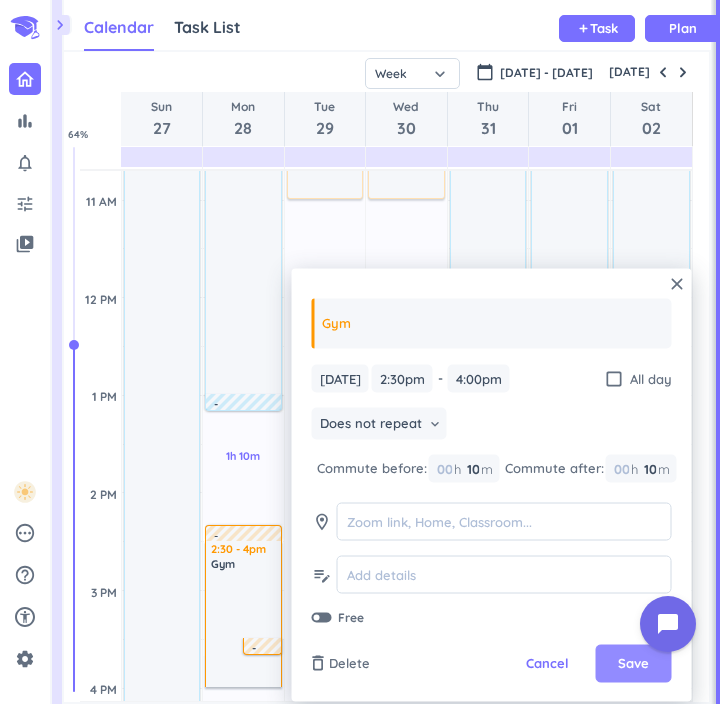 click on "Save" at bounding box center (633, 664) 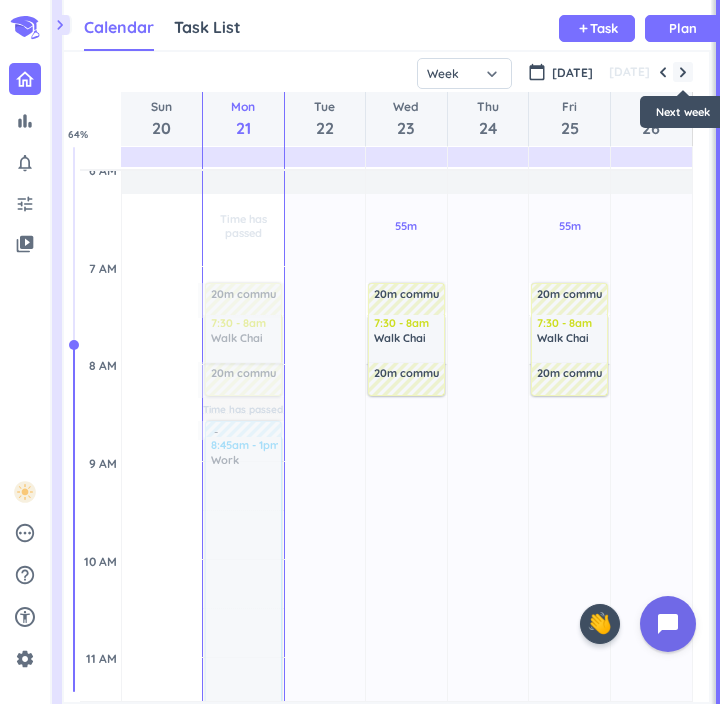click at bounding box center [683, 72] 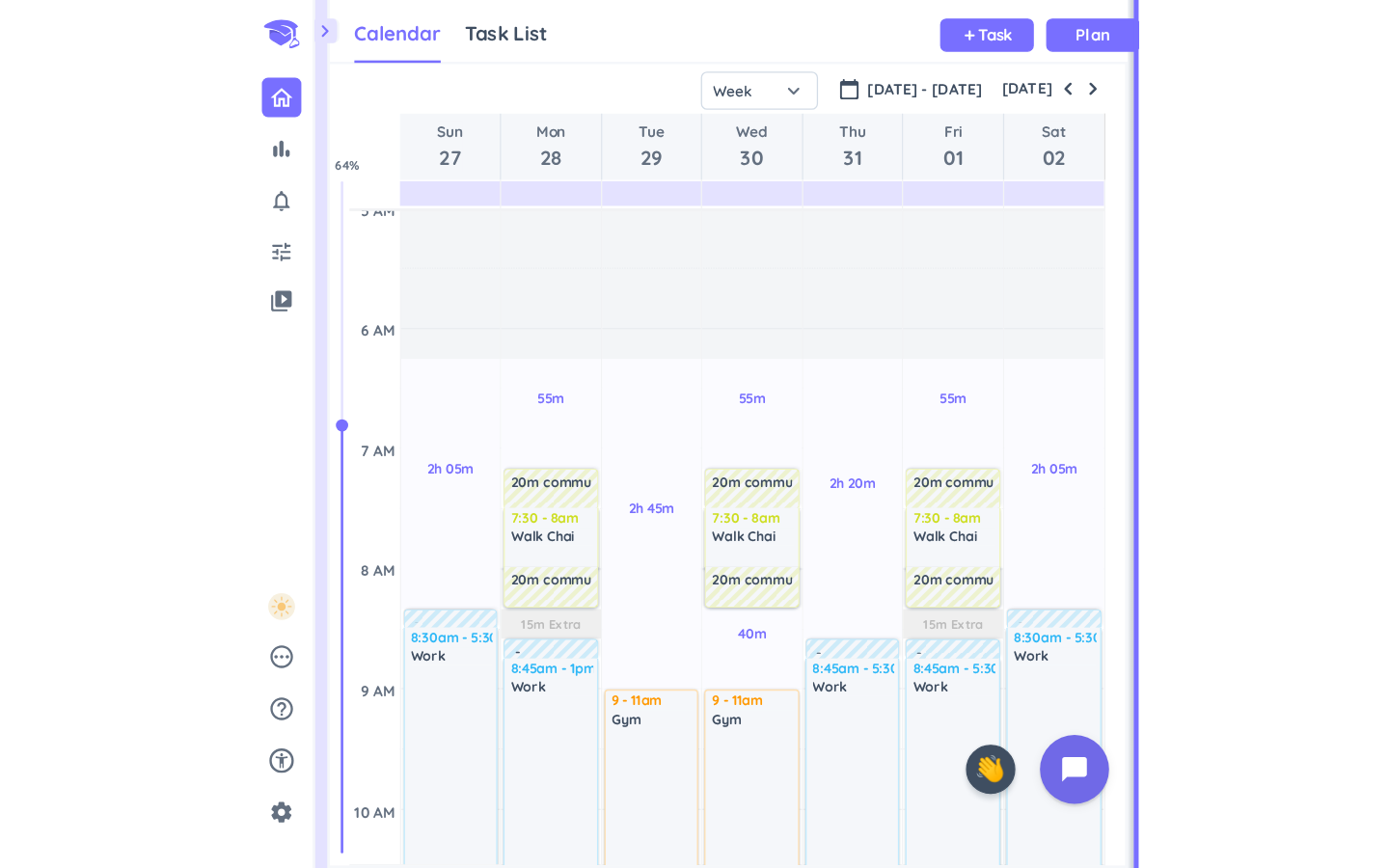 scroll, scrollTop: 118, scrollLeft: 0, axis: vertical 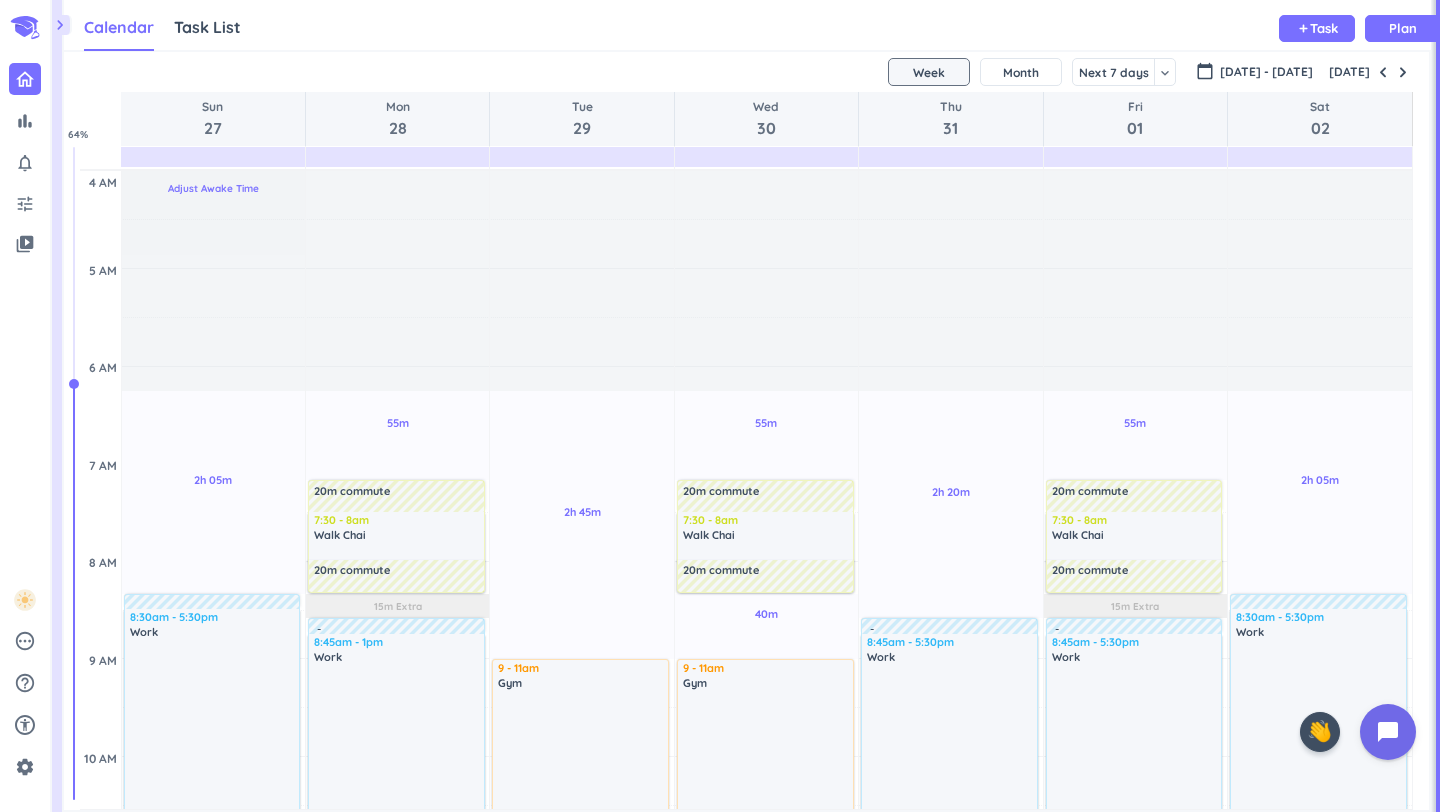 click on "Adjust Awake Time" at bounding box center [213, 188] 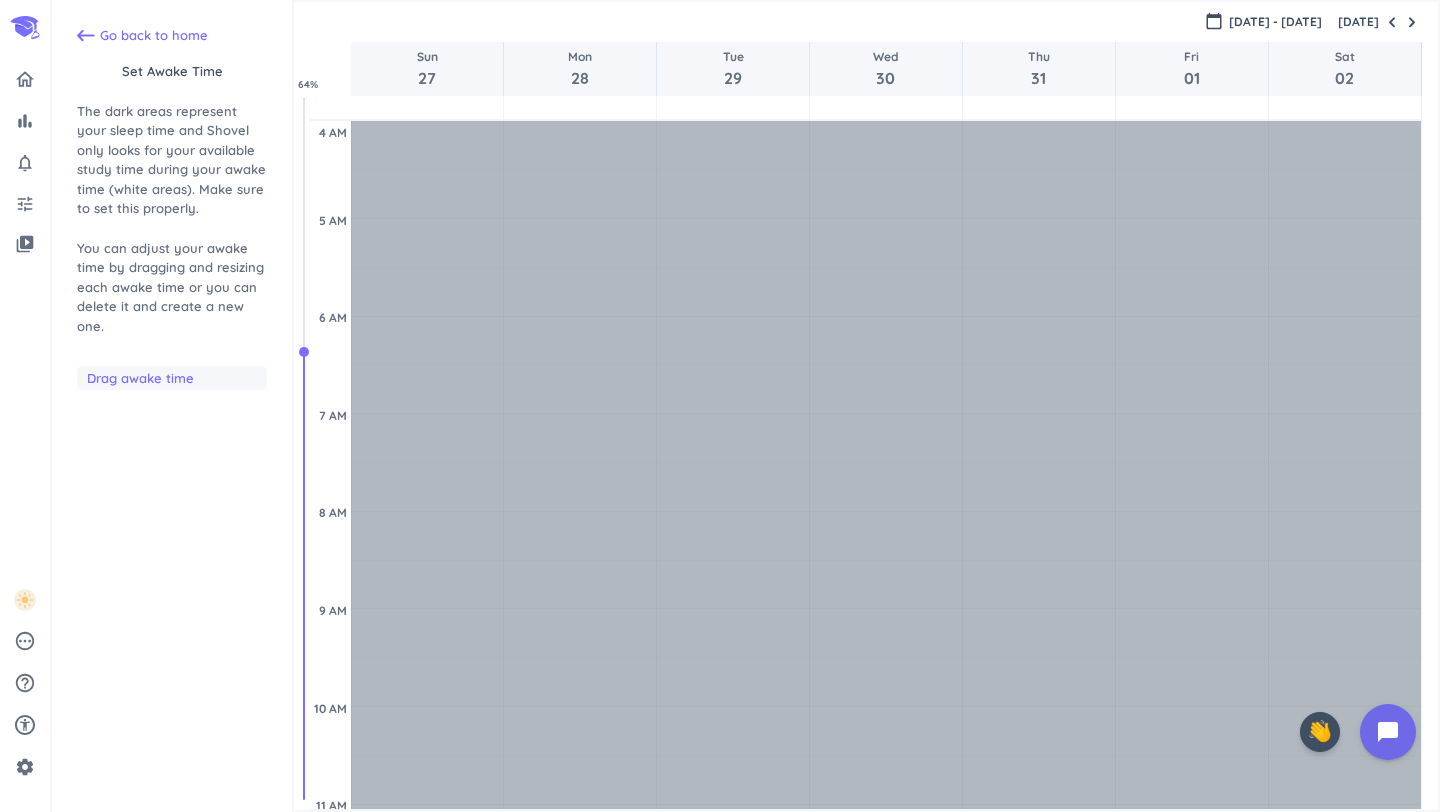 scroll, scrollTop: 197, scrollLeft: 0, axis: vertical 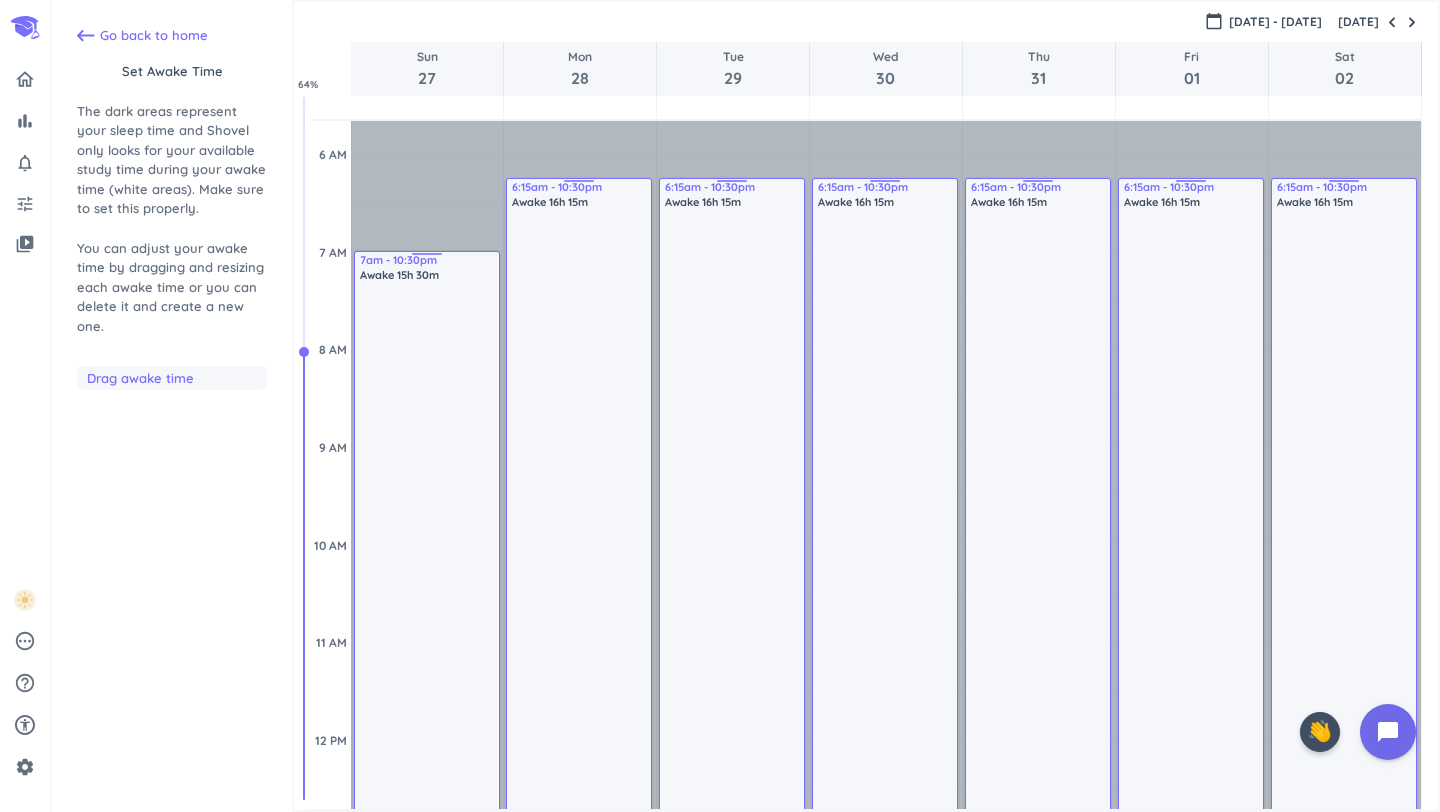 drag, startPoint x: 435, startPoint y: 183, endPoint x: 438, endPoint y: 253, distance: 70.064255 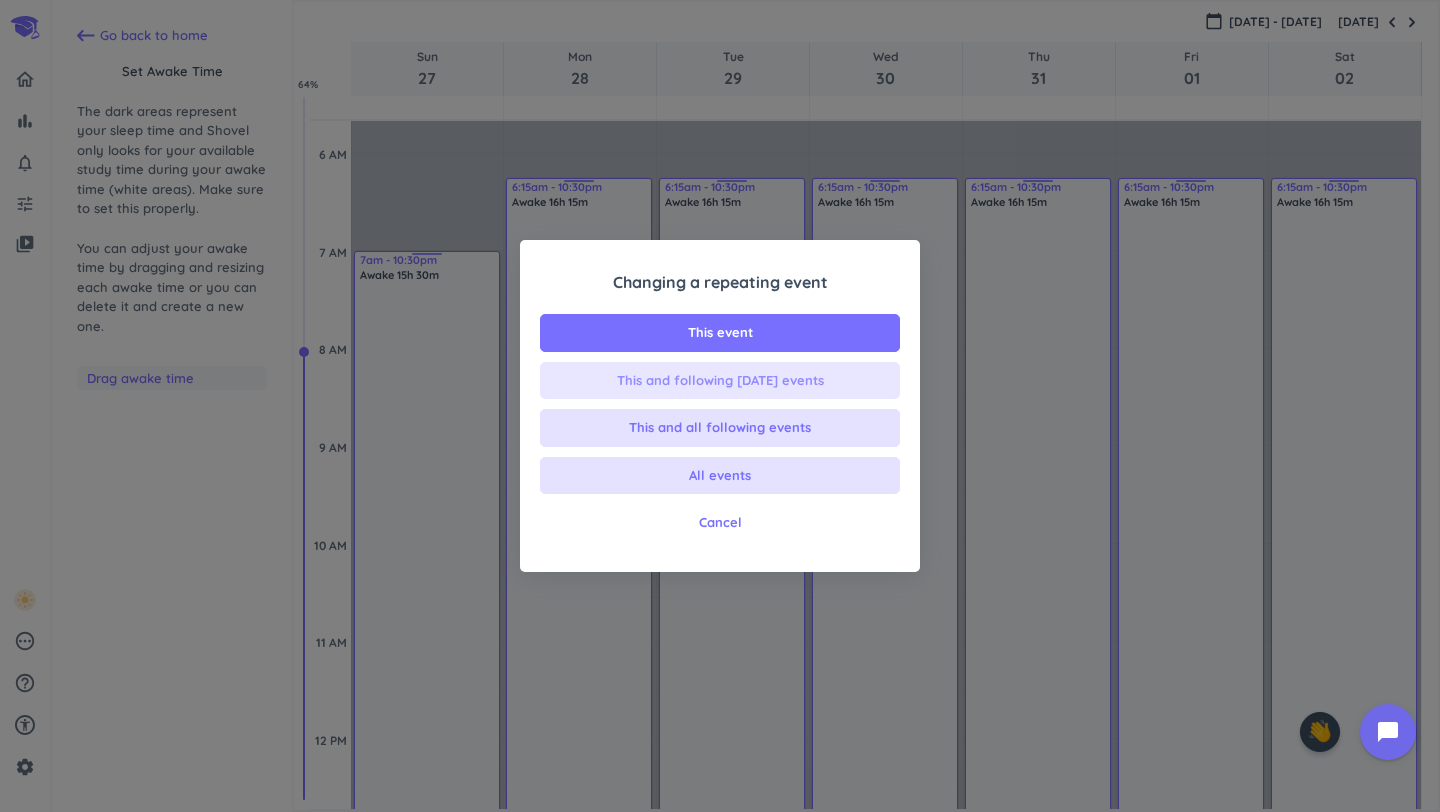 click on "This and following [DATE] events" at bounding box center [720, 381] 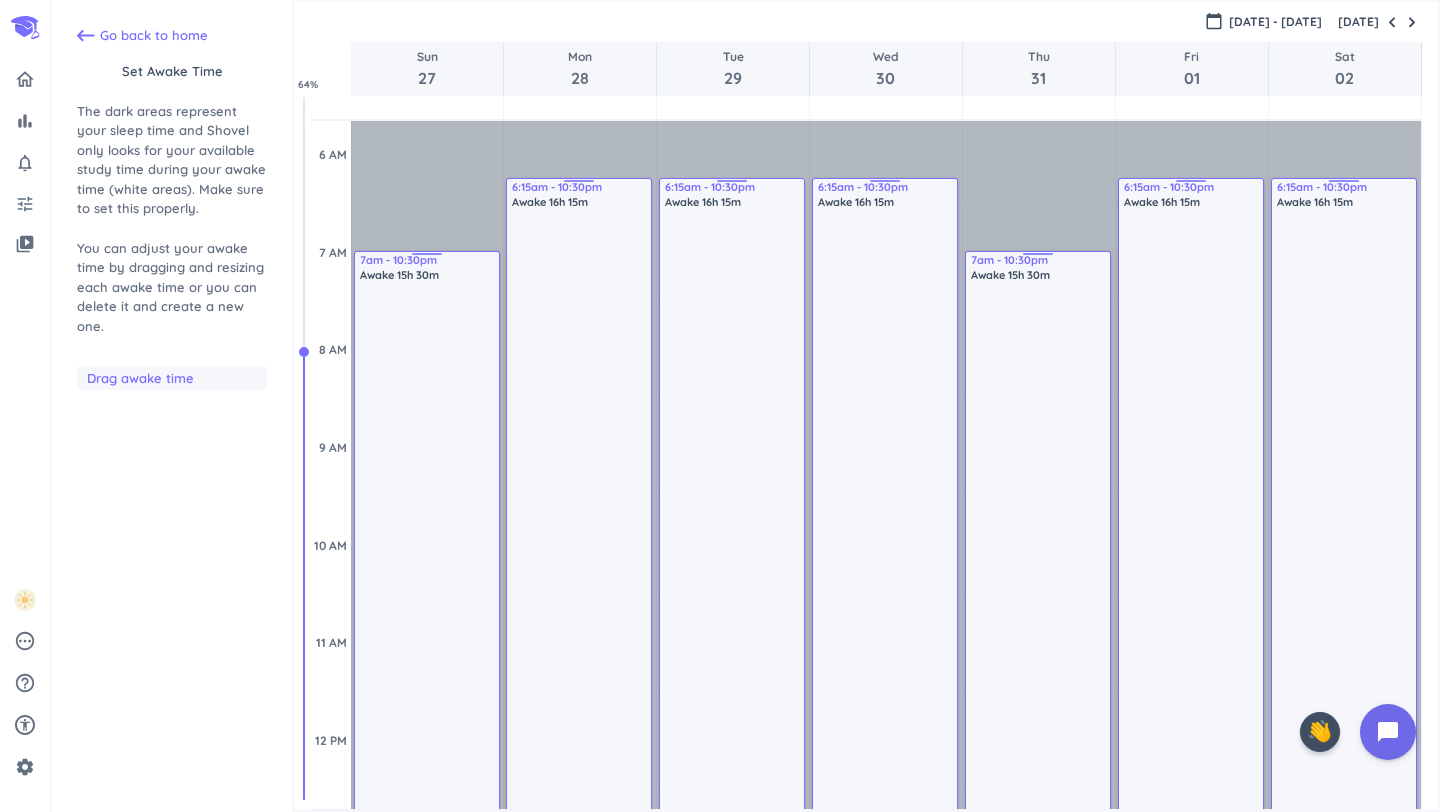 drag, startPoint x: 1041, startPoint y: 180, endPoint x: 1051, endPoint y: 256, distance: 76.655075 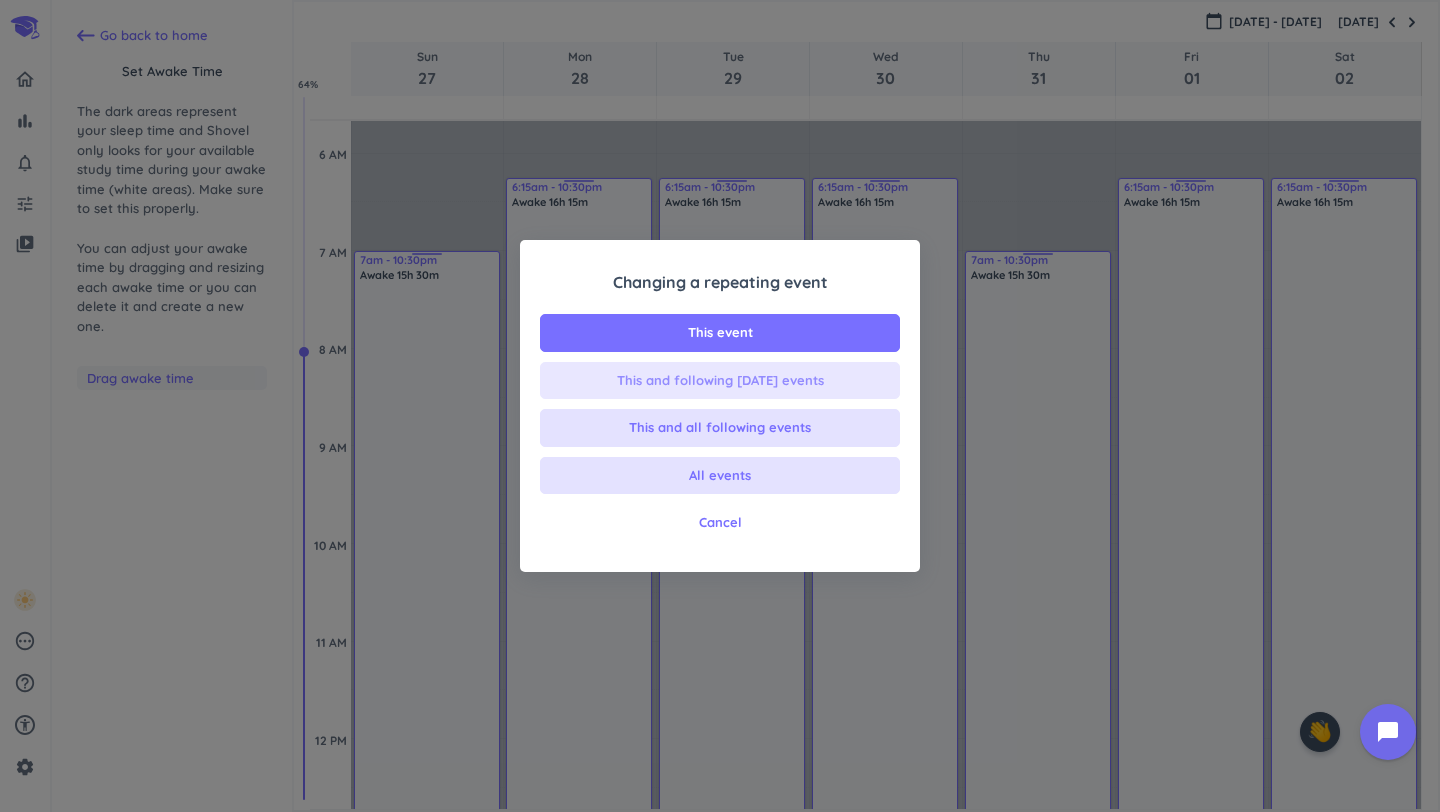 click on "This and following [DATE] events" at bounding box center (720, 381) 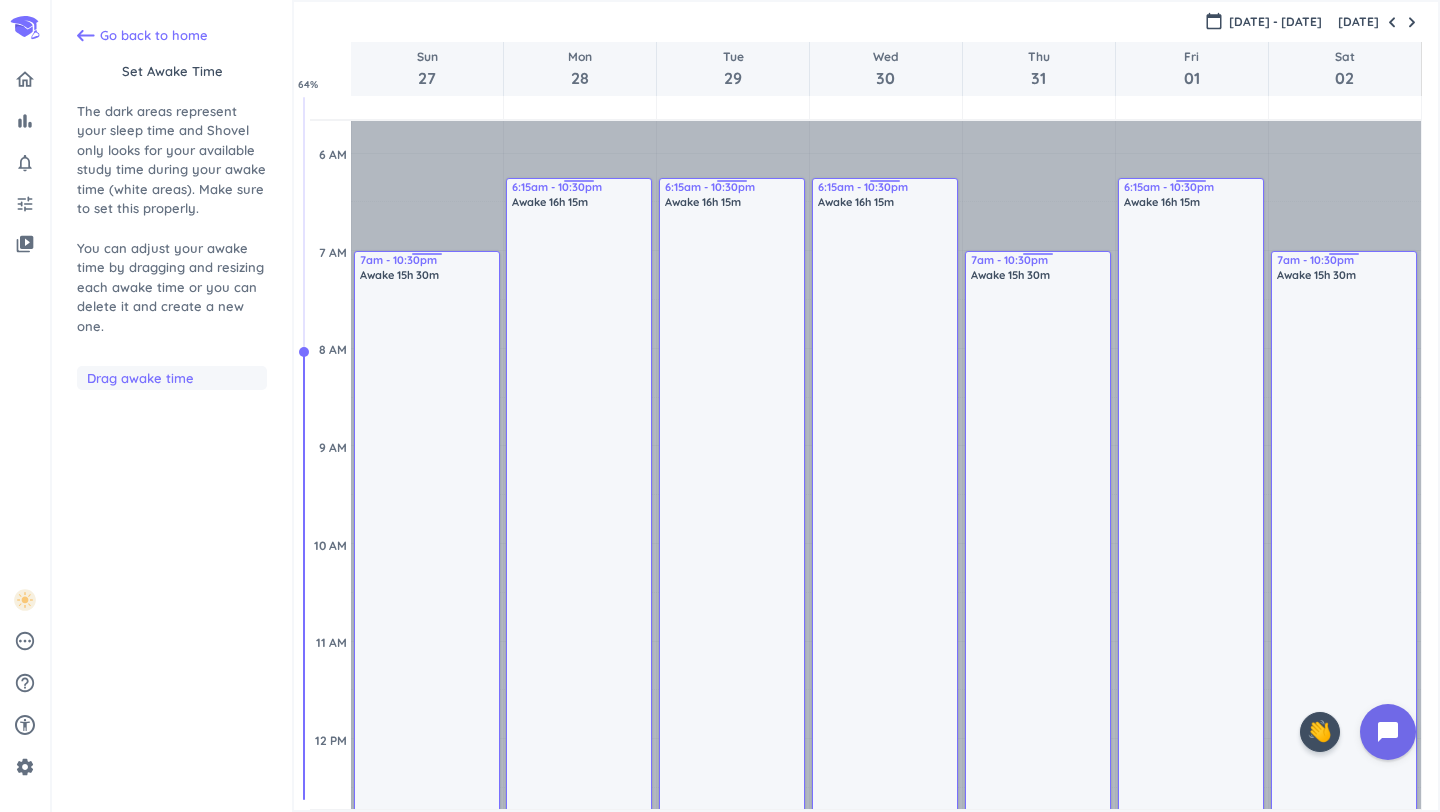 drag, startPoint x: 1353, startPoint y: 179, endPoint x: 1354, endPoint y: 252, distance: 73.00685 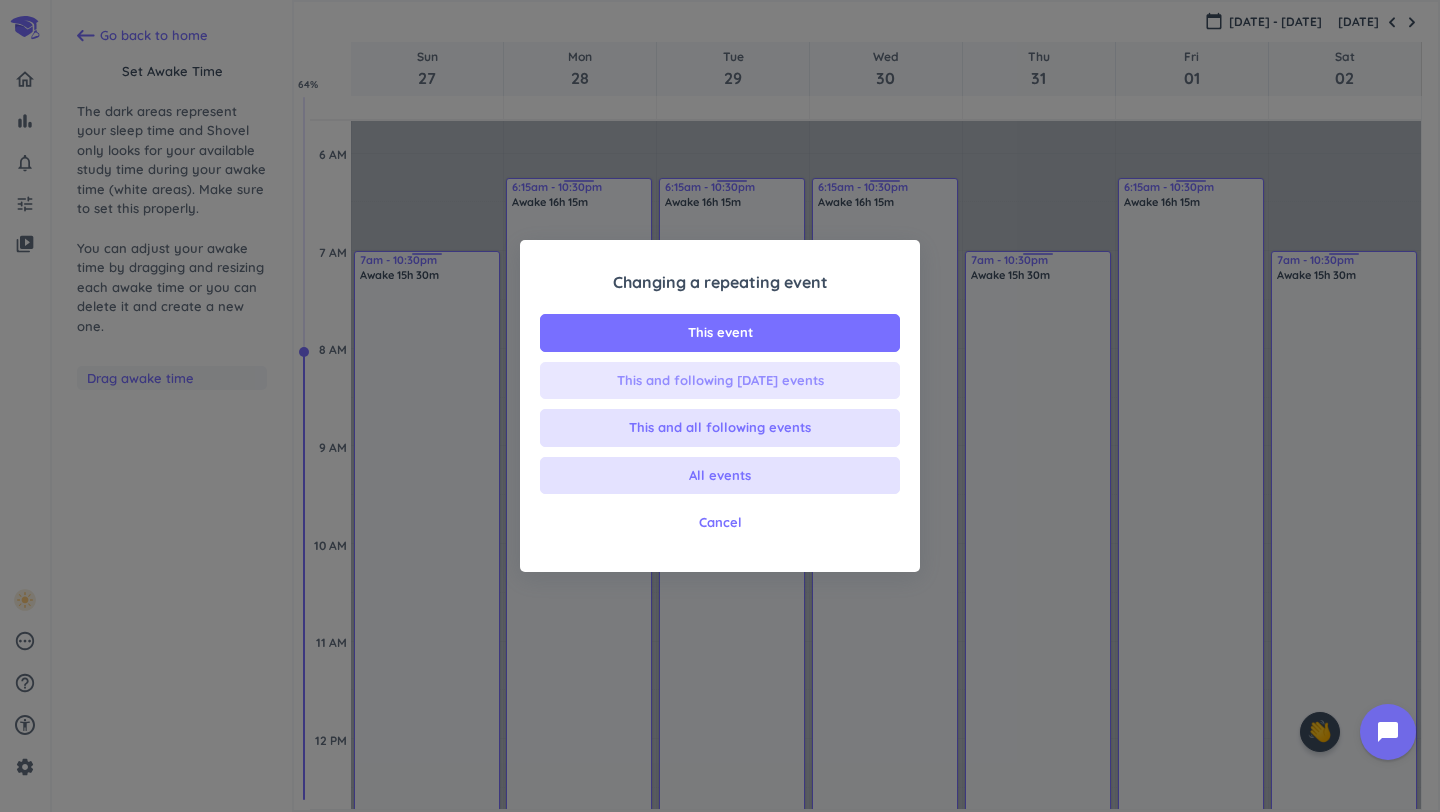click on "This and following [DATE] events" at bounding box center (720, 381) 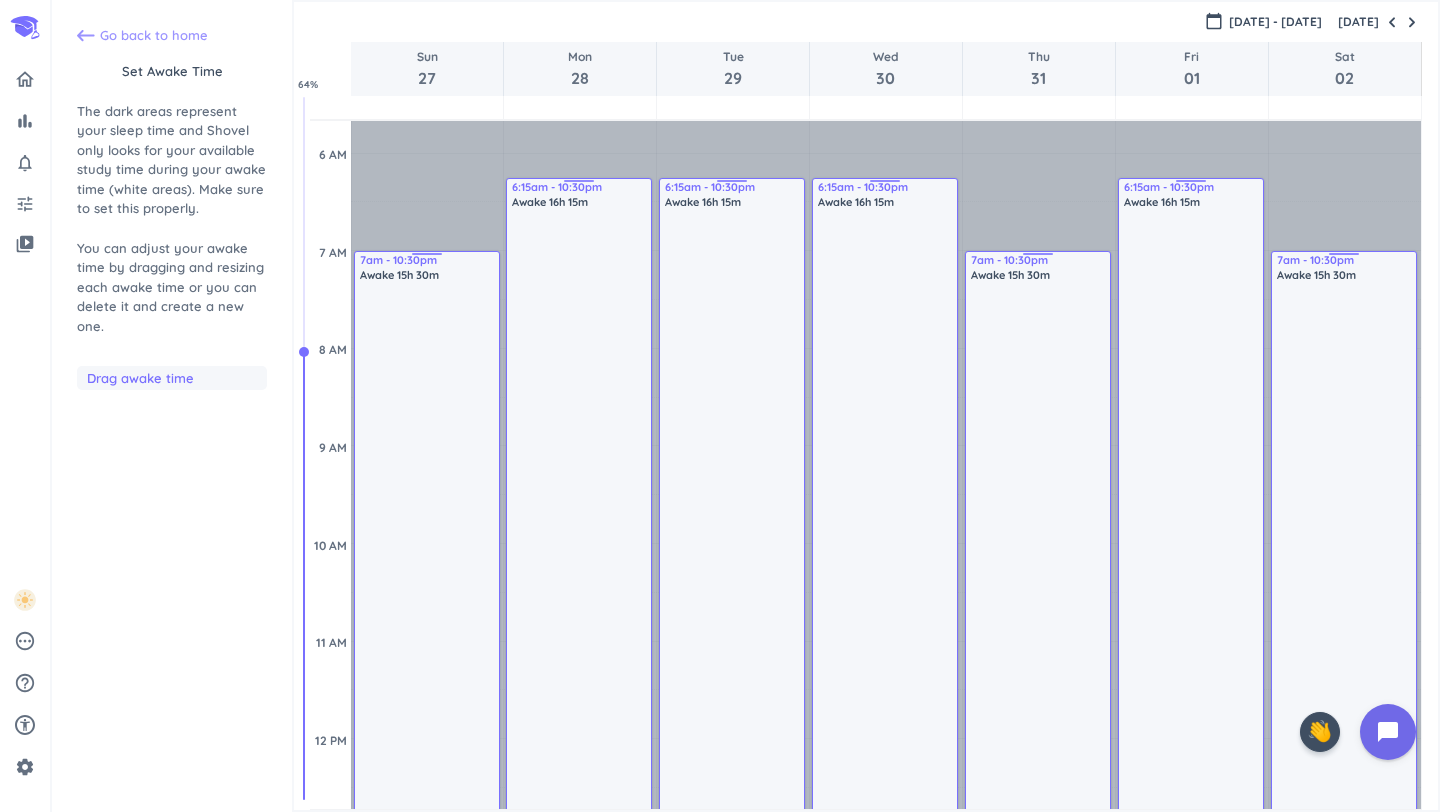 click on "Go back to home" at bounding box center (154, 36) 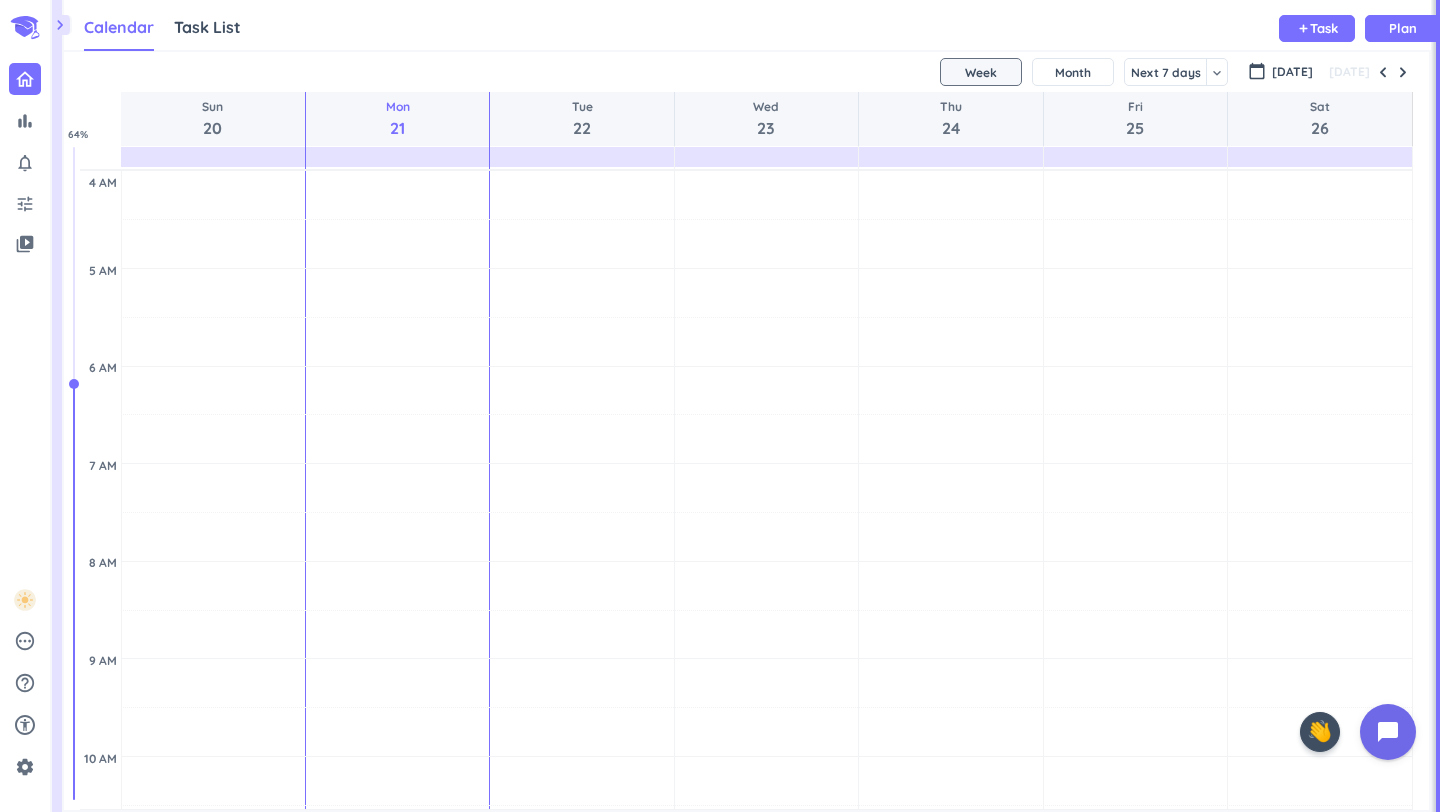 scroll, scrollTop: 1, scrollLeft: 1, axis: both 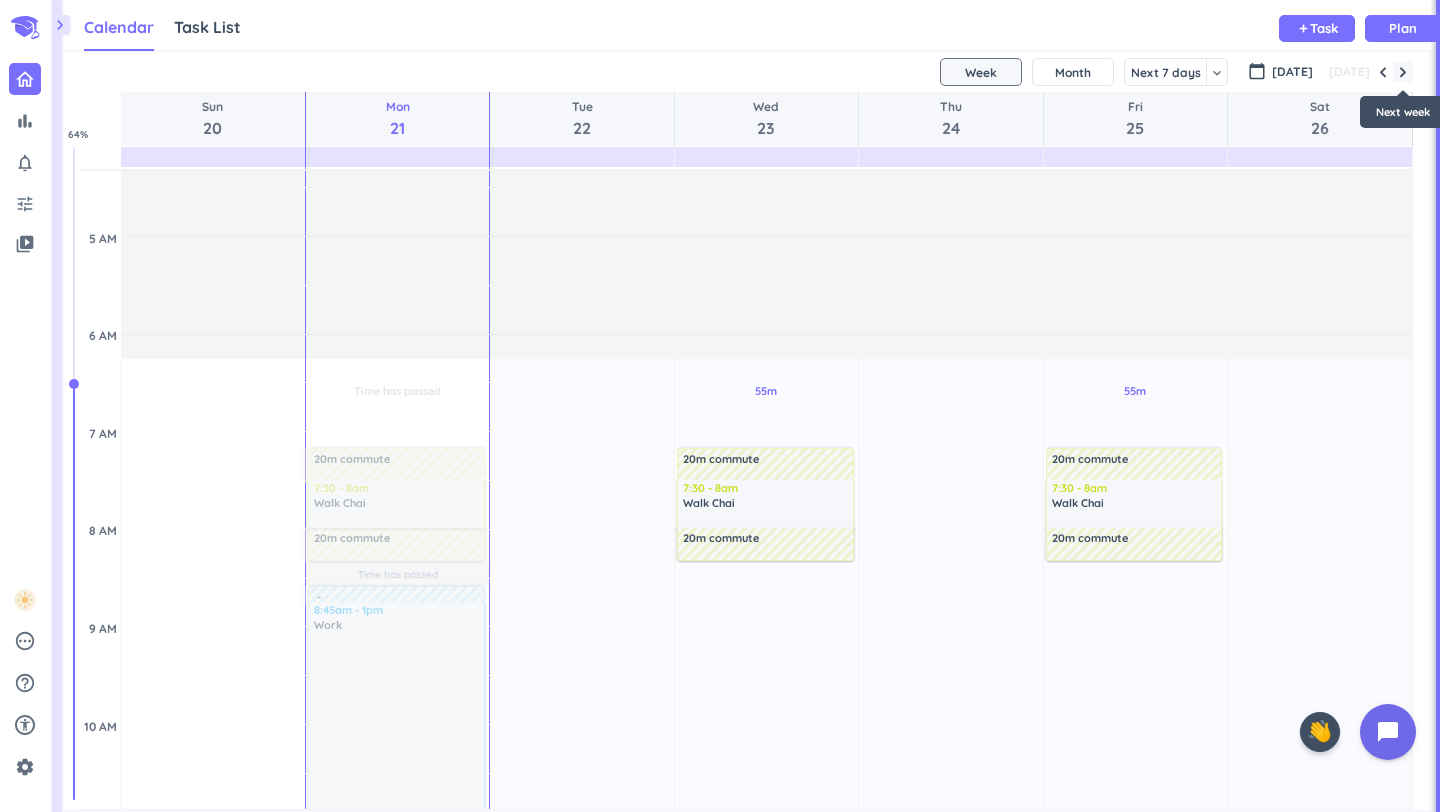click at bounding box center [1403, 72] 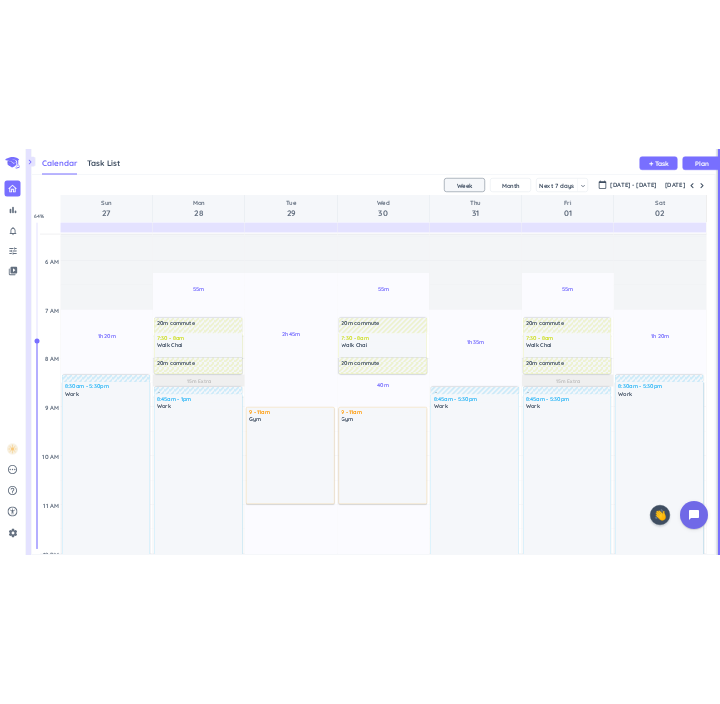 scroll, scrollTop: 124, scrollLeft: 0, axis: vertical 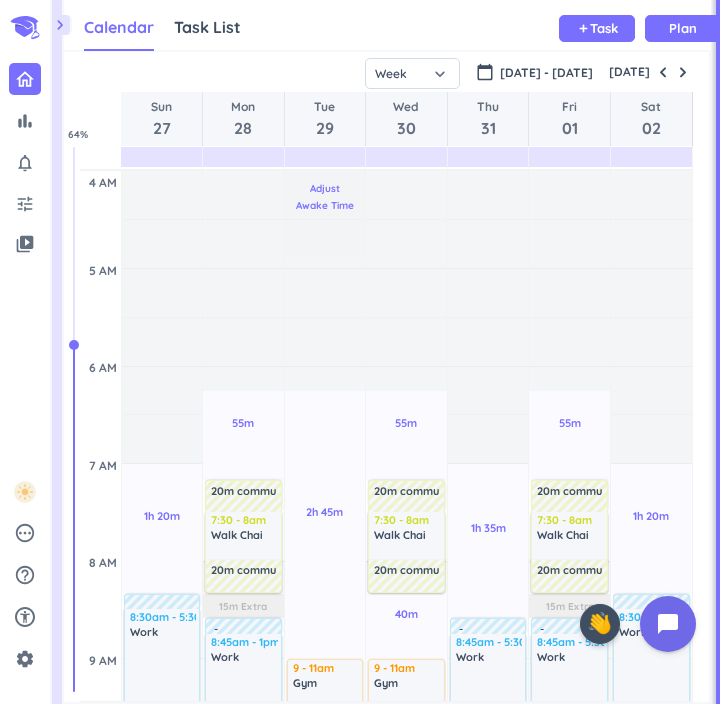 click on "Adjust Awake Time" at bounding box center (325, 197) 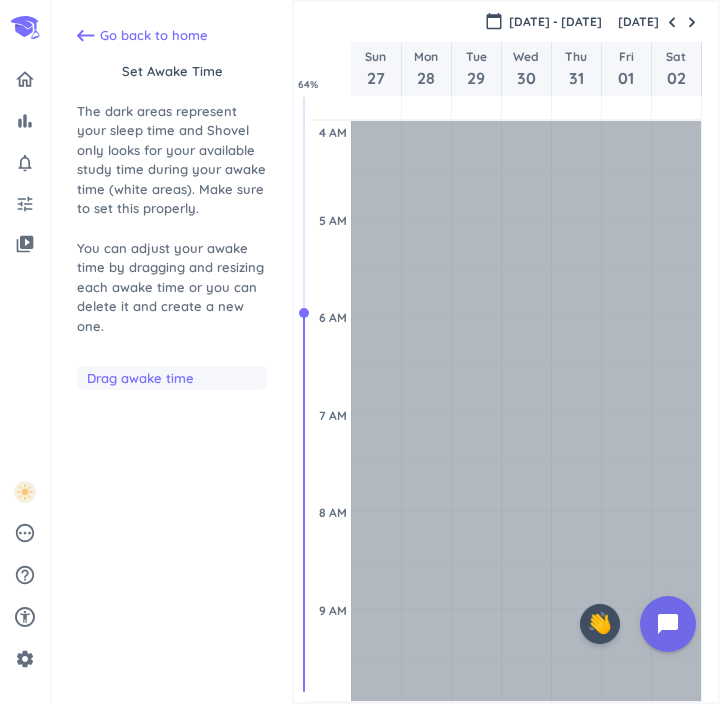 scroll, scrollTop: 197, scrollLeft: 0, axis: vertical 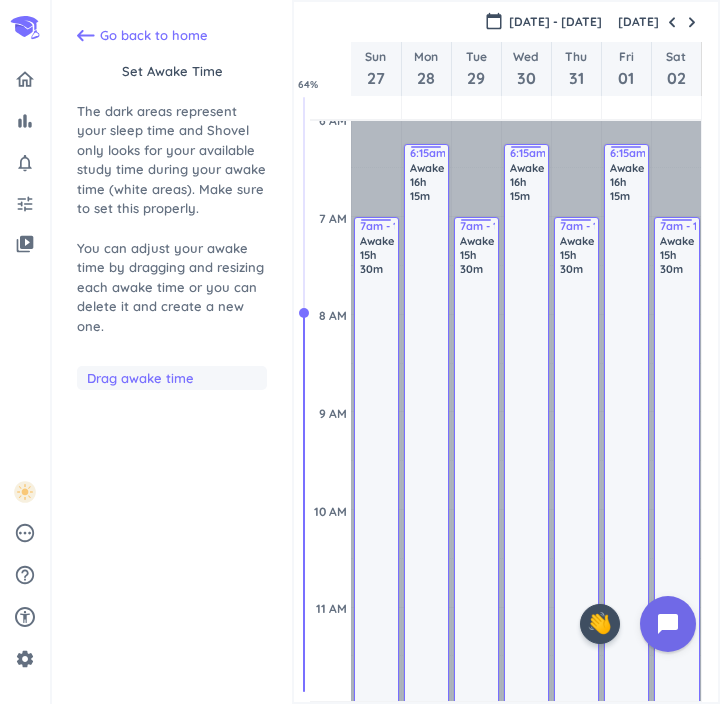 drag, startPoint x: 479, startPoint y: 149, endPoint x: 490, endPoint y: 224, distance: 75.802376 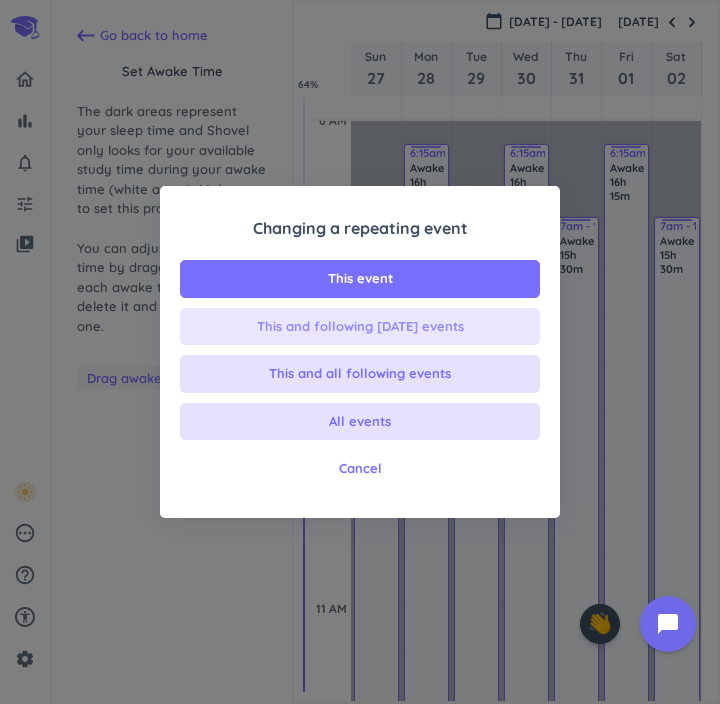 click on "This and following [DATE] events" at bounding box center [360, 327] 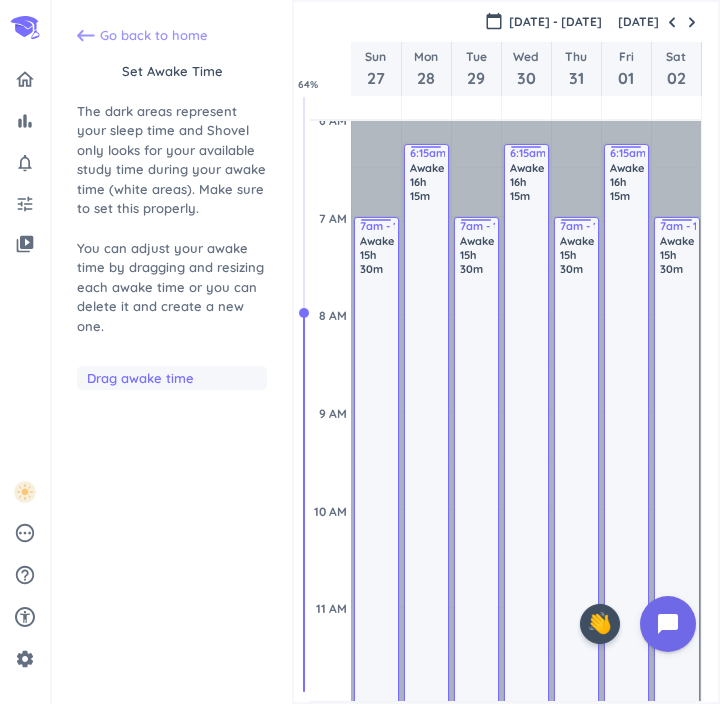 click 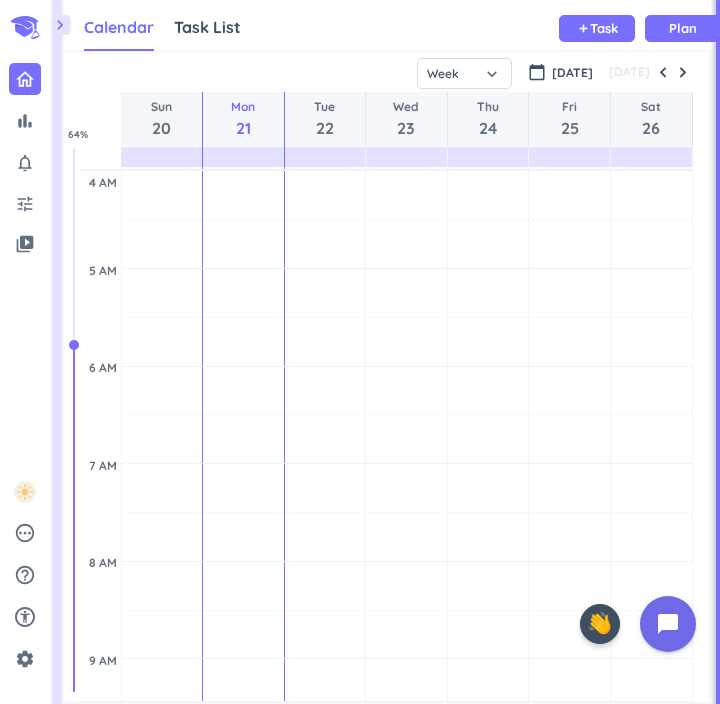 scroll, scrollTop: 1, scrollLeft: 1, axis: both 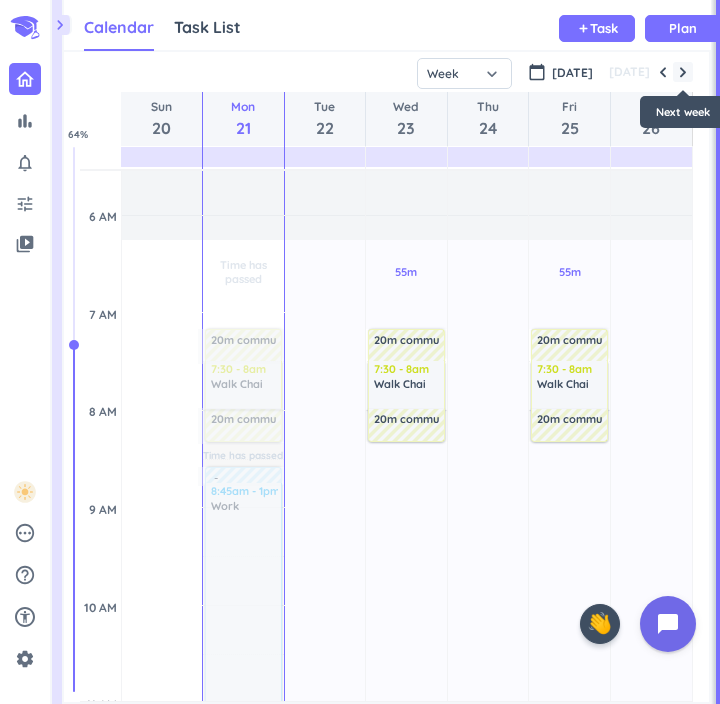 click at bounding box center [683, 72] 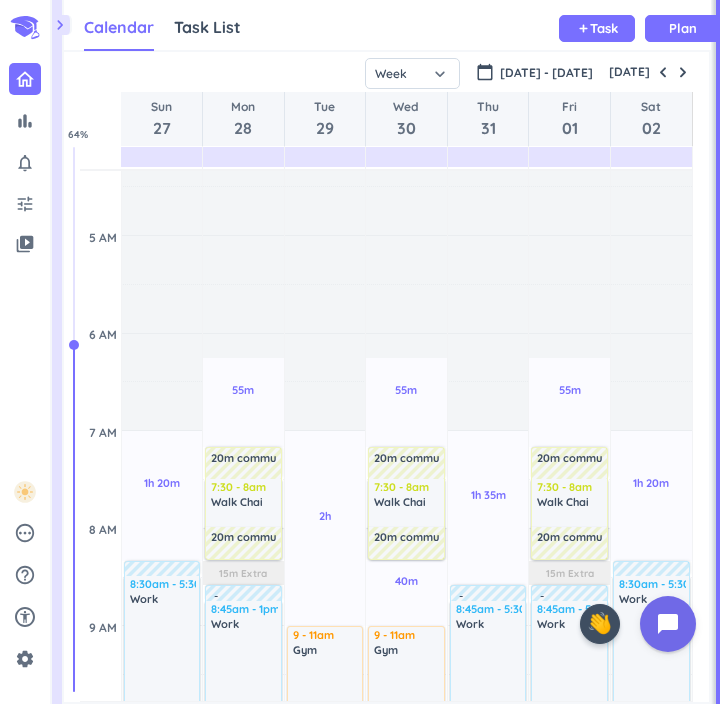 scroll, scrollTop: 15, scrollLeft: 0, axis: vertical 